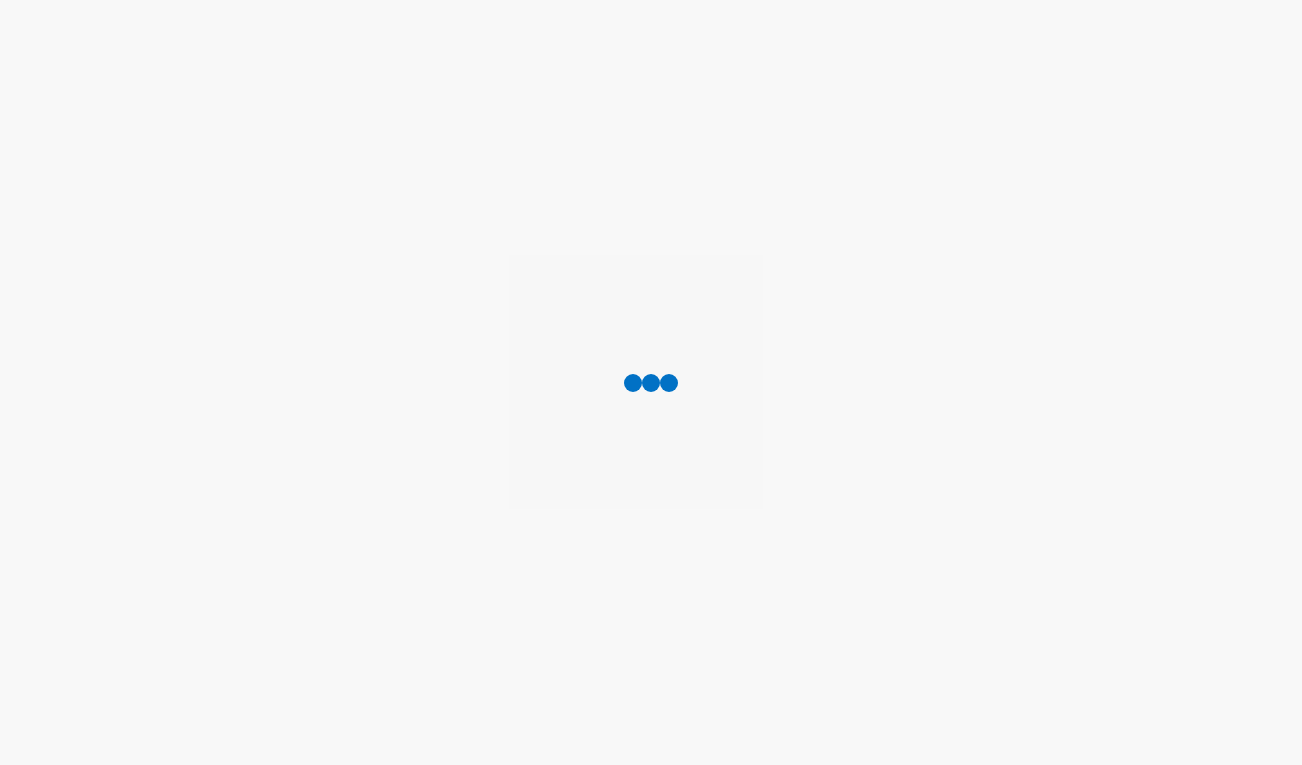 scroll, scrollTop: 0, scrollLeft: 0, axis: both 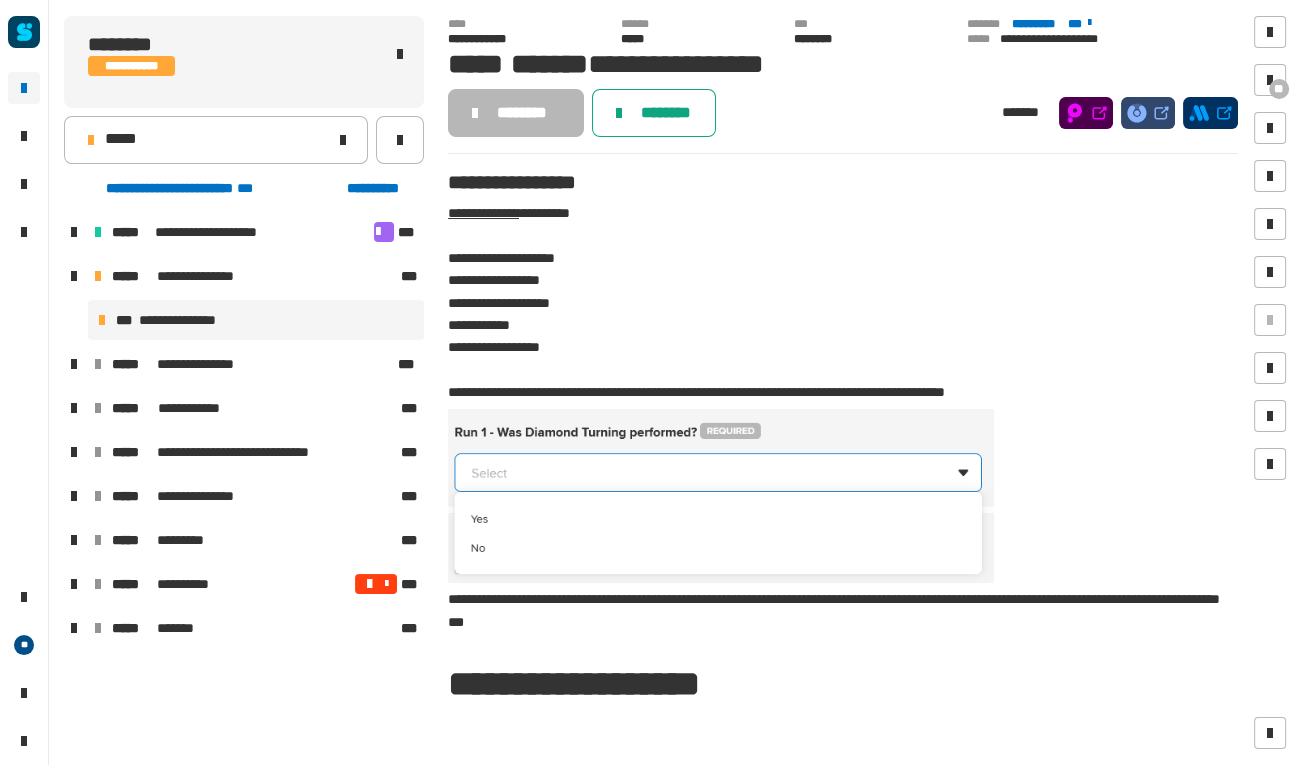 click on "********" 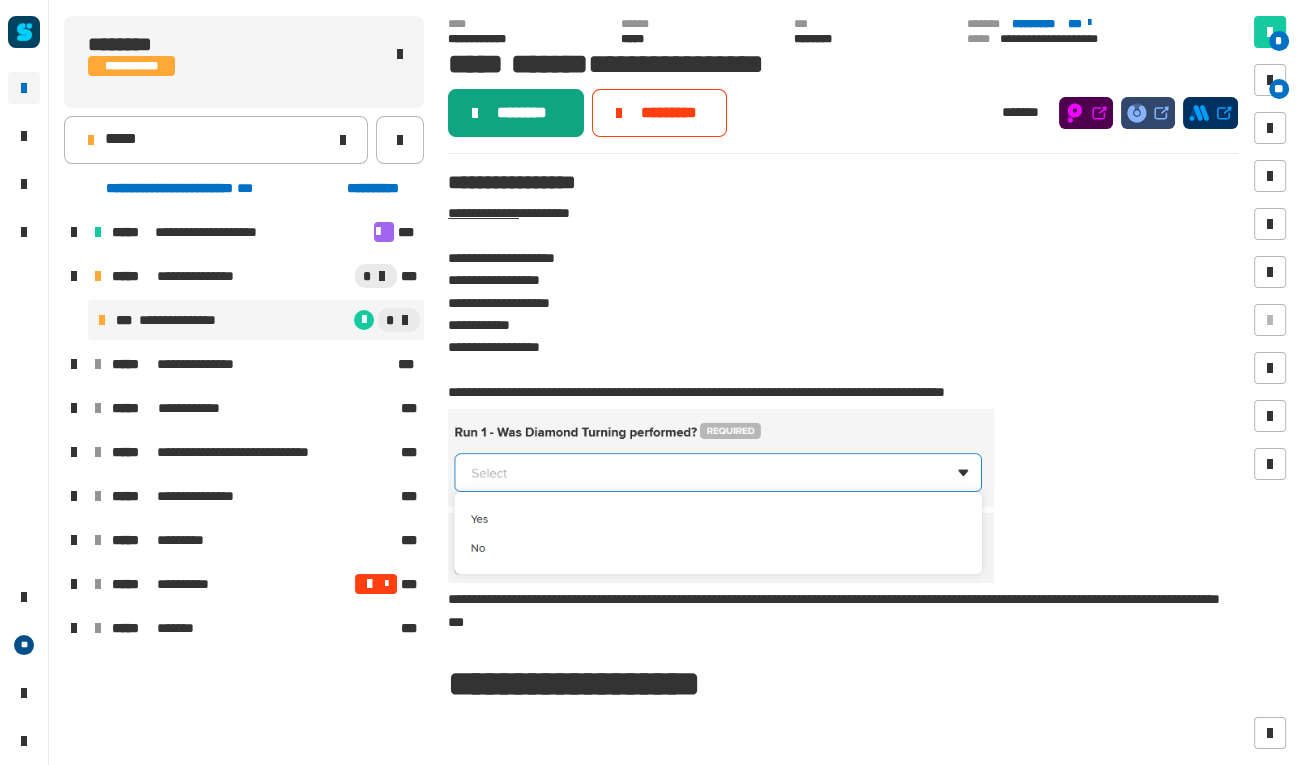 click on "********" 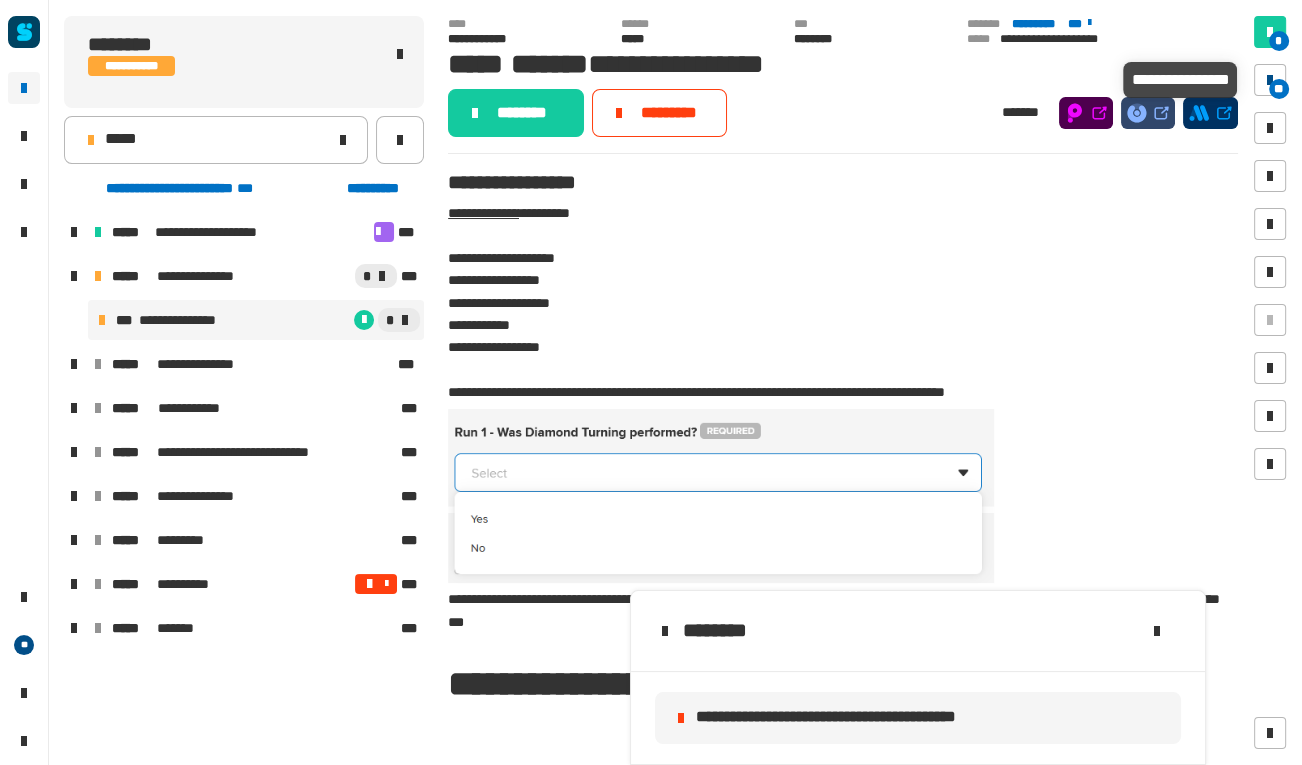 click at bounding box center (1270, 80) 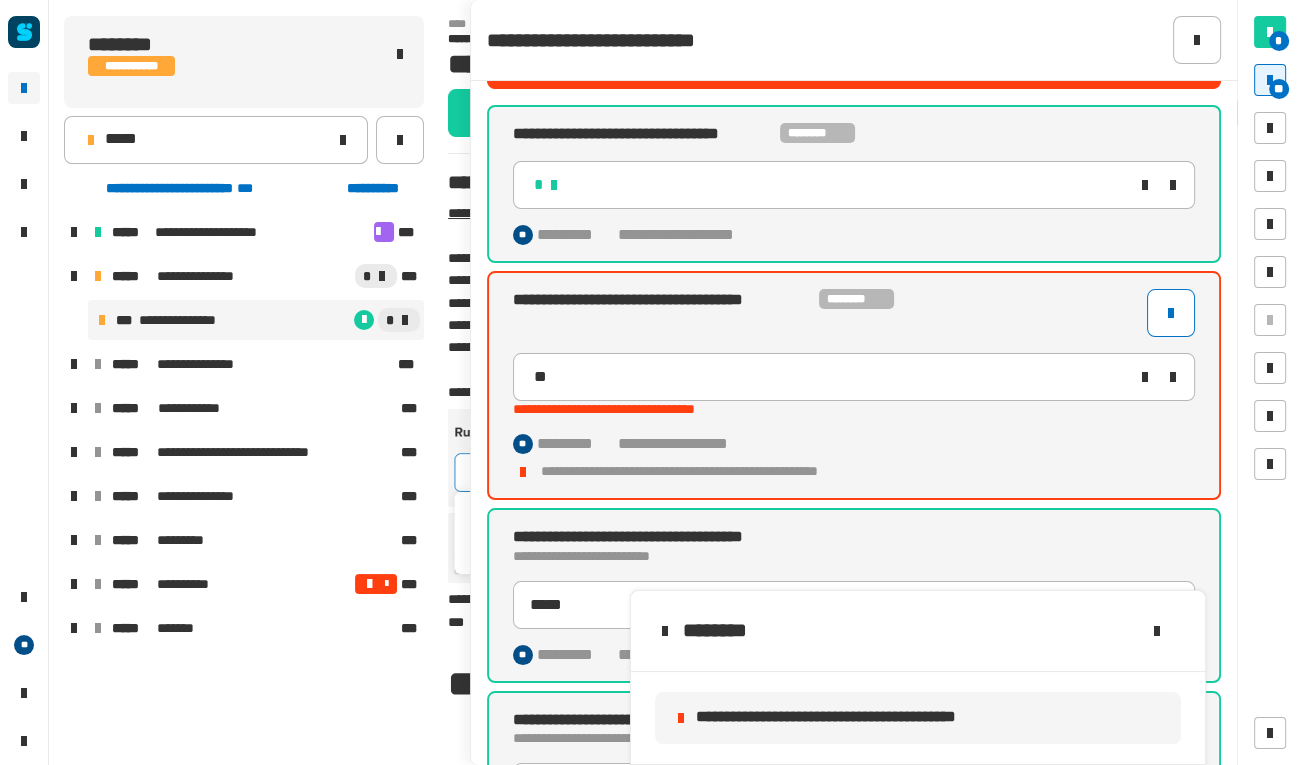 scroll, scrollTop: 0, scrollLeft: 0, axis: both 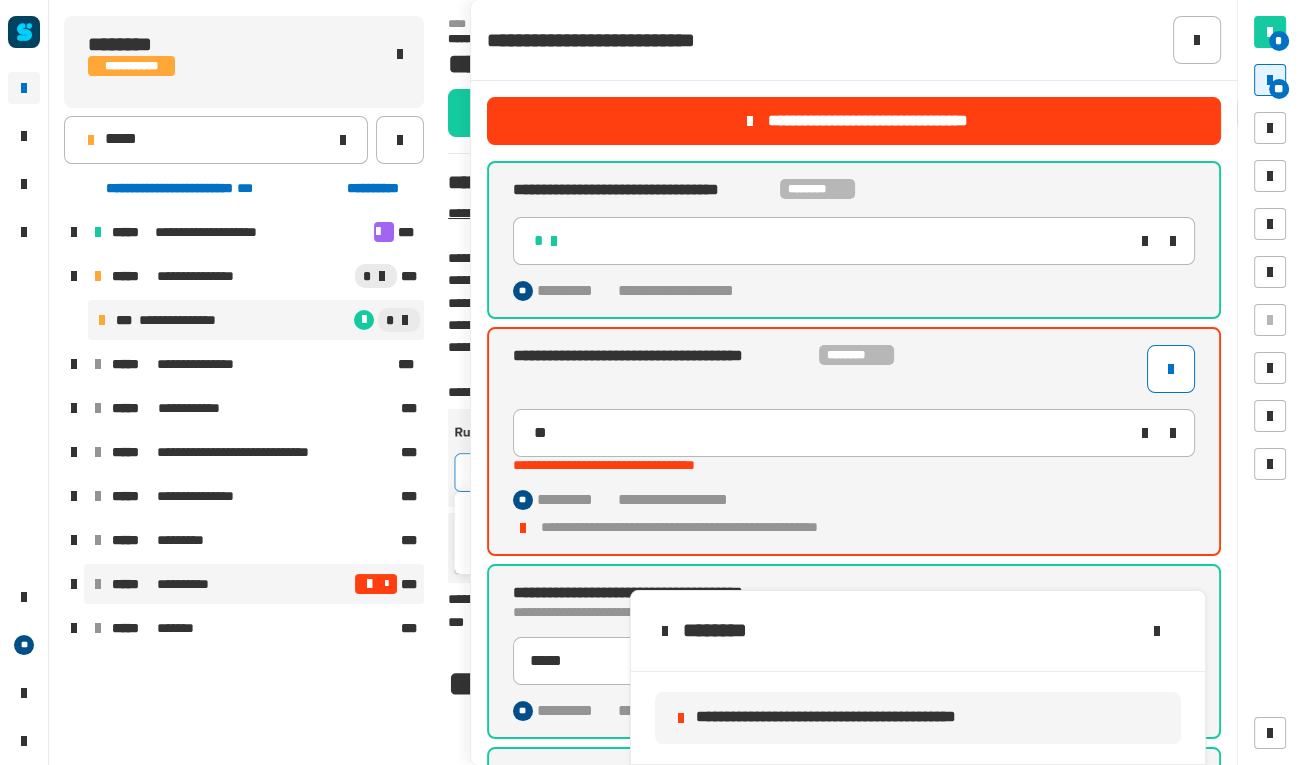 click at bounding box center (386, 584) 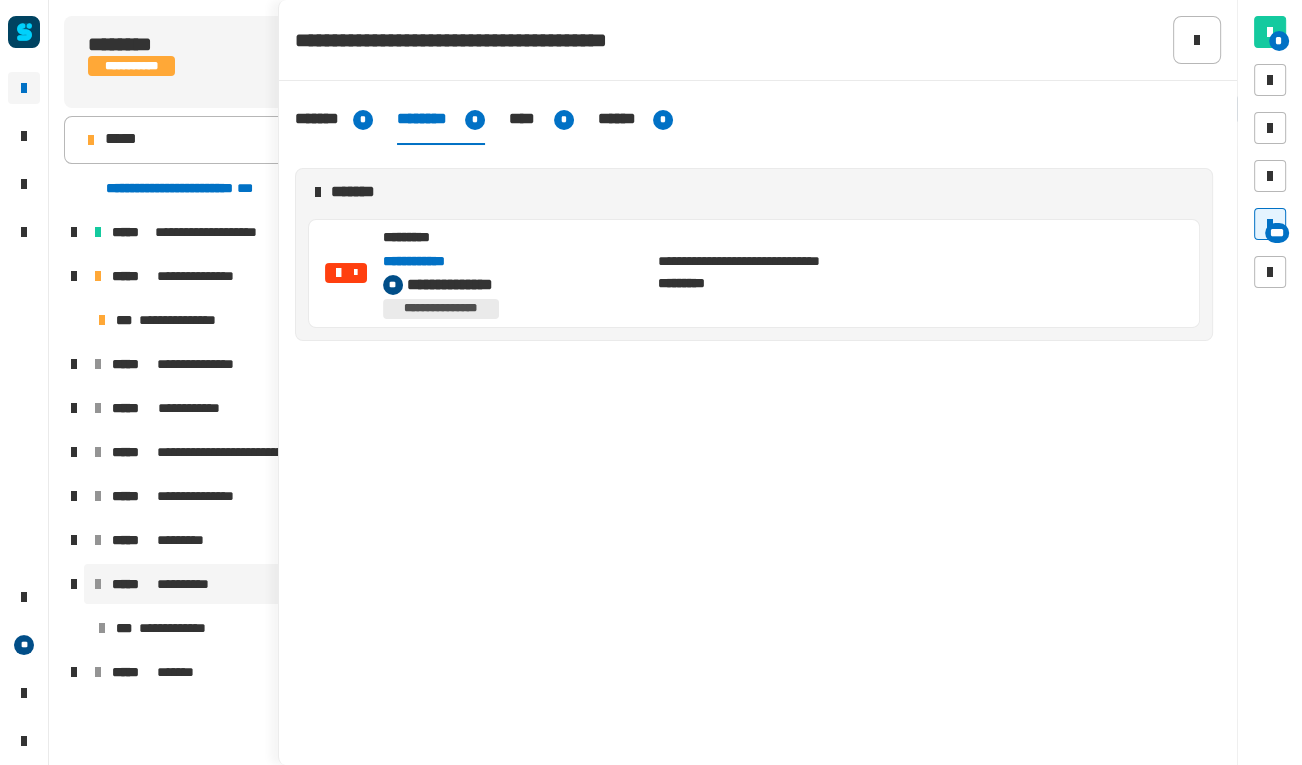 click on "**********" 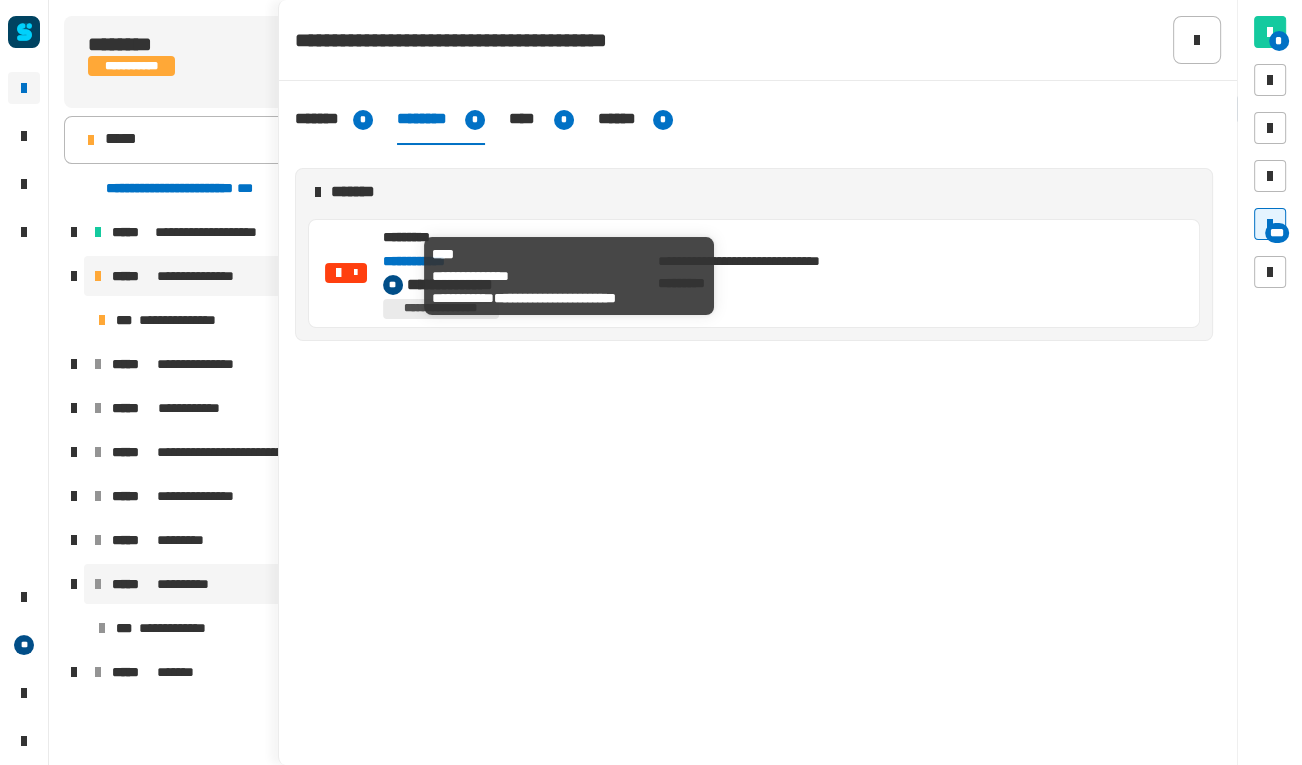 click on "**********" at bounding box center (209, 276) 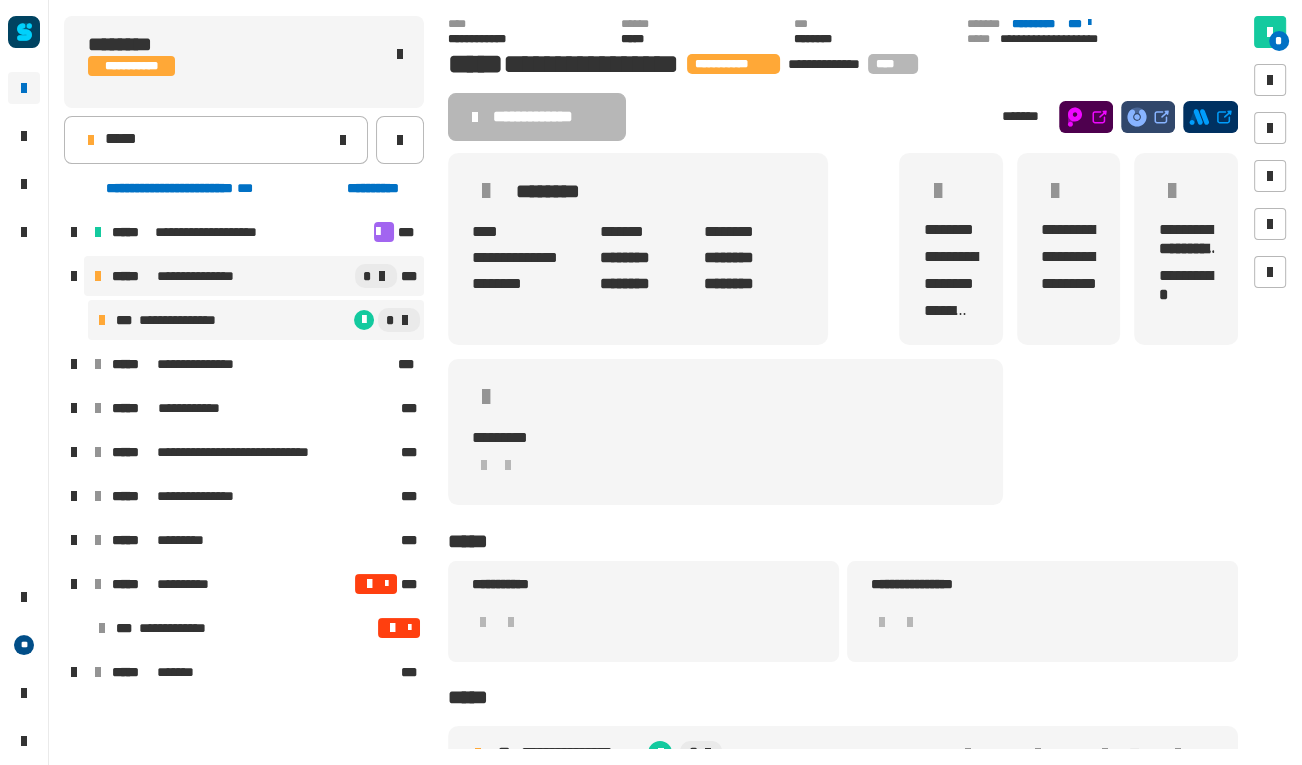 click on "**********" at bounding box center (191, 320) 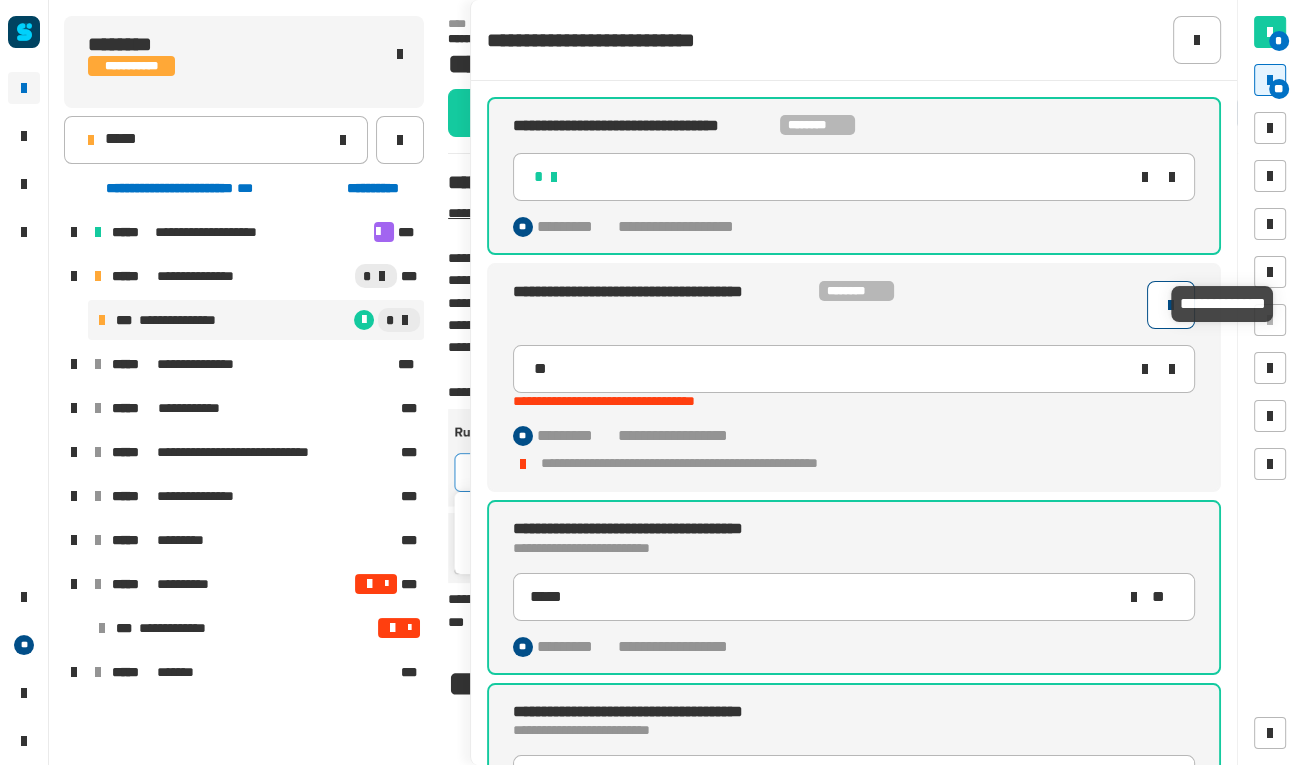 click 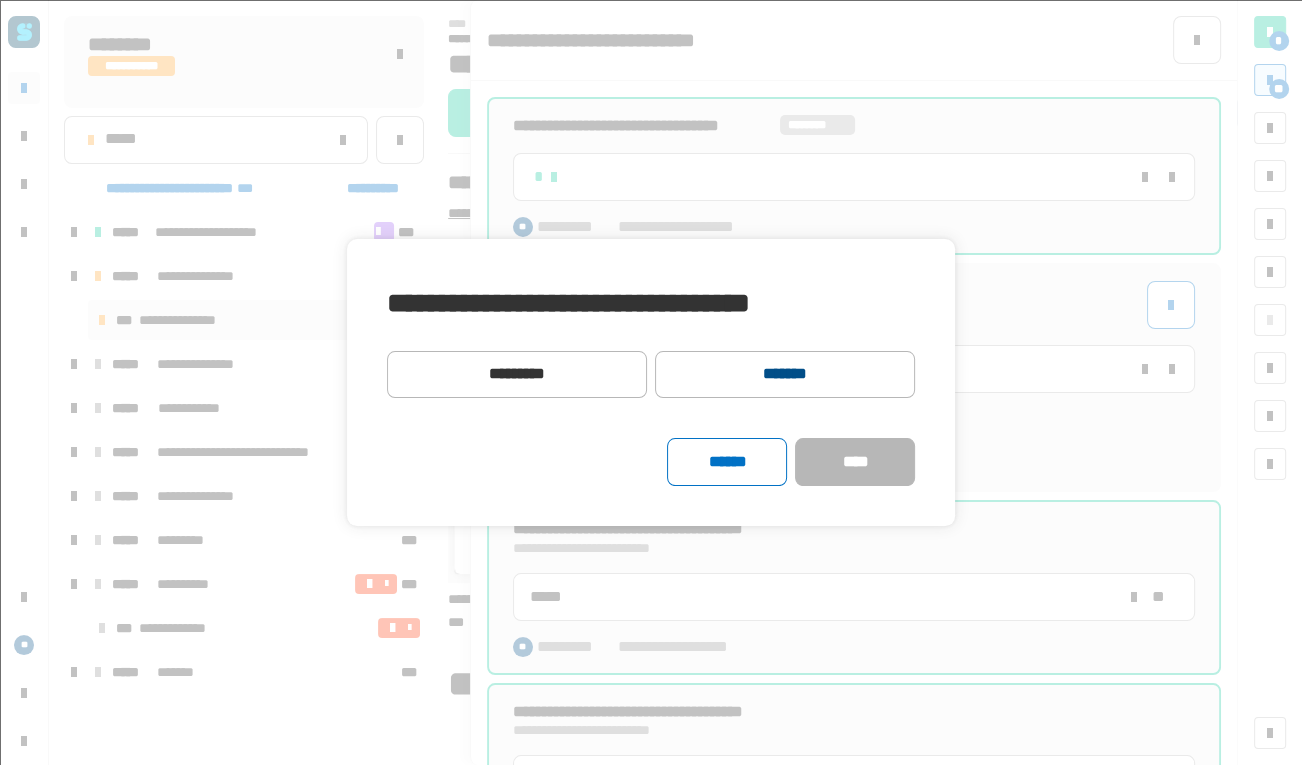 click on "*******" 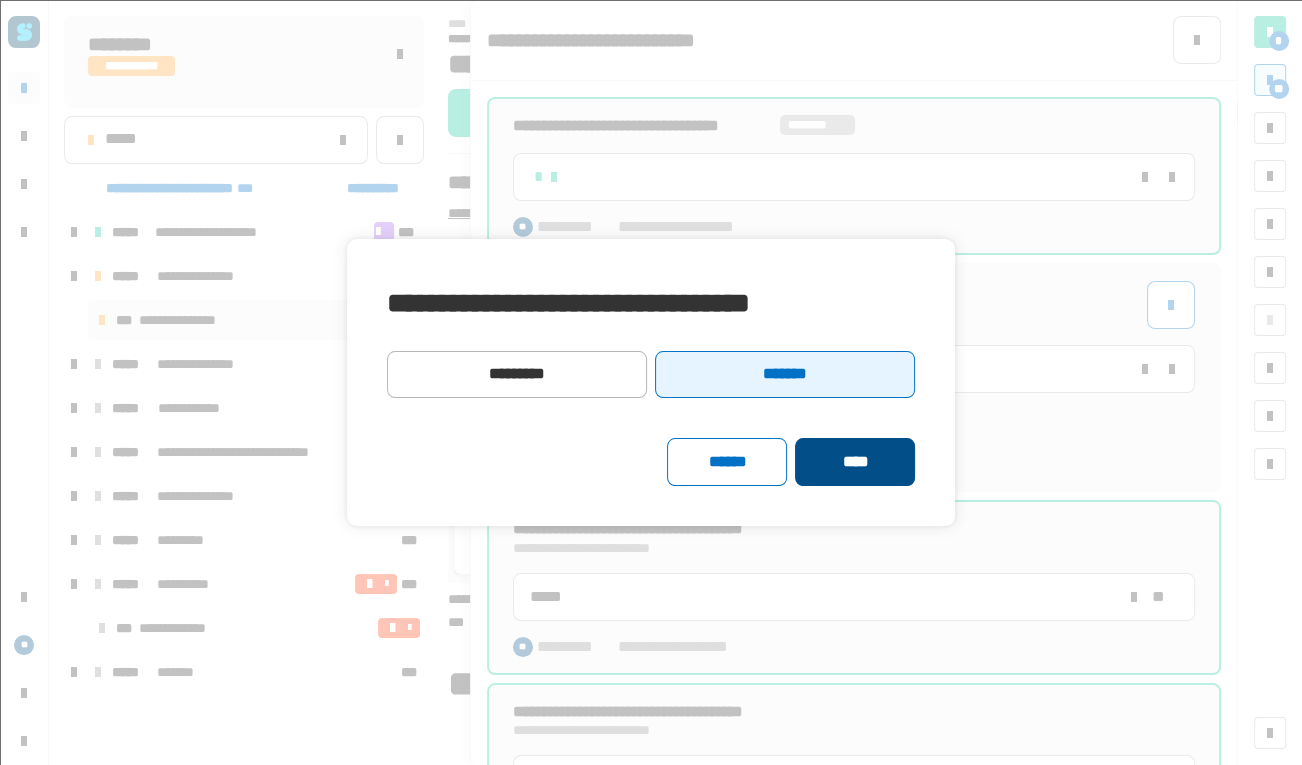 click on "****" 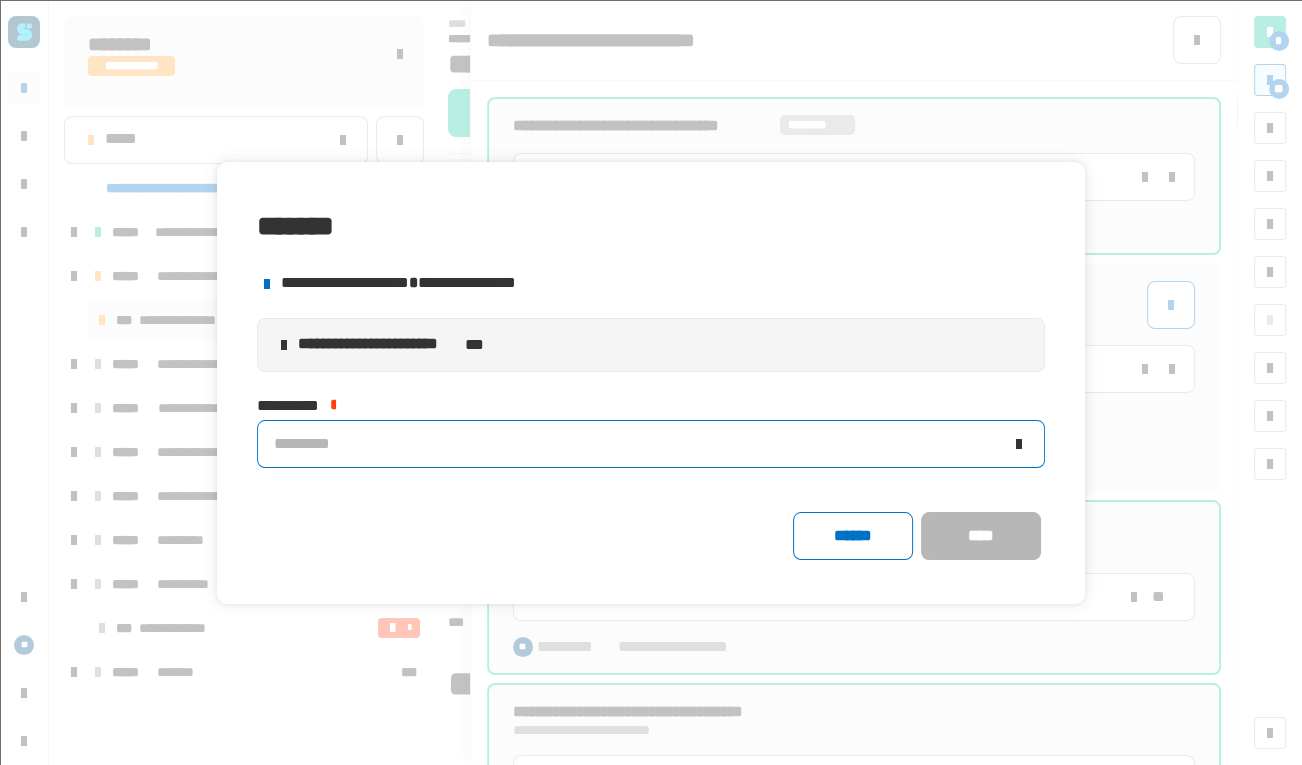 click on "*********" 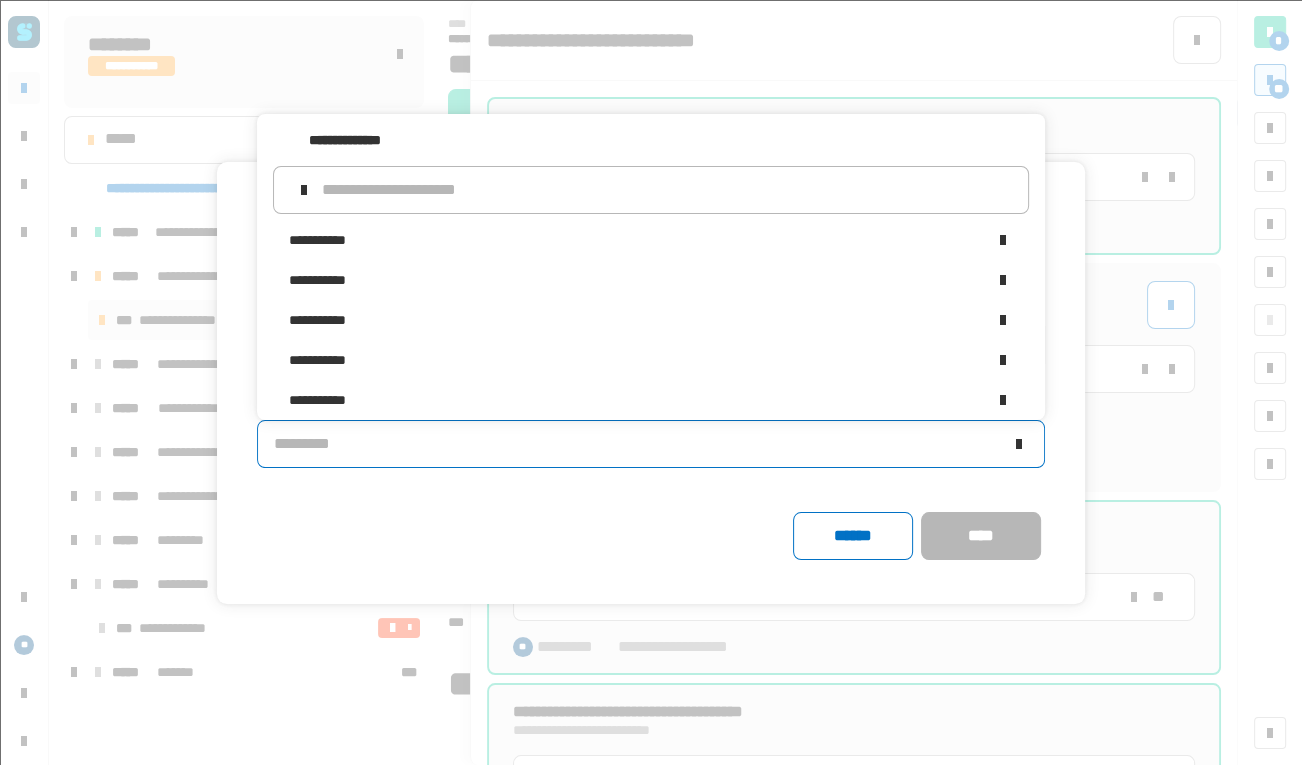 click on "*********" 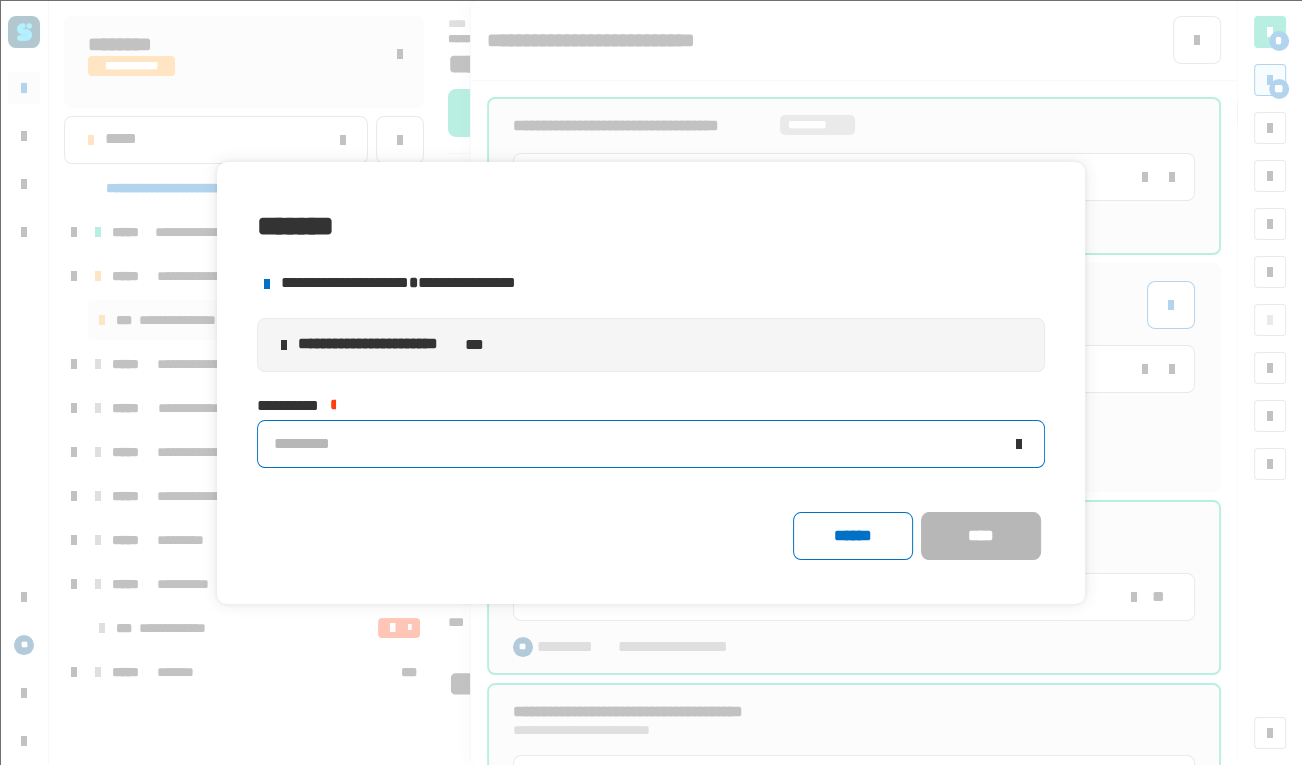 click on "*********" 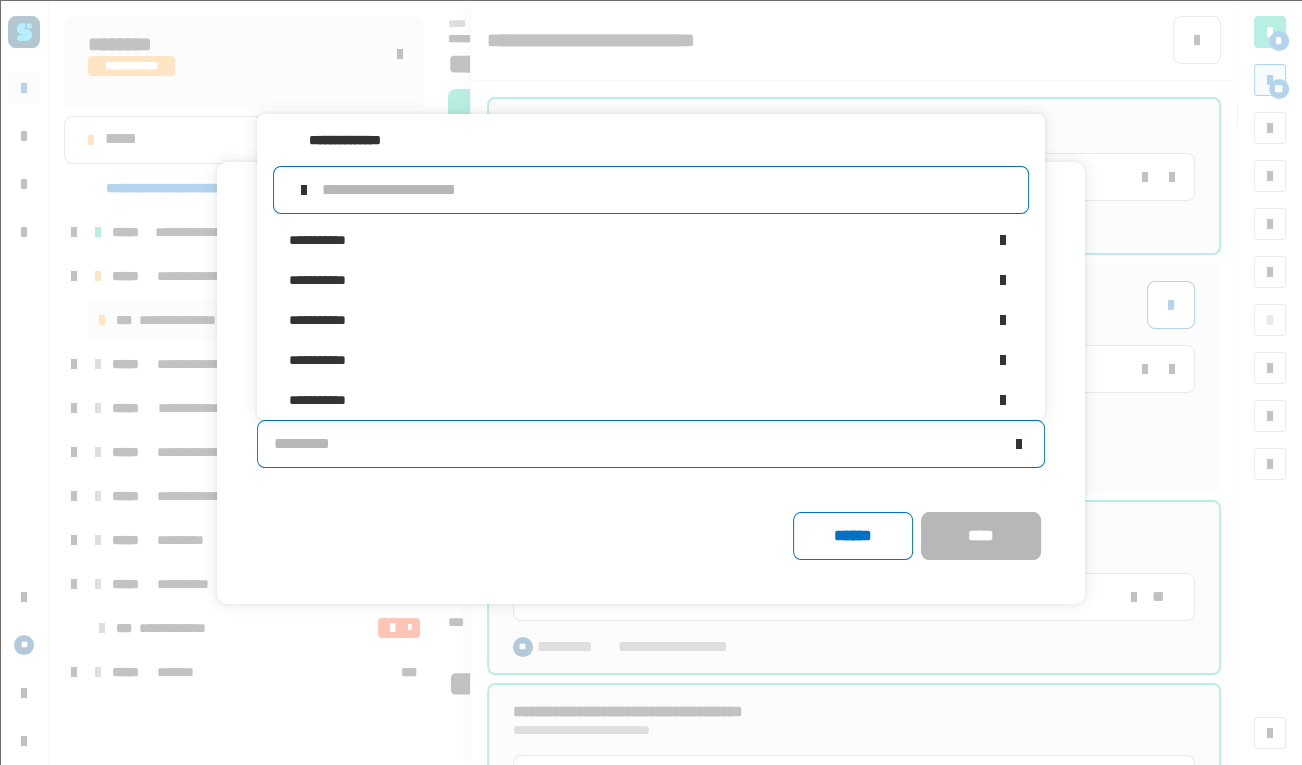 click at bounding box center (667, 190) 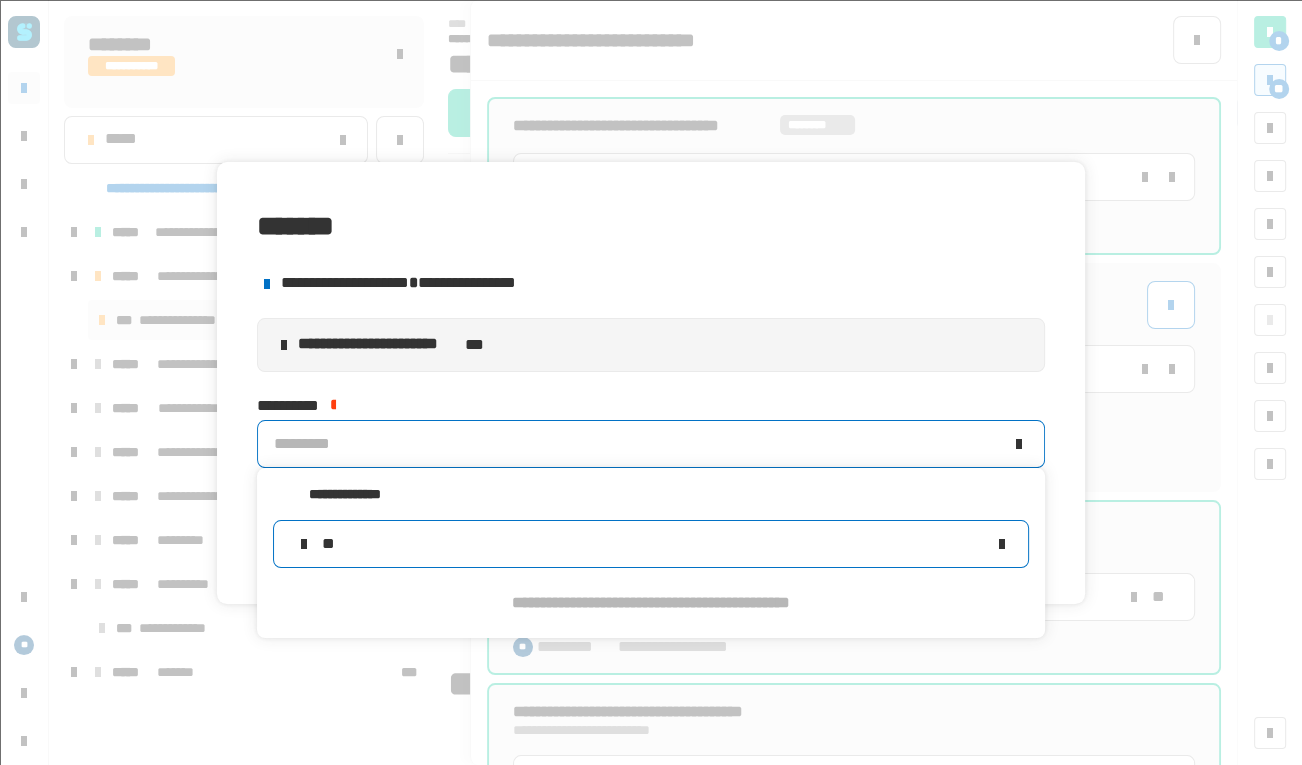 type on "*" 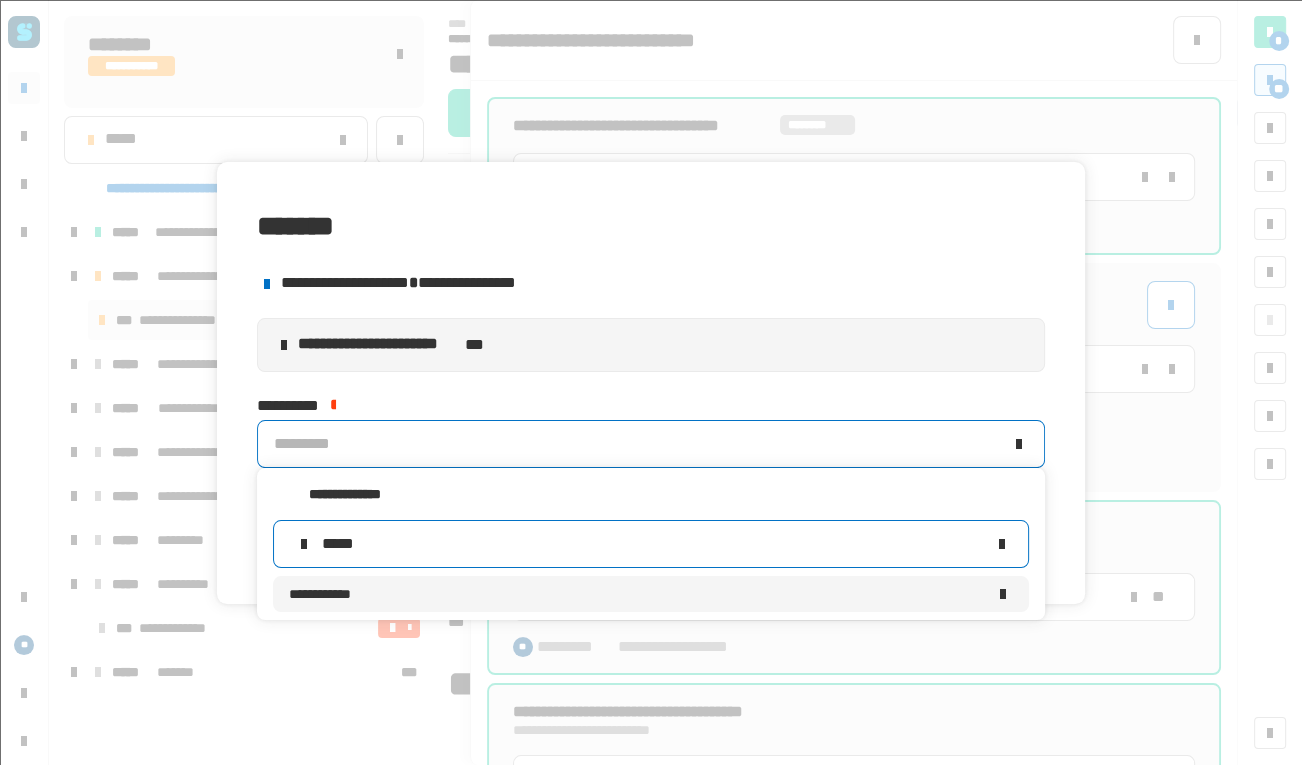 type on "*****" 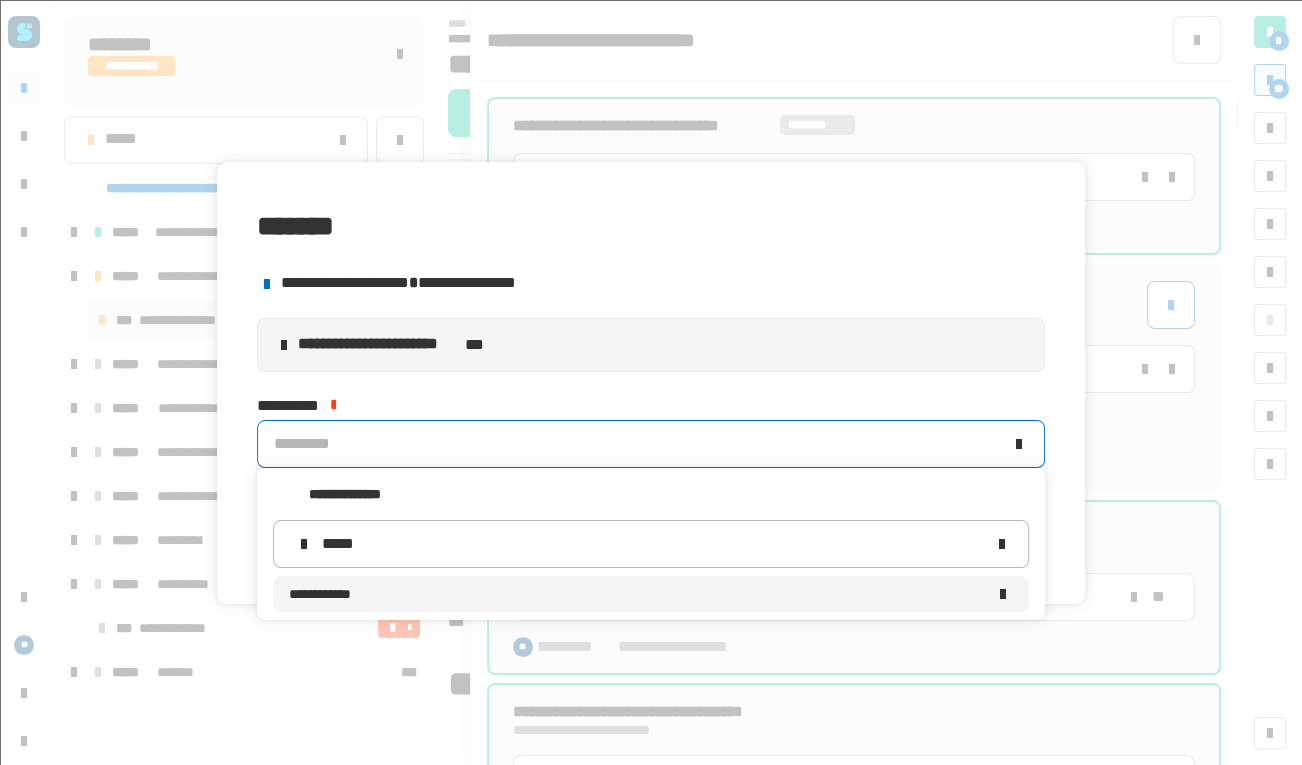 click on "**********" at bounding box center [651, 594] 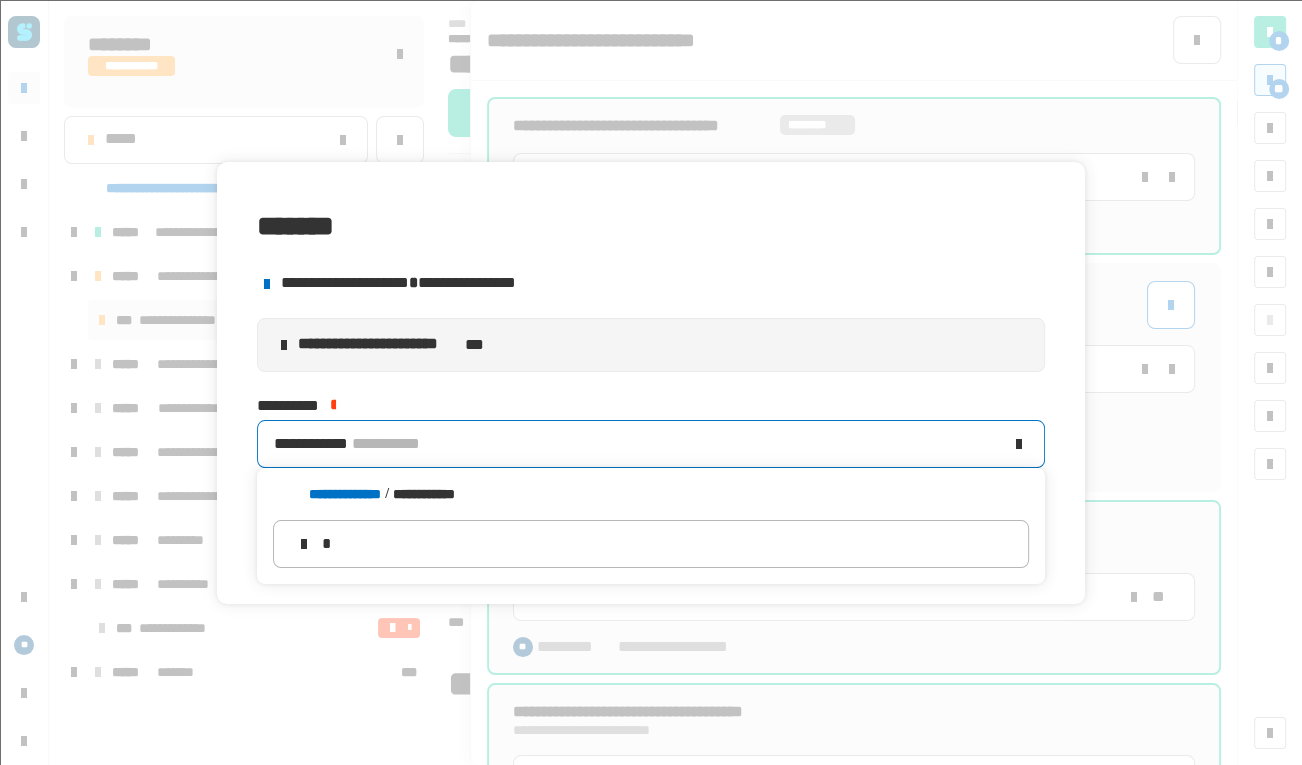 type 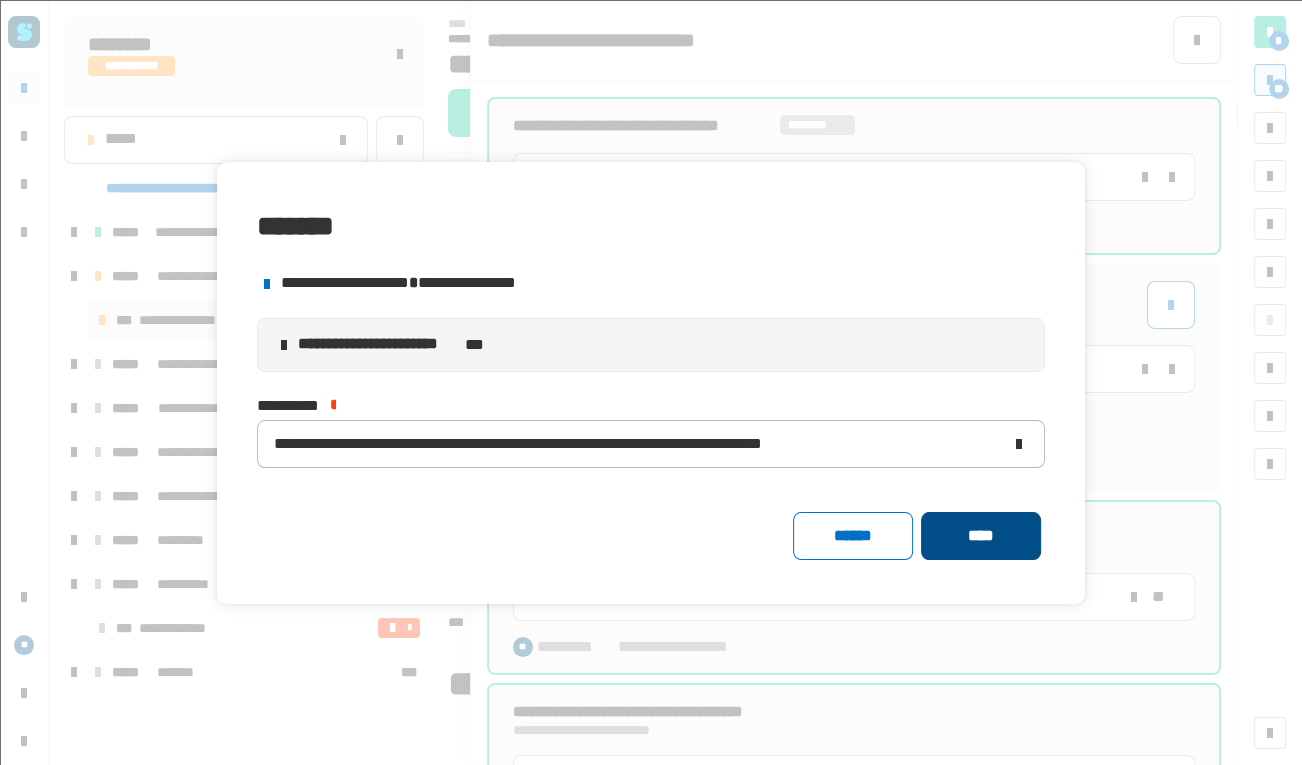 click on "****" 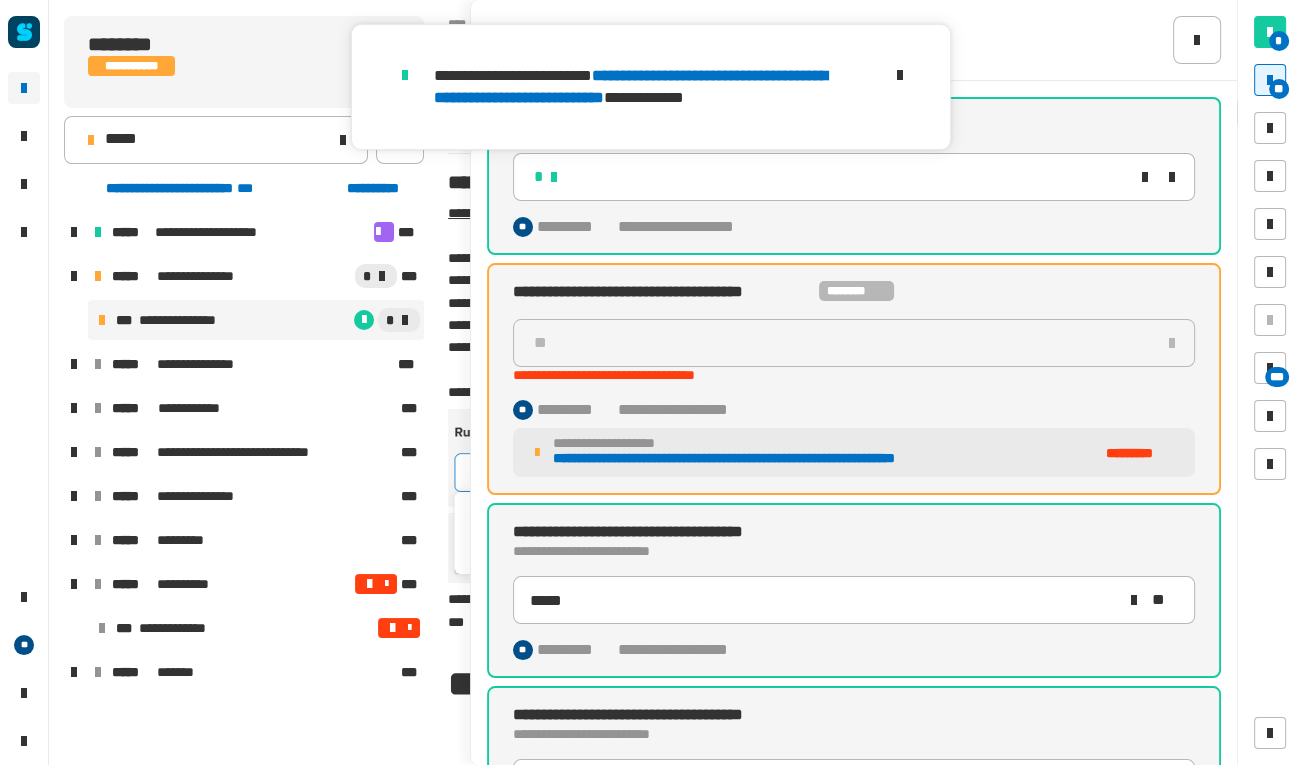 click 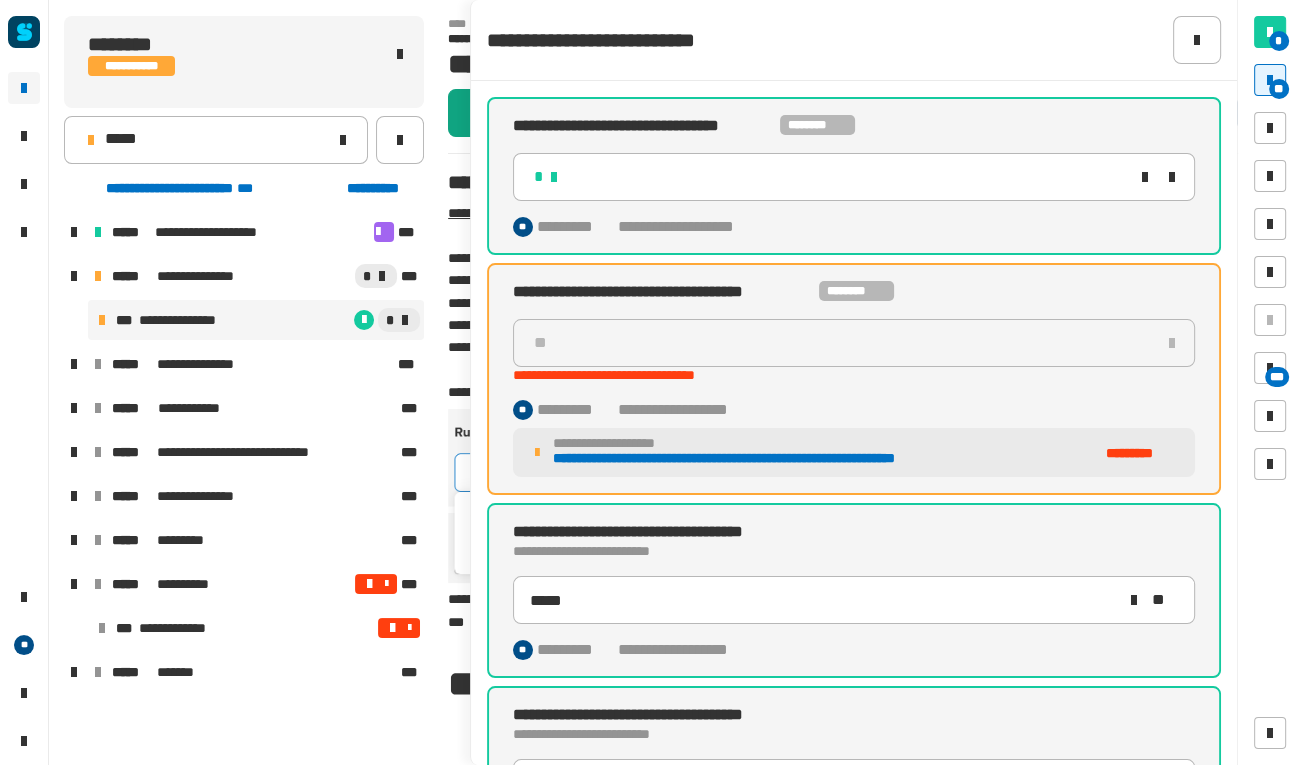 click on "********" 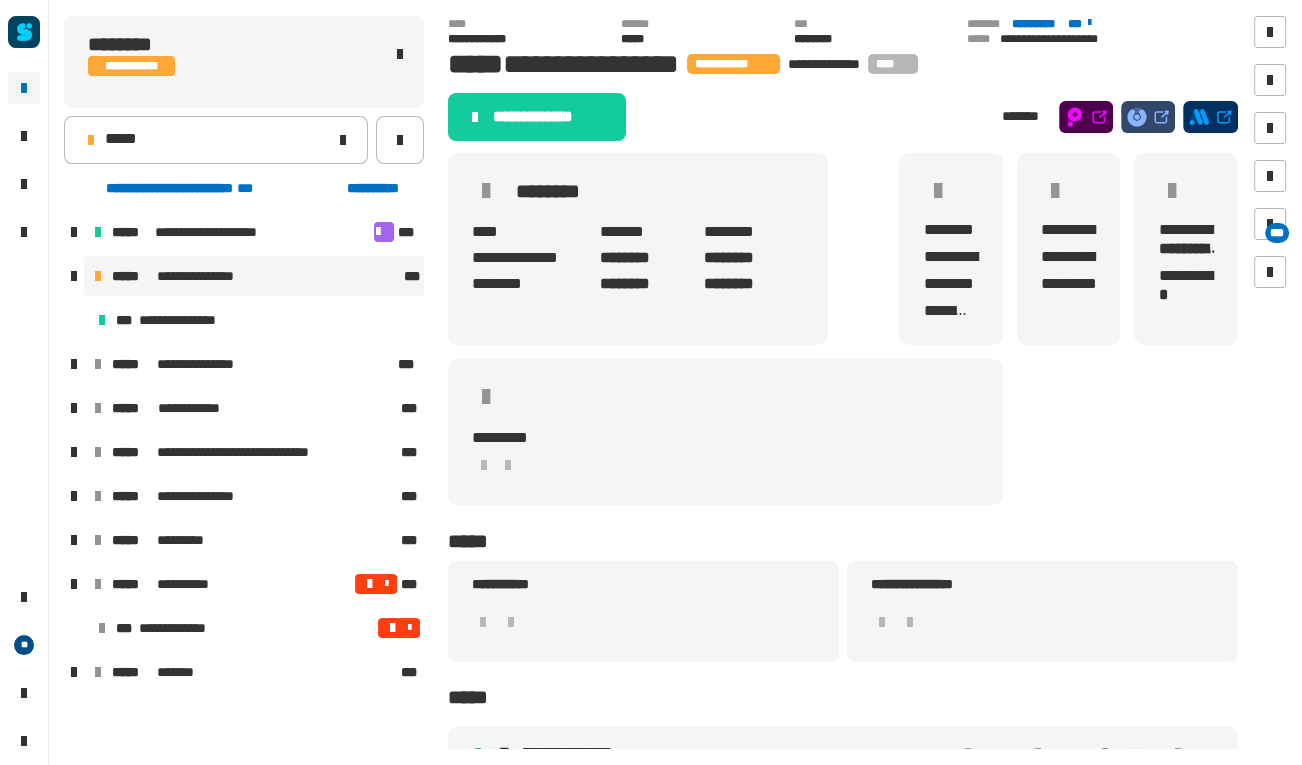 click on "**********" 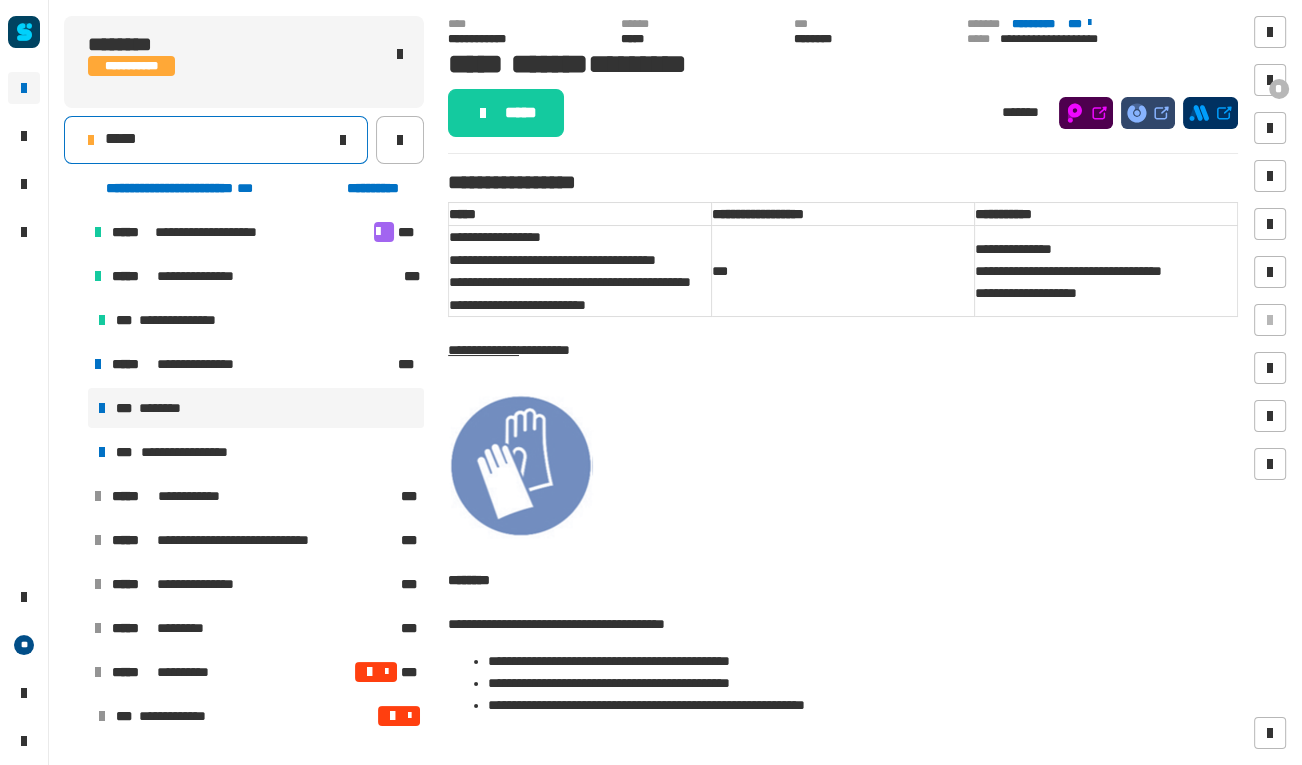 click on "*****" 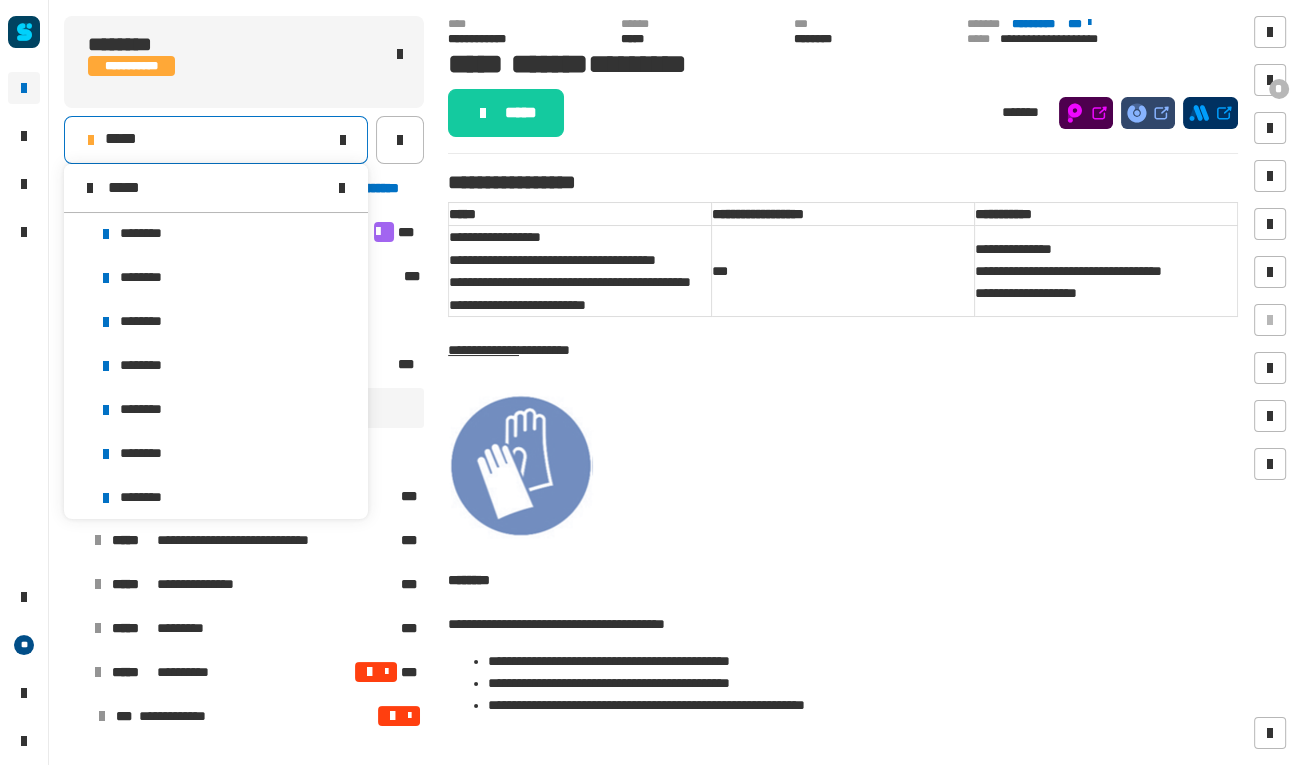scroll, scrollTop: 0, scrollLeft: 0, axis: both 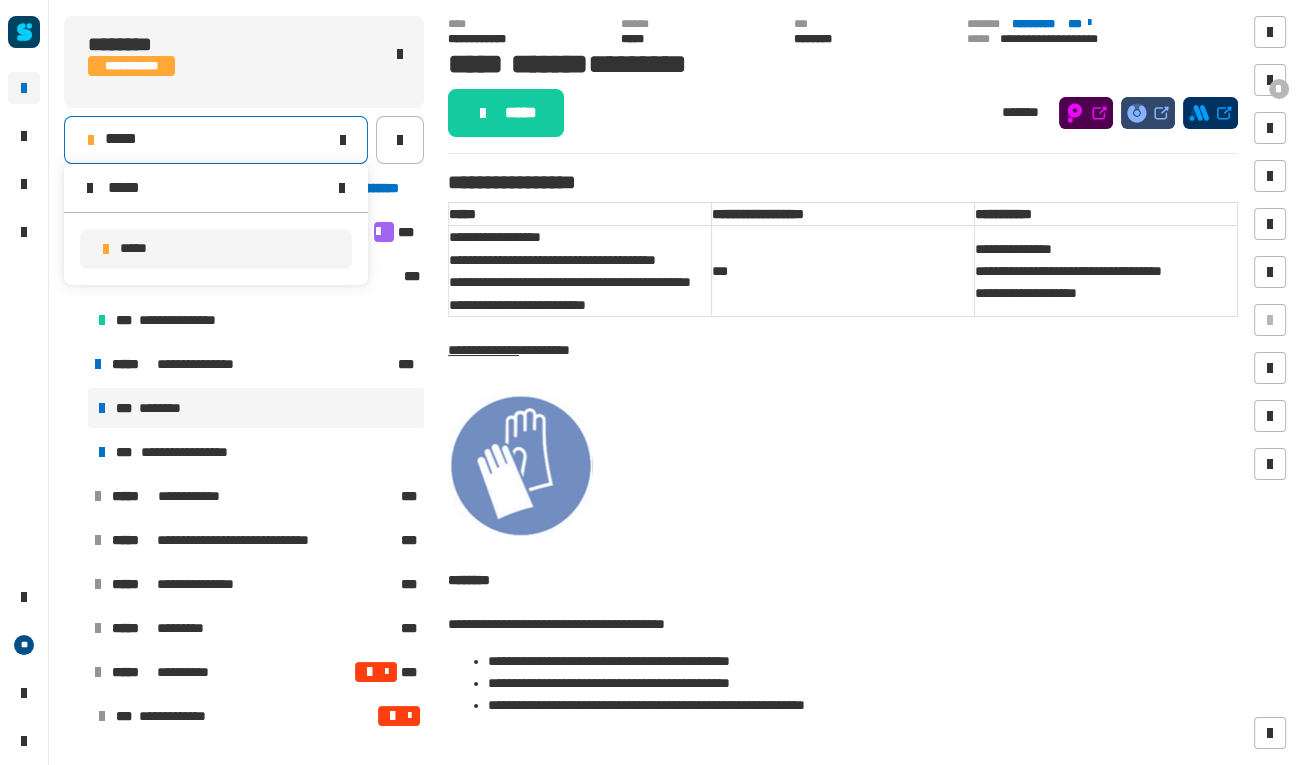 type on "*****" 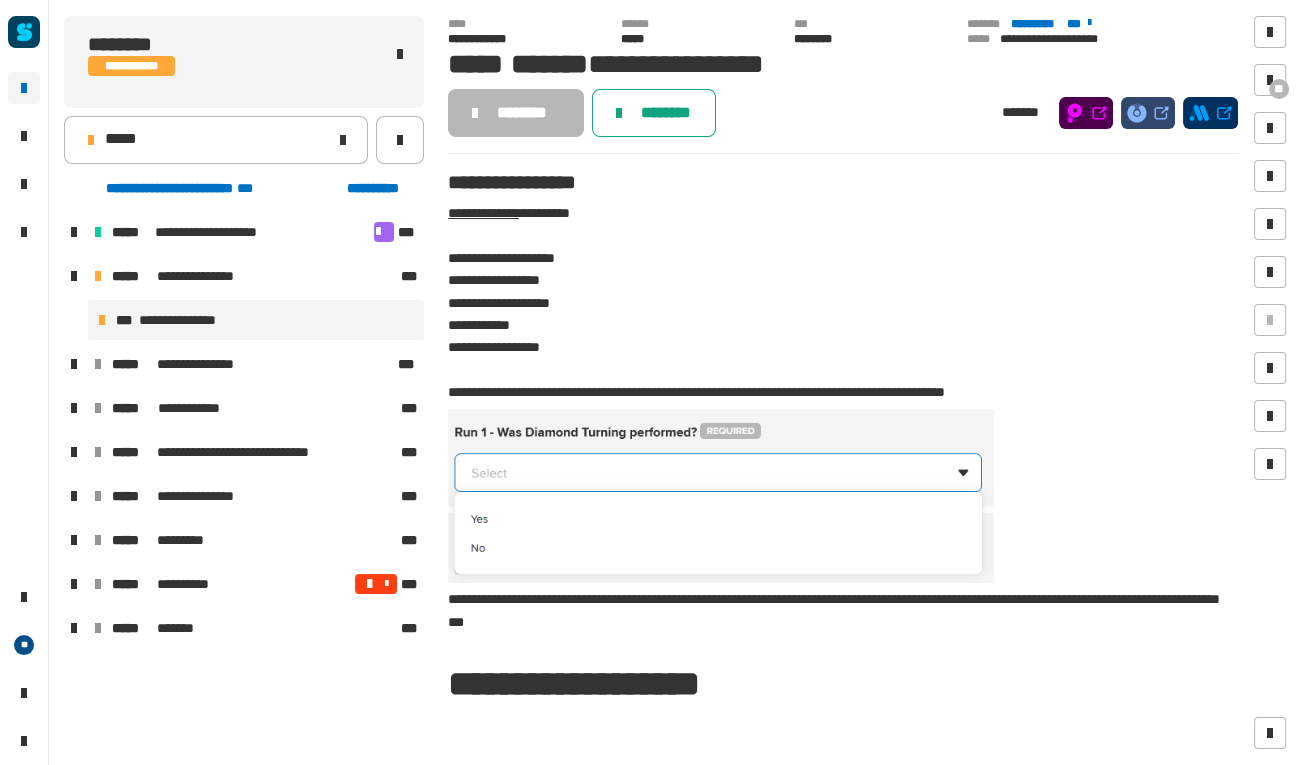 click 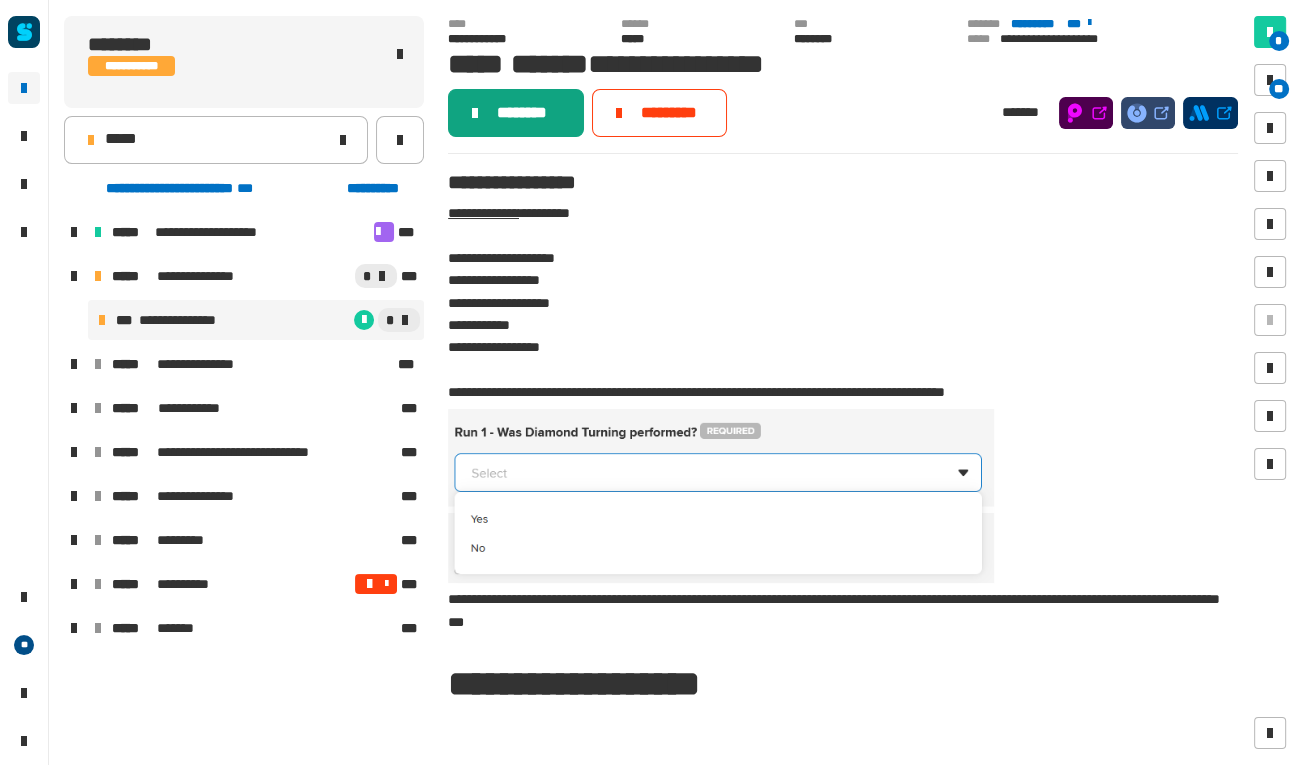 click on "********" 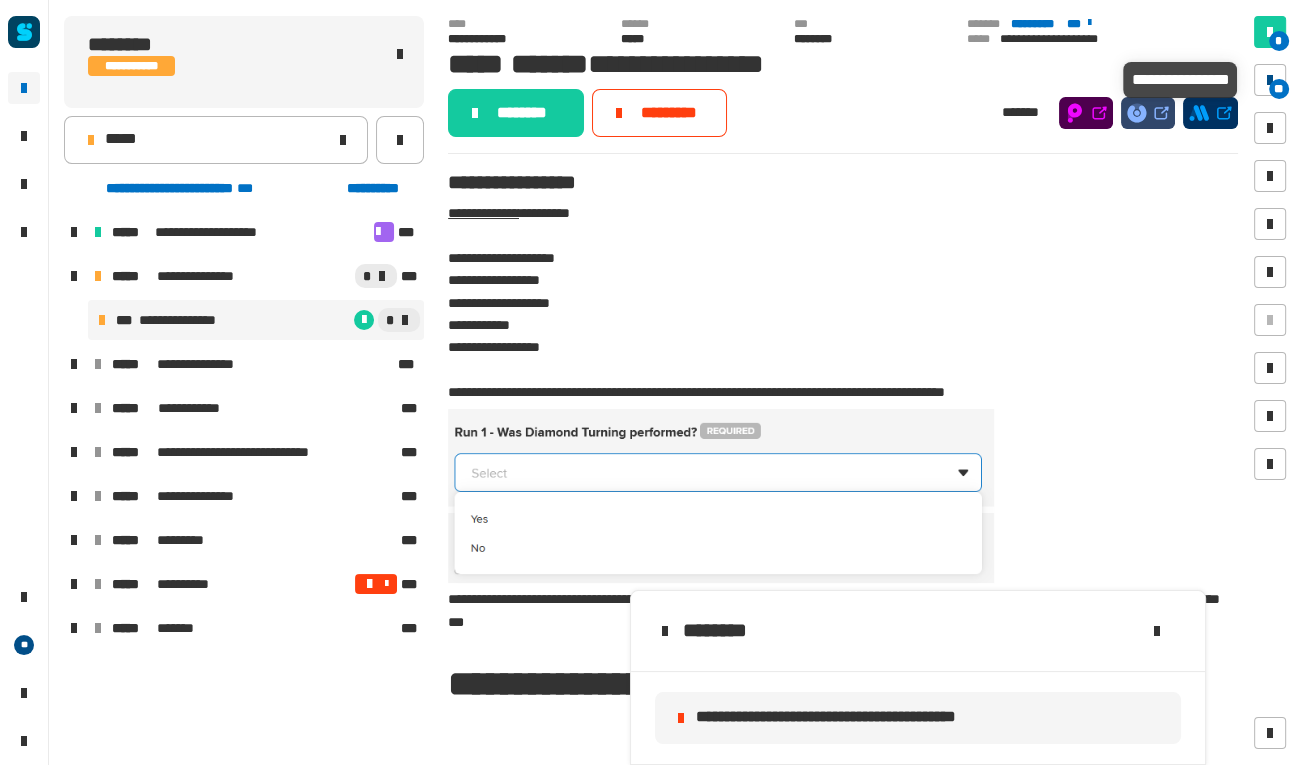 click at bounding box center (1270, 80) 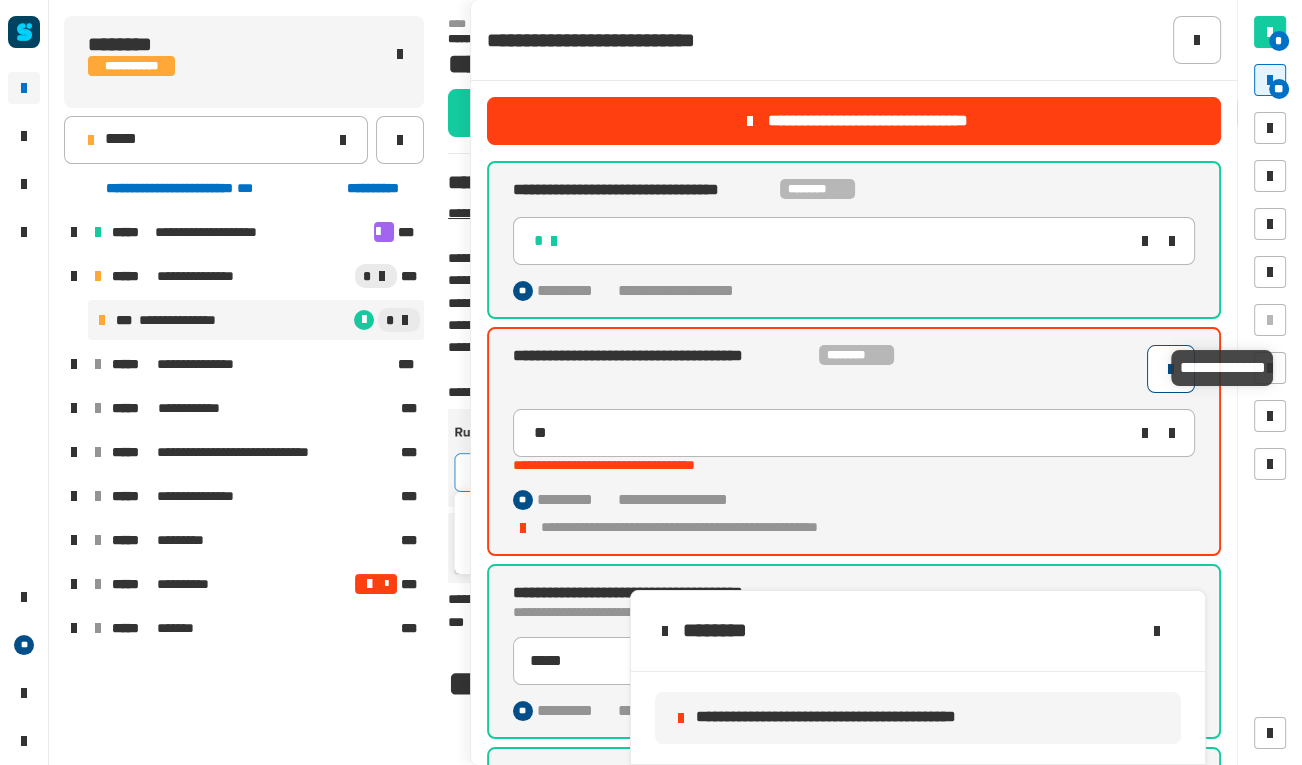 click 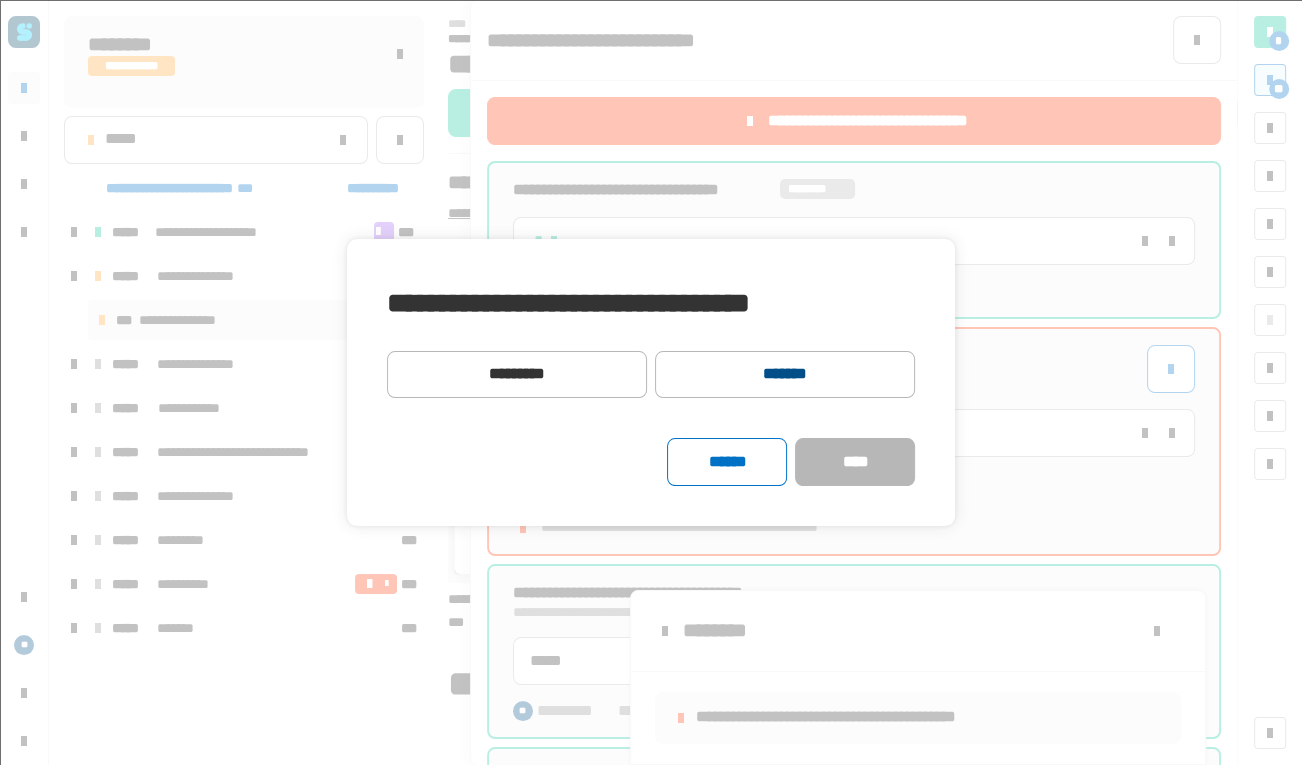 click on "*******" 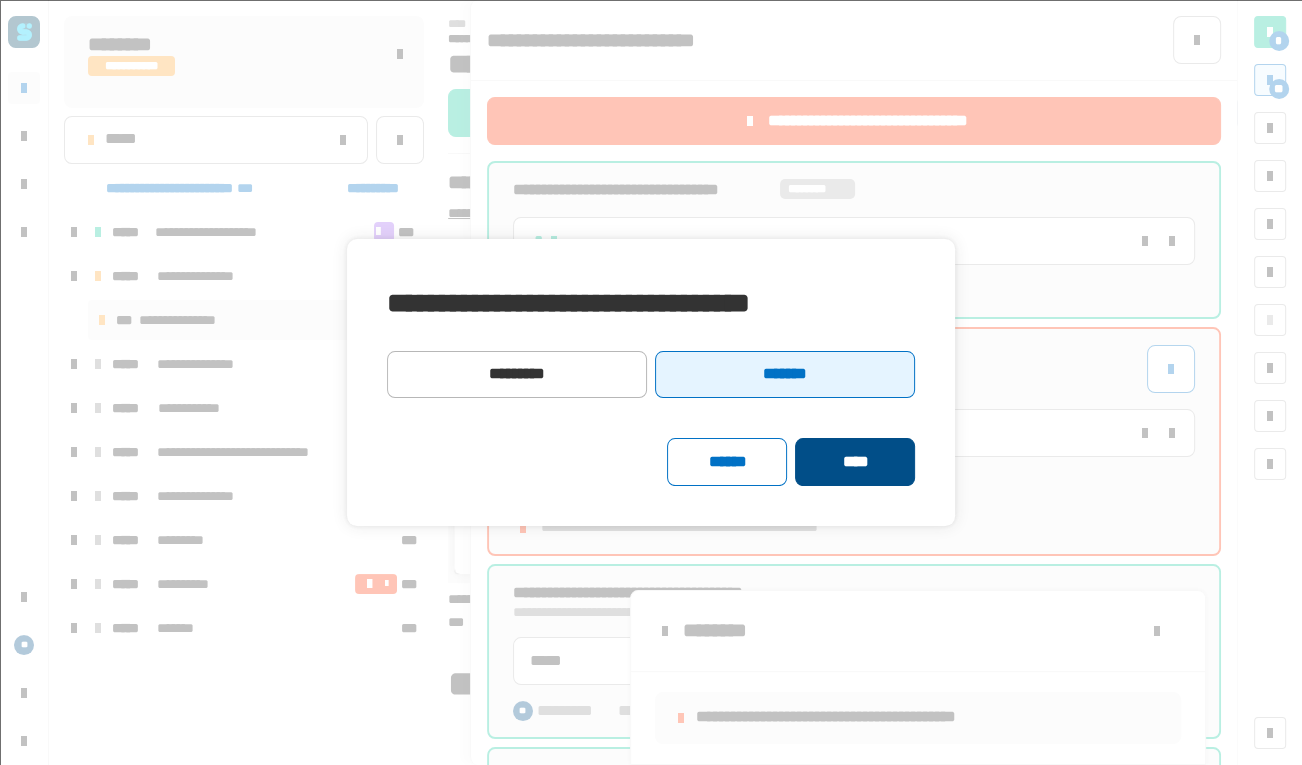 click on "****" 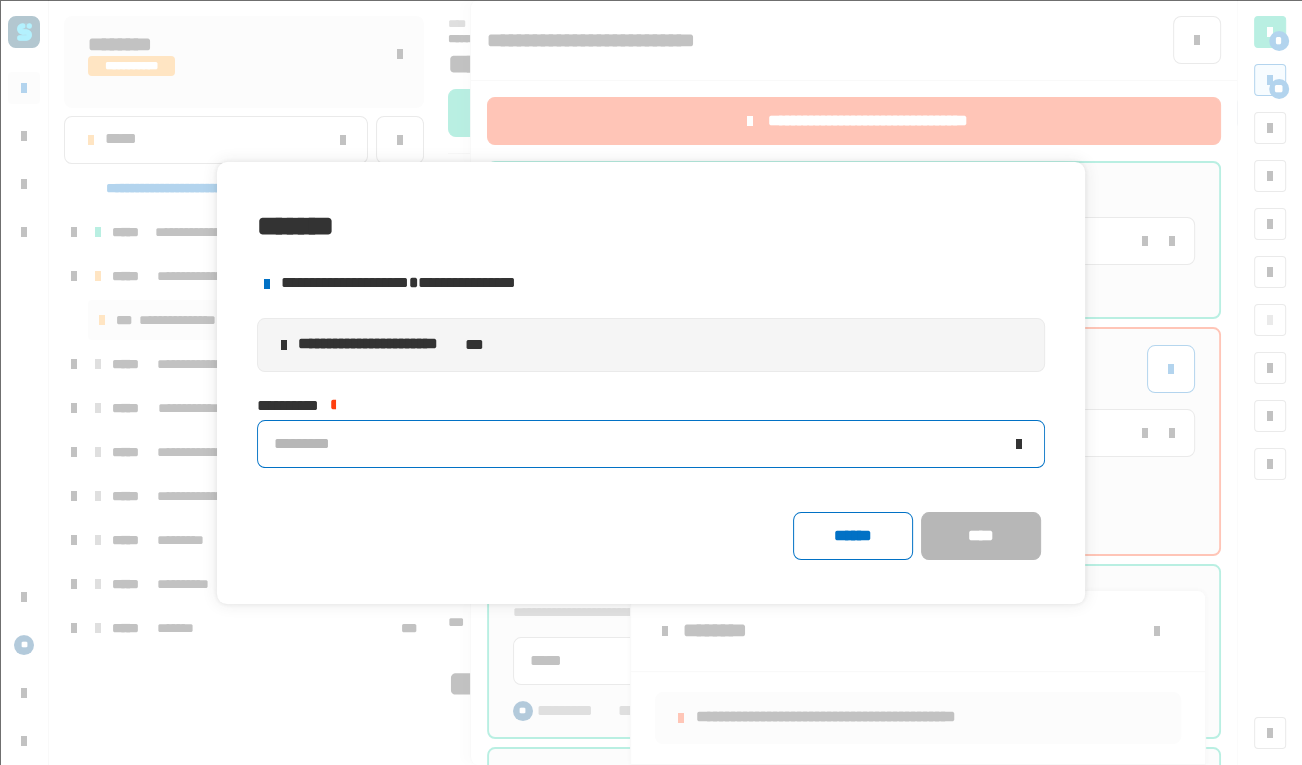 click on "*********" 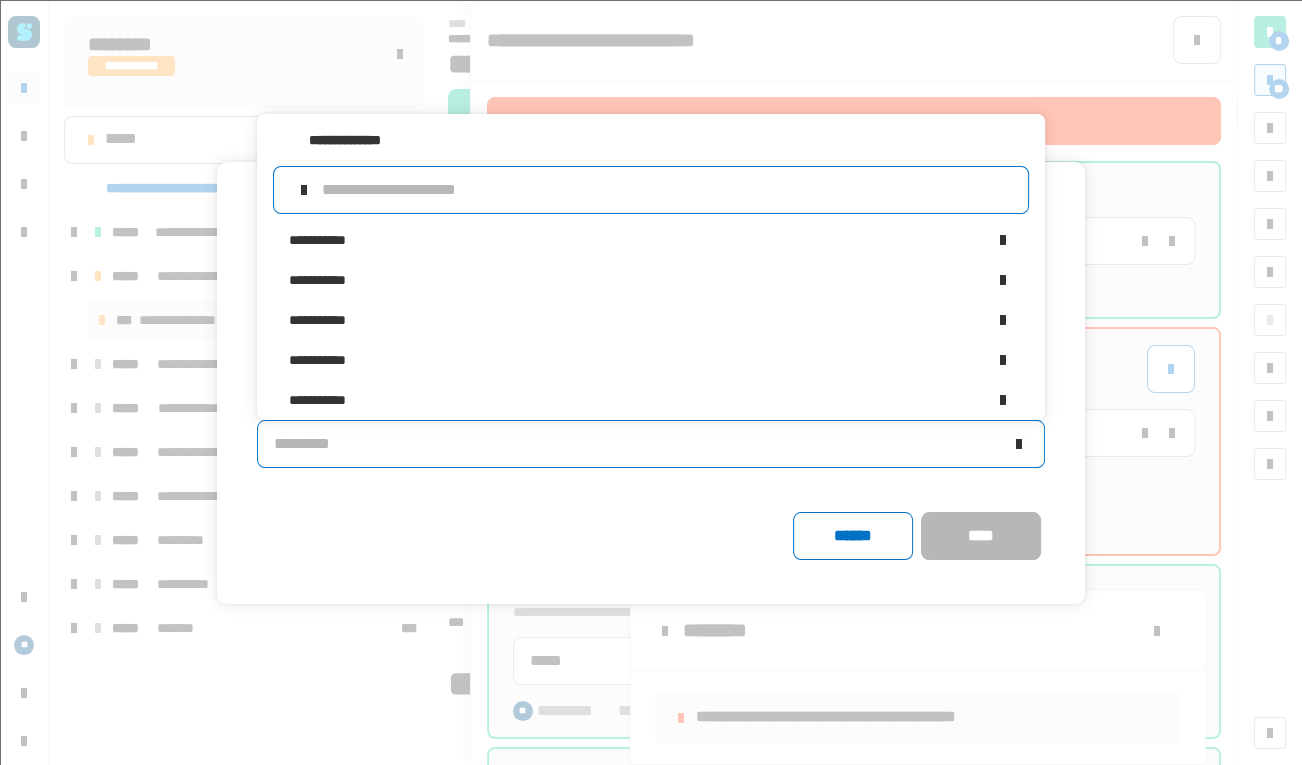 click at bounding box center (667, 190) 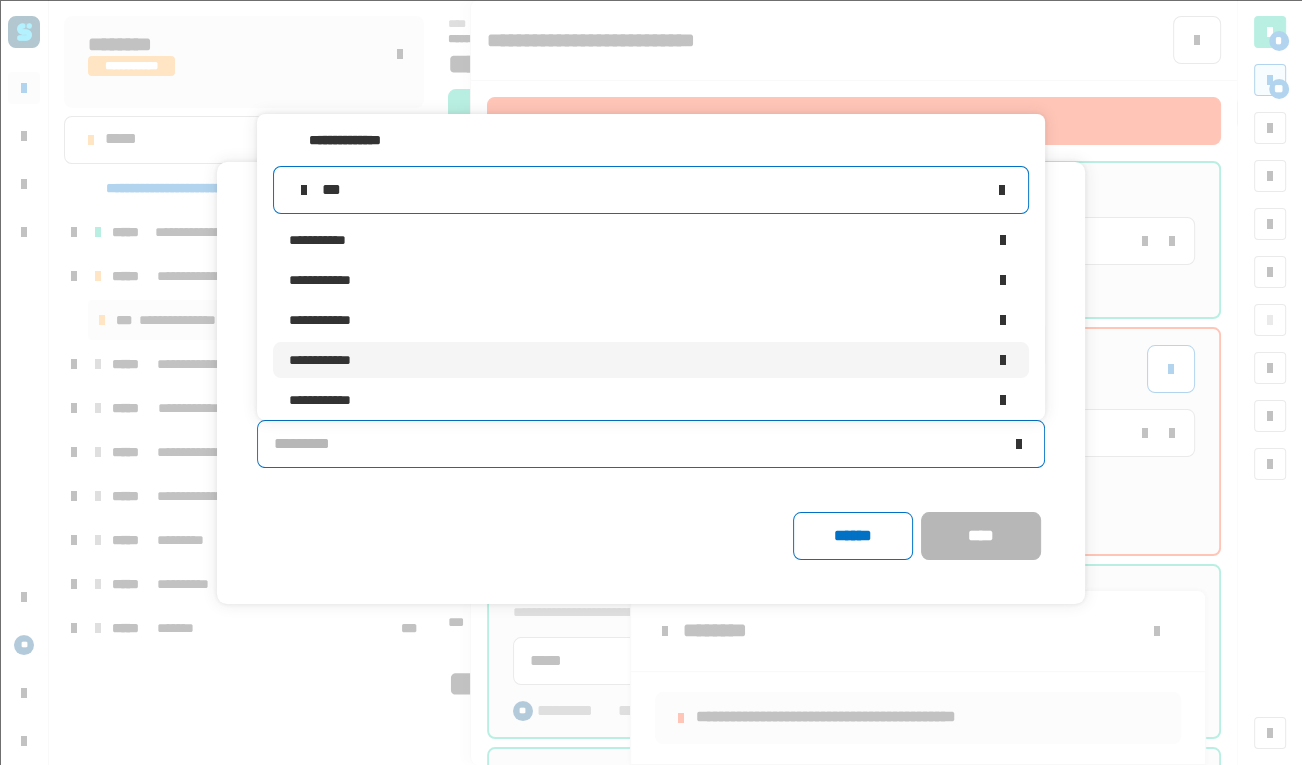 type on "*****" 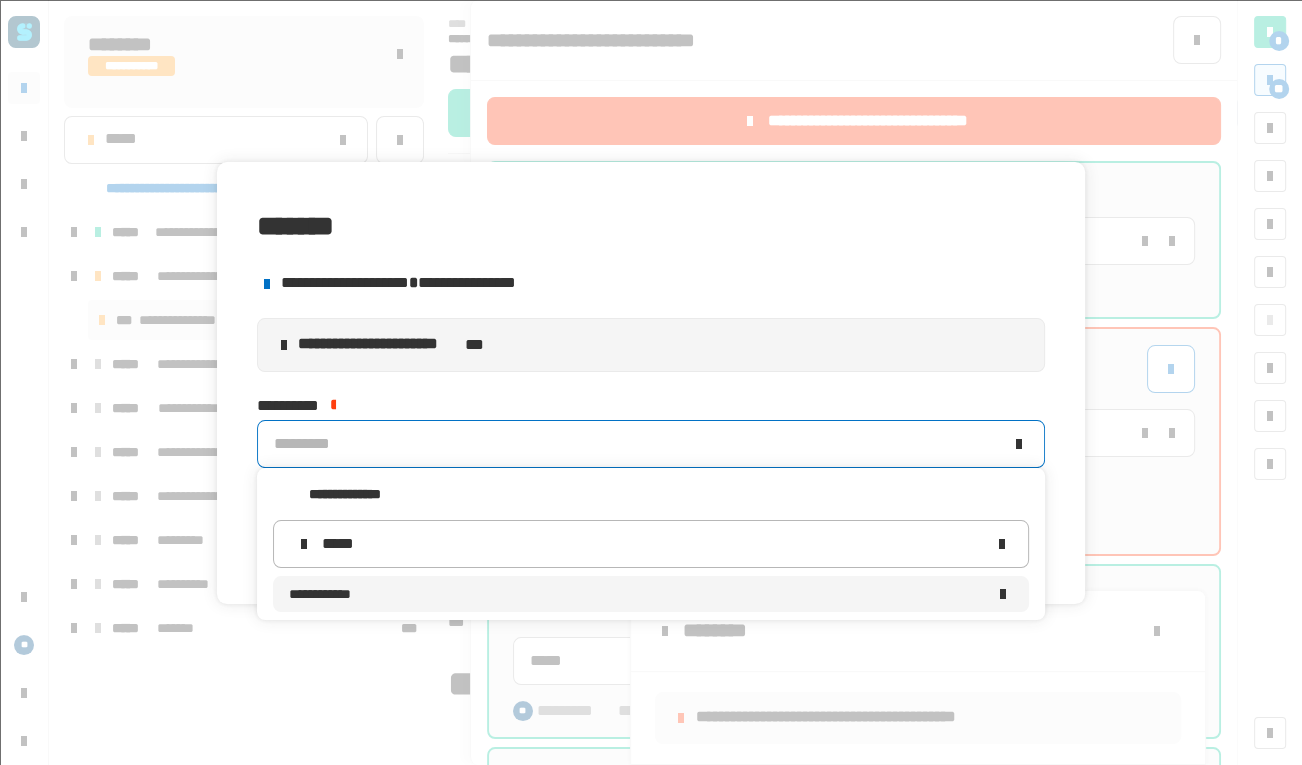 click on "**********" at bounding box center (651, 594) 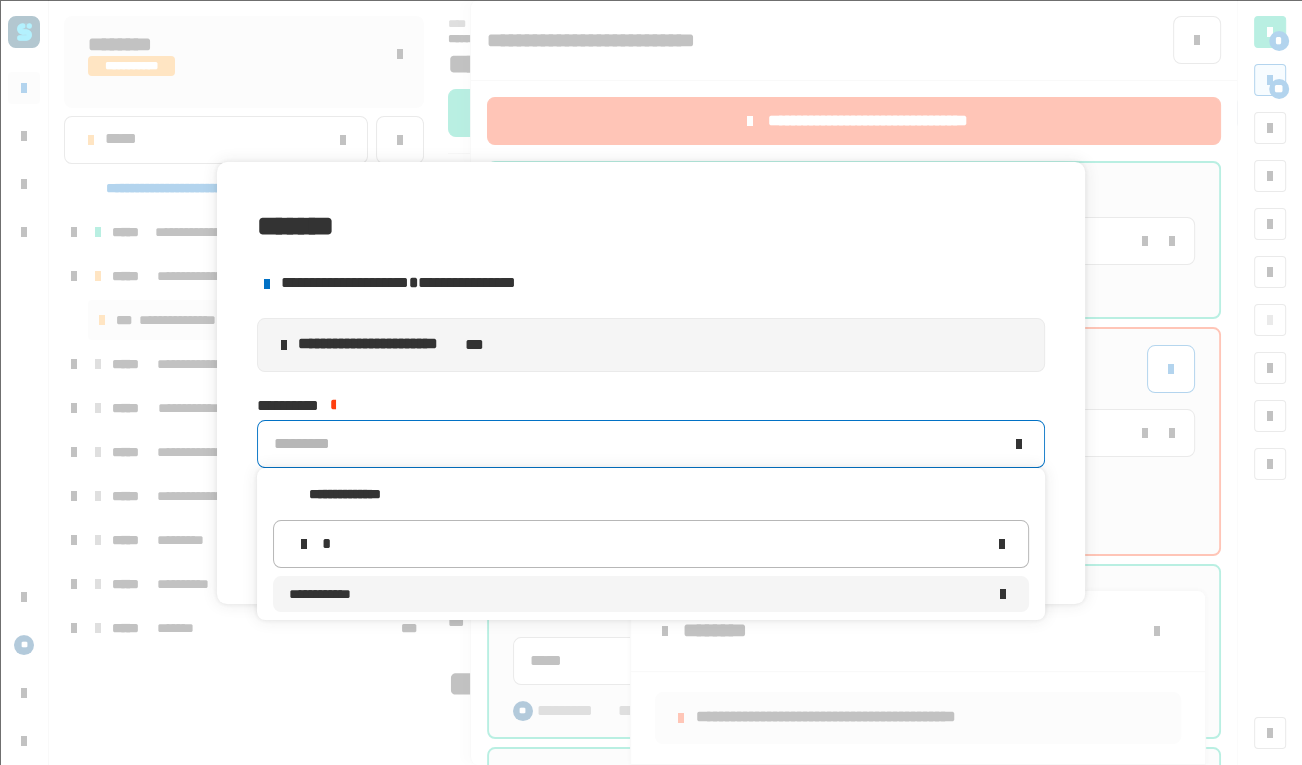 type 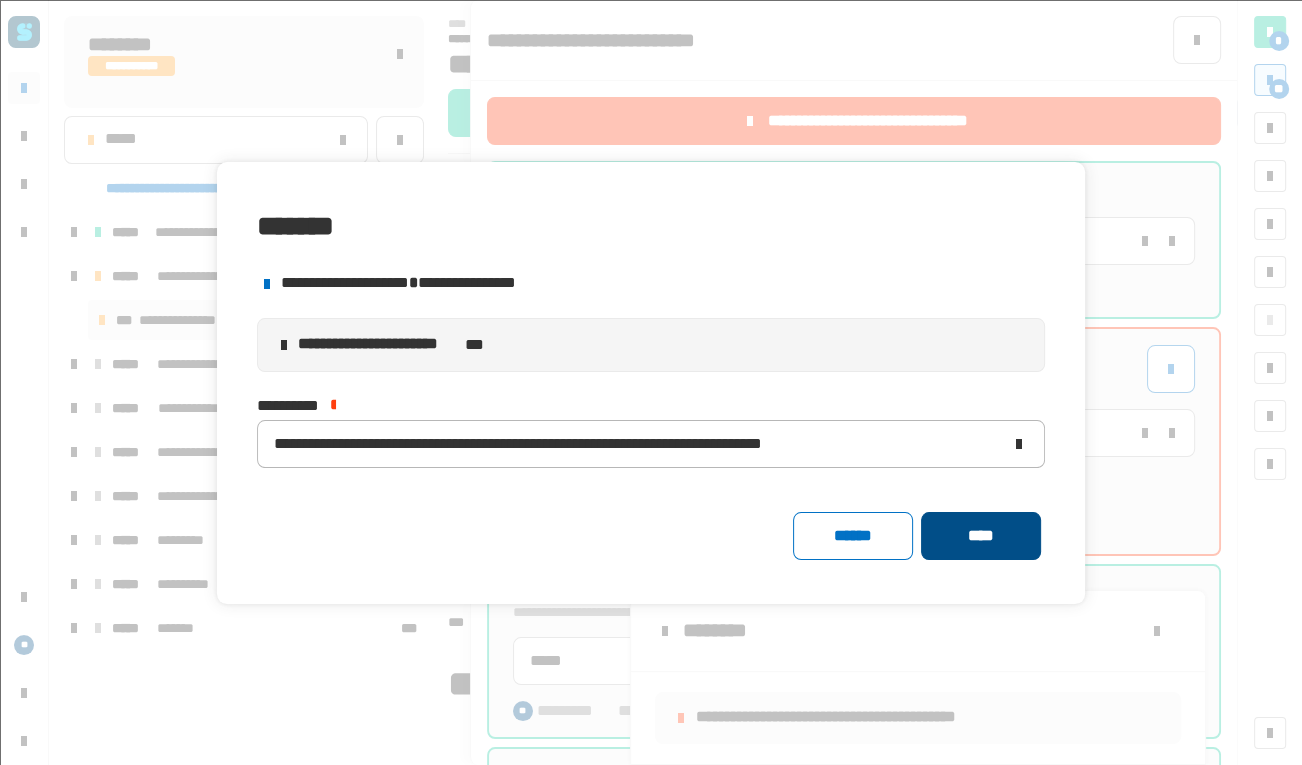 click on "****" 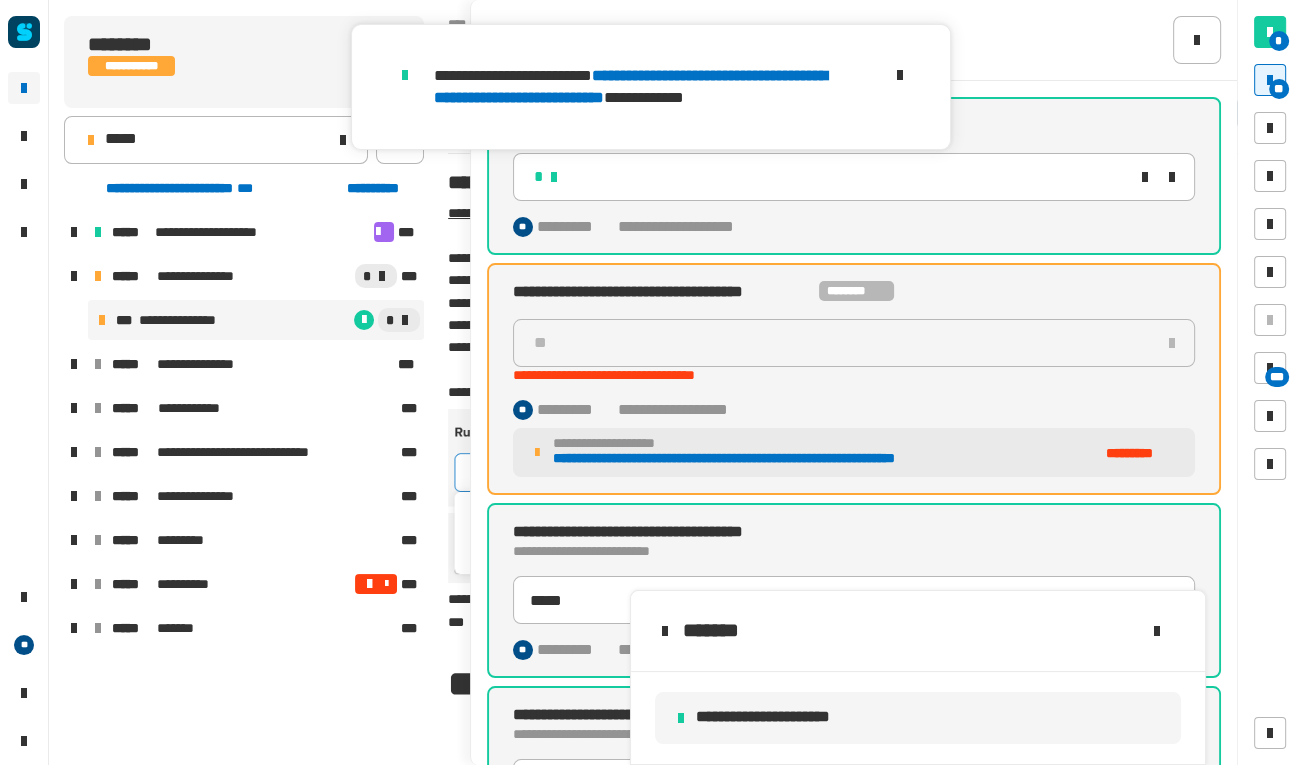 click 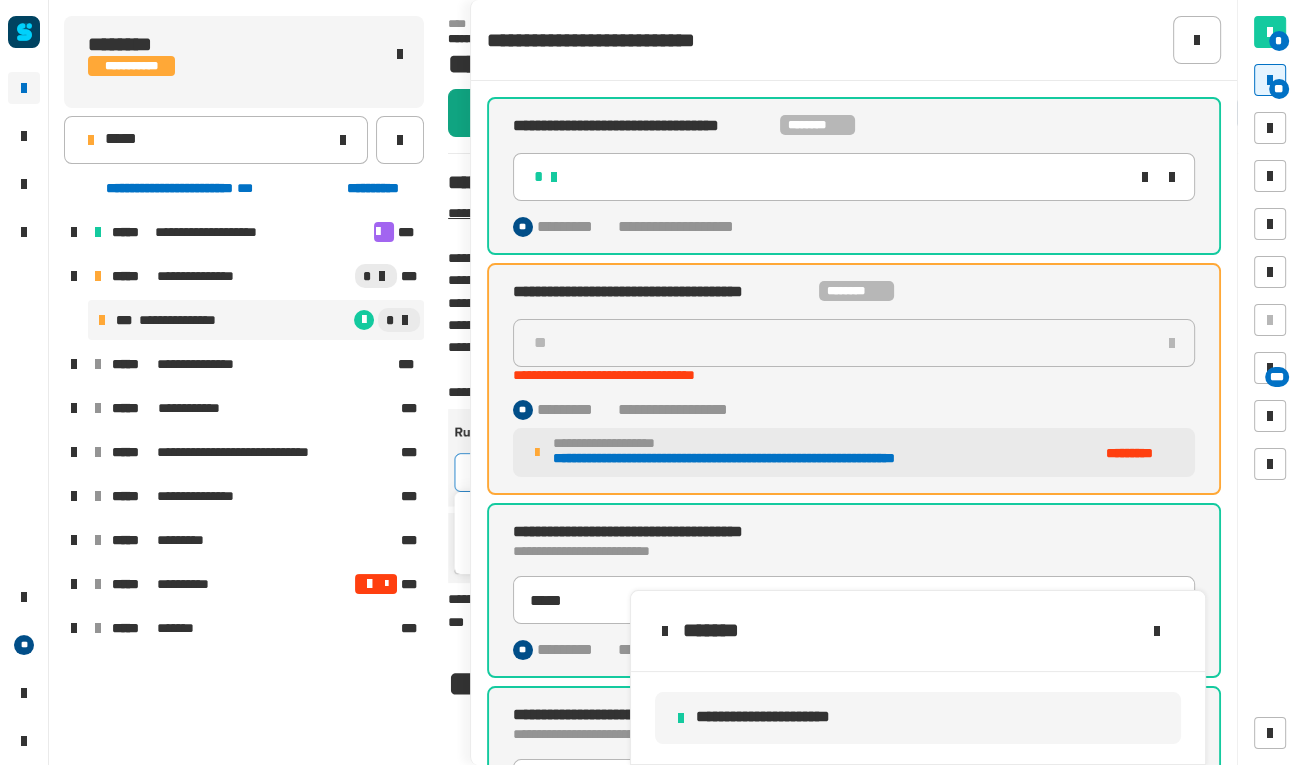 click 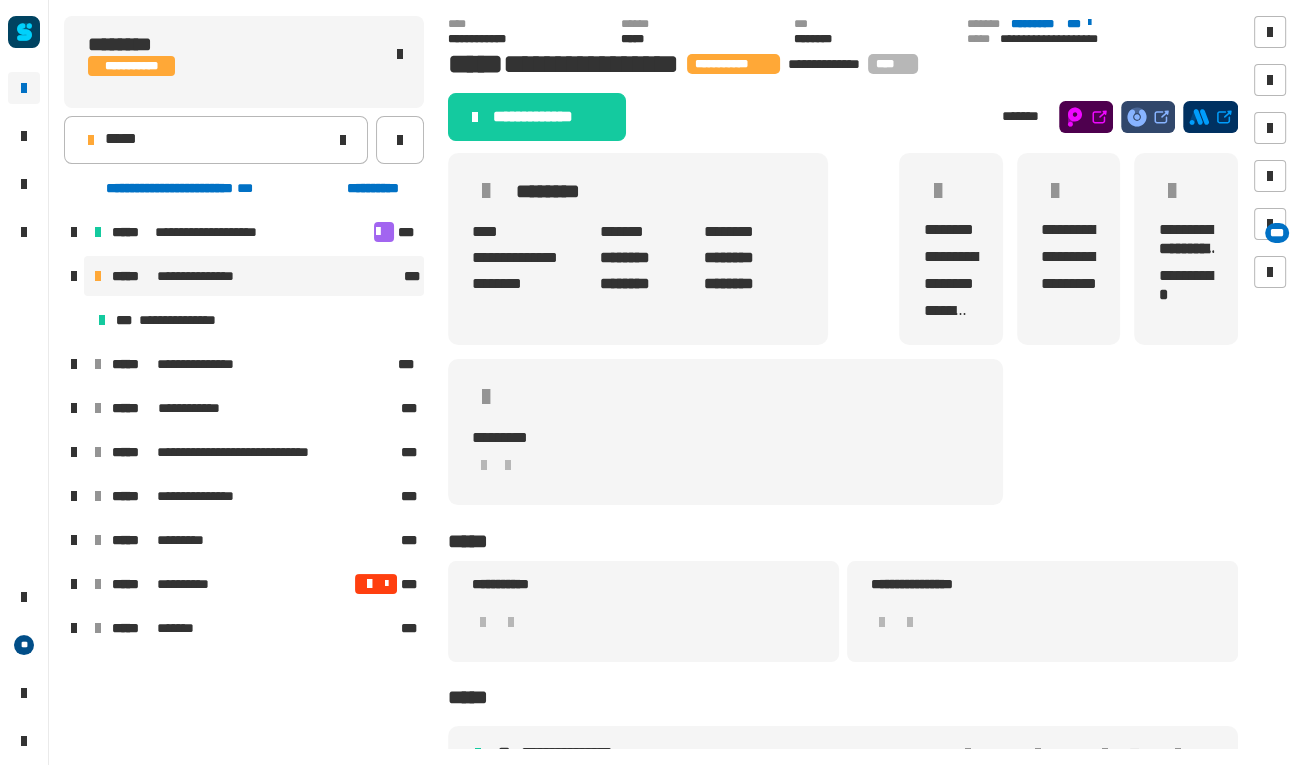 click on "**********" 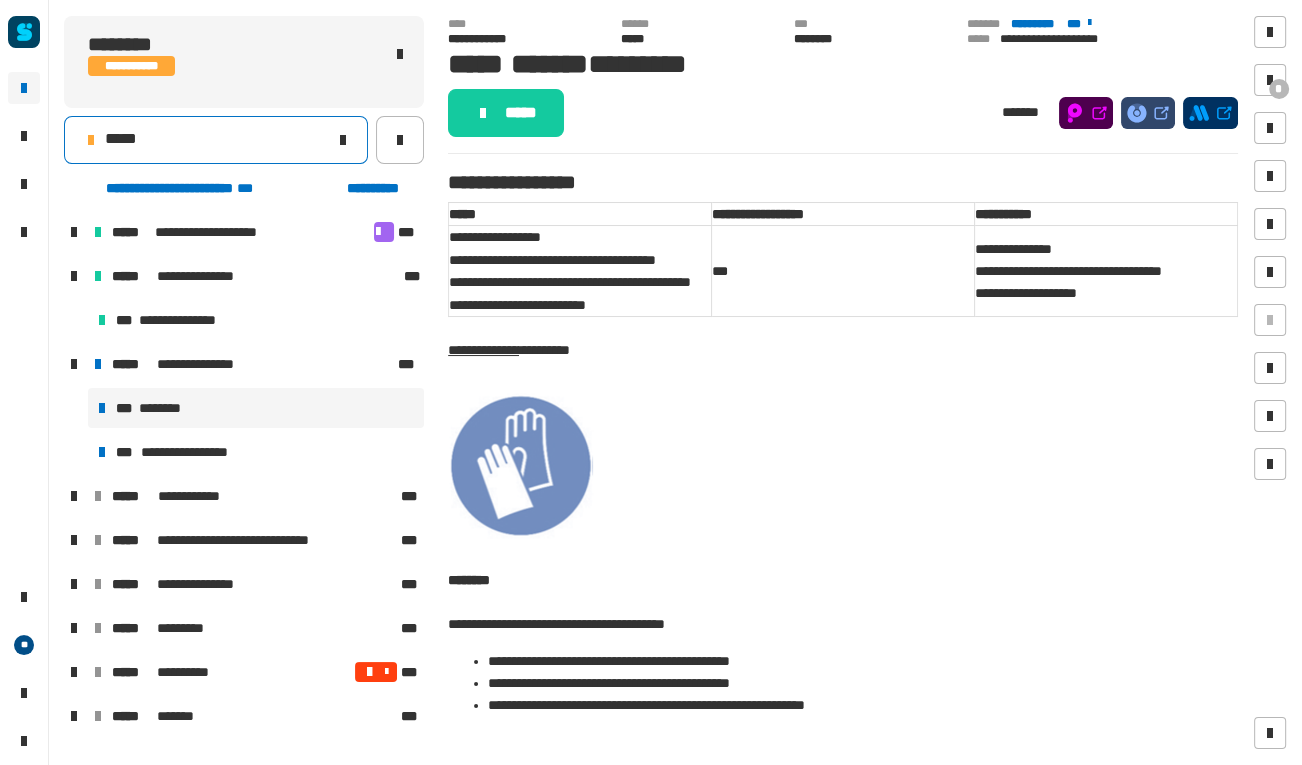 click on "*****" 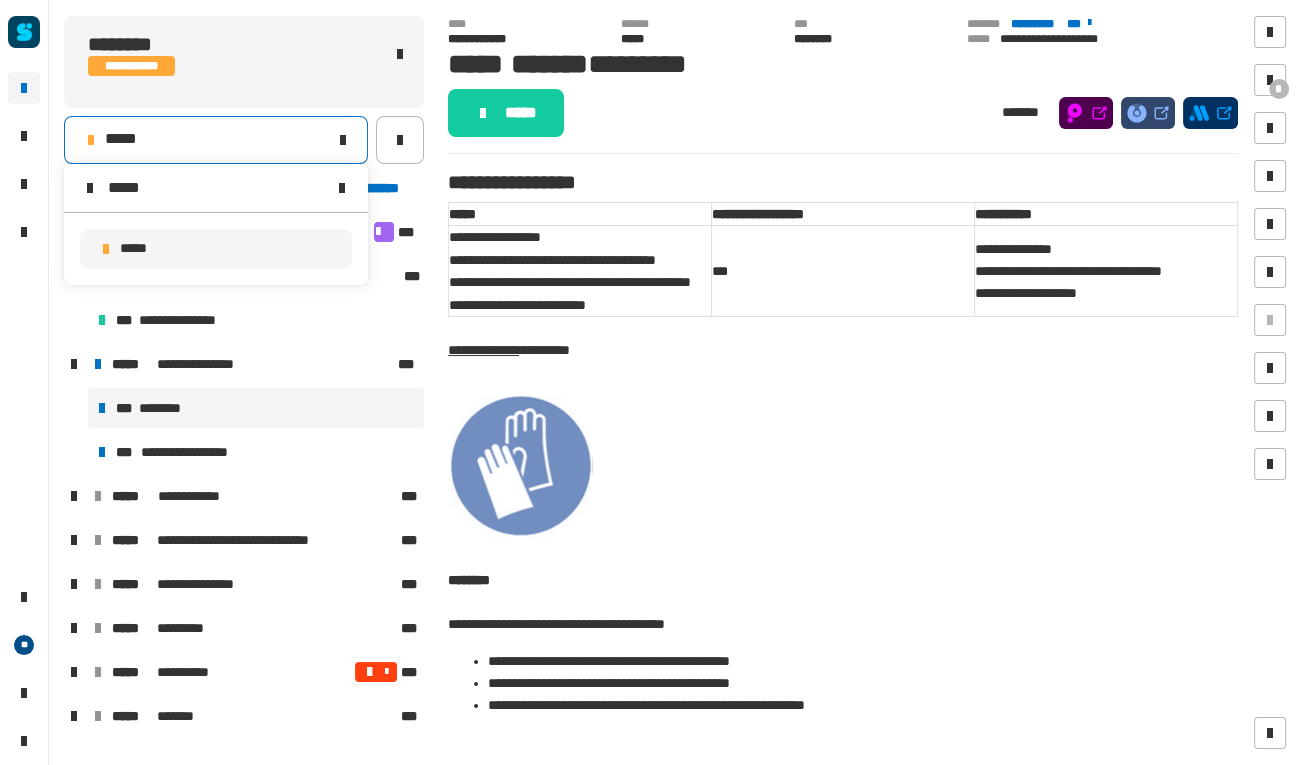 type on "*****" 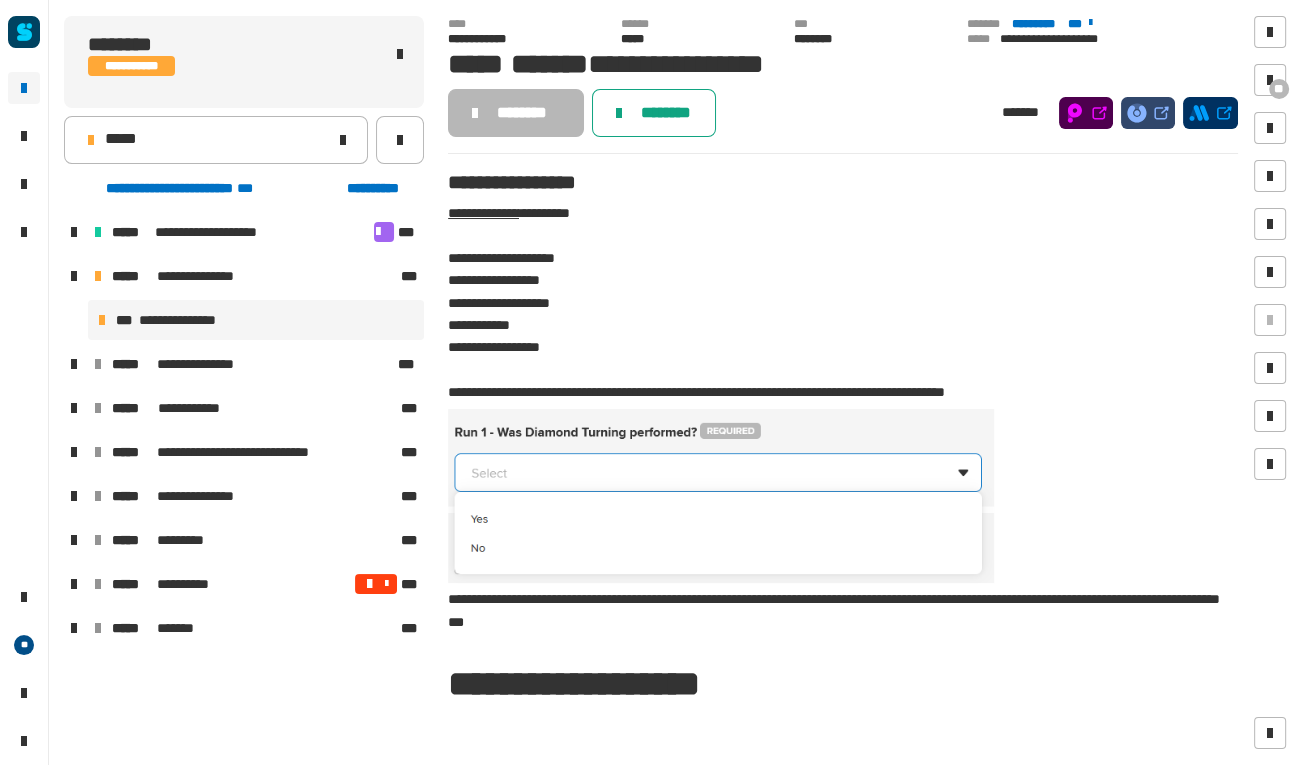 click on "********" 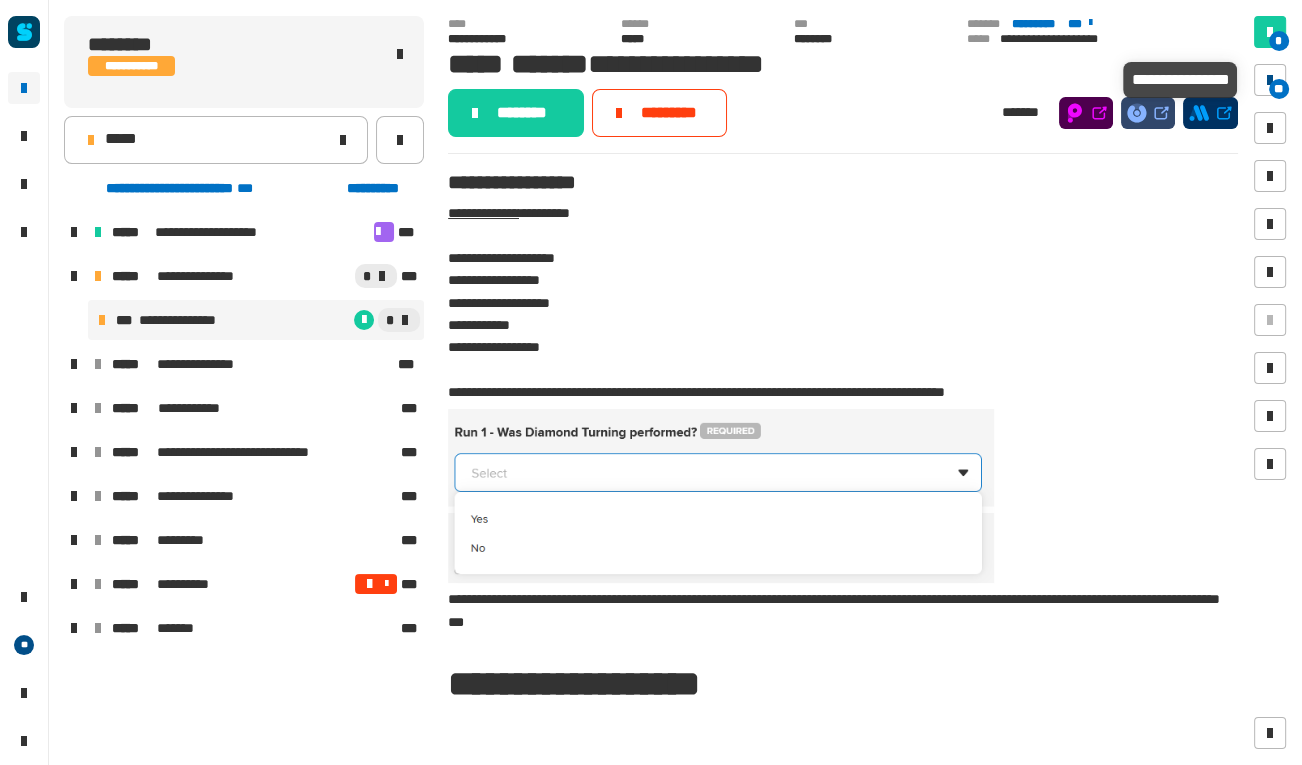 click at bounding box center [1270, 80] 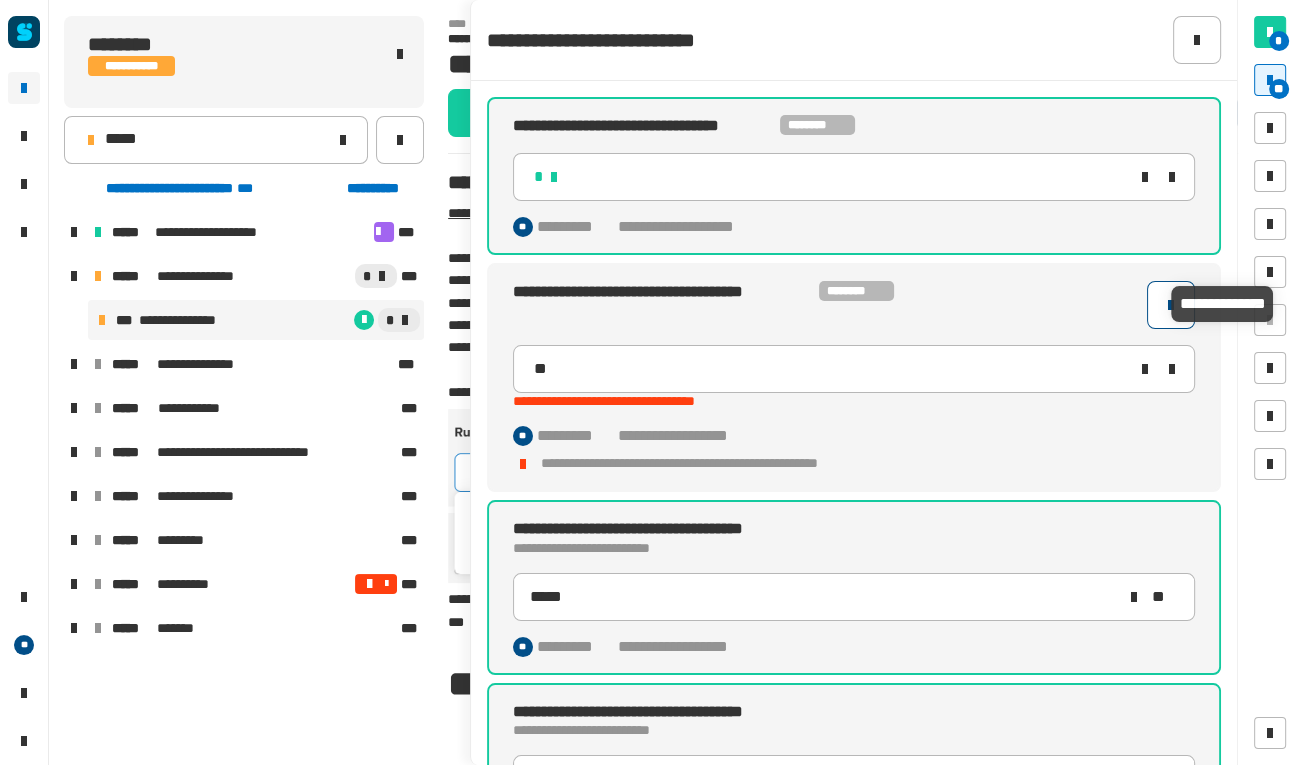 click 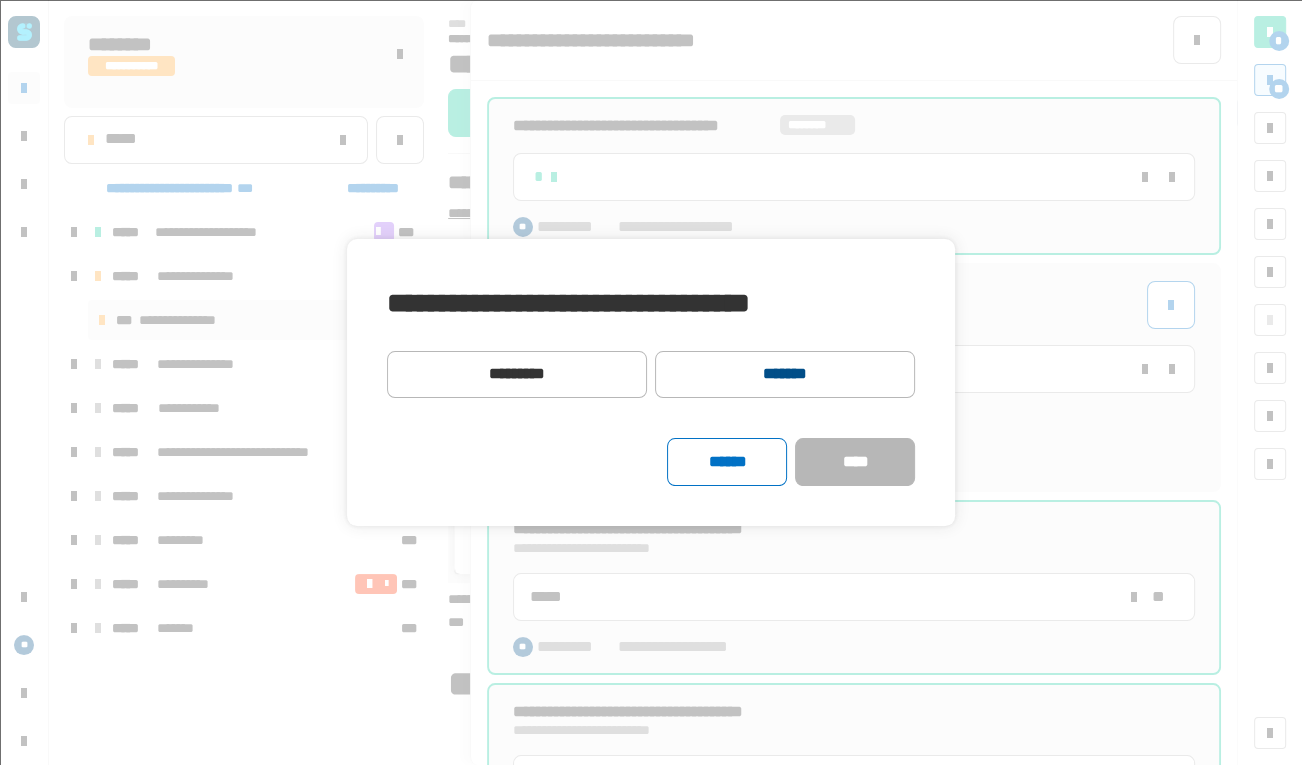 click on "*******" 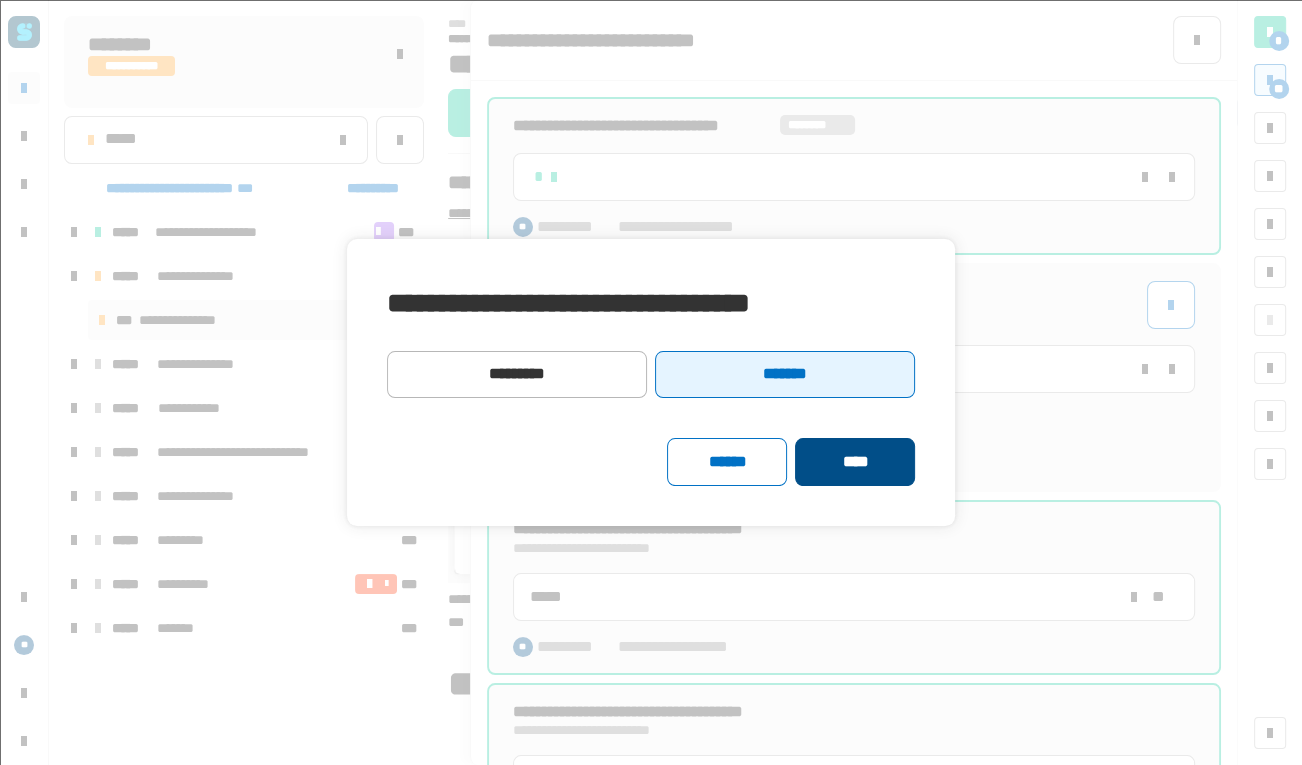 click on "****" 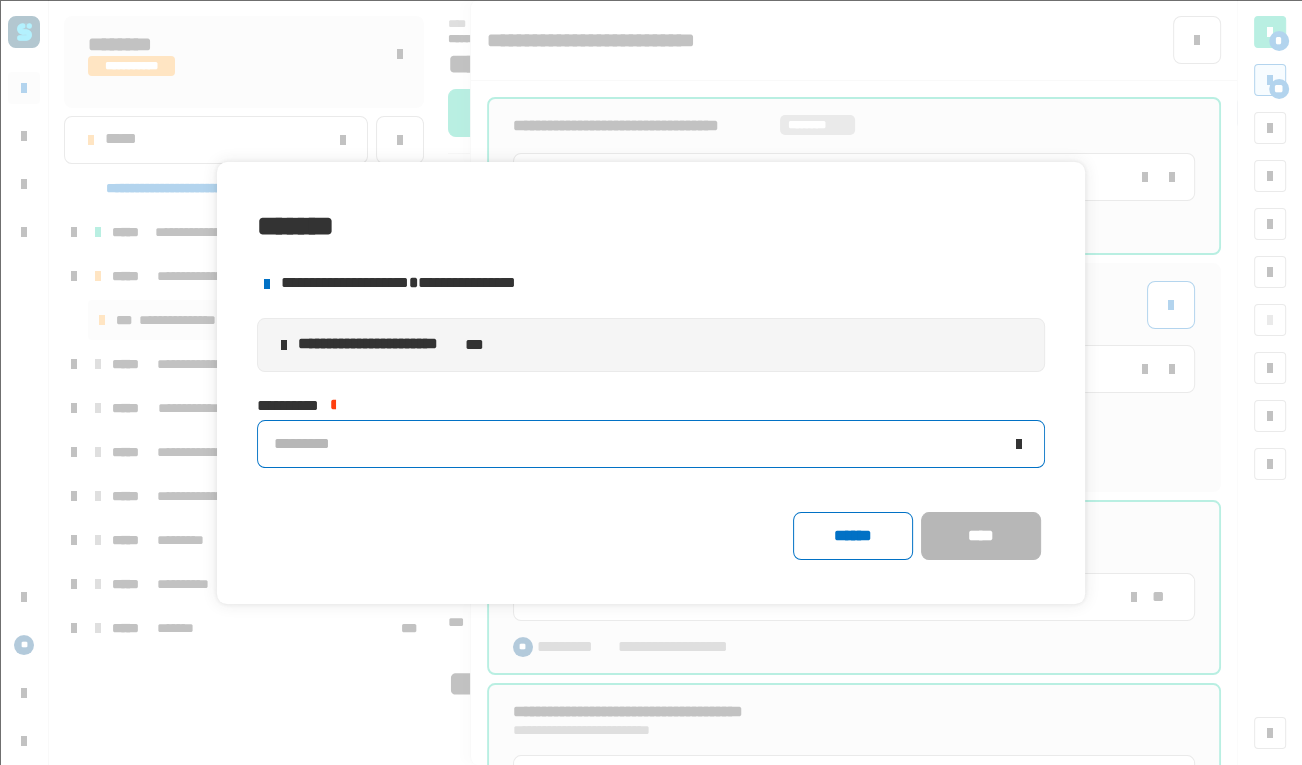 click on "*********" 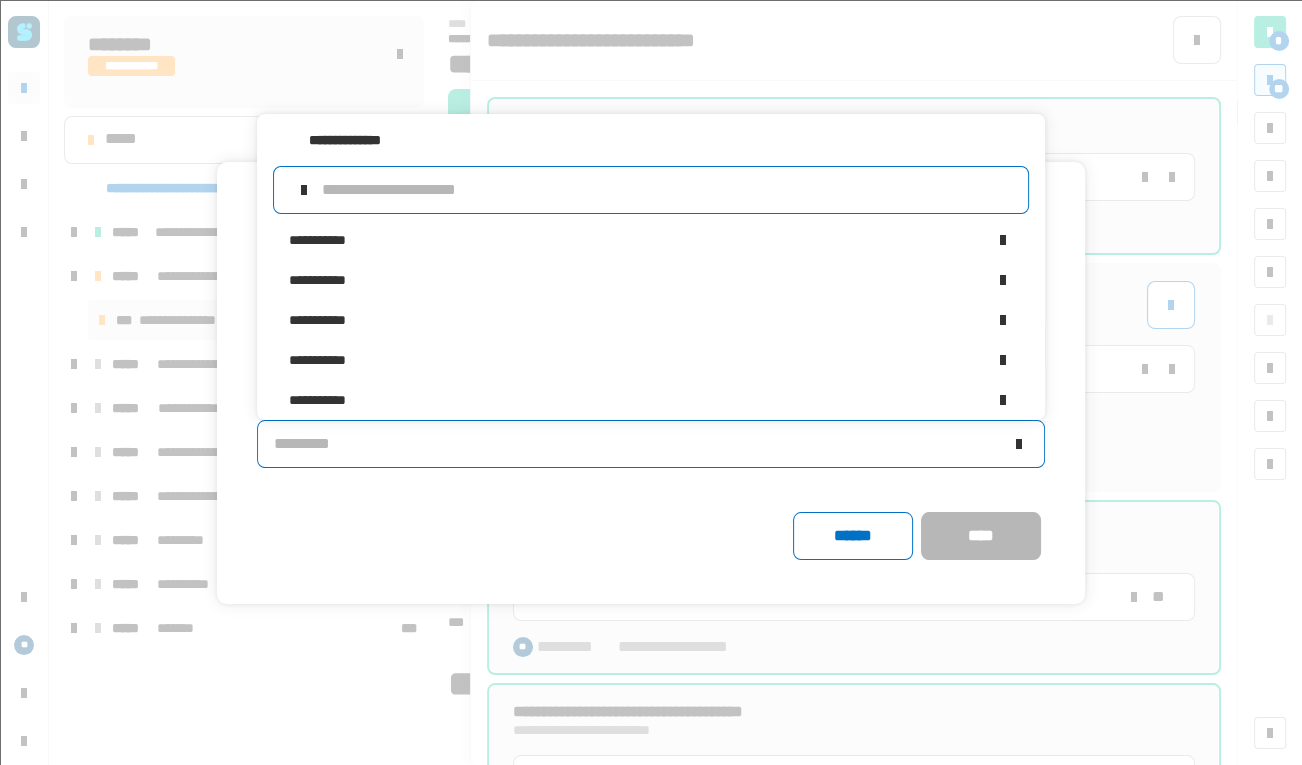 click at bounding box center (667, 190) 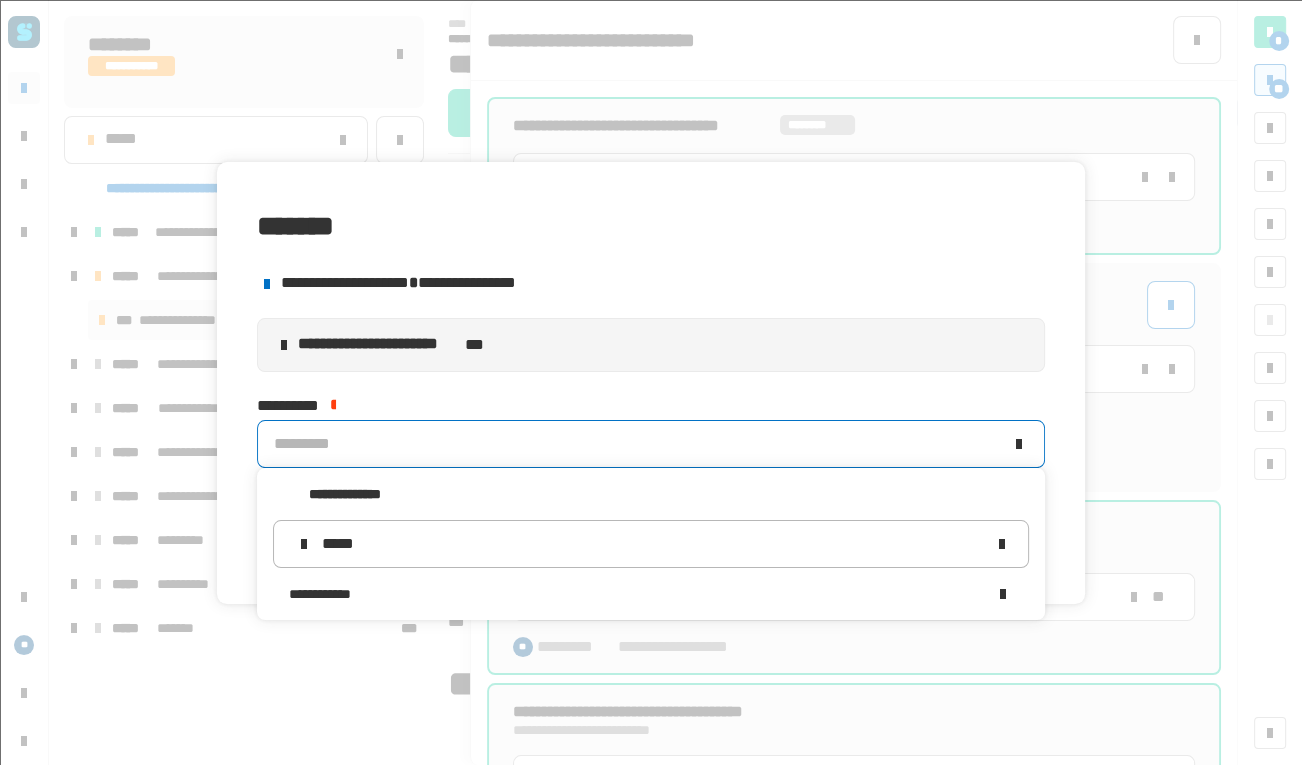 click on "**********" at bounding box center [655, 598] 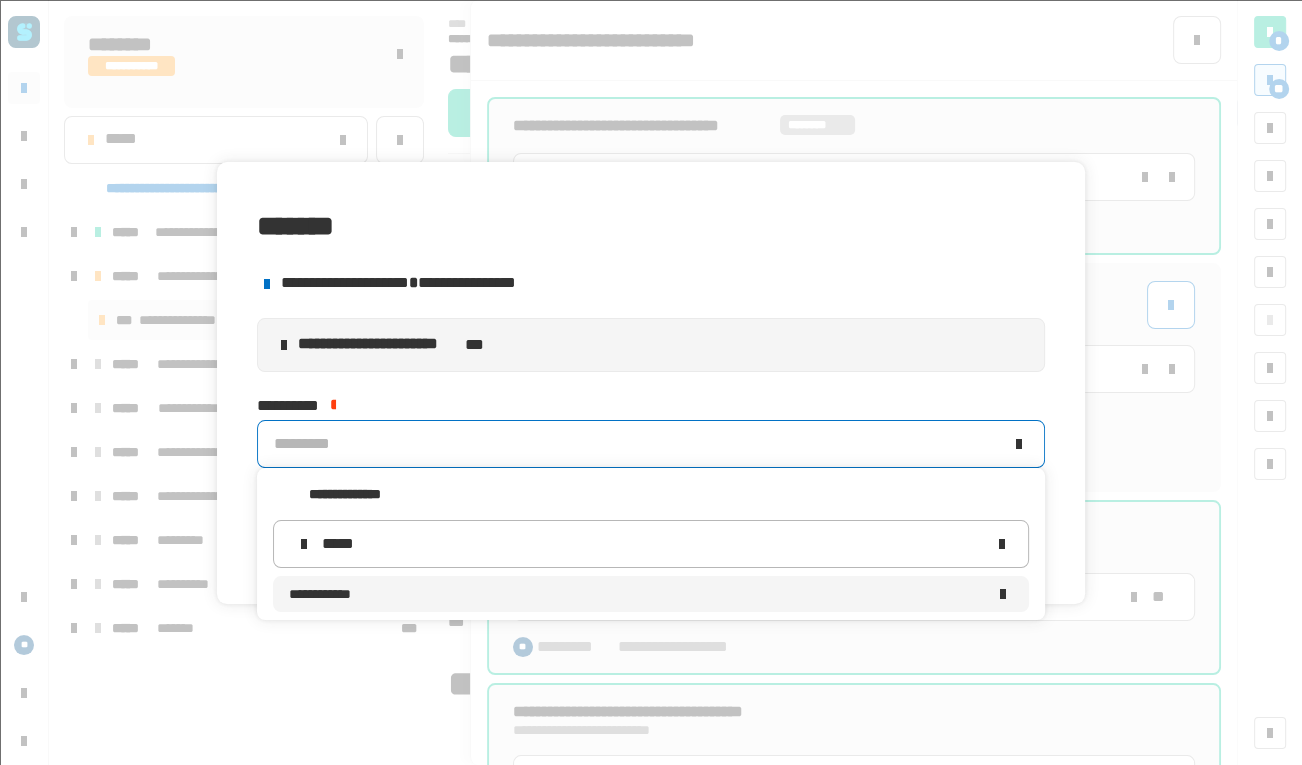 click on "**********" at bounding box center [637, 594] 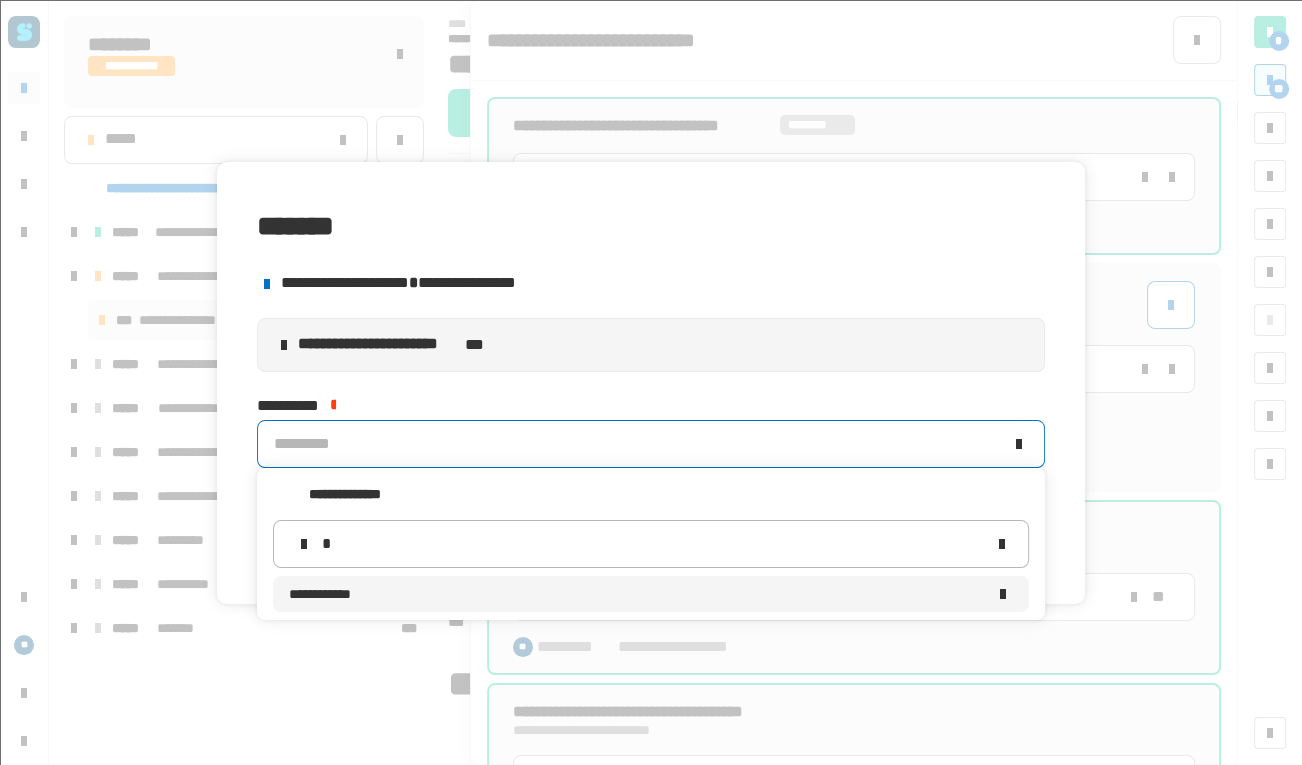 type 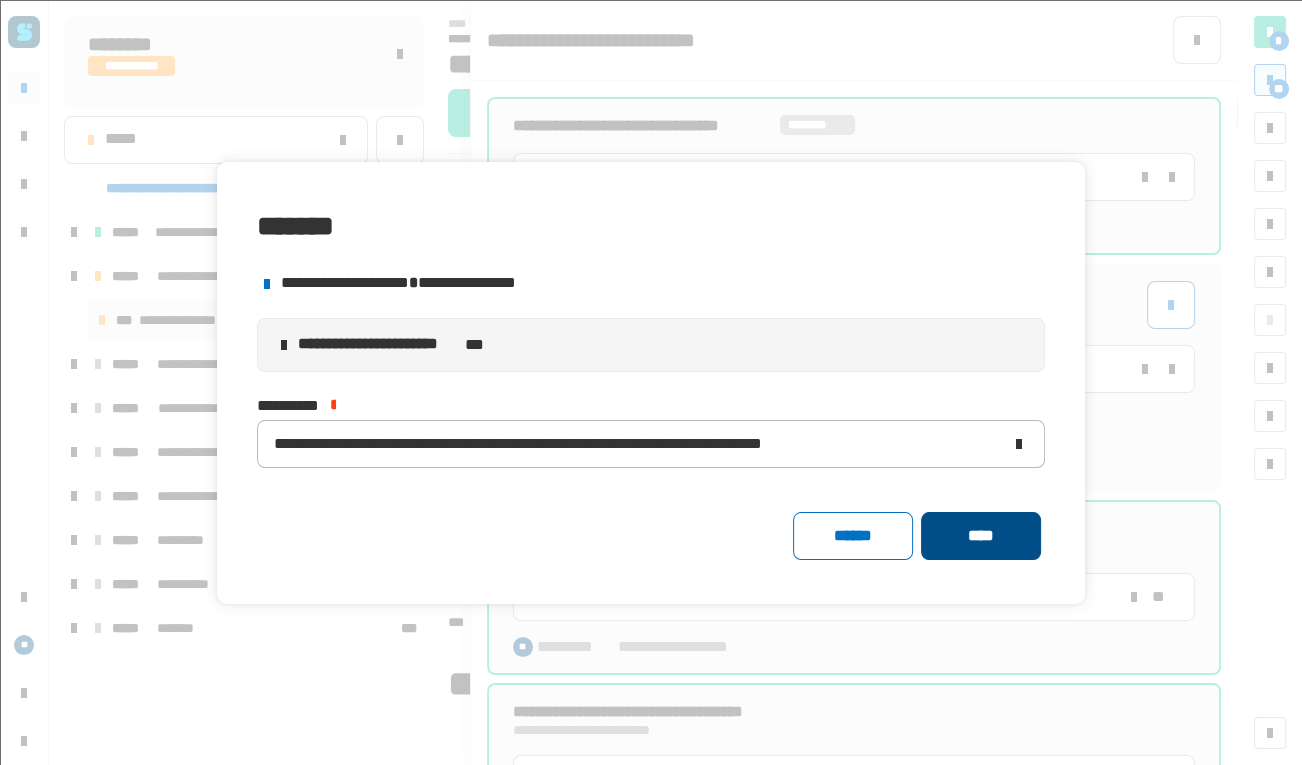 click on "****" 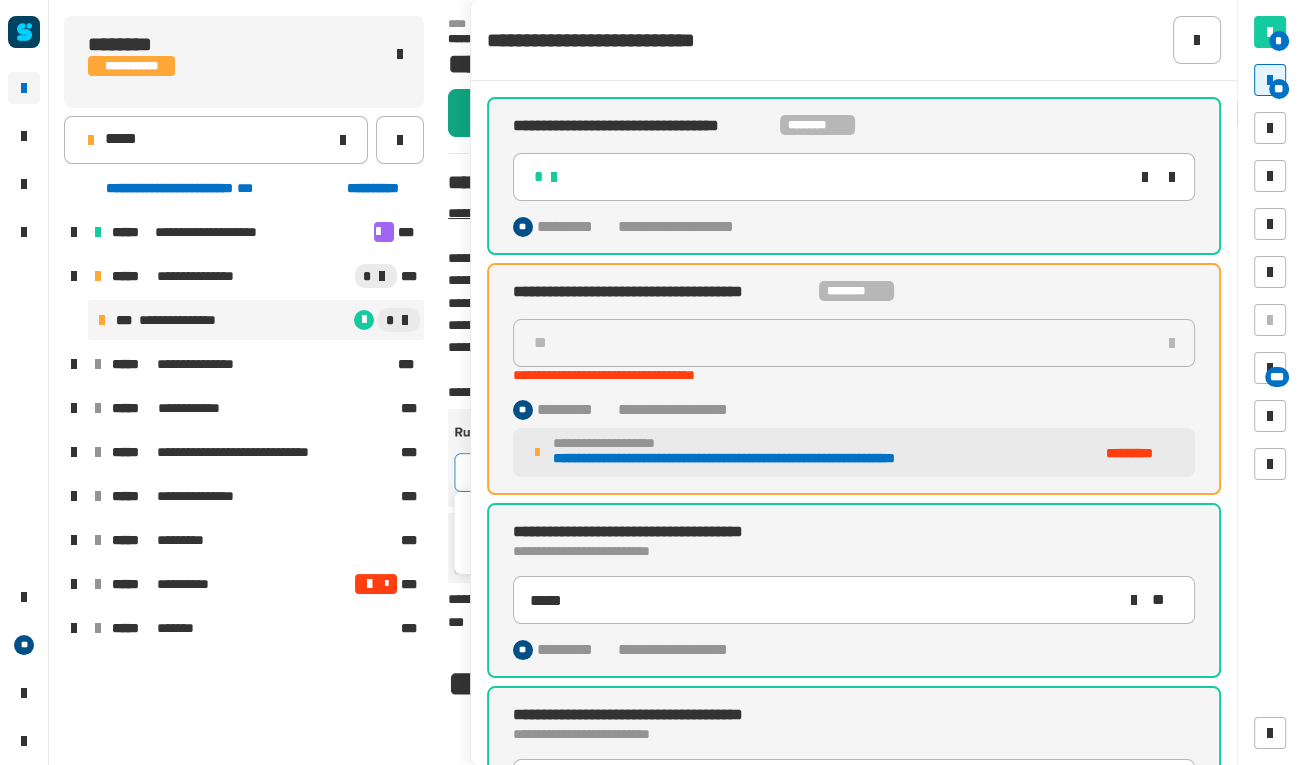 click on "********" 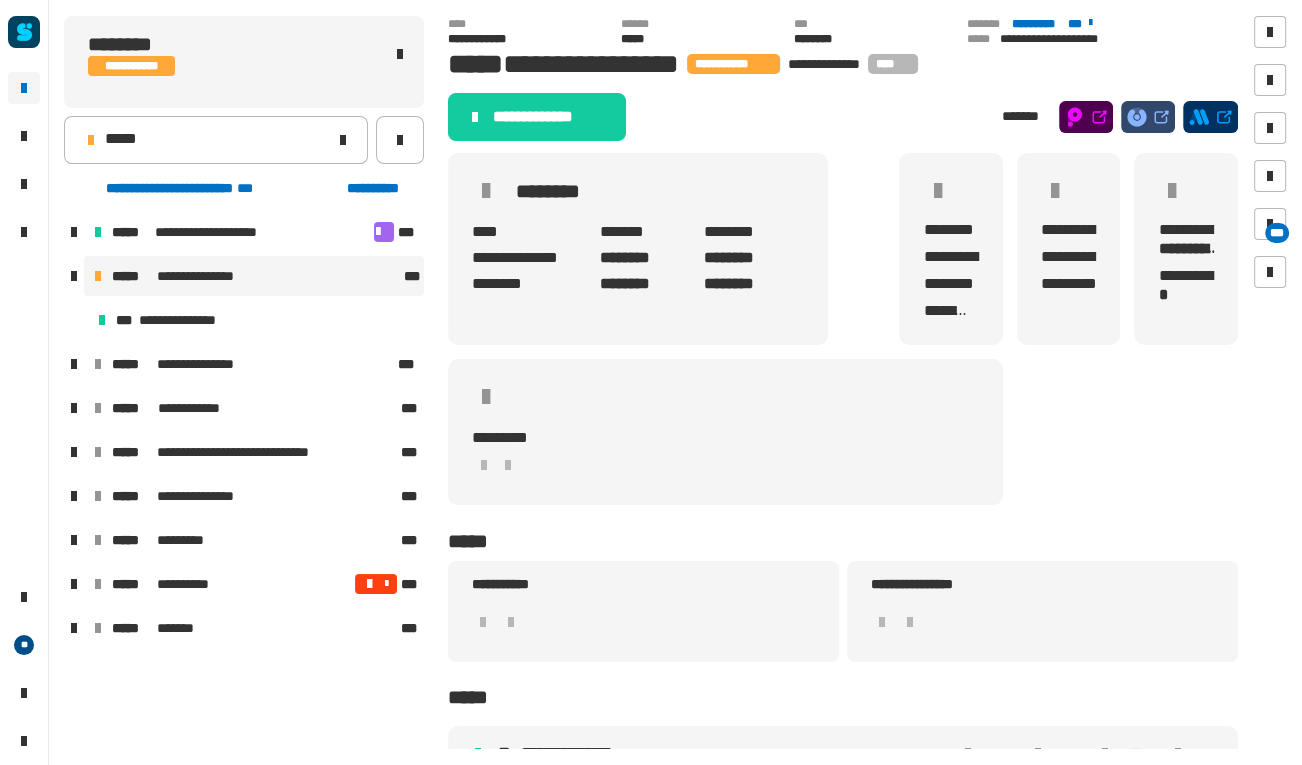 click on "**********" 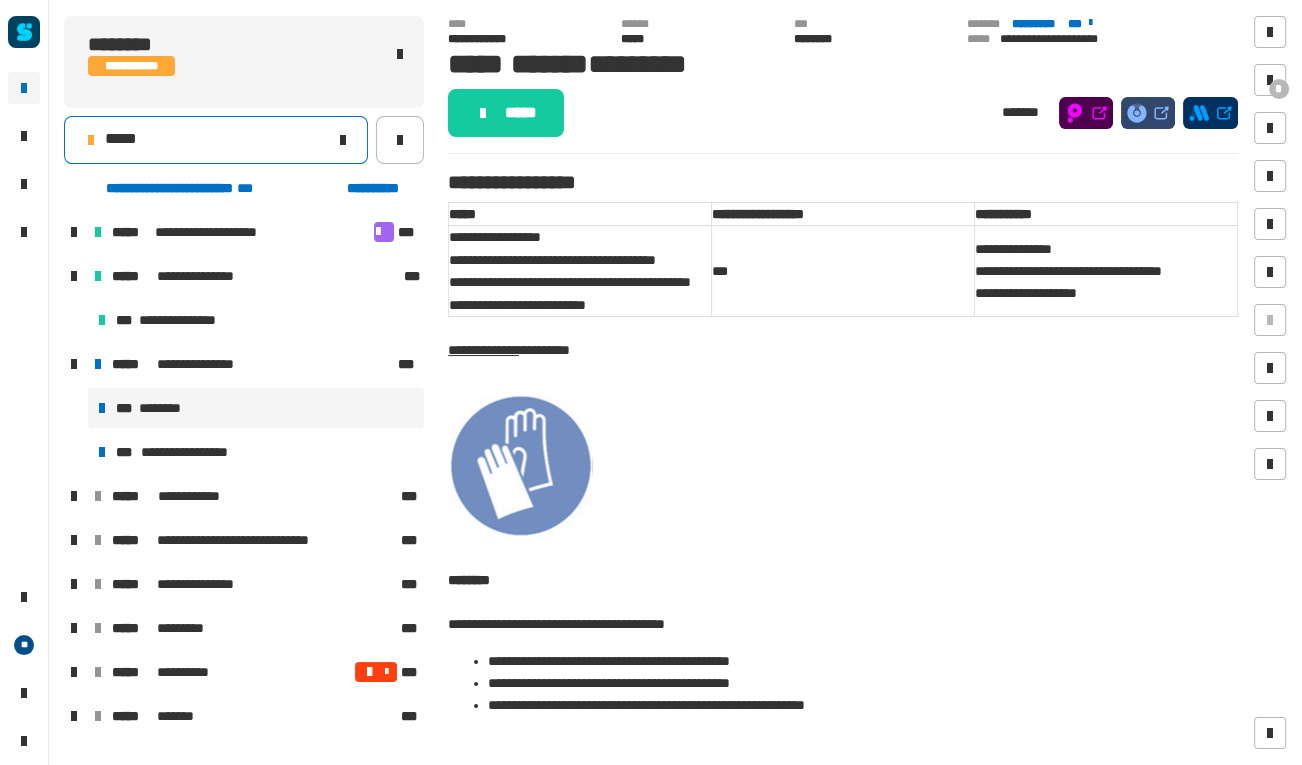 click on "*****" 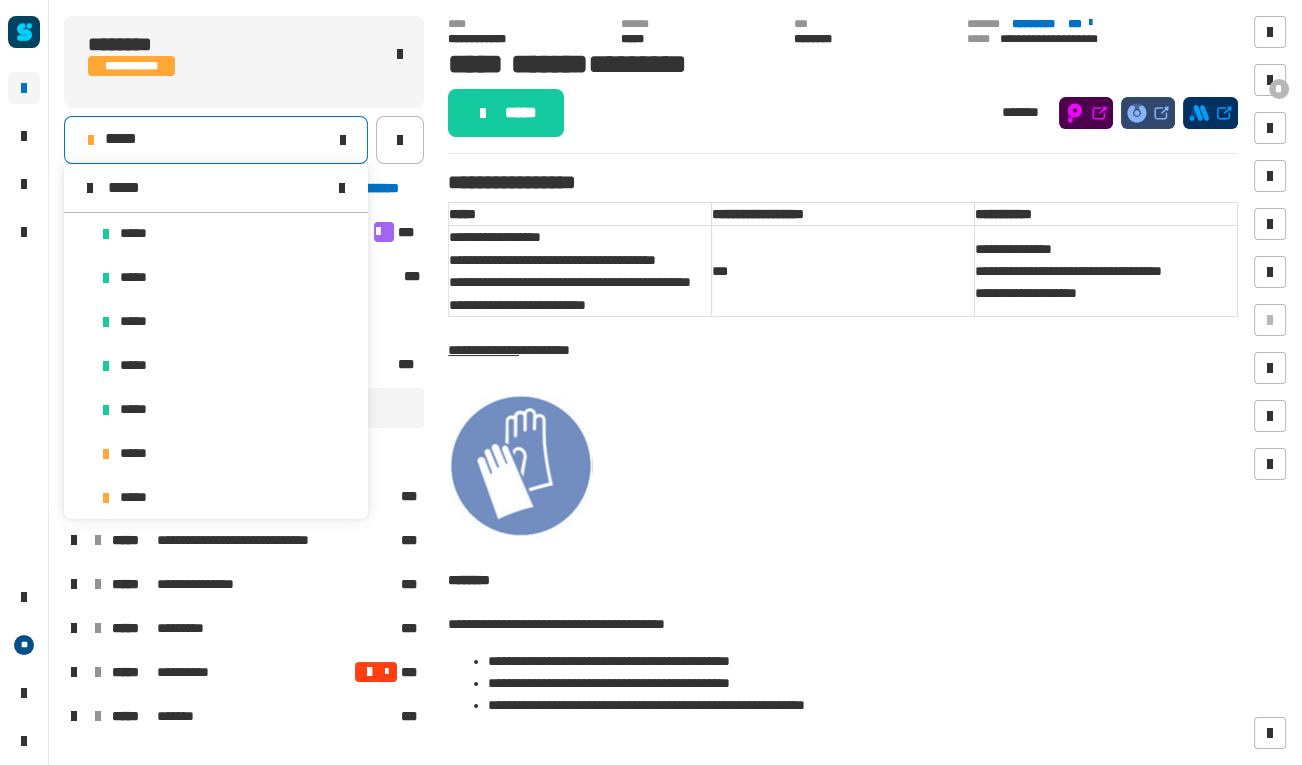 scroll, scrollTop: 0, scrollLeft: 0, axis: both 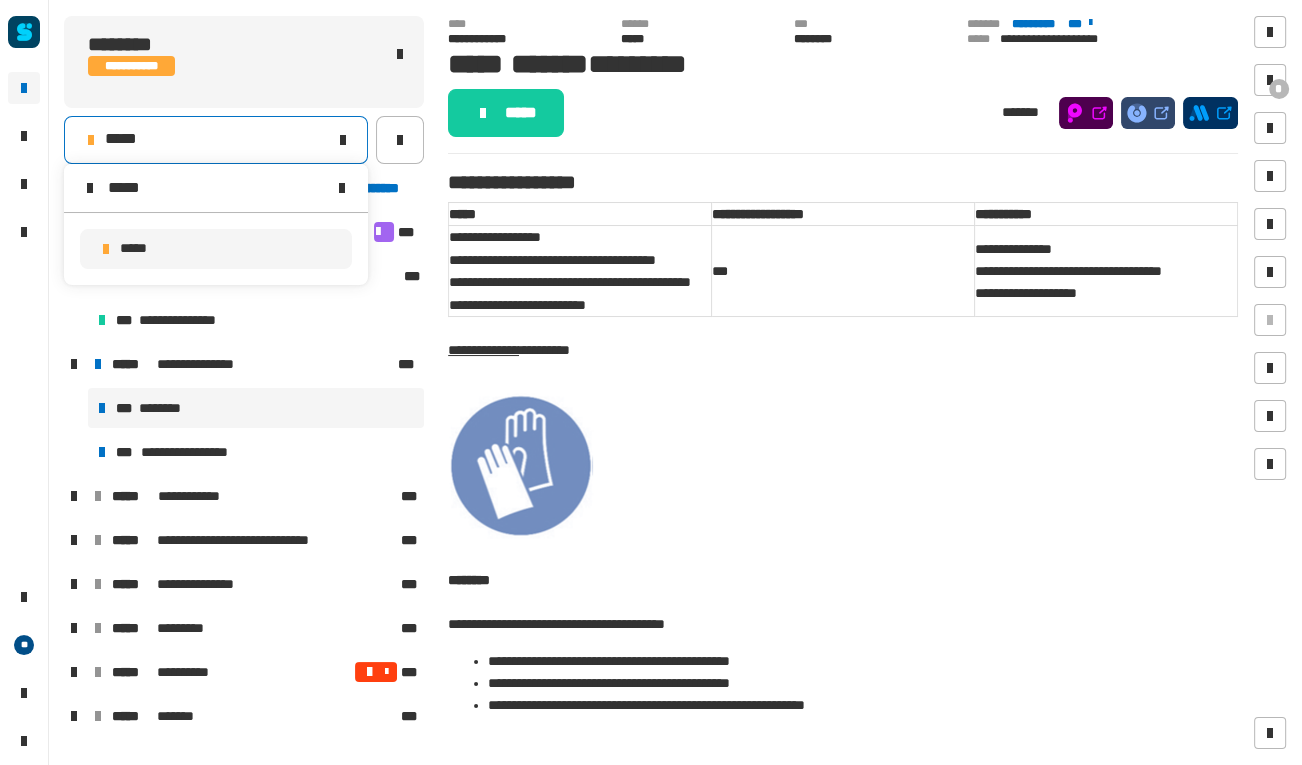 type on "*****" 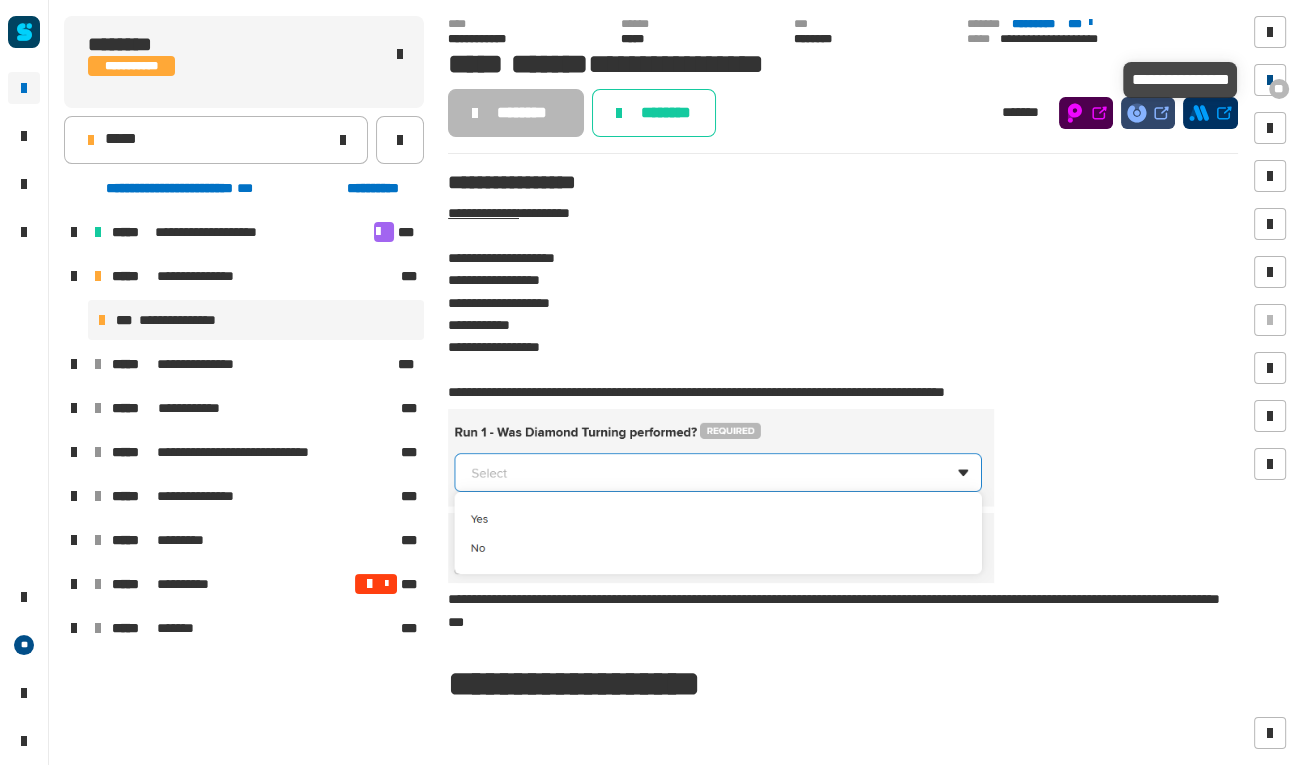 click at bounding box center (1270, 80) 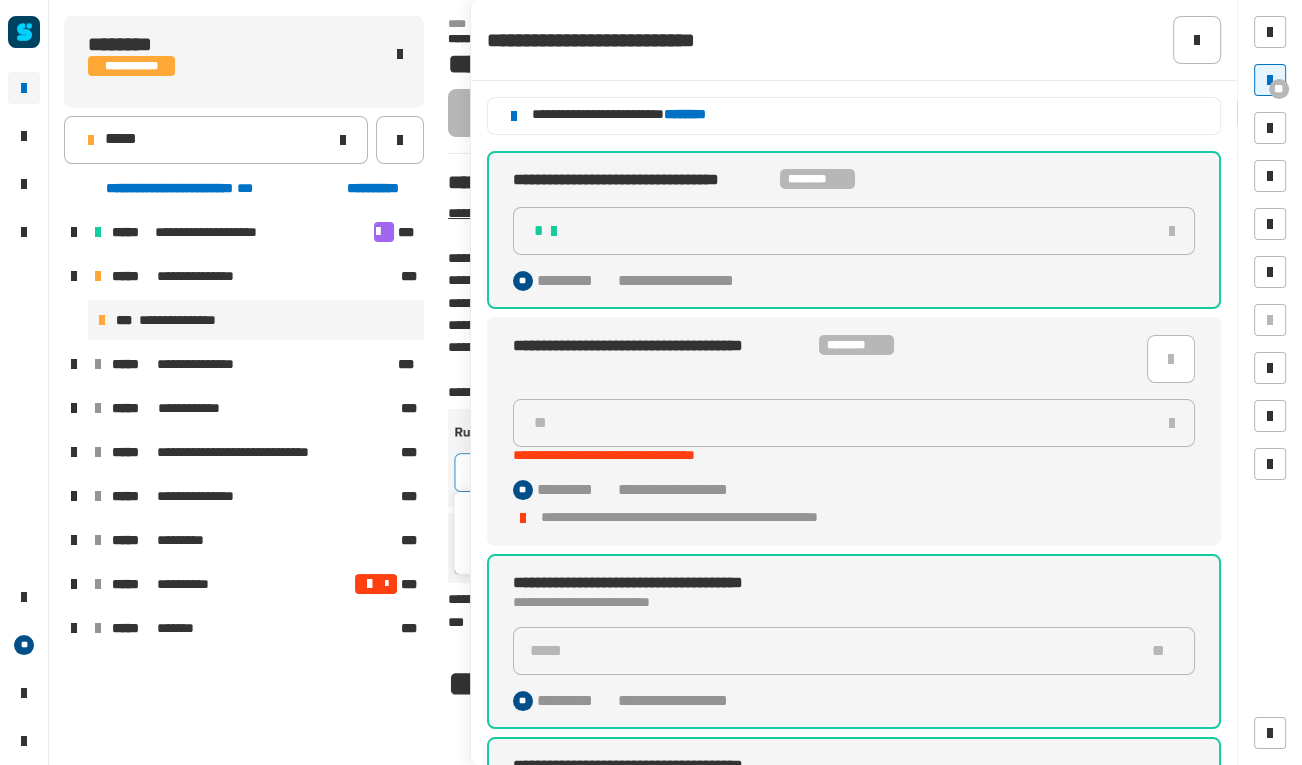 click on "********" 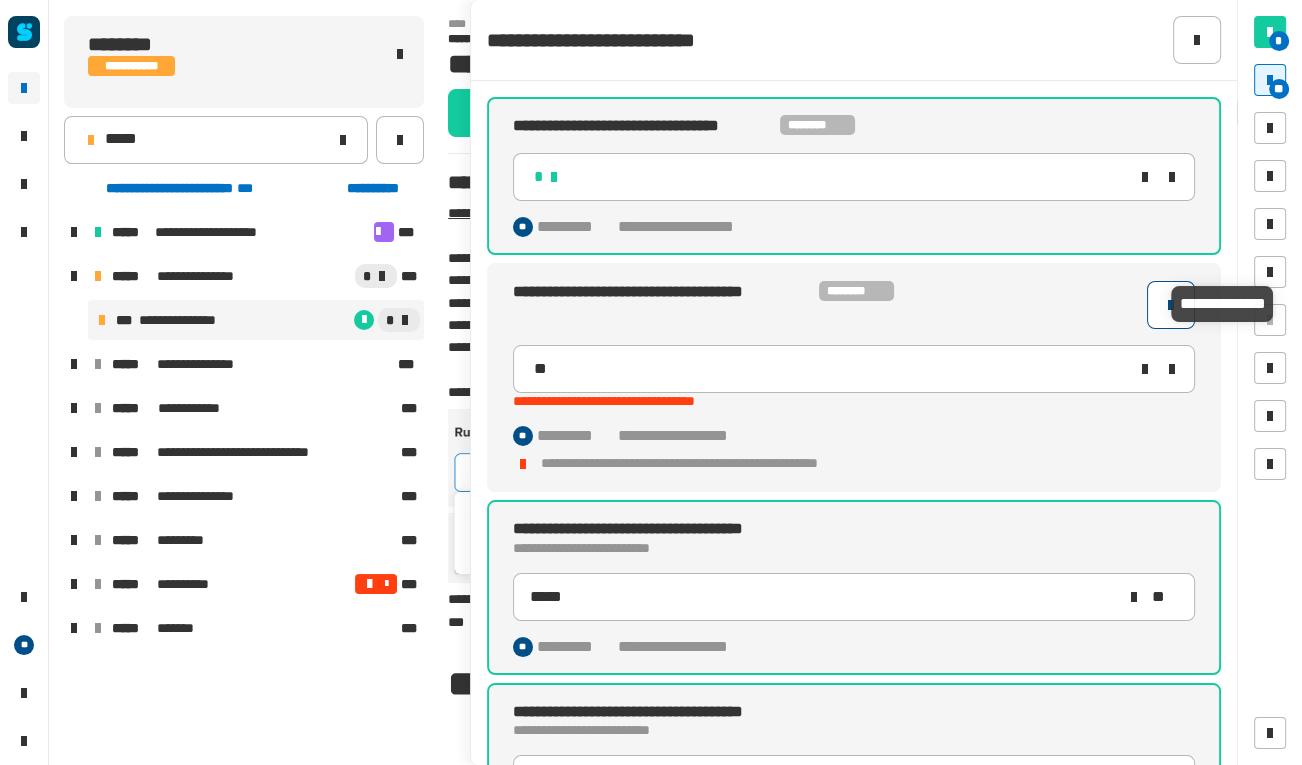 click 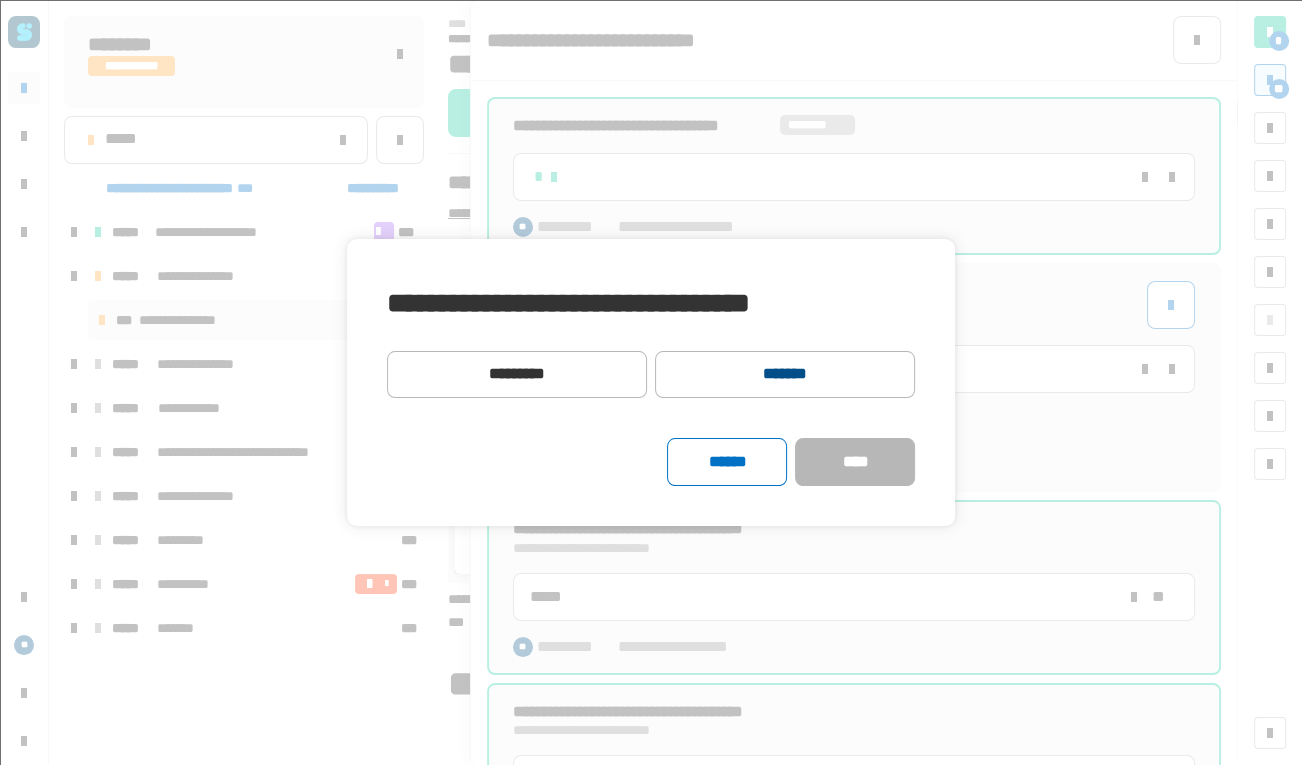 click on "*******" 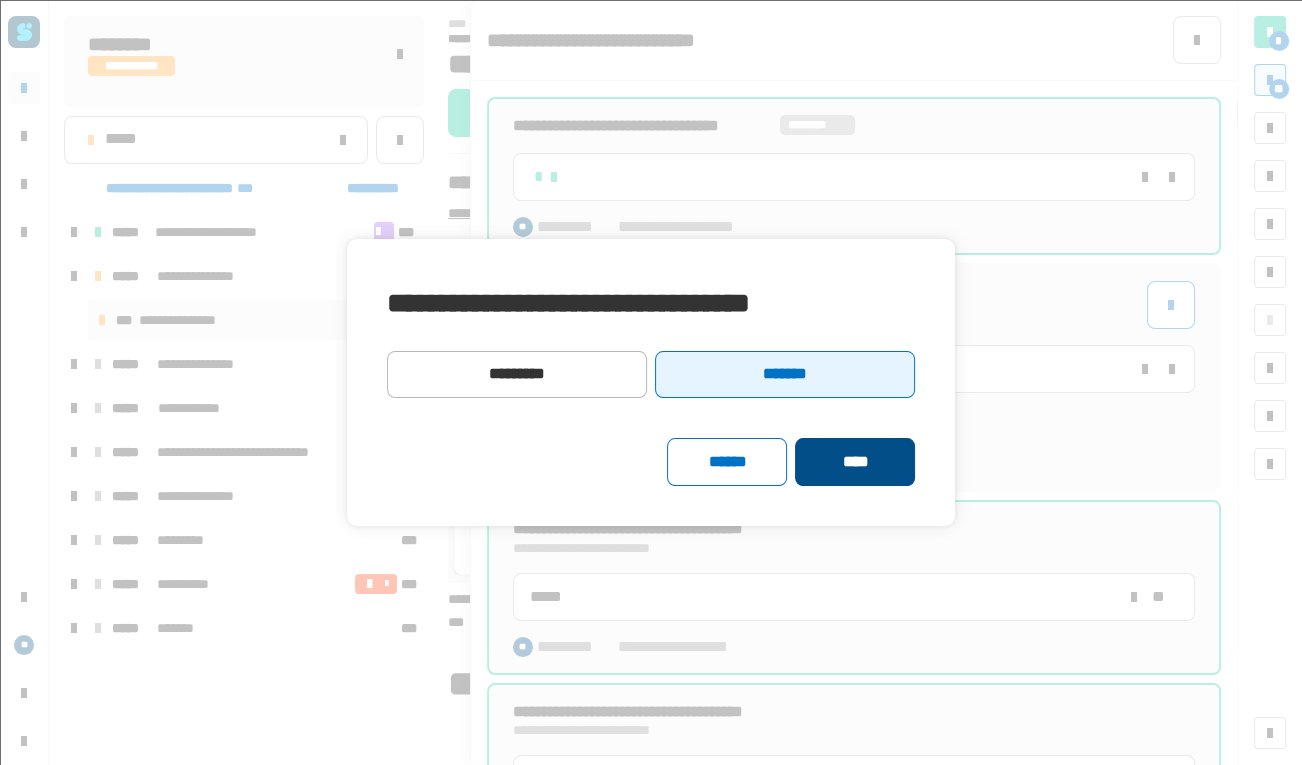 click on "****" 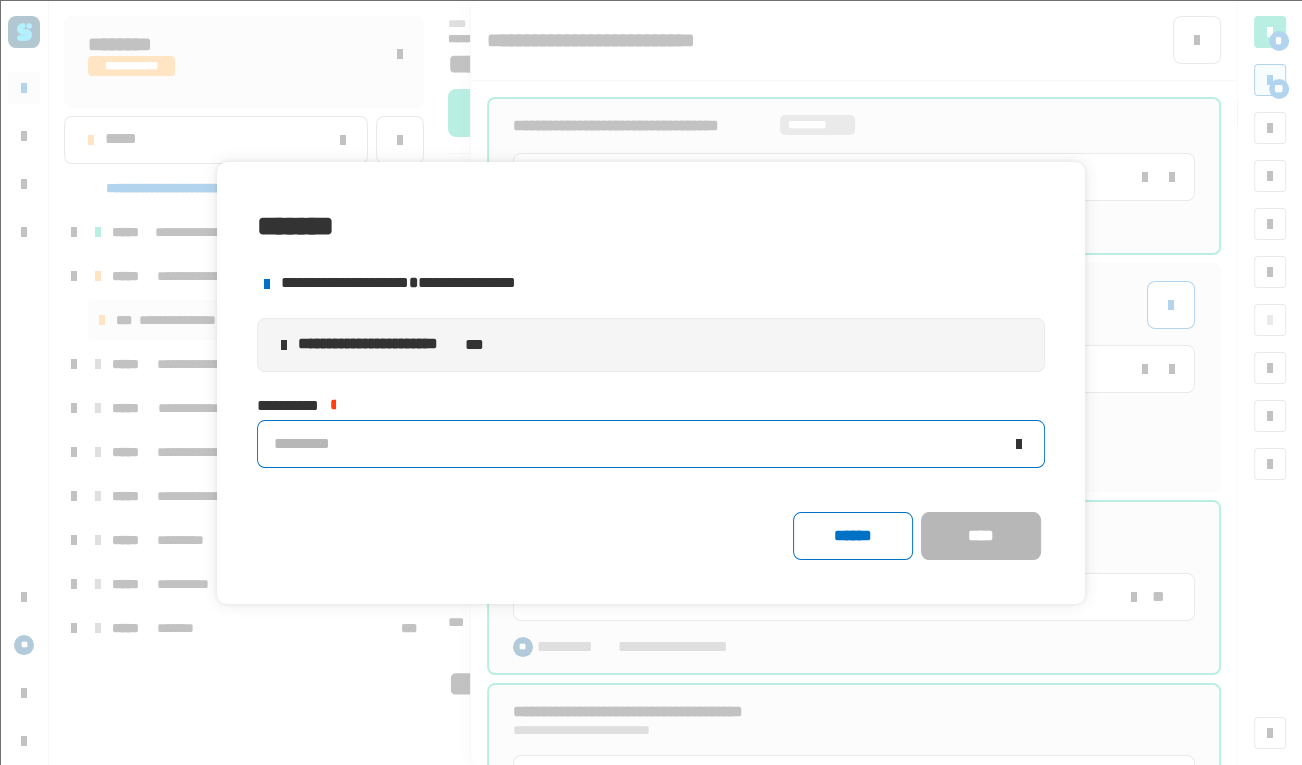 click on "*********" 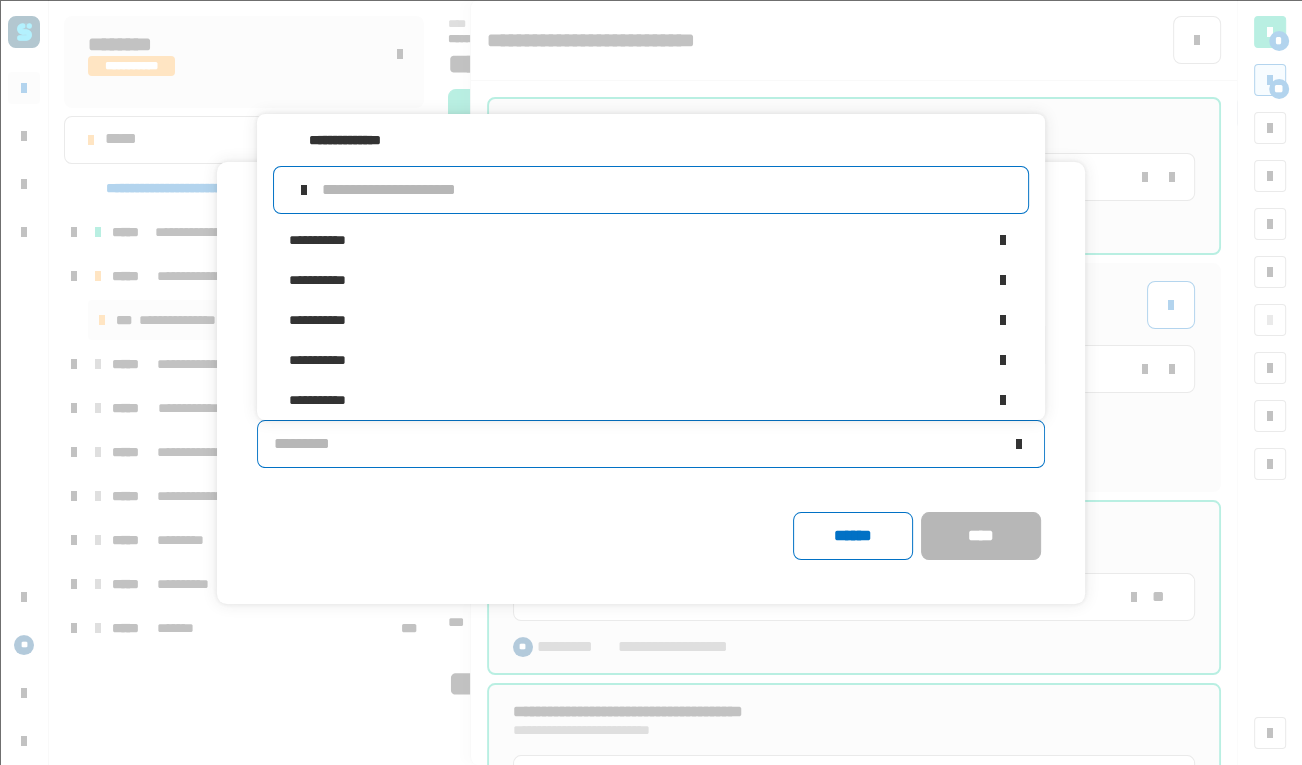 click at bounding box center (667, 190) 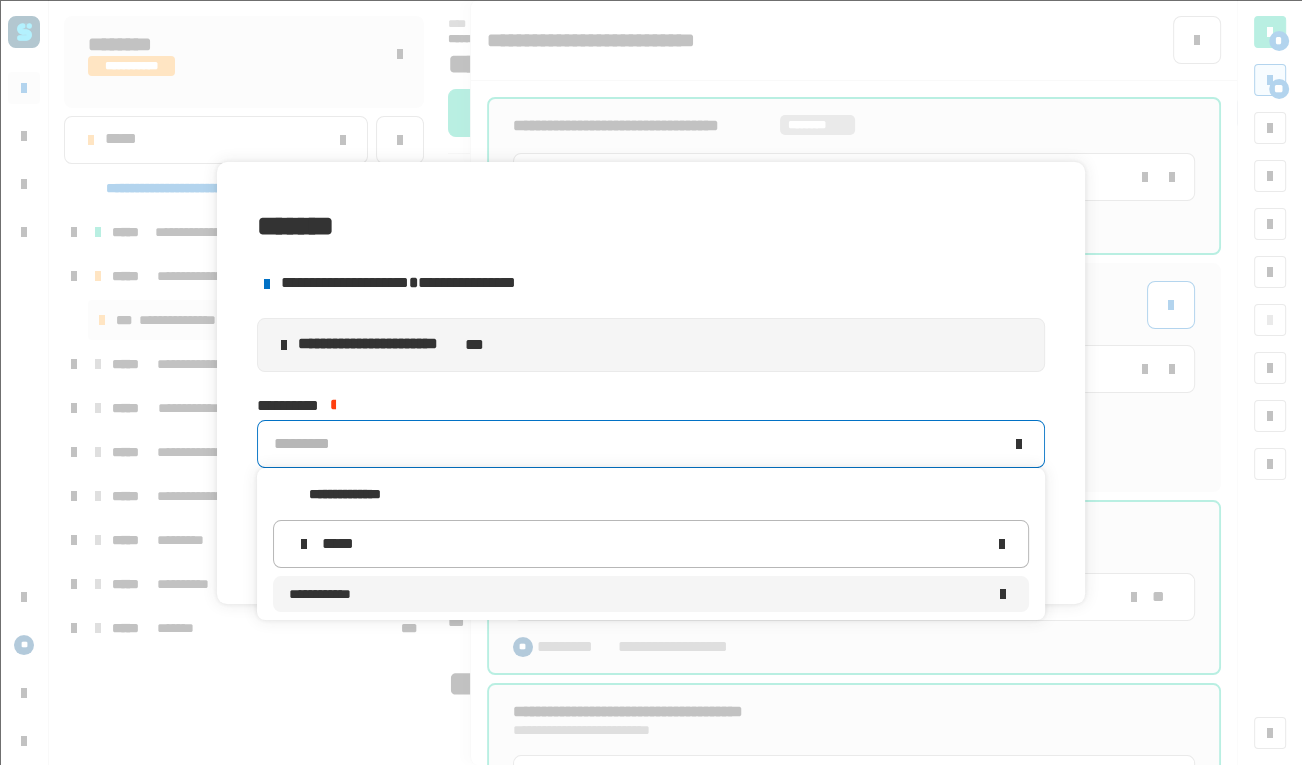 click on "**********" at bounding box center (651, 594) 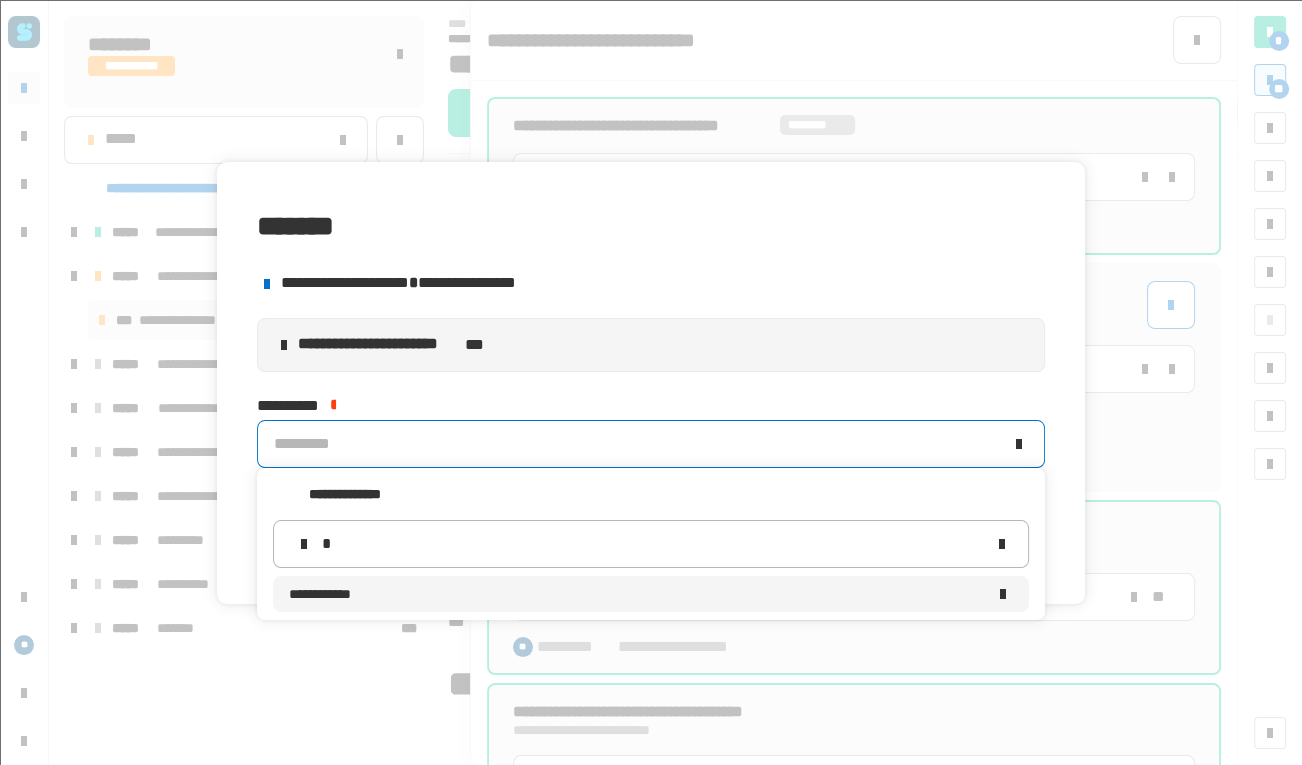 type 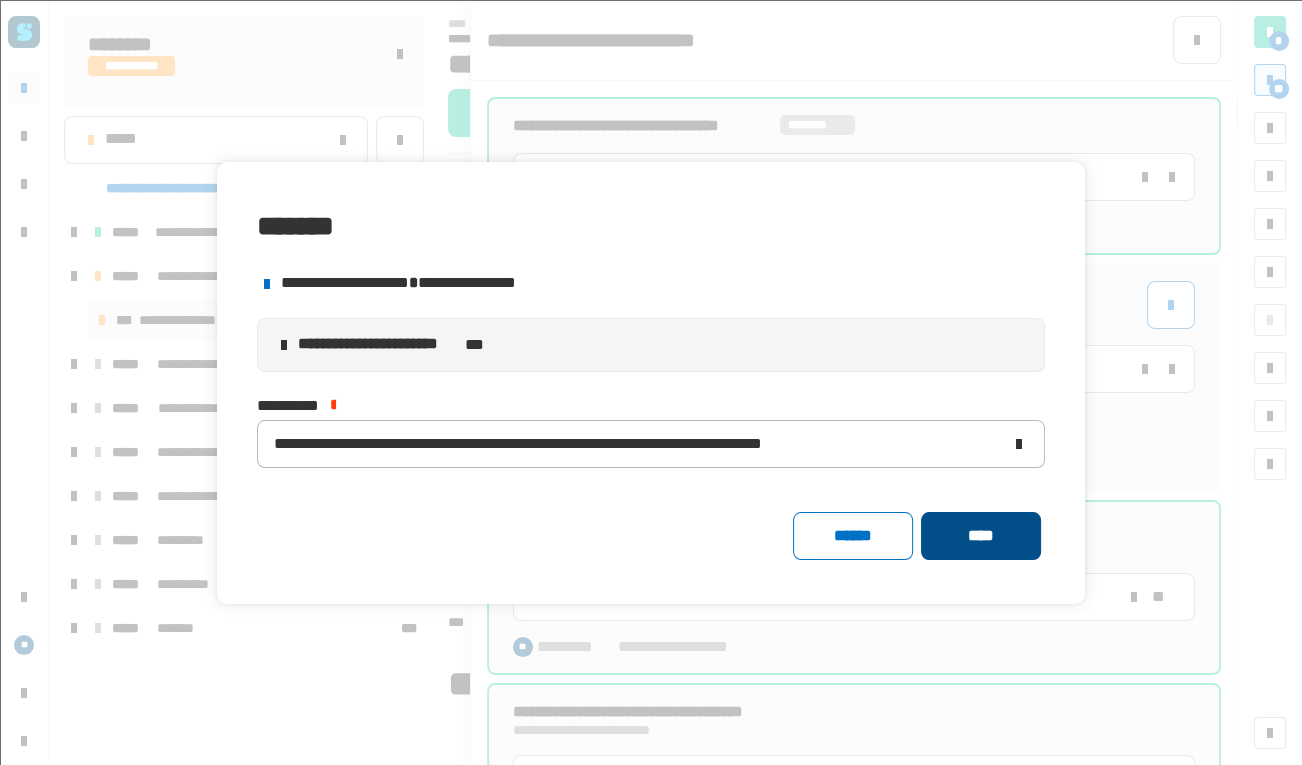 click on "****" 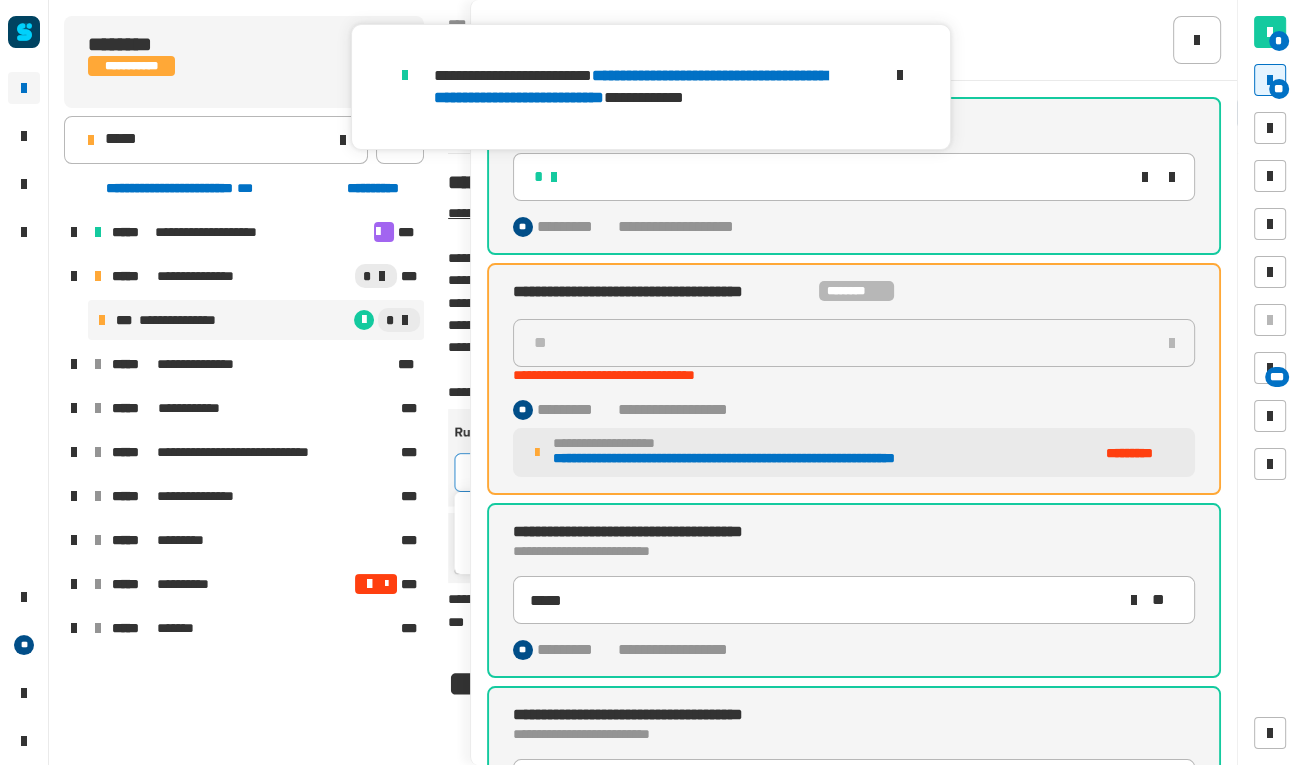 click 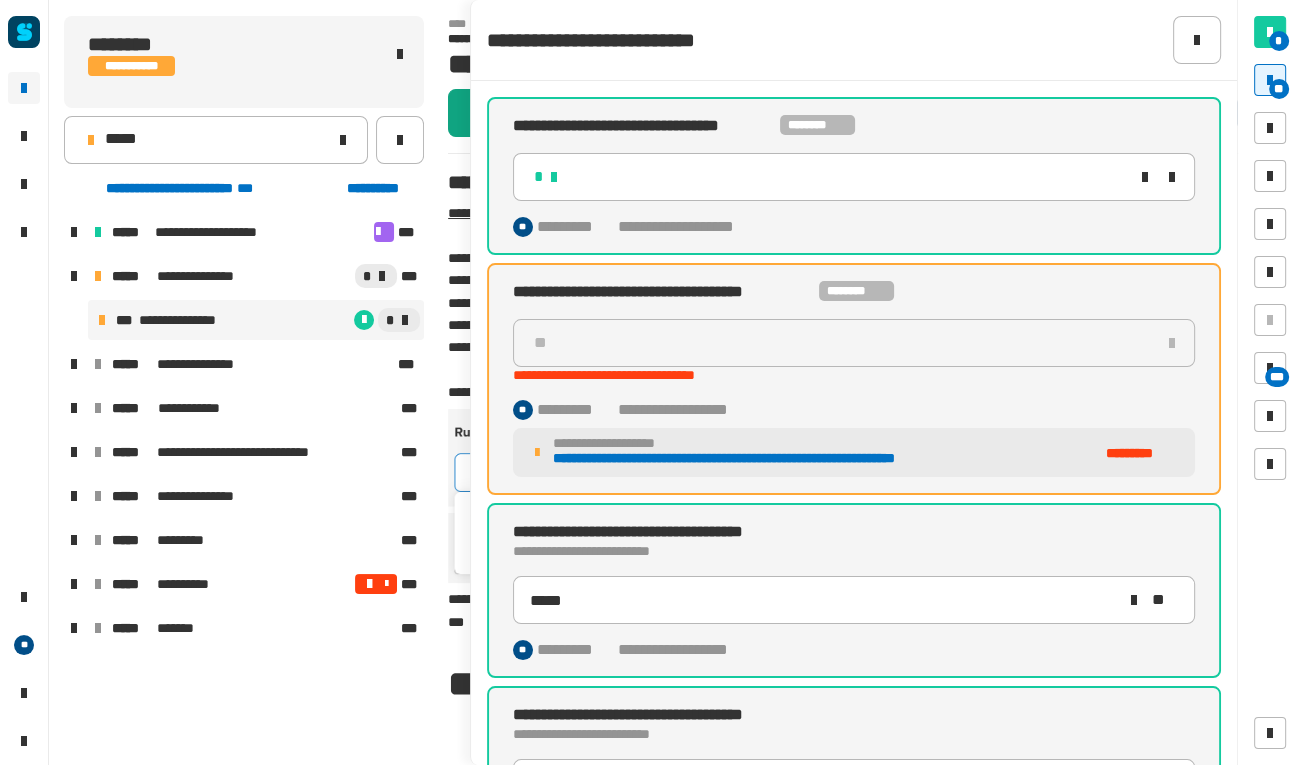 click on "********" 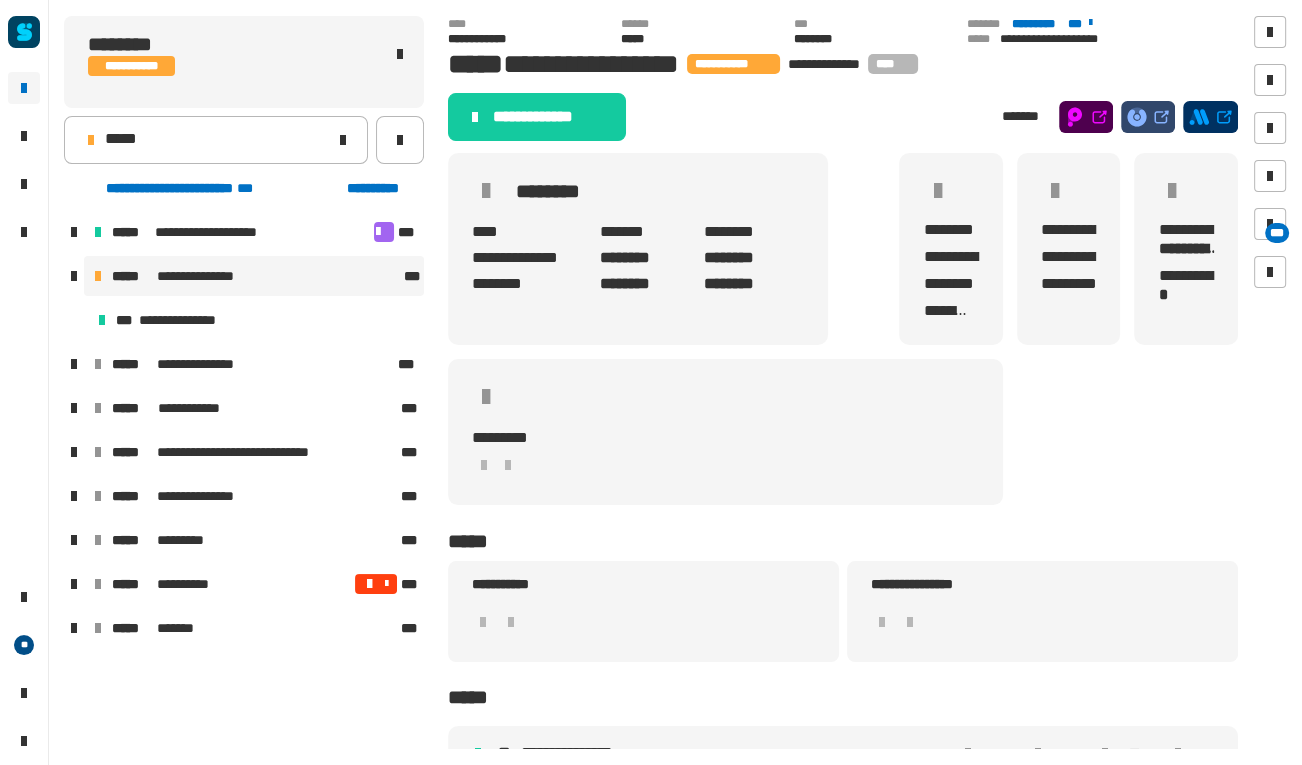 click on "**********" 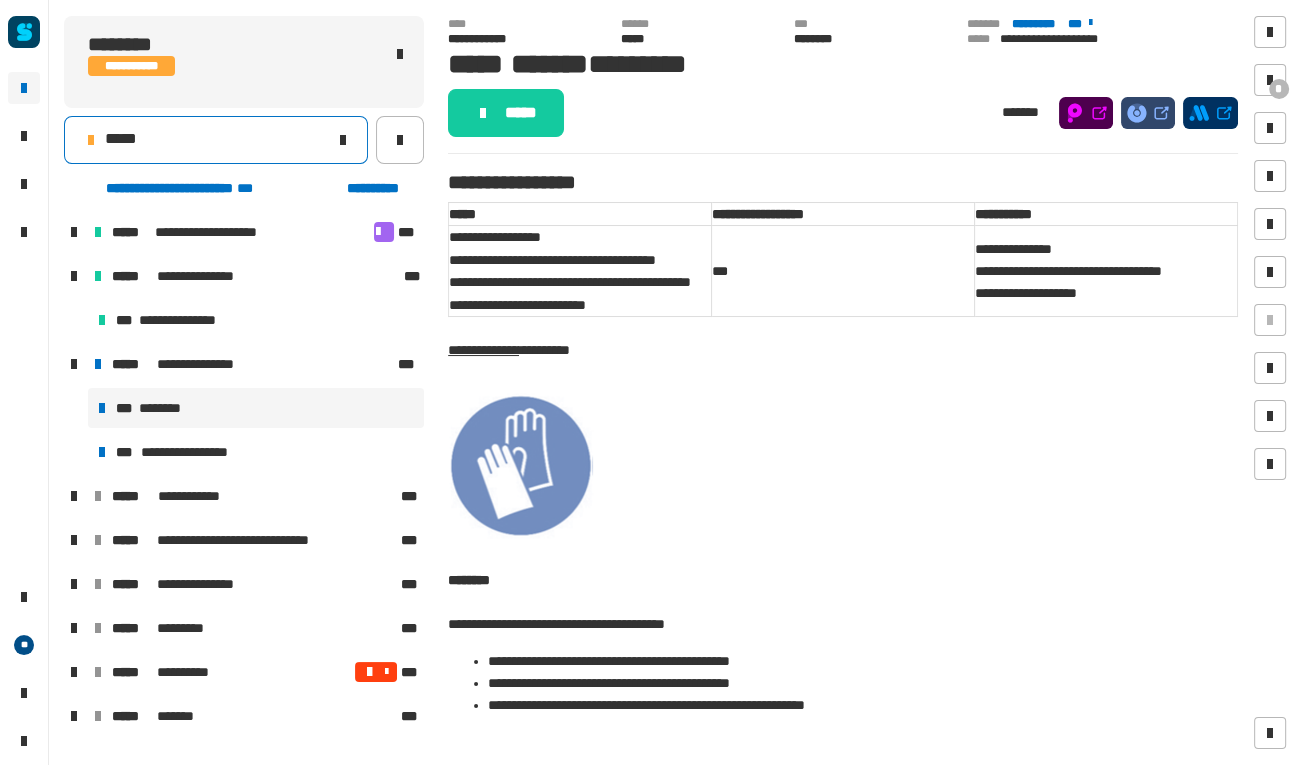 click on "*****" 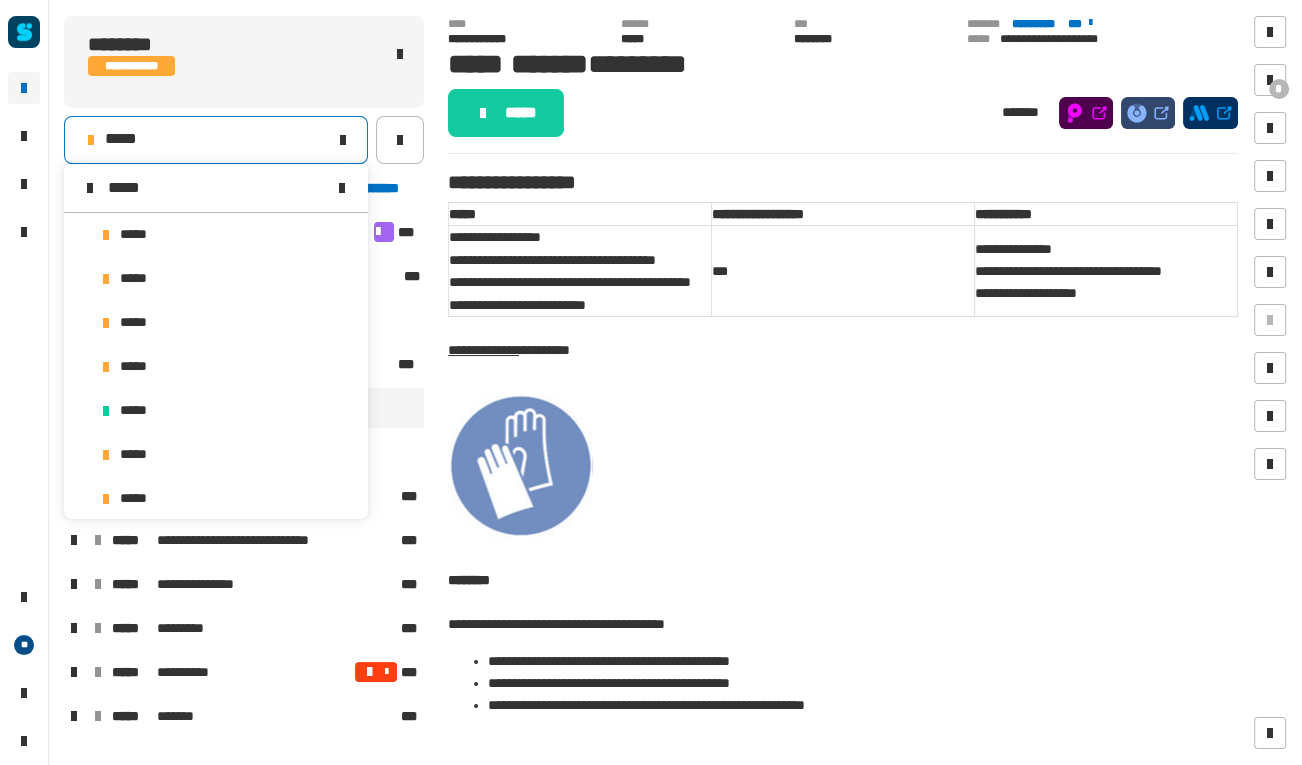scroll, scrollTop: 0, scrollLeft: 0, axis: both 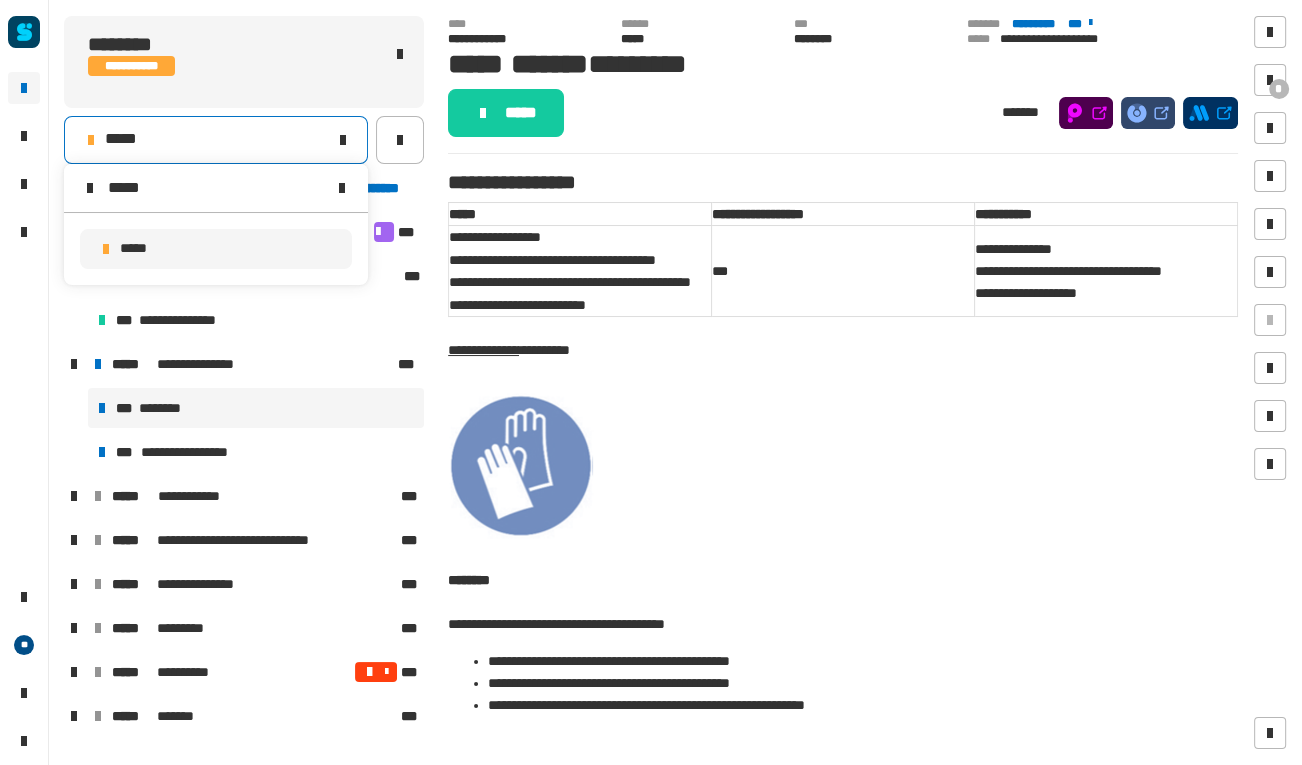 type on "*****" 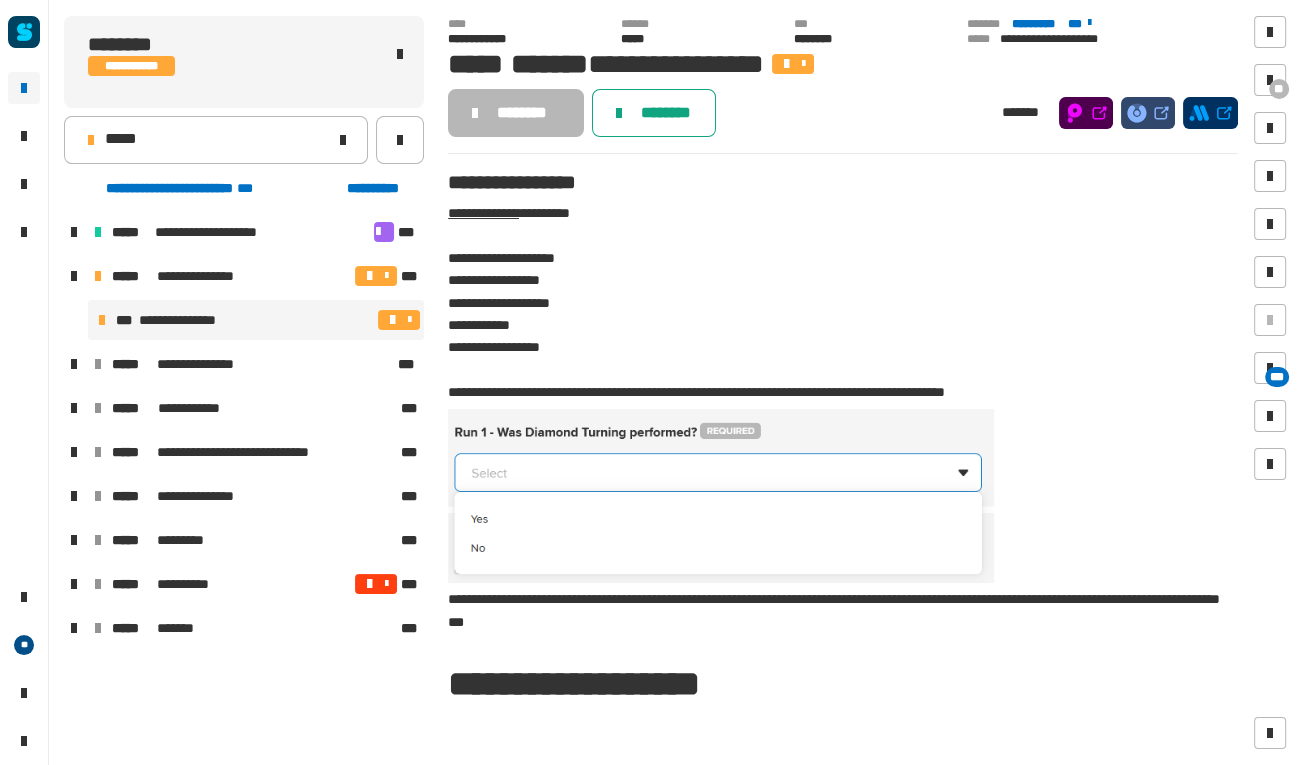 click on "********" 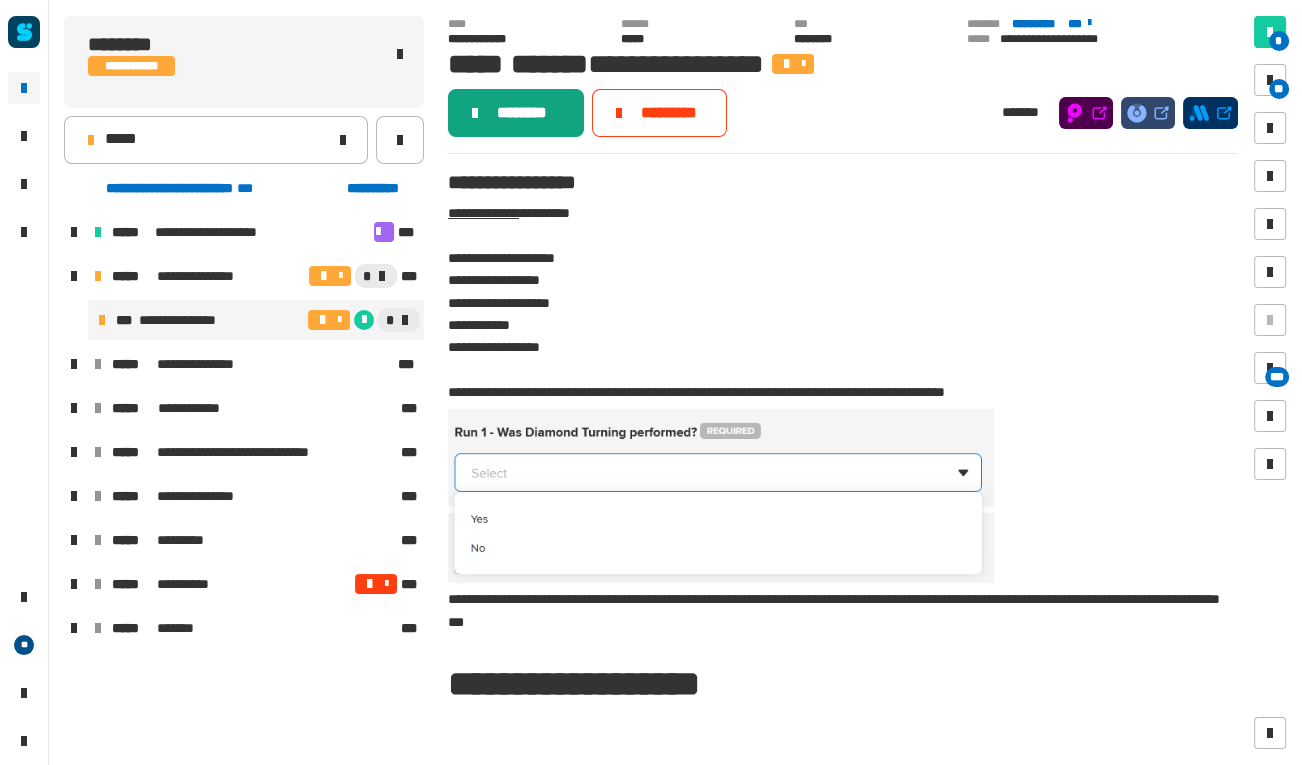 click on "********" 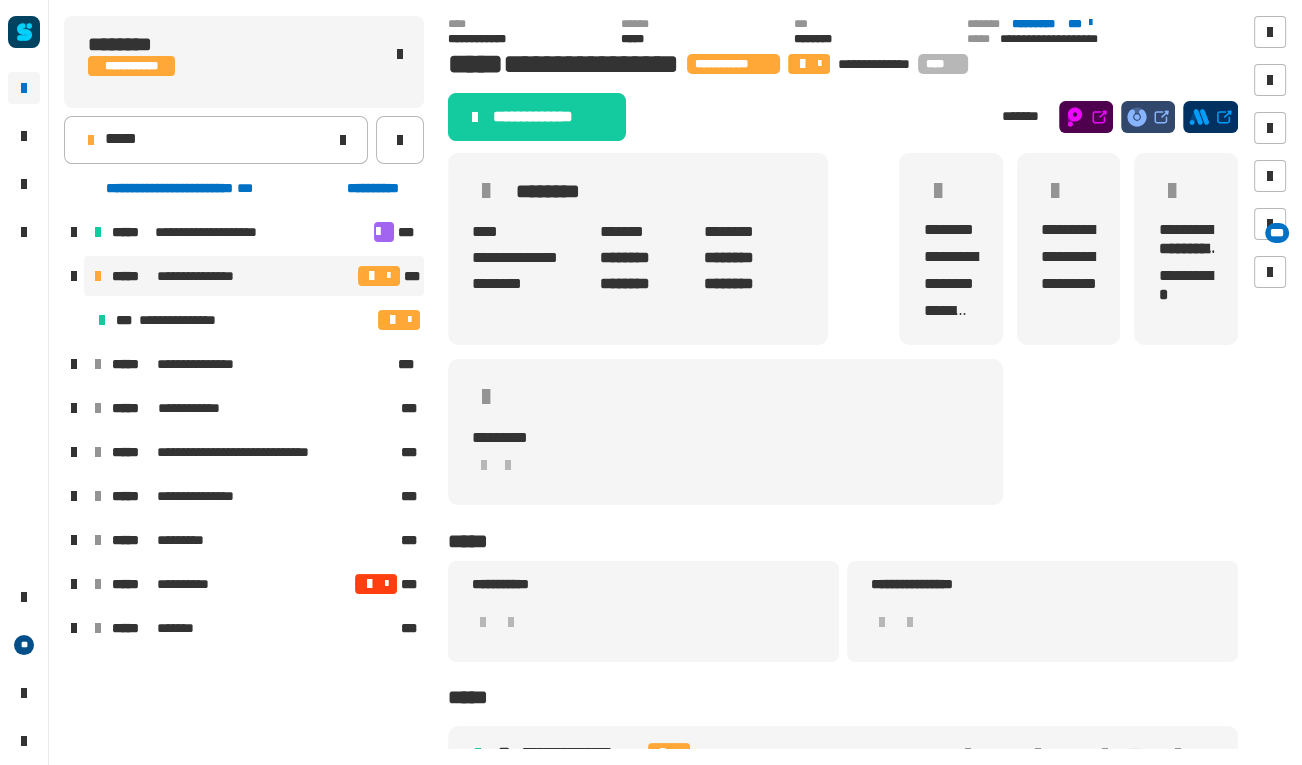 click on "**********" 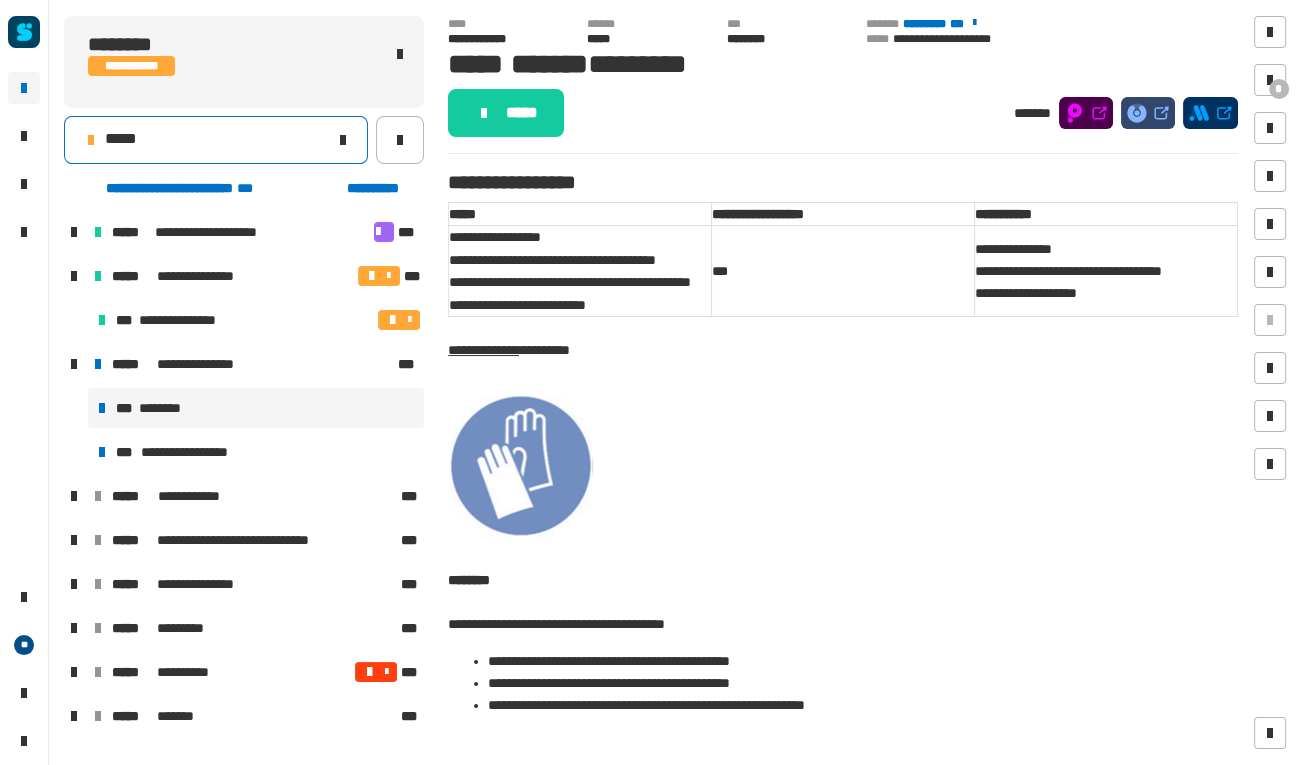 click on "*****" 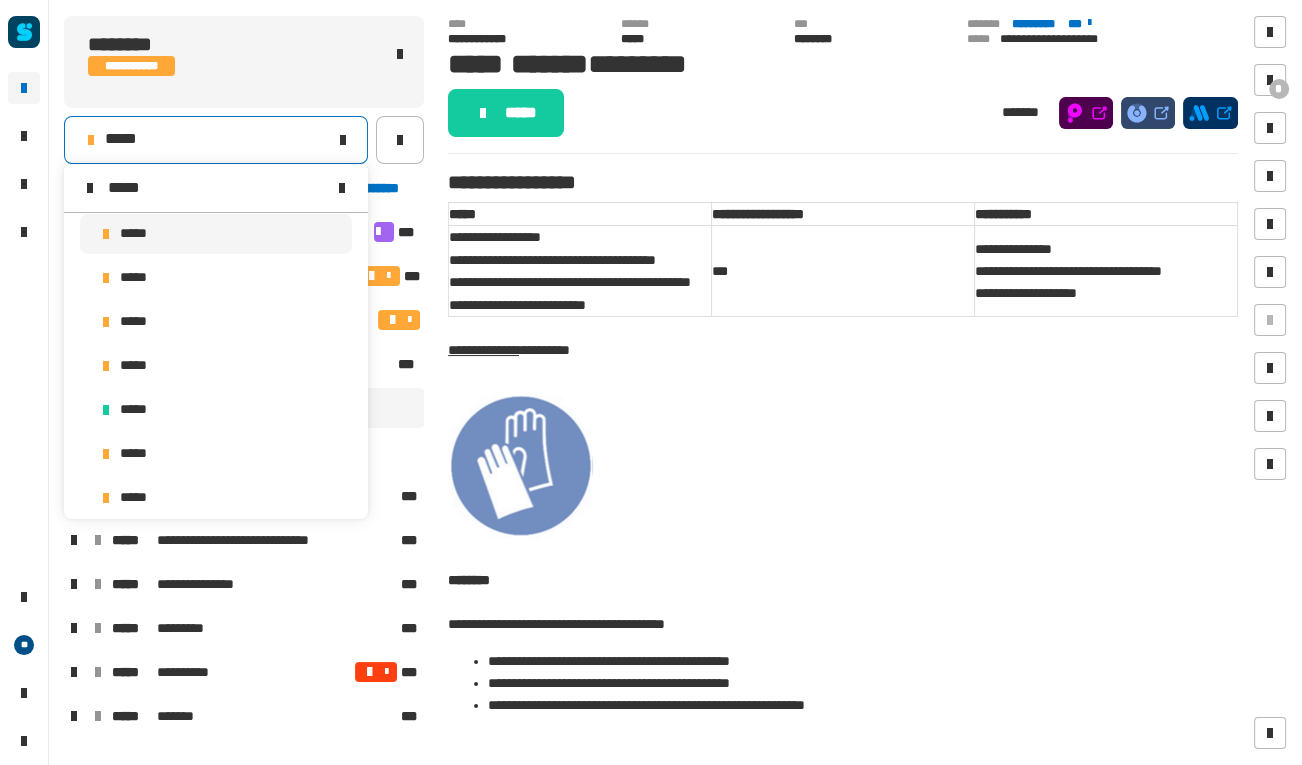 scroll, scrollTop: 0, scrollLeft: 0, axis: both 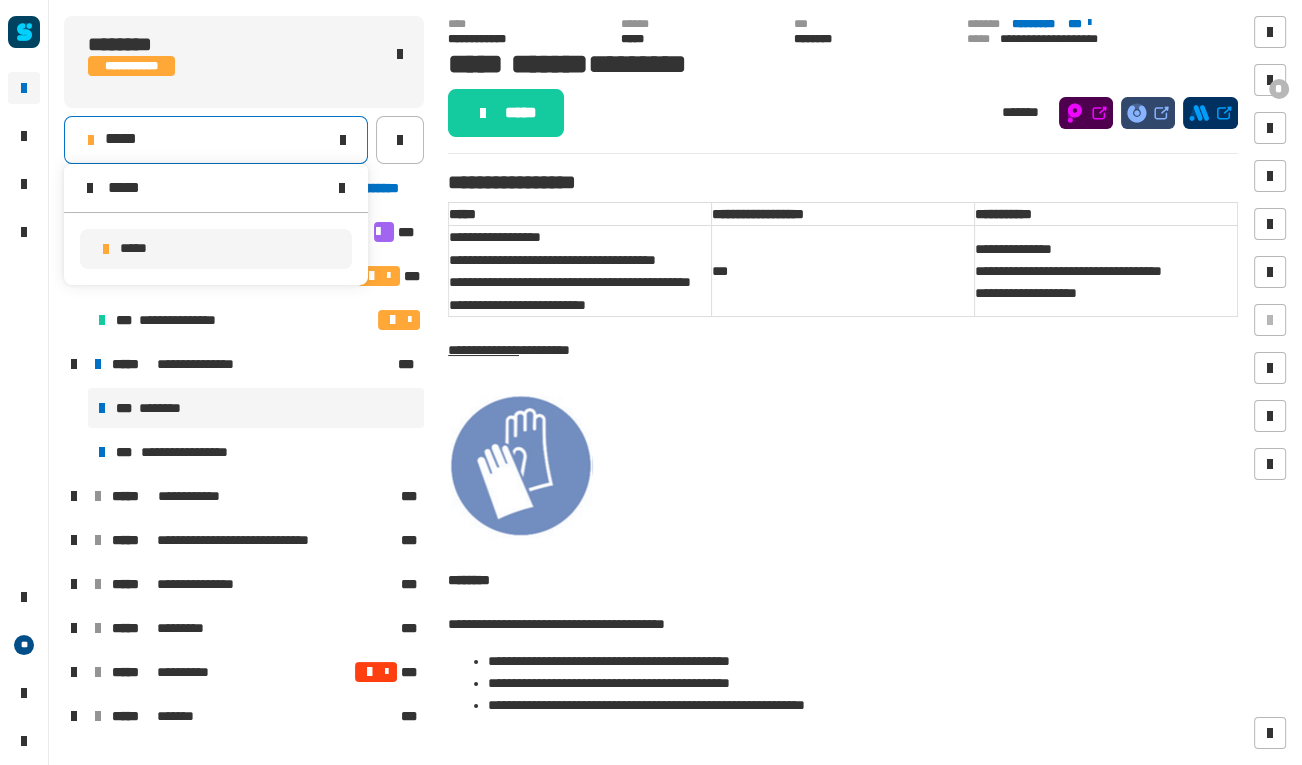 type on "*****" 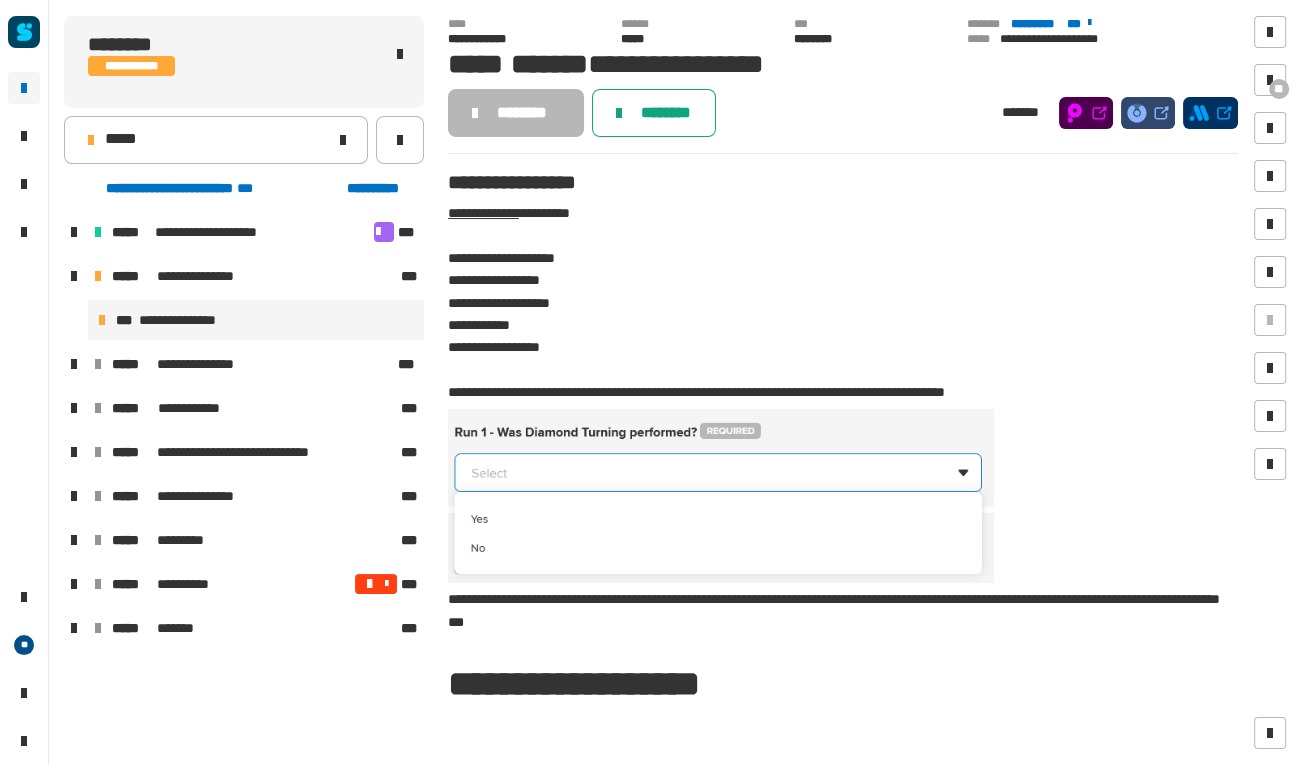 click on "********" 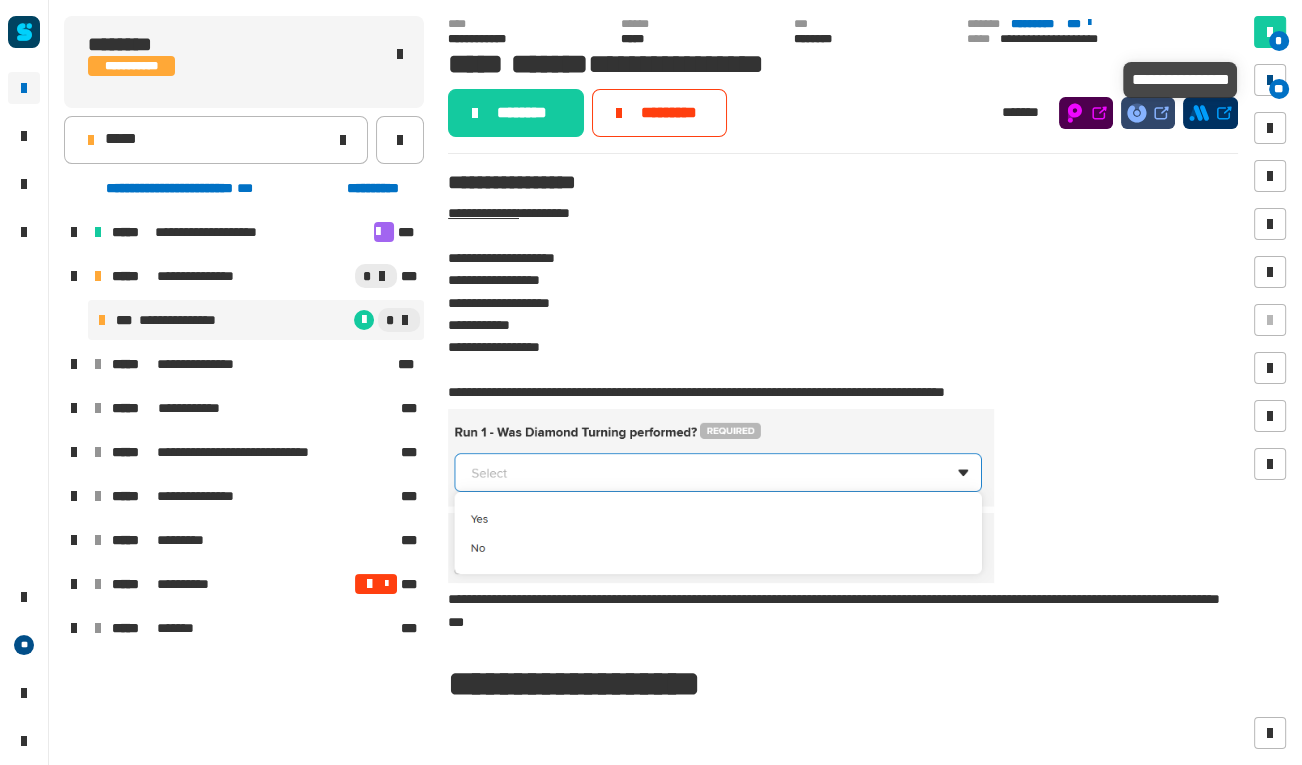 click at bounding box center [1270, 80] 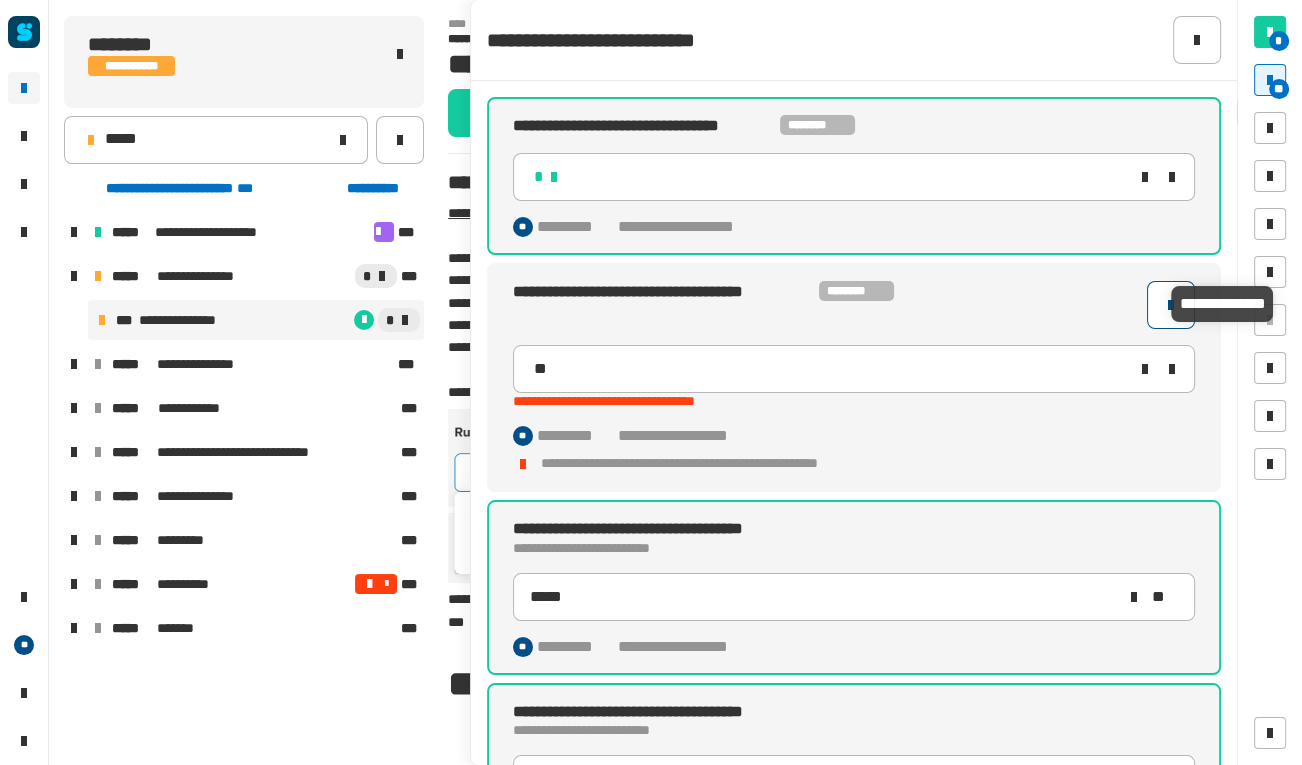click 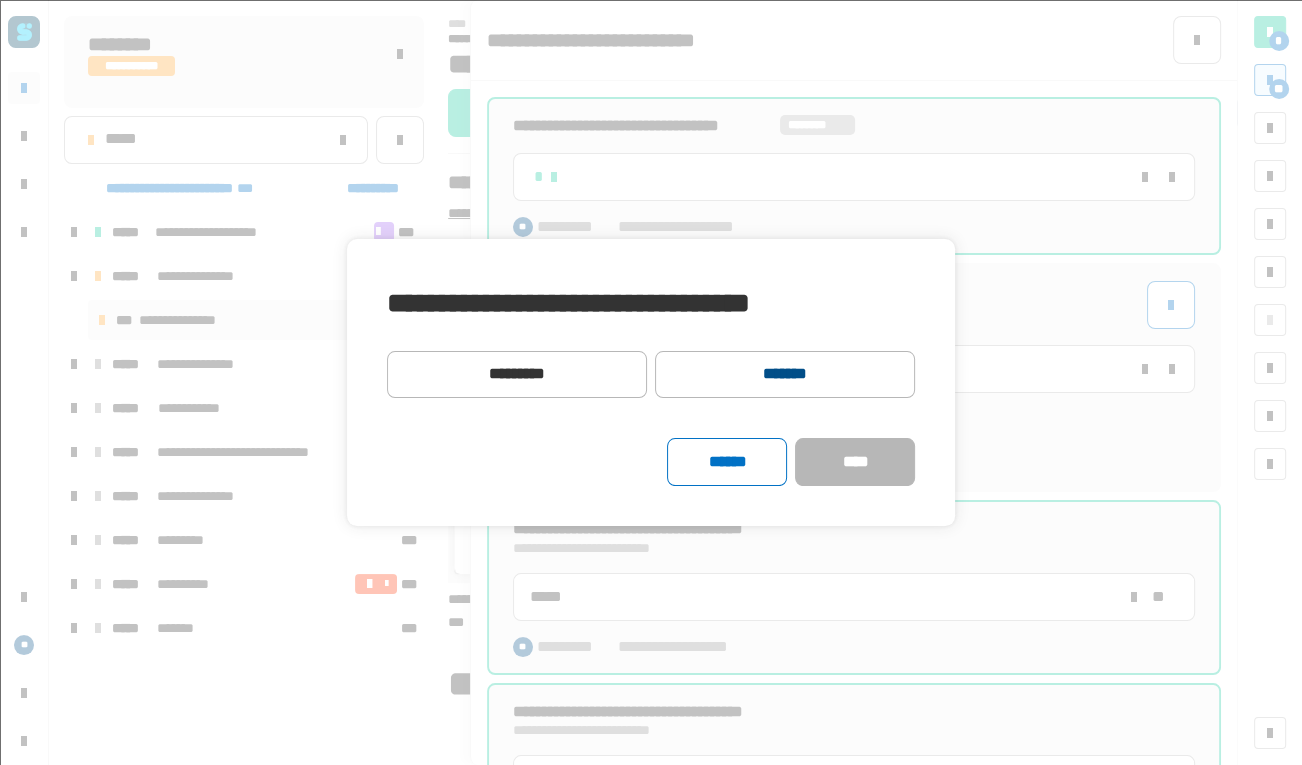 click on "*******" 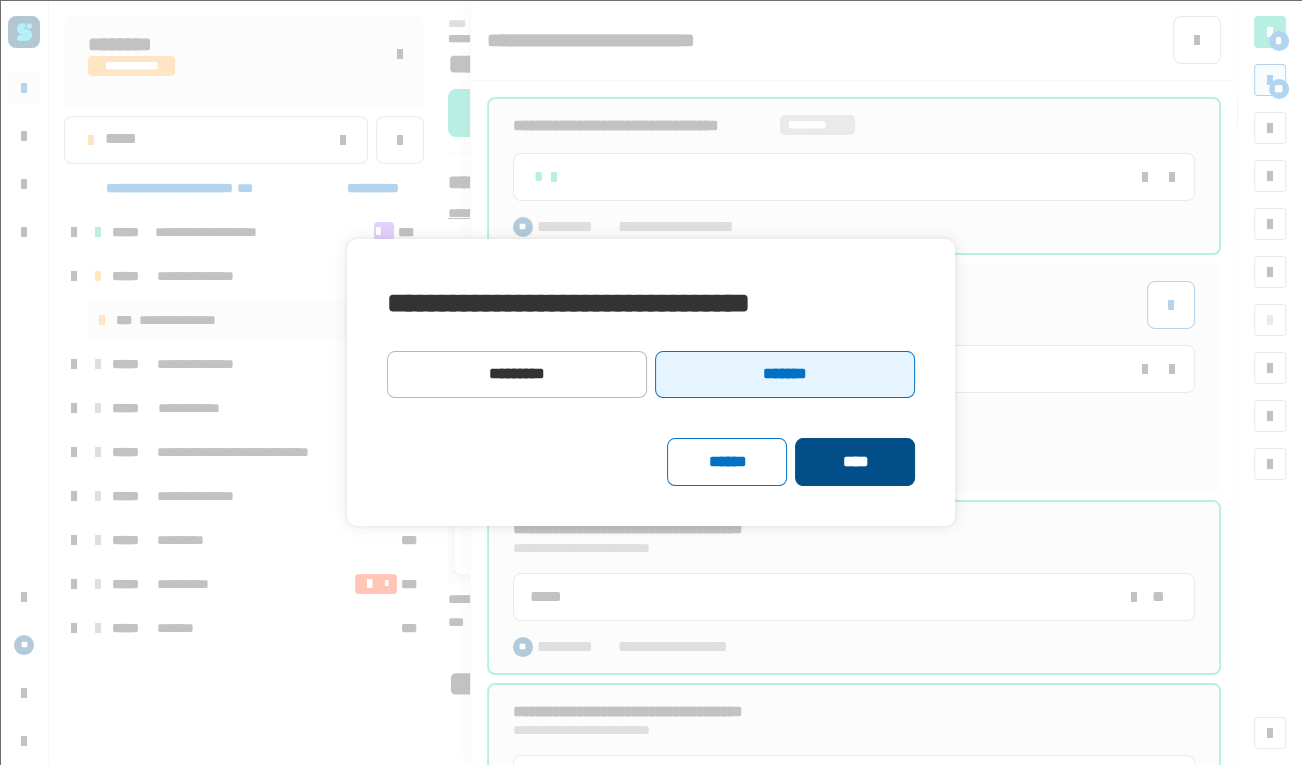 click on "****" 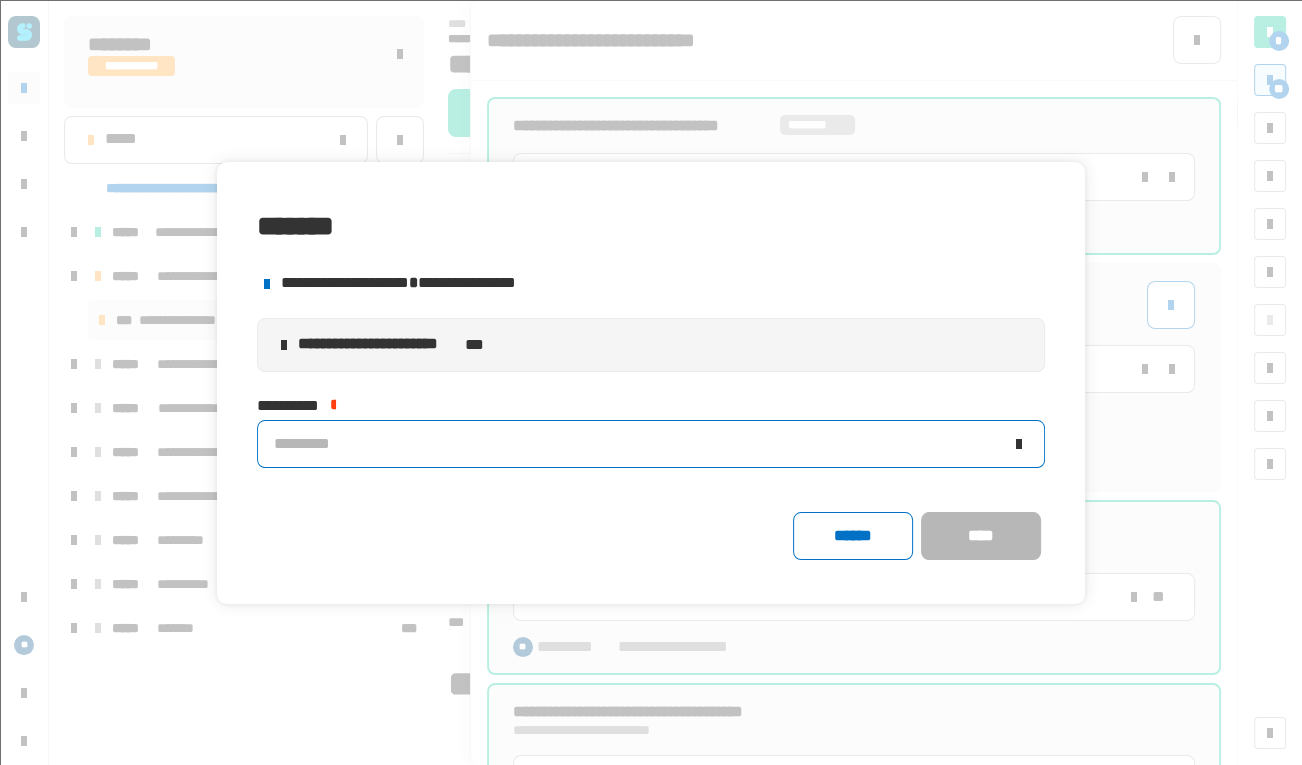 click on "*********" 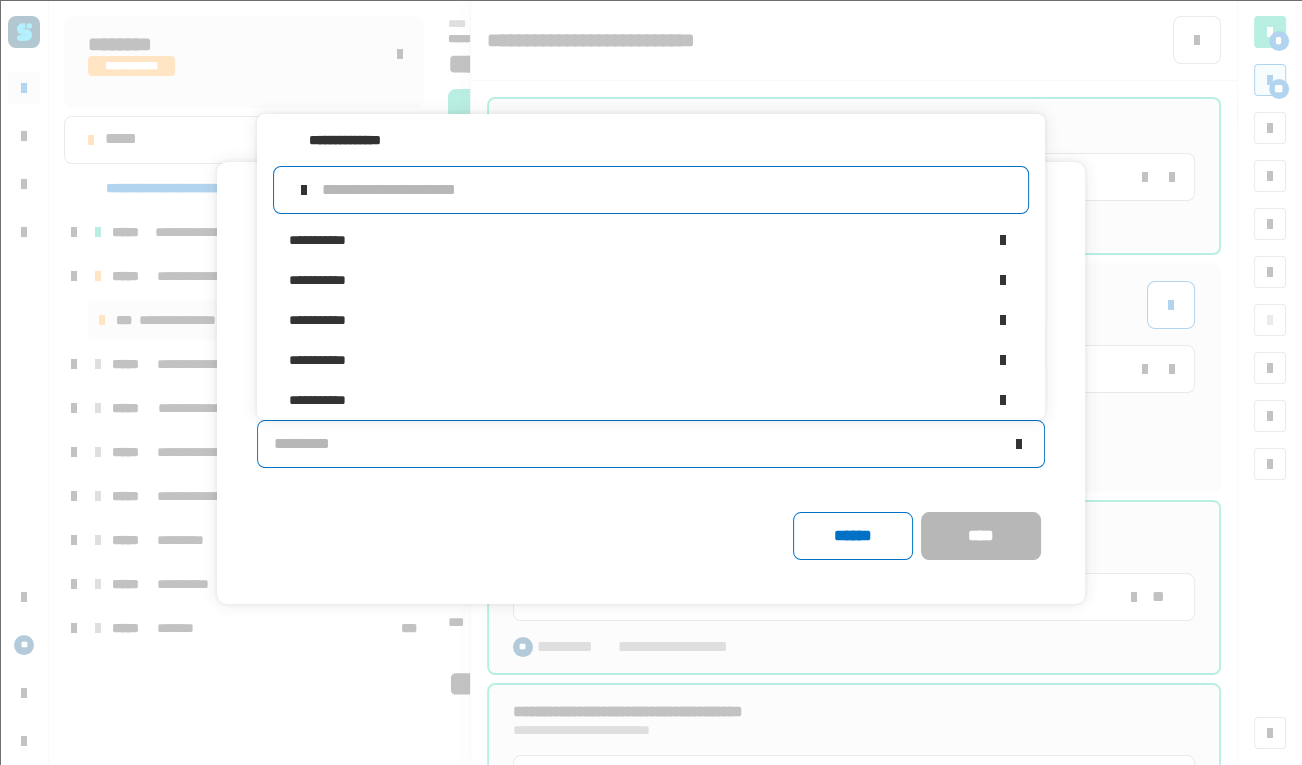 click at bounding box center (667, 190) 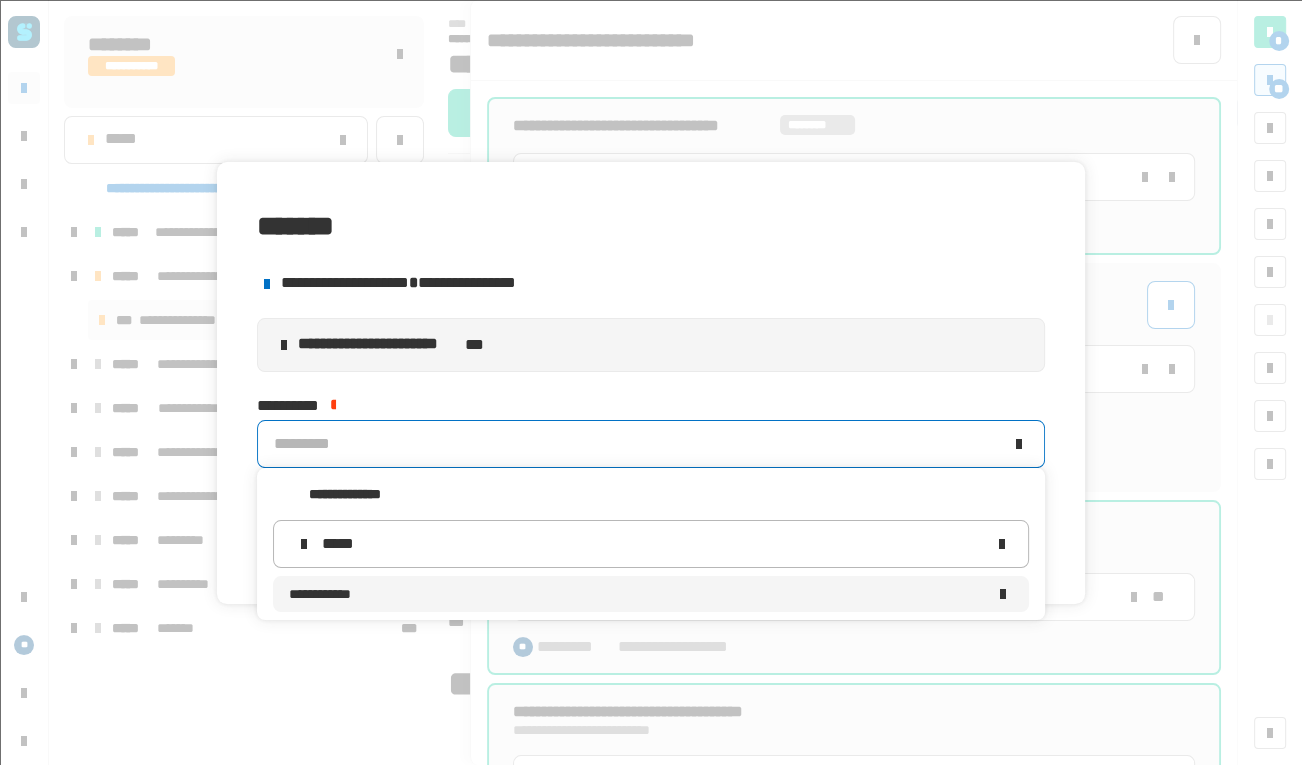 click on "**********" at bounding box center (637, 594) 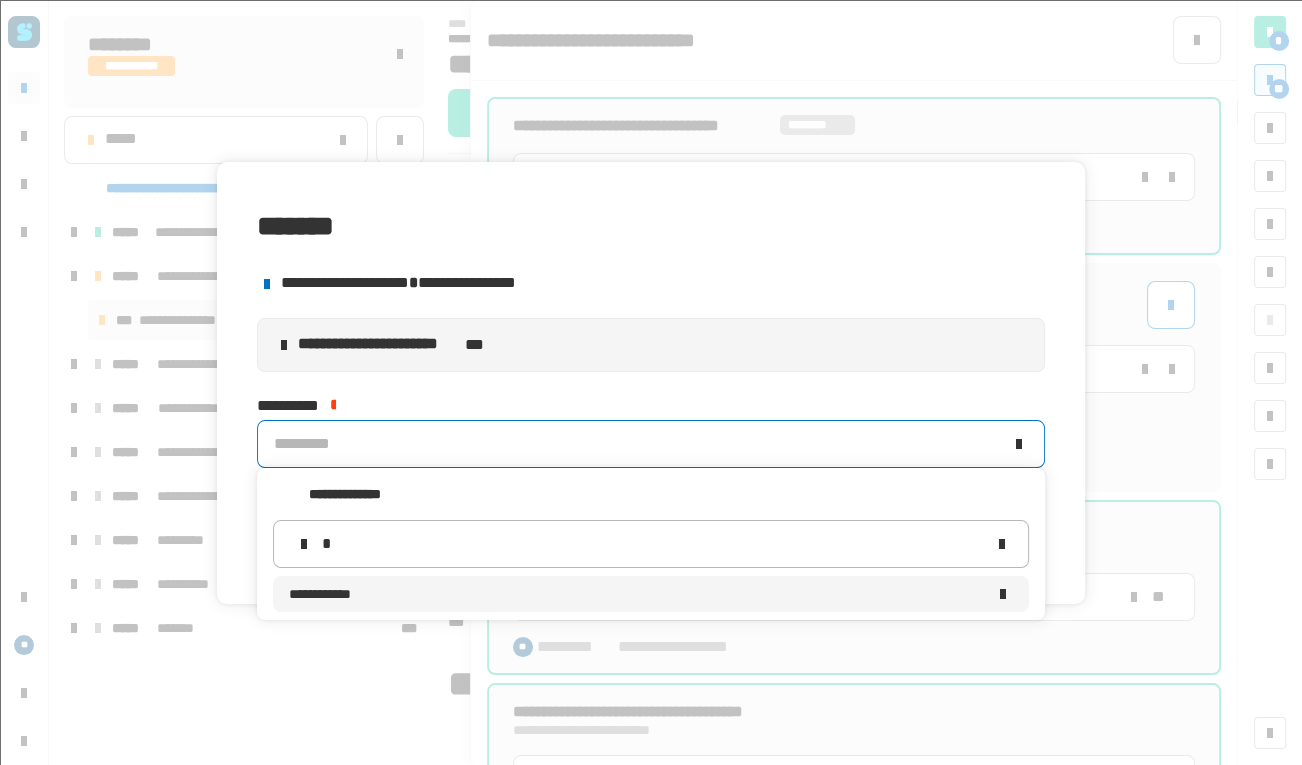type 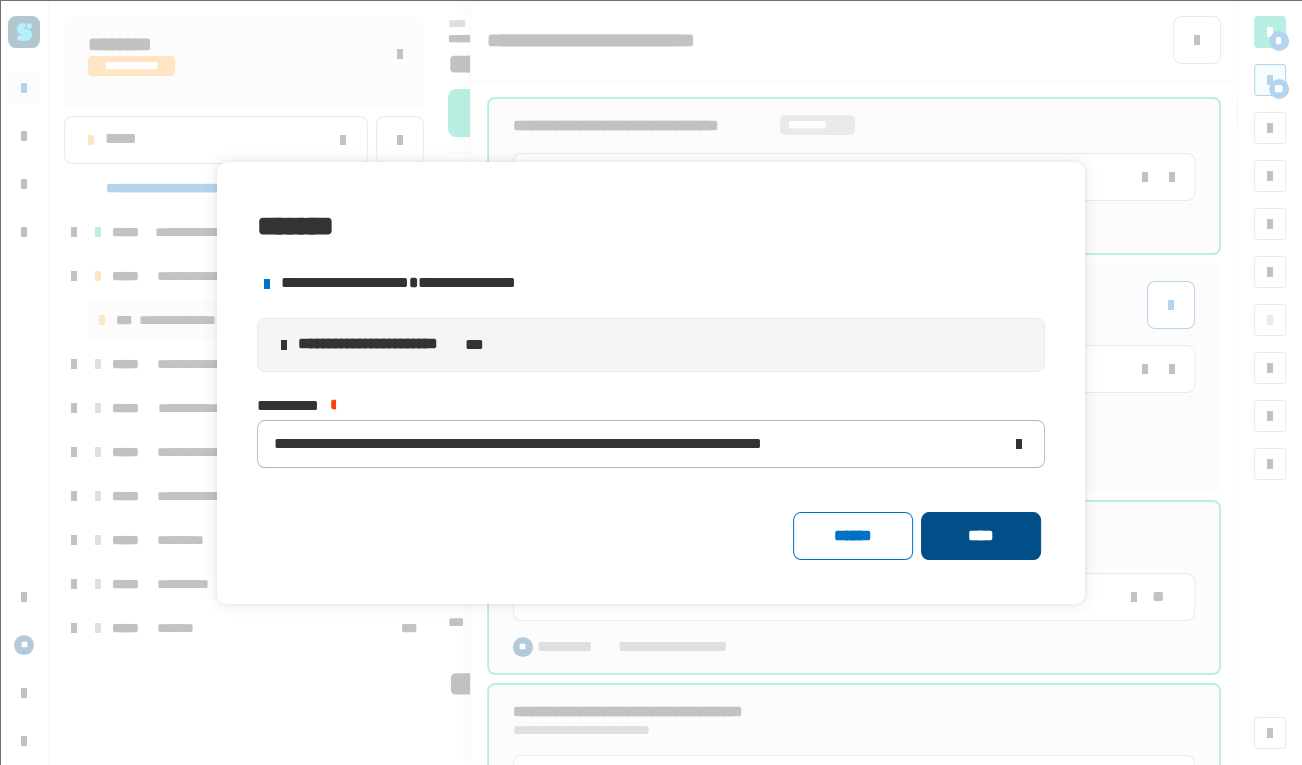 click on "****" 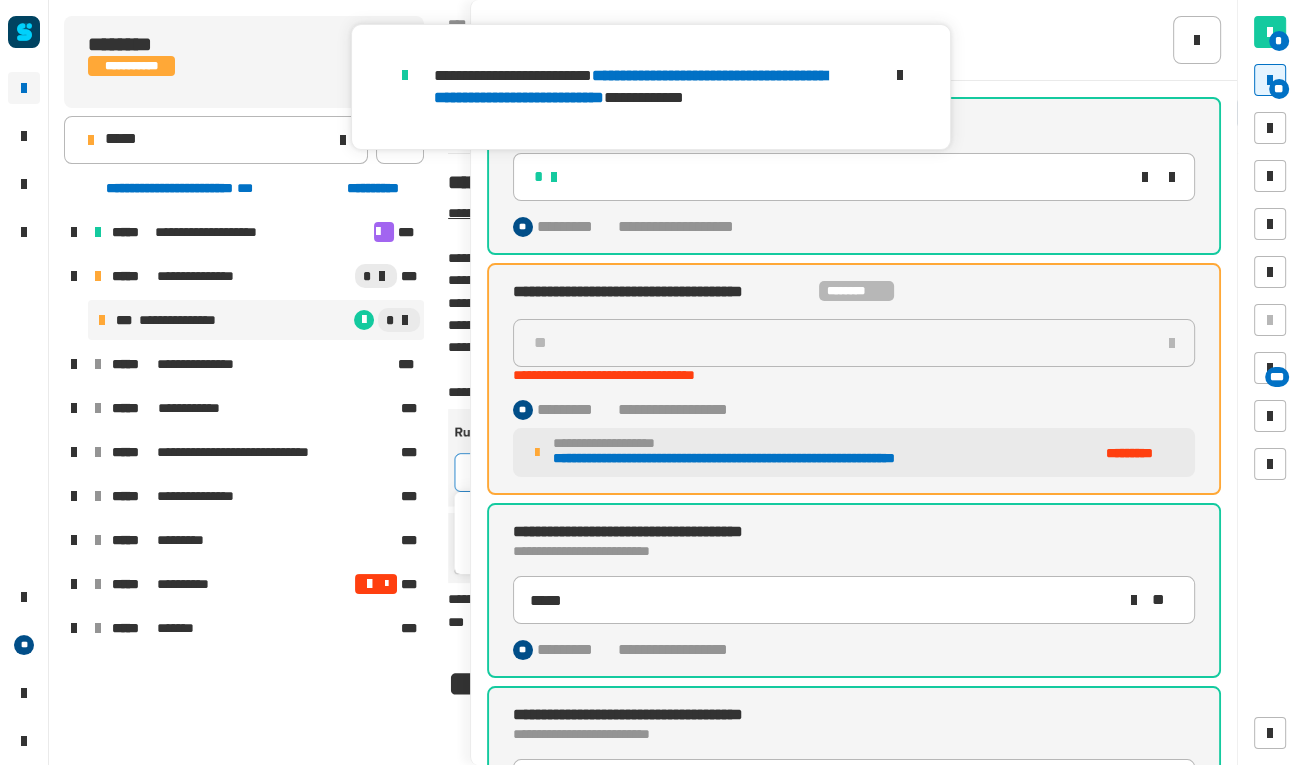 click 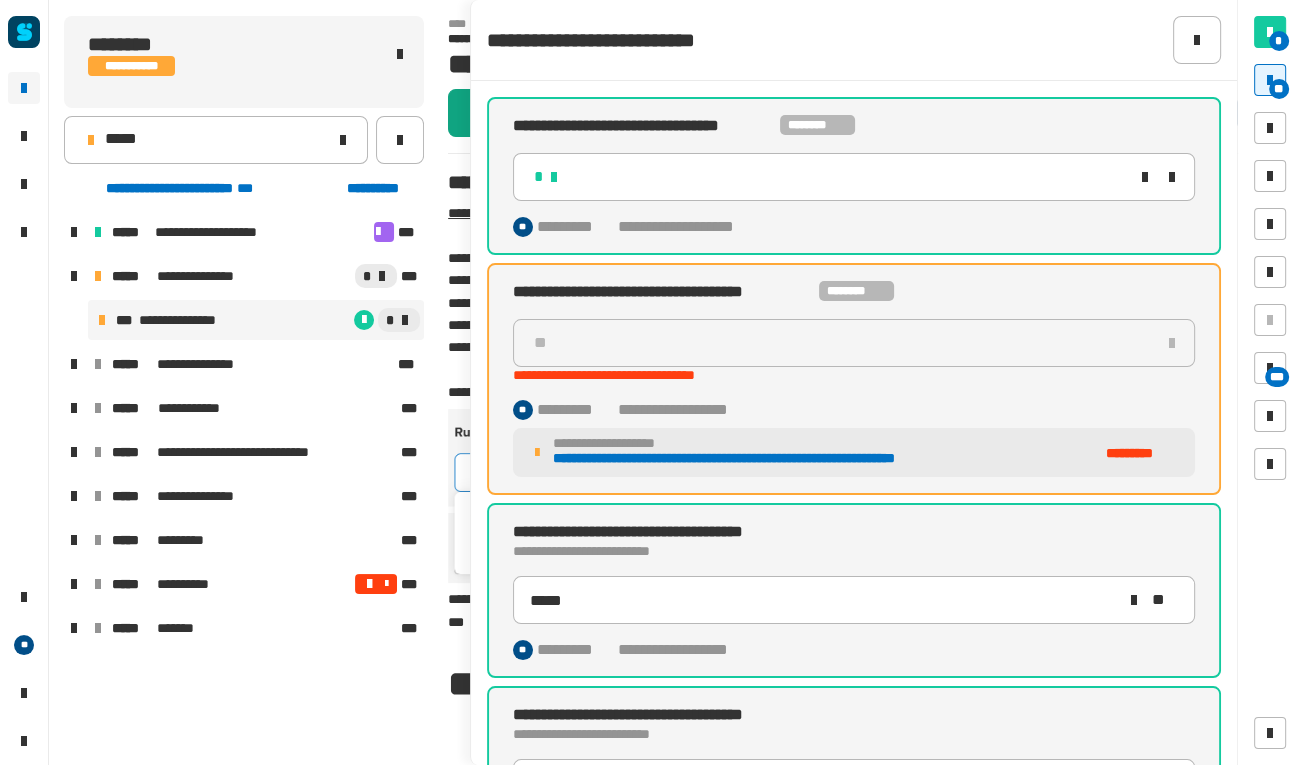 click on "********" 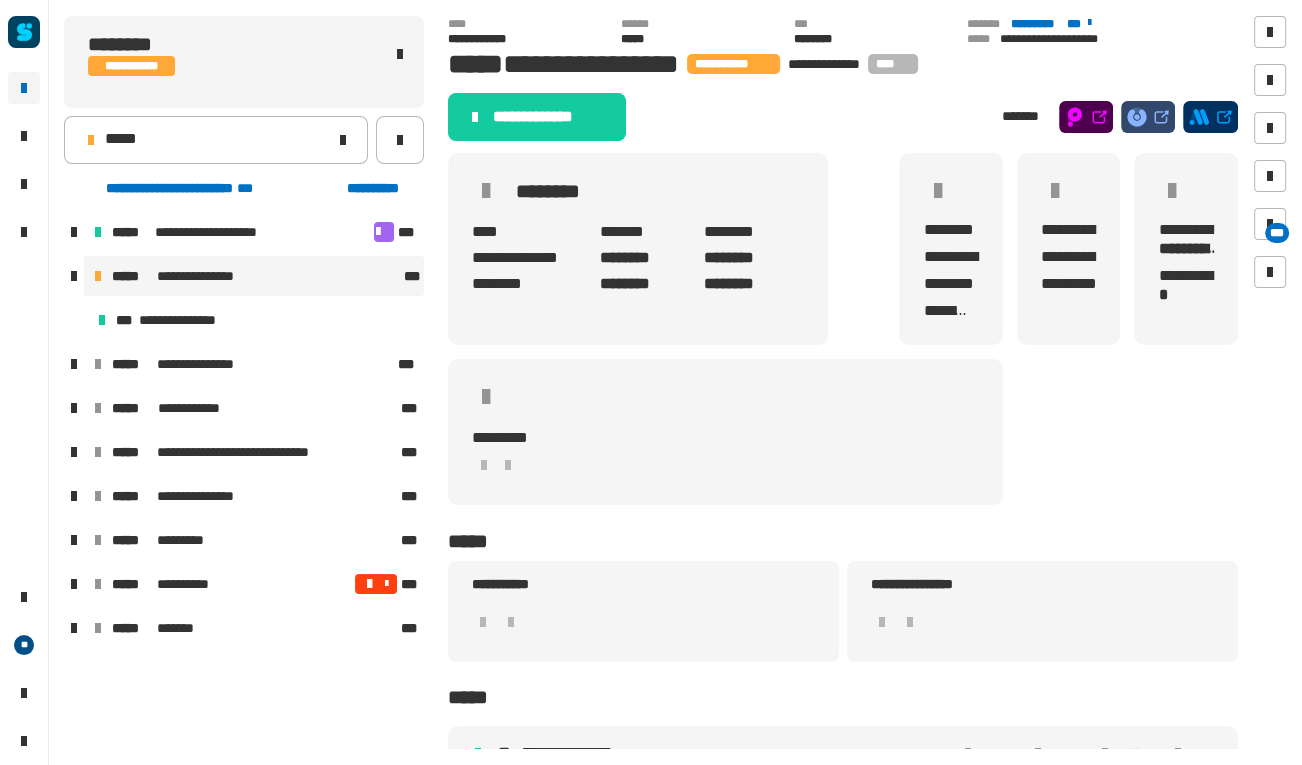 click on "**********" 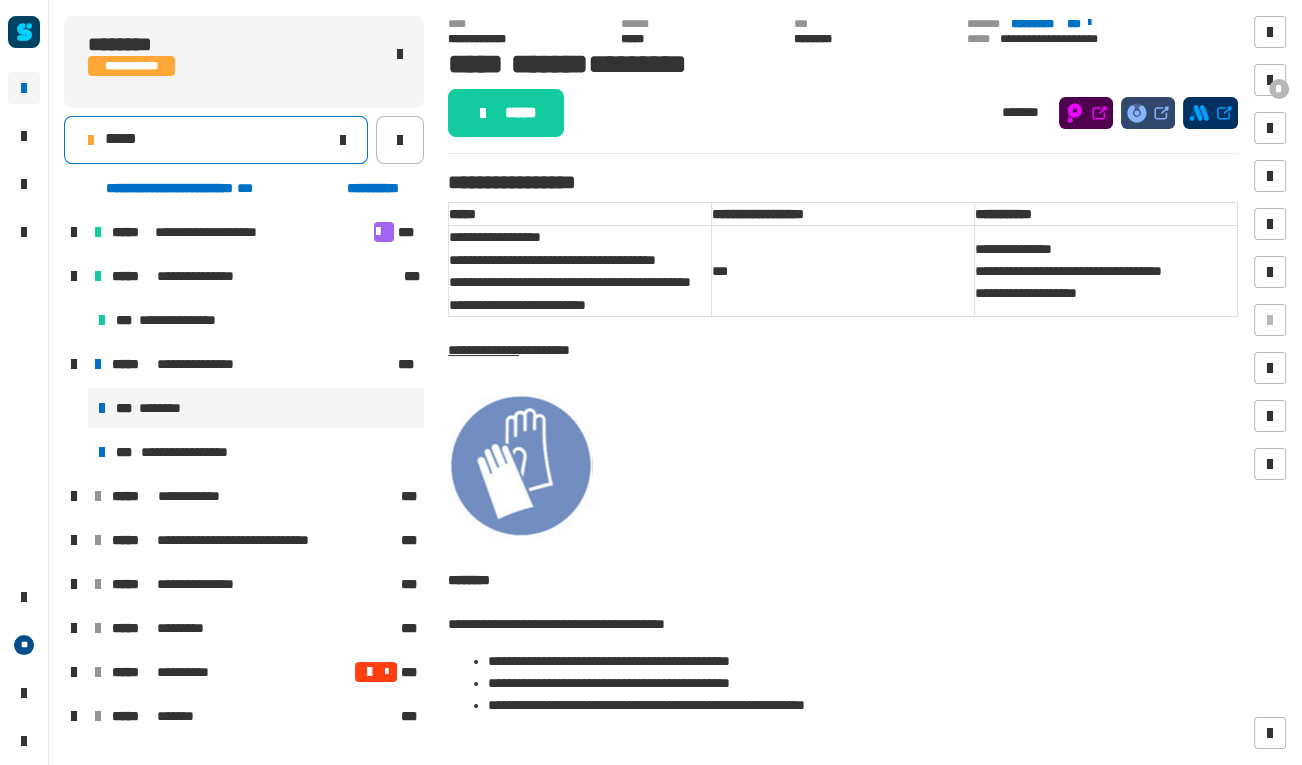 click on "*****" 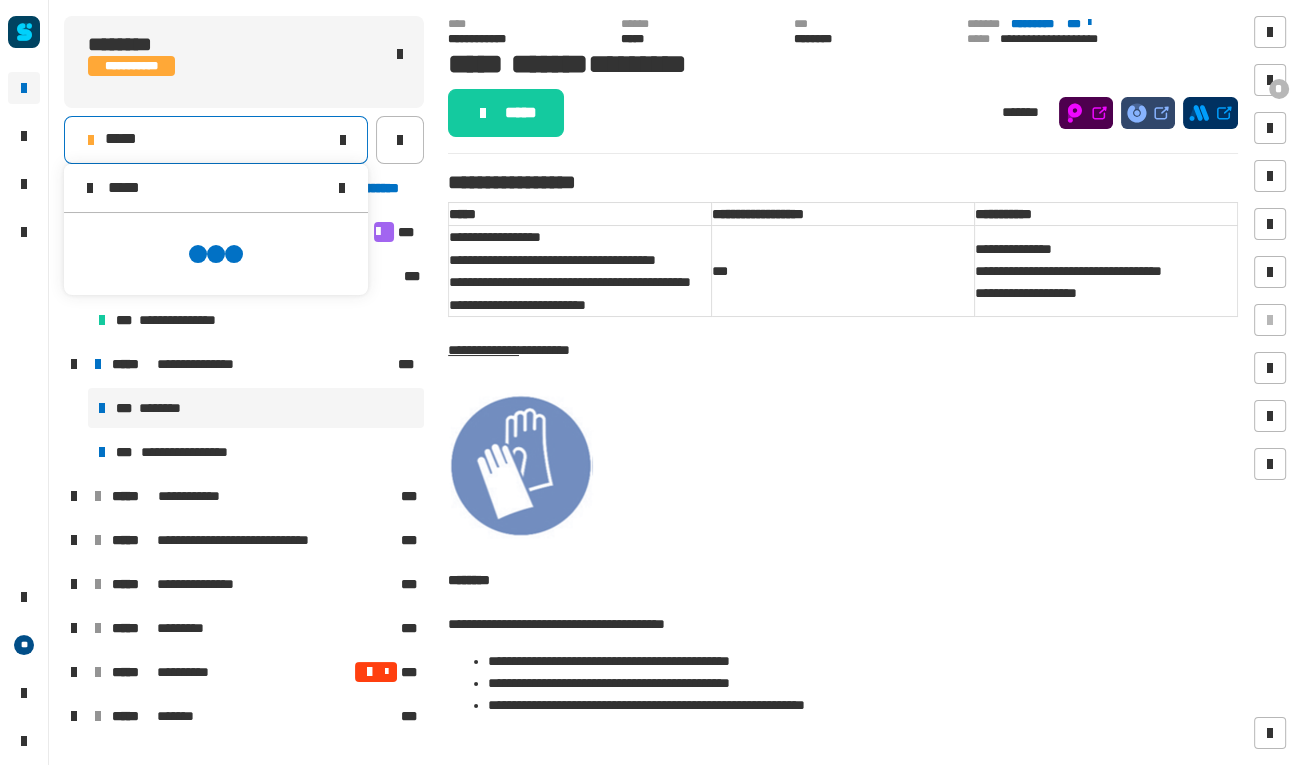scroll, scrollTop: 0, scrollLeft: 0, axis: both 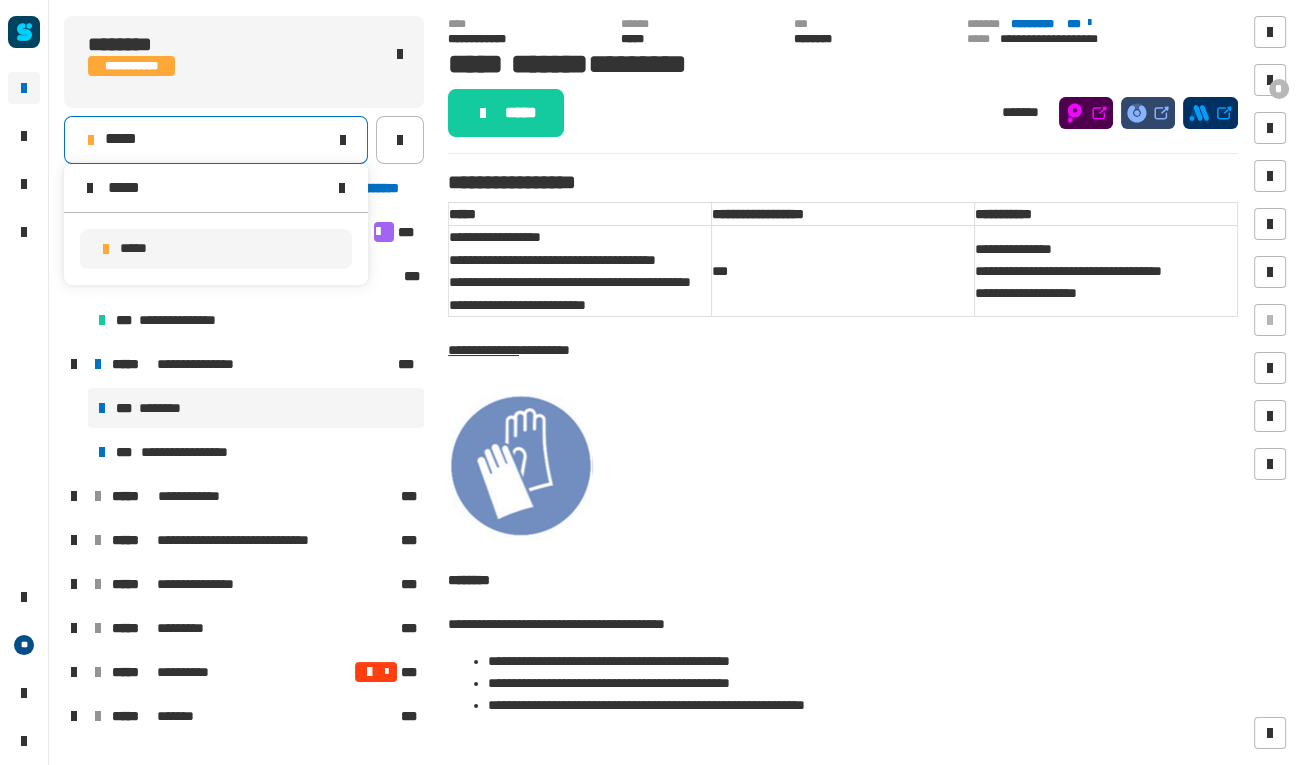 type on "*****" 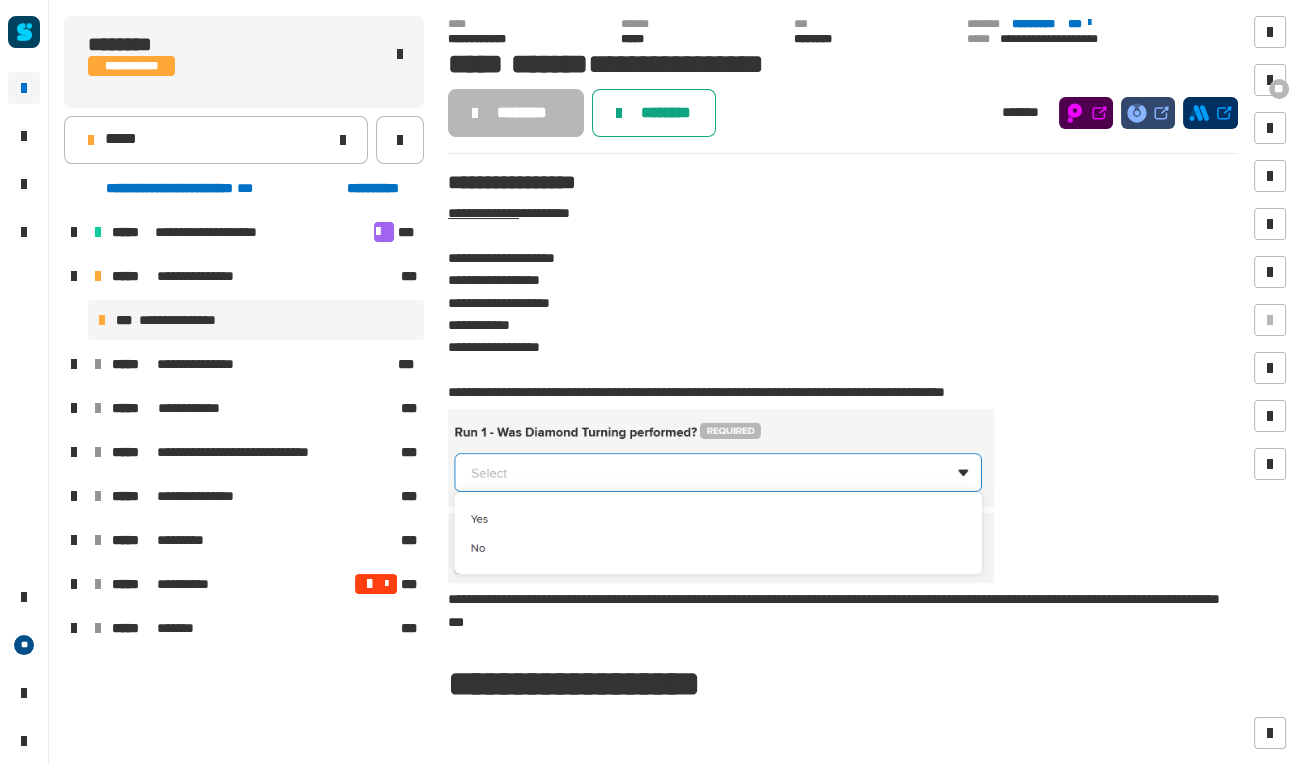click on "********" 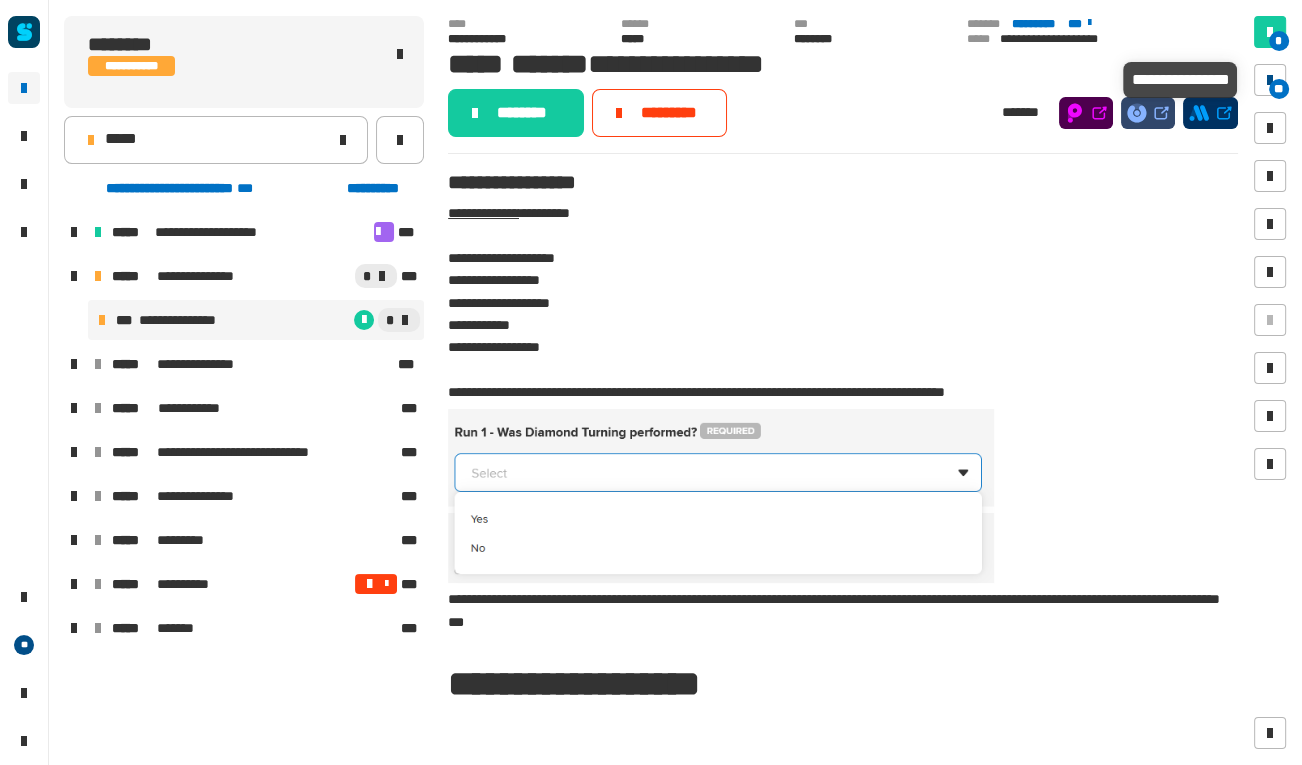 click at bounding box center [1270, 80] 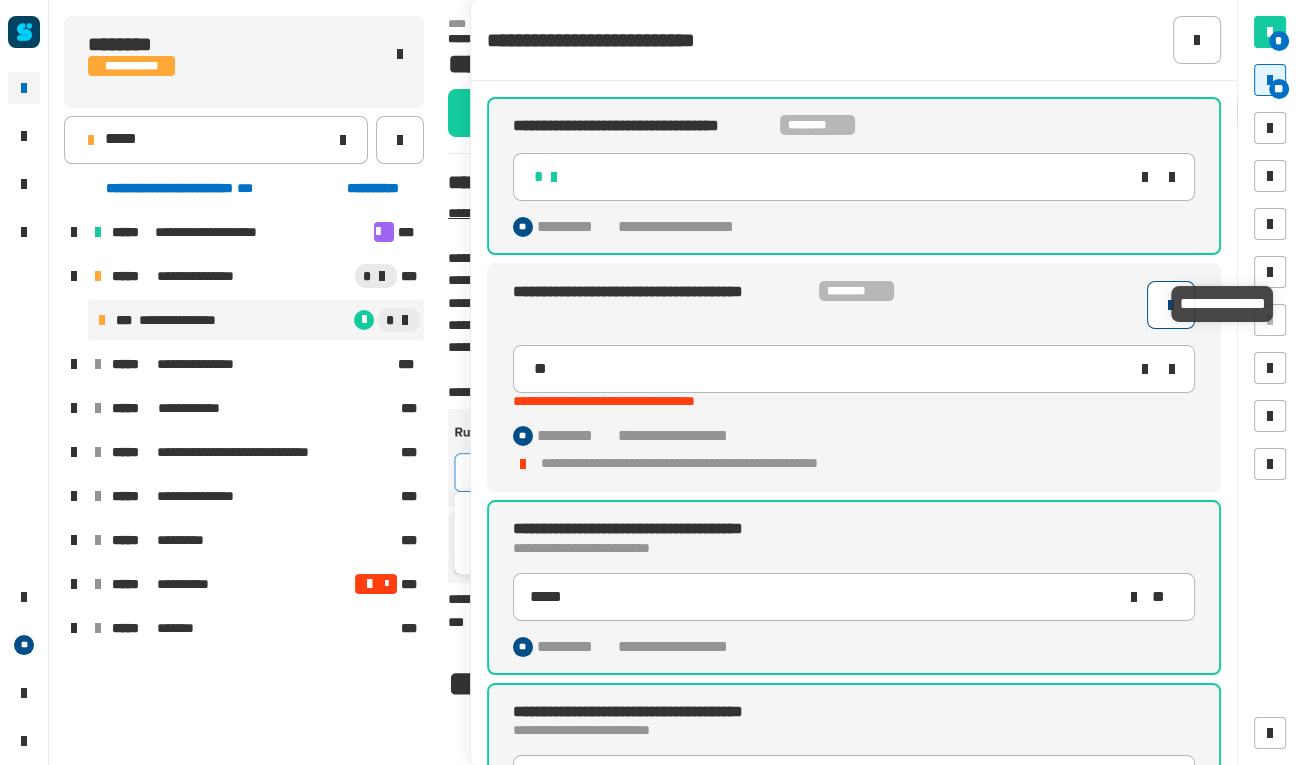 click 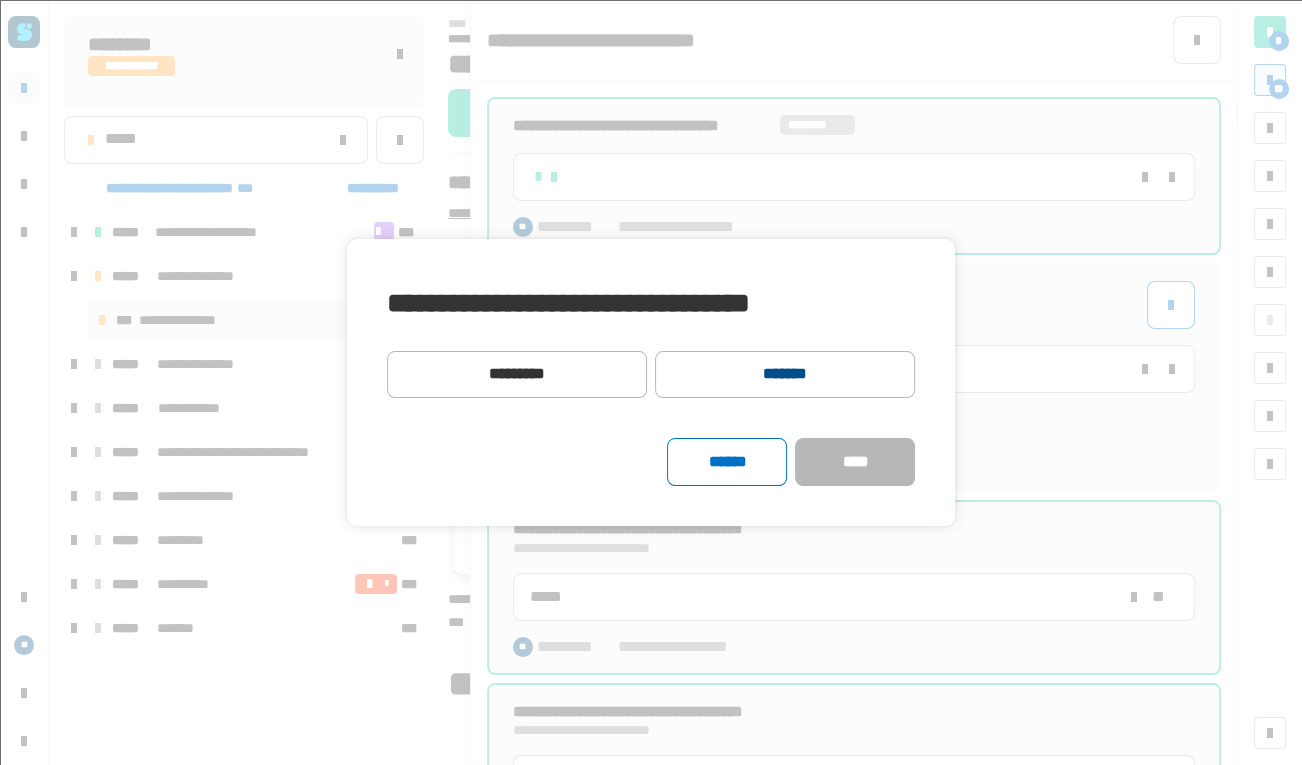 click on "*******" 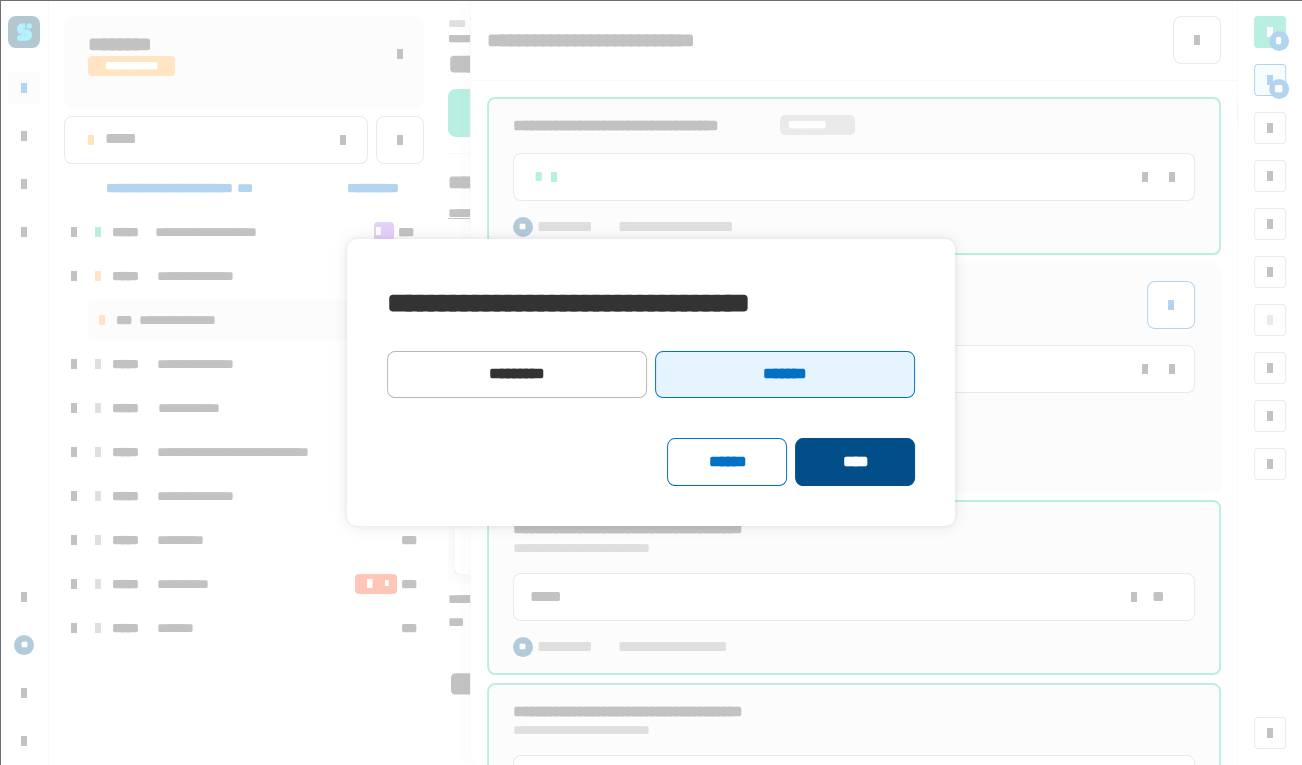 click on "****" 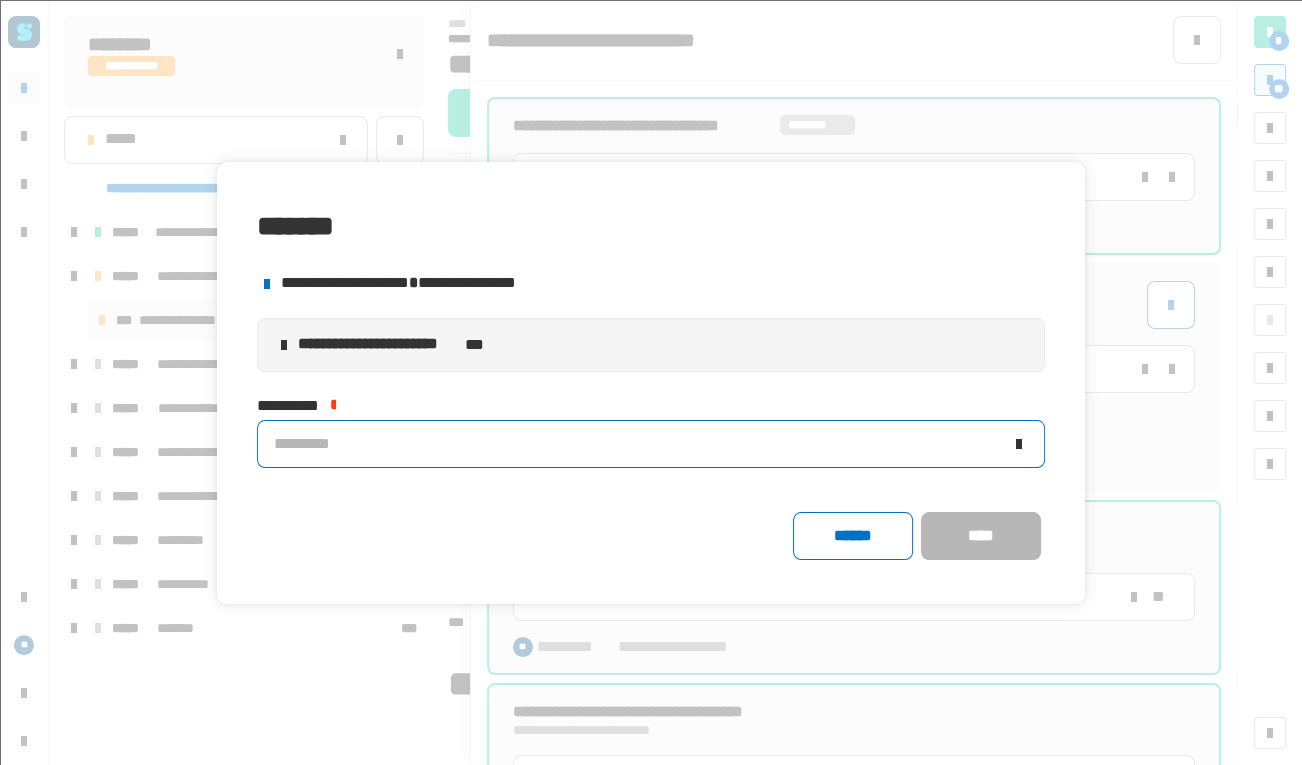 click on "*********" 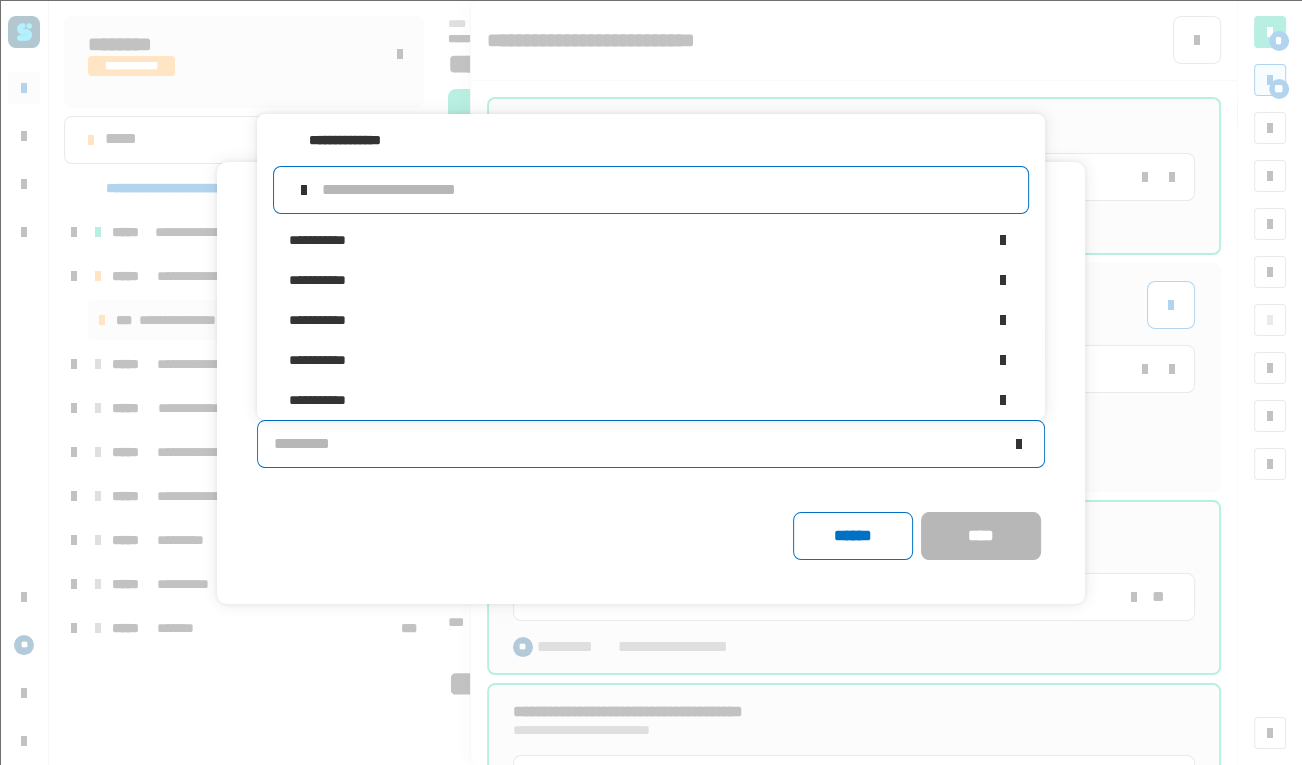 click at bounding box center (667, 190) 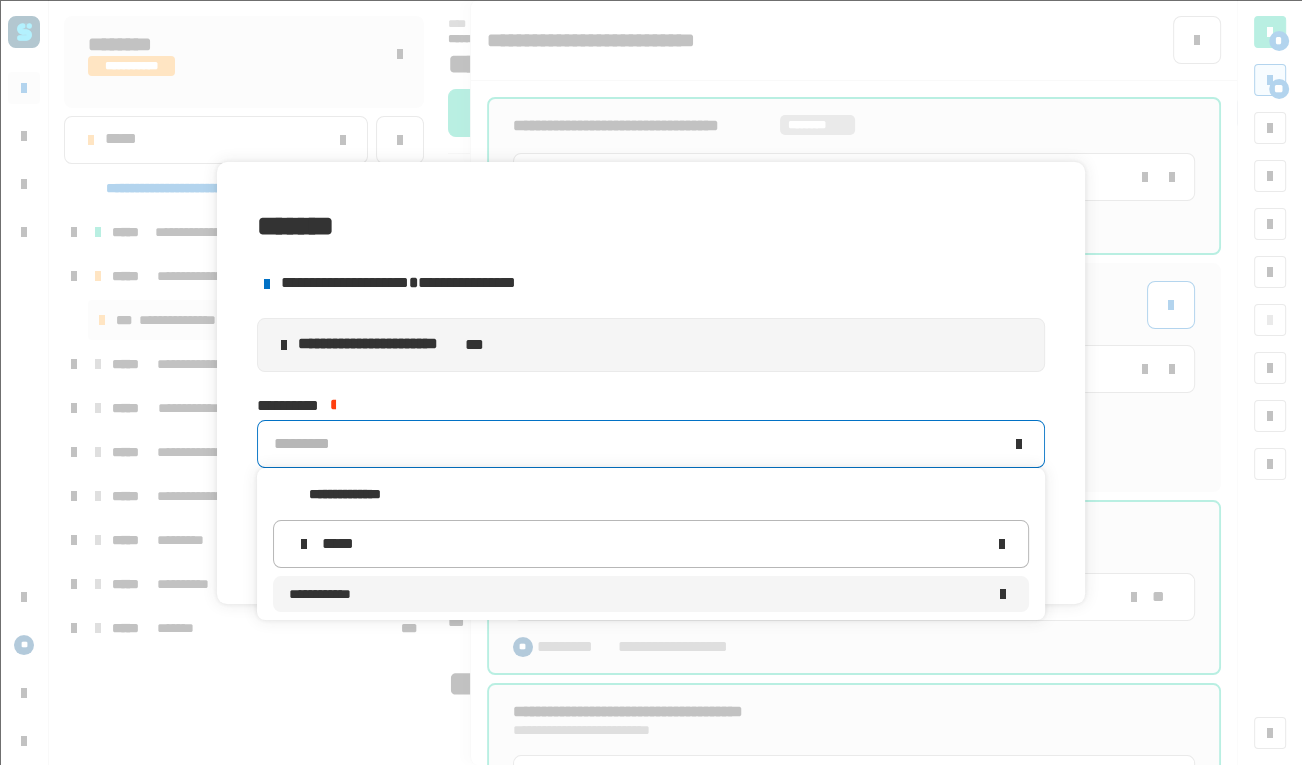 click on "**********" at bounding box center (637, 594) 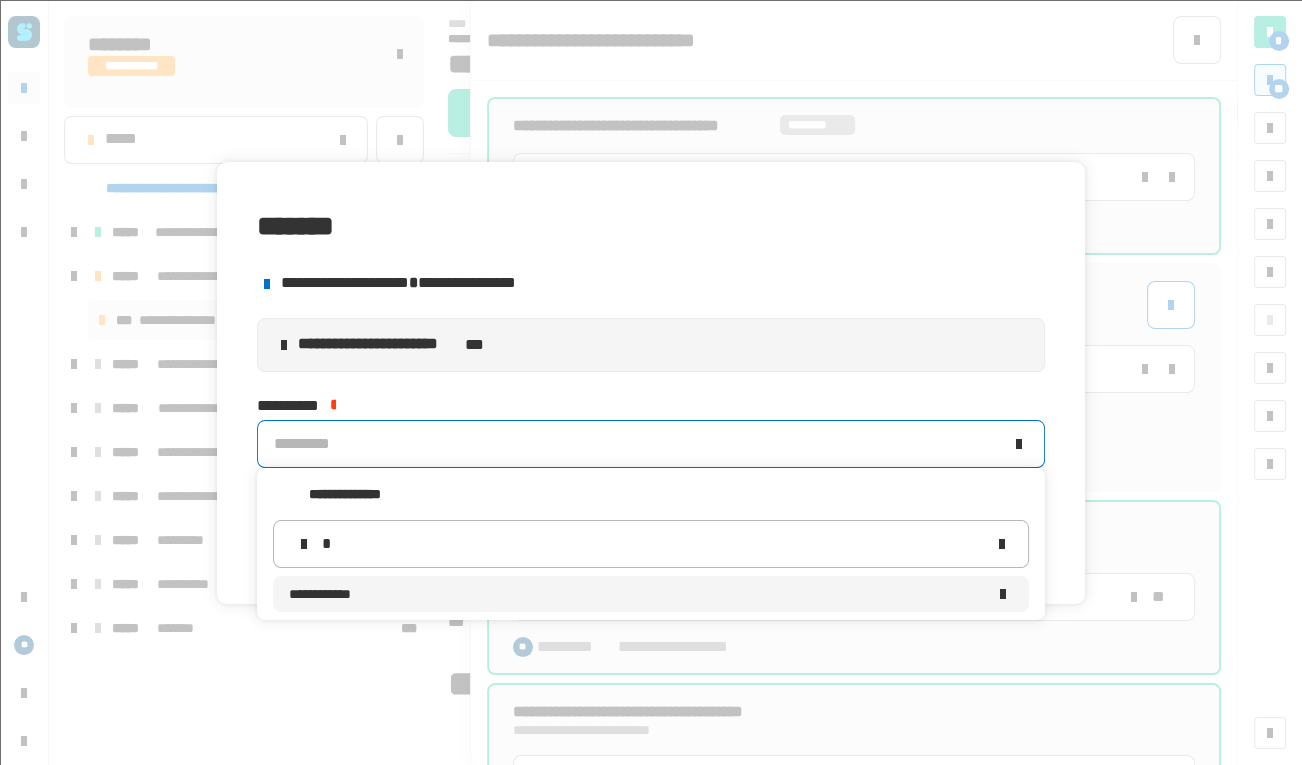 type 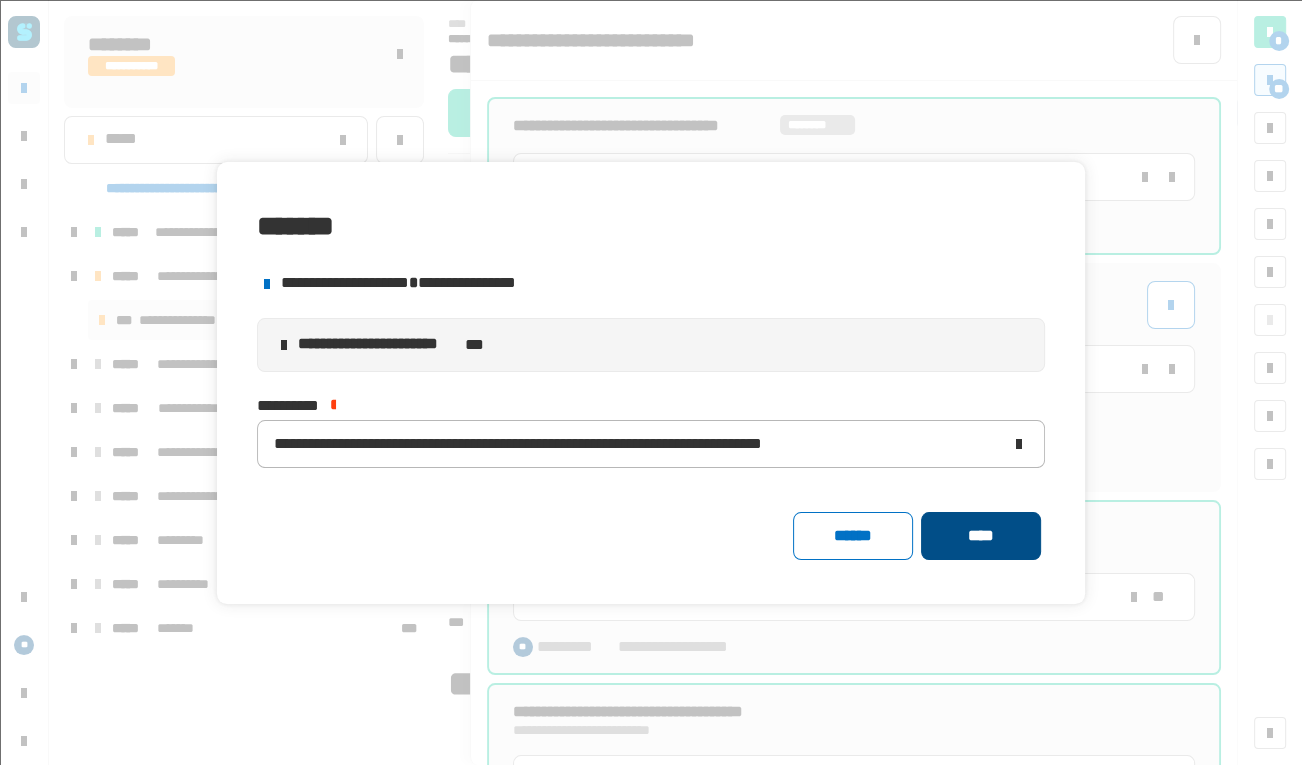 click on "****" 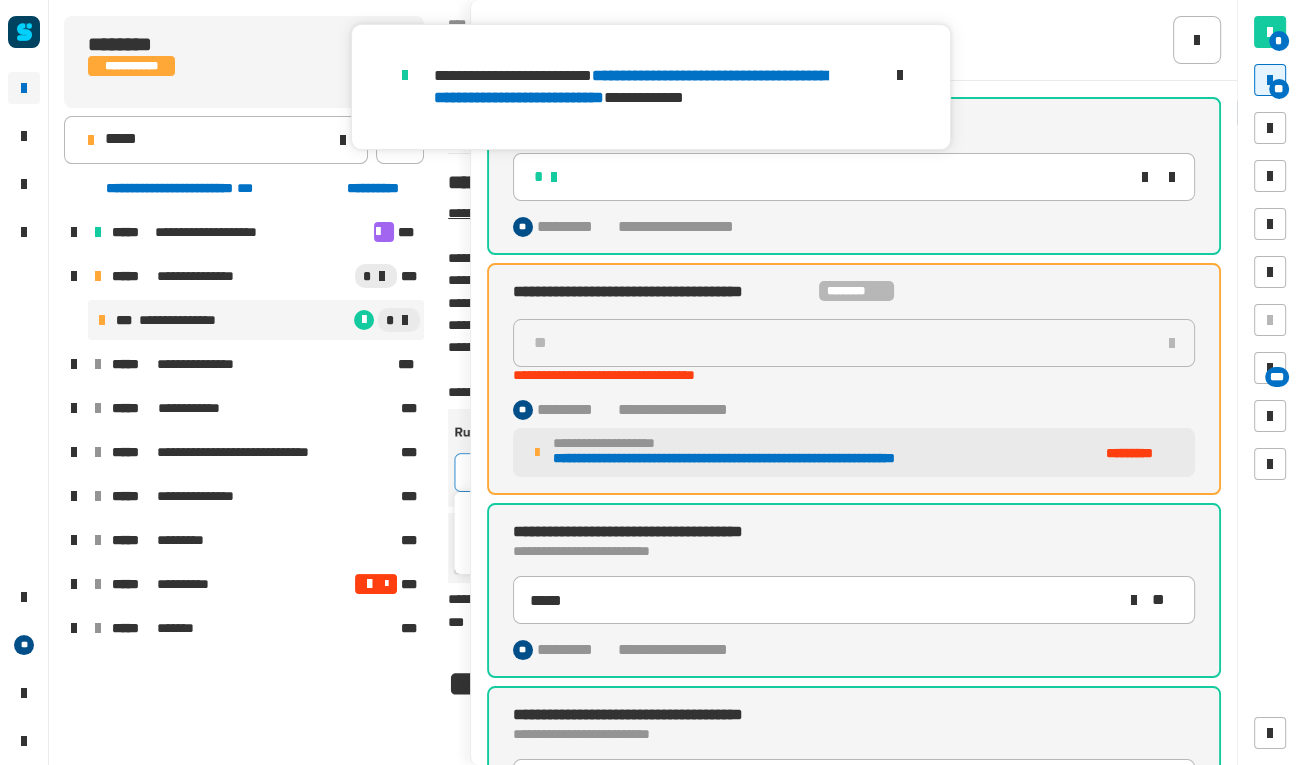 click 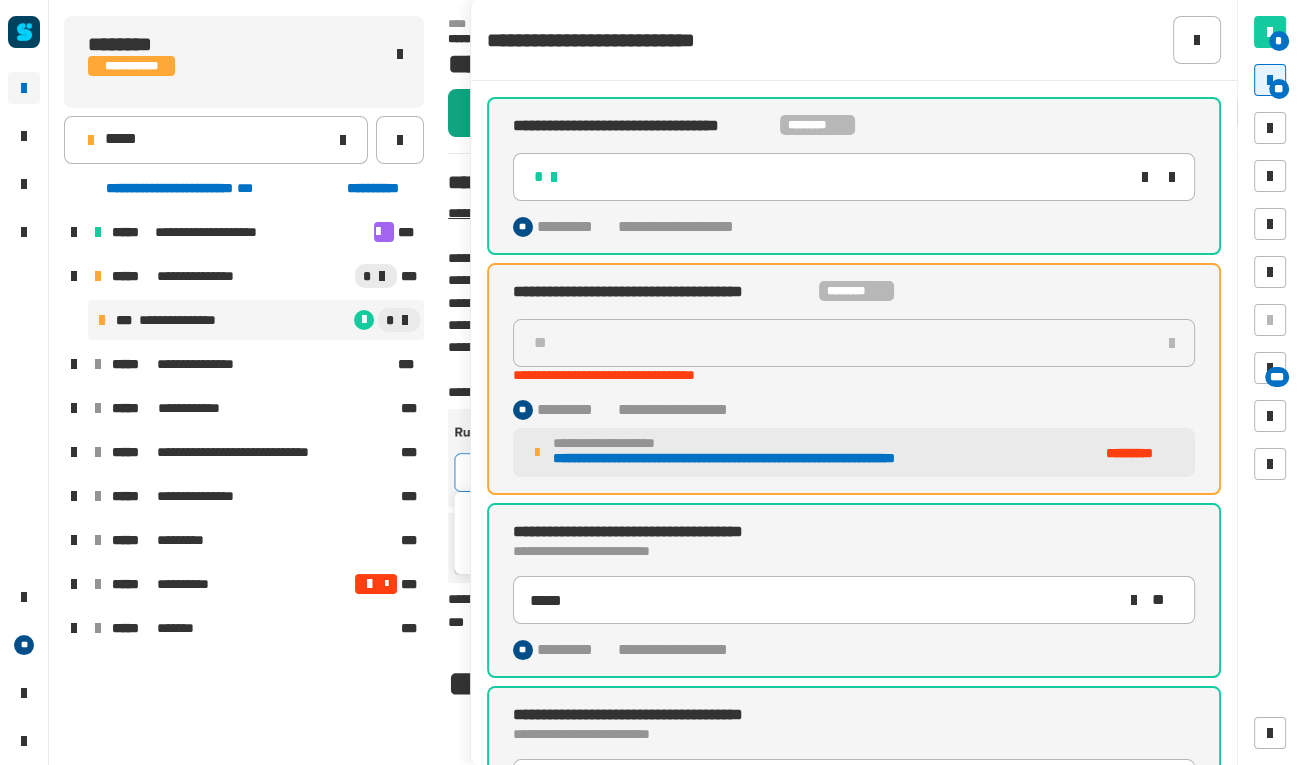 click on "********" 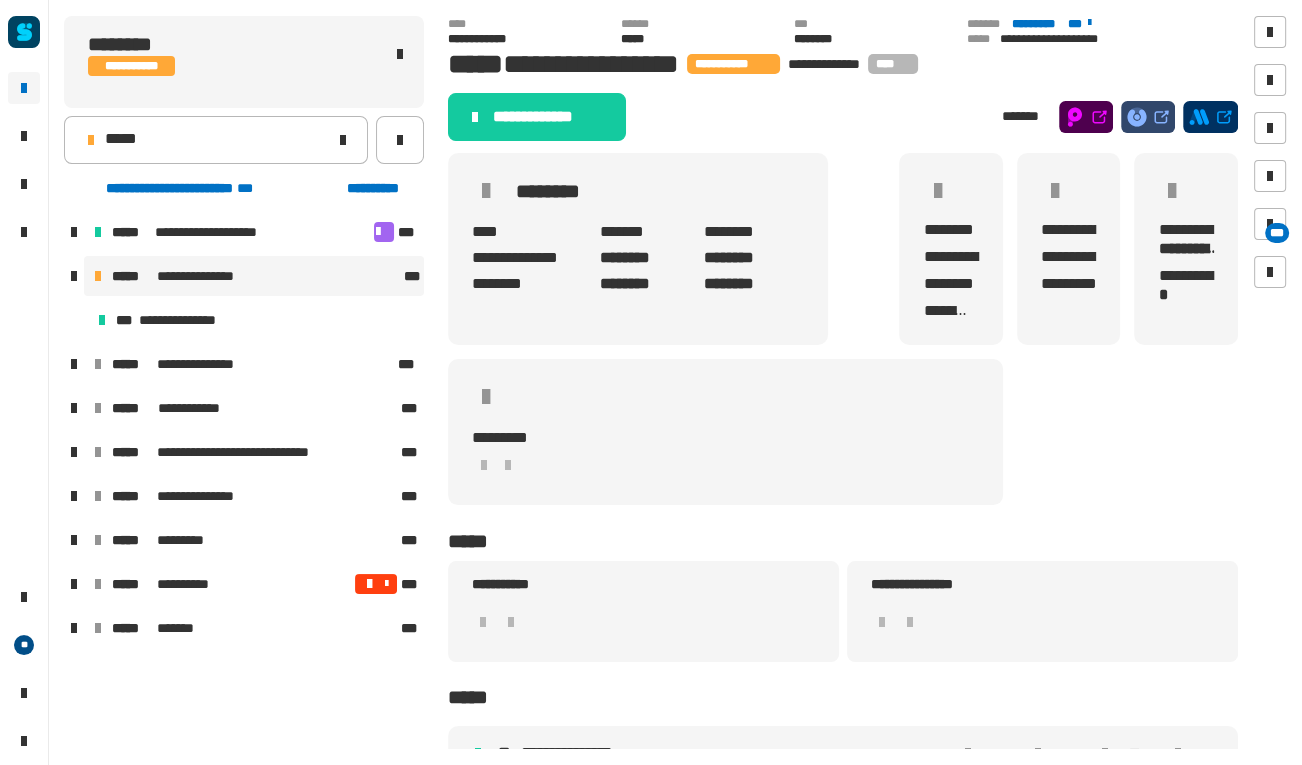 click on "**********" 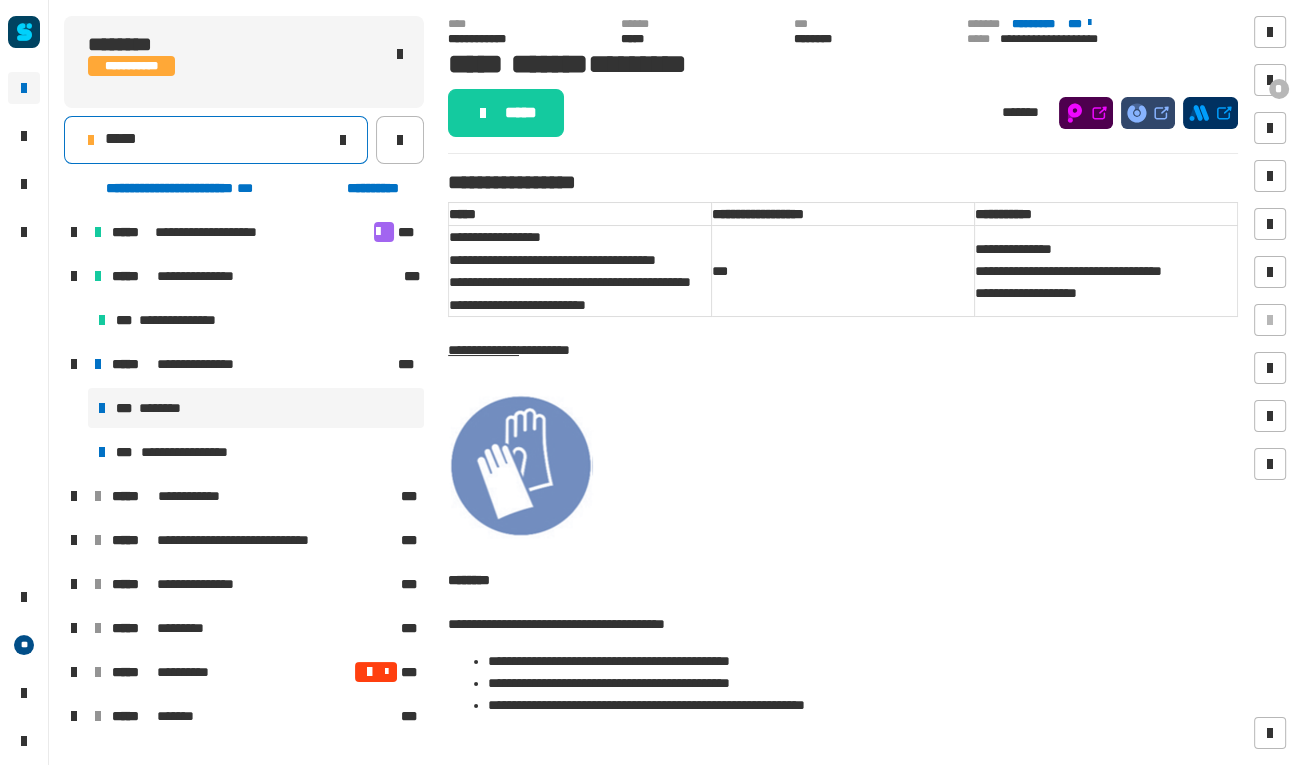 click on "*****" 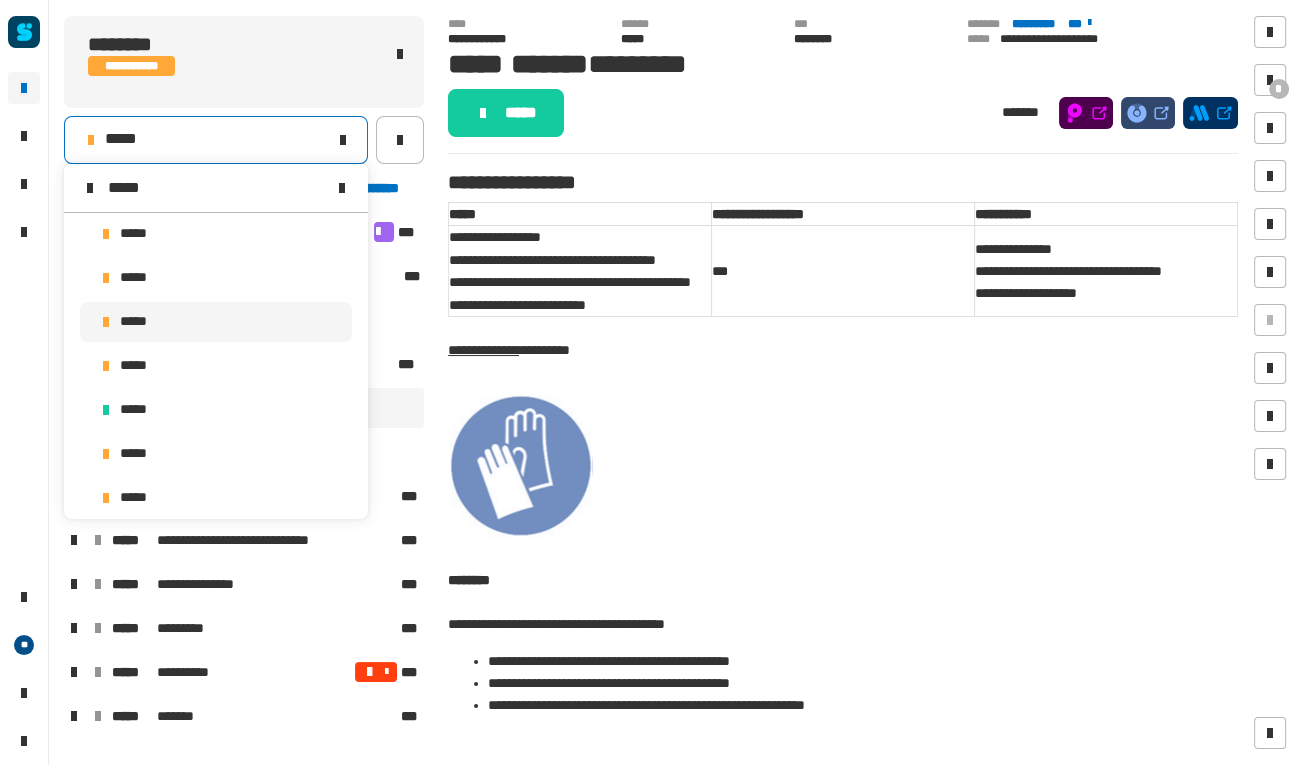 scroll, scrollTop: 0, scrollLeft: 0, axis: both 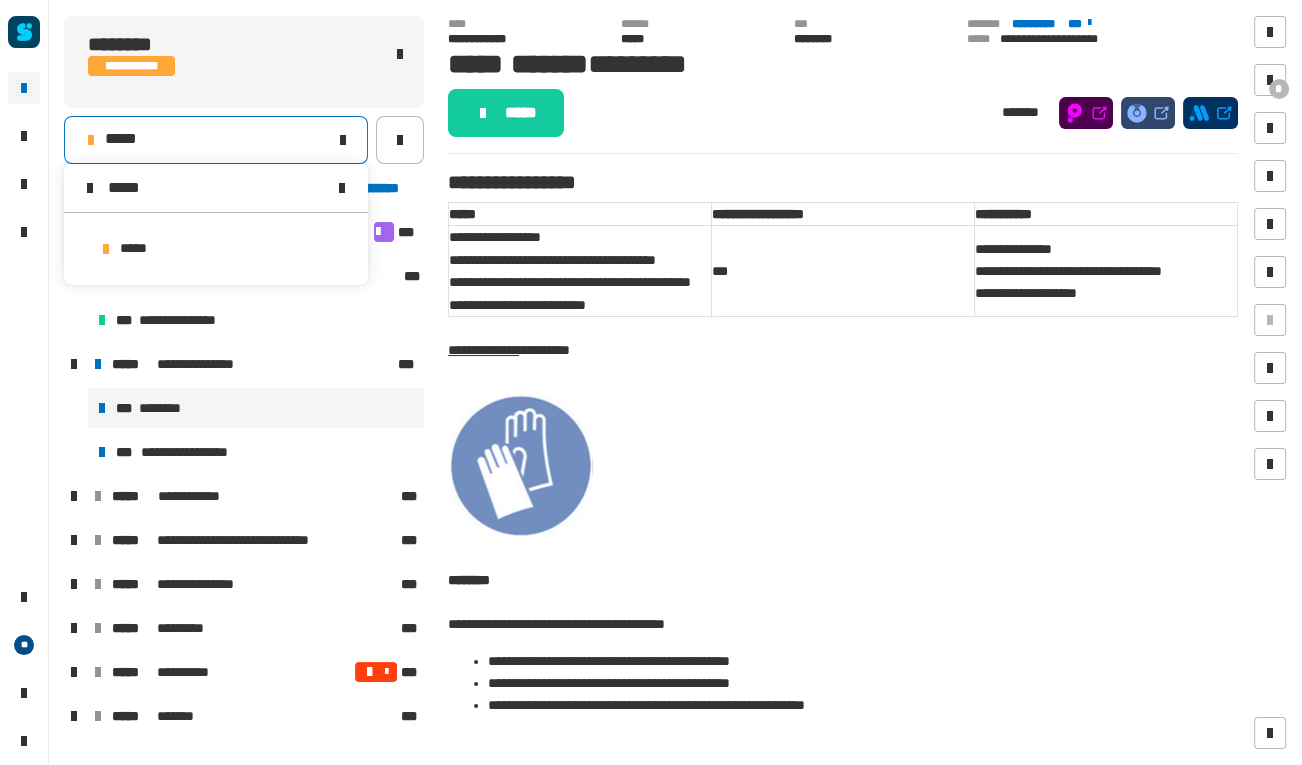 type on "*****" 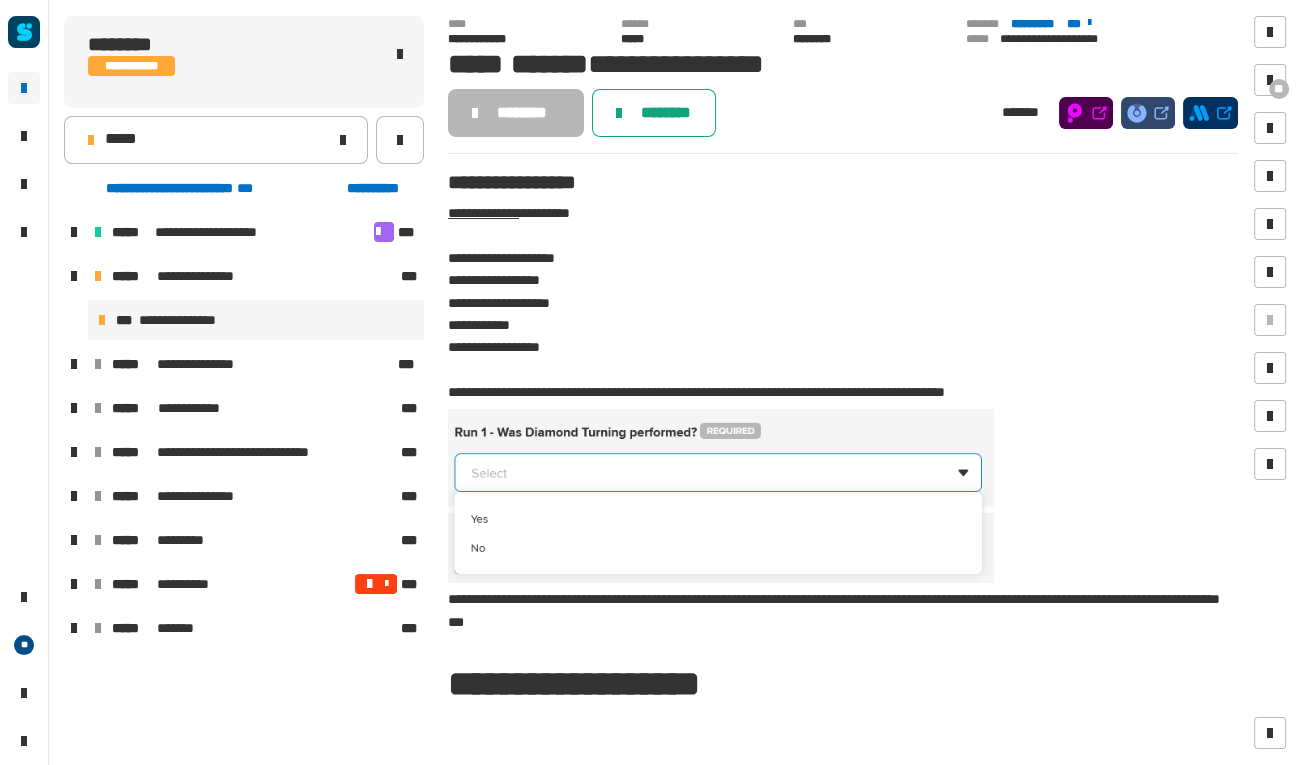 click 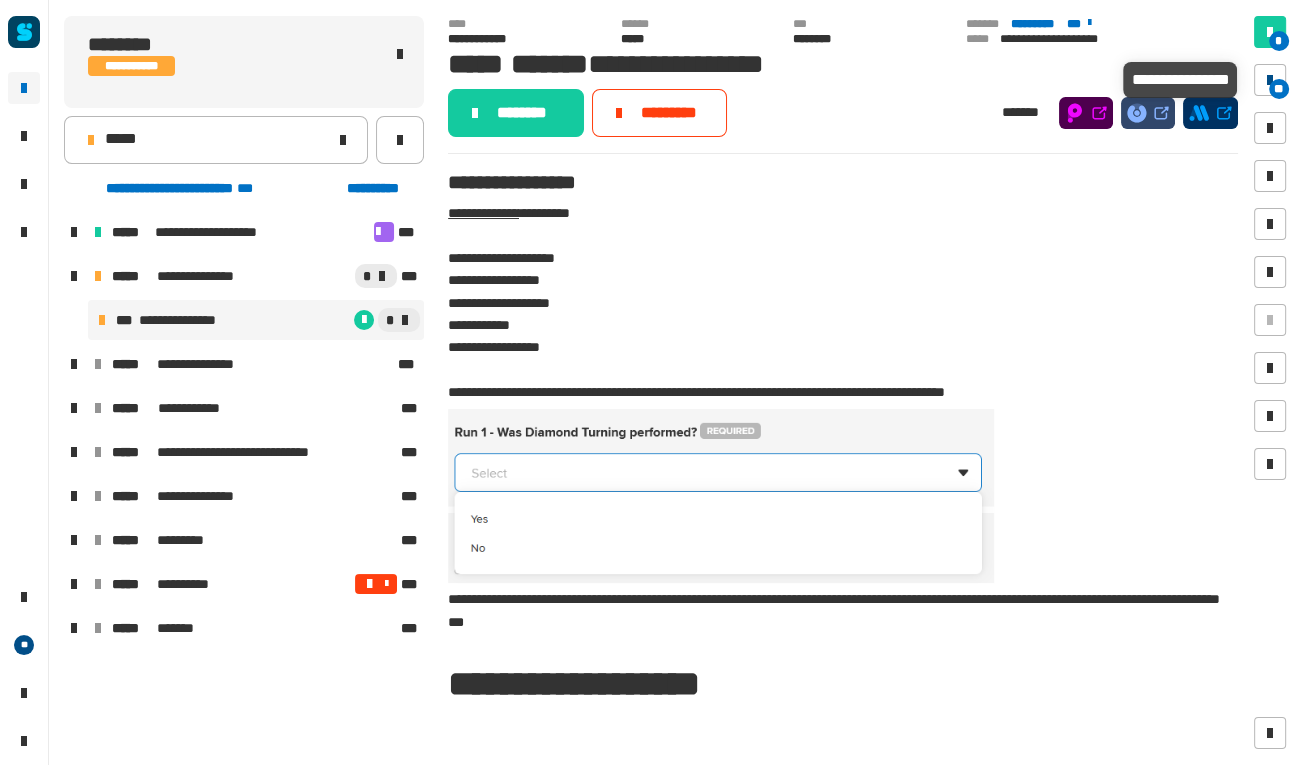 click at bounding box center [1270, 80] 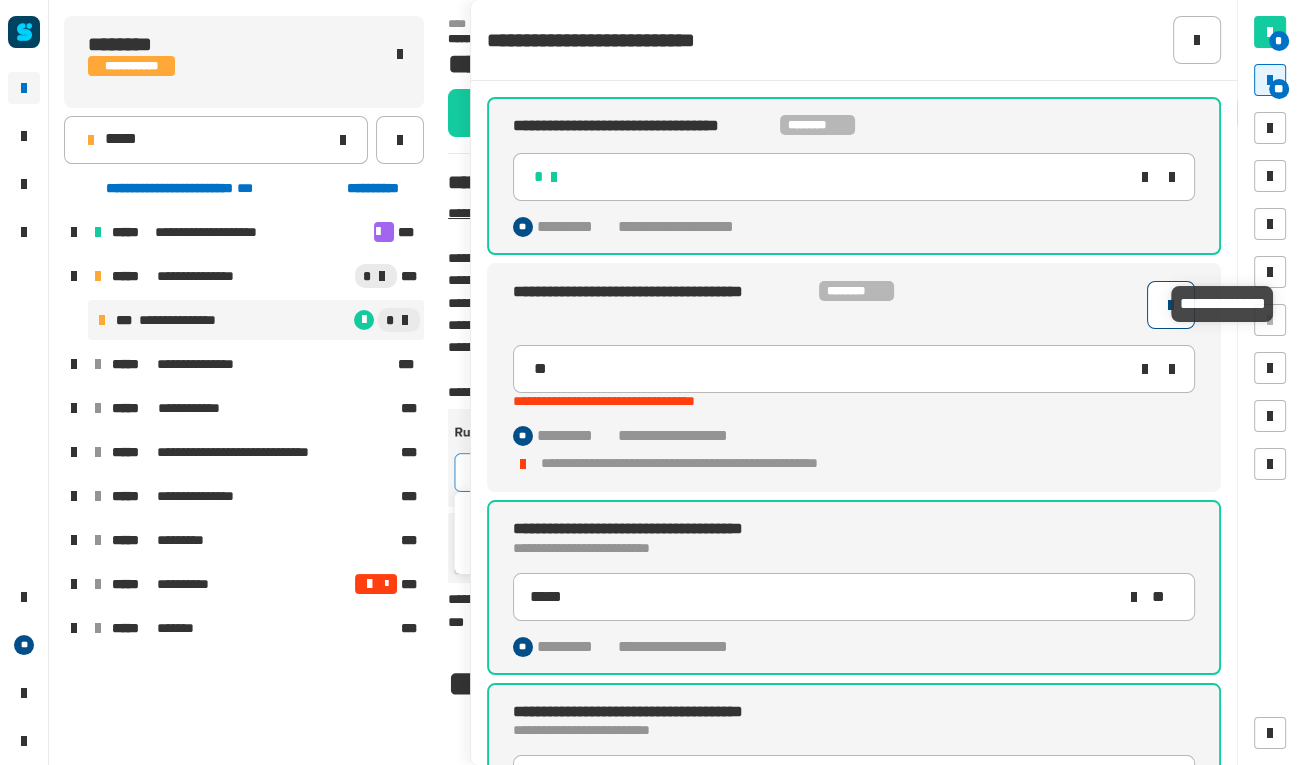 click 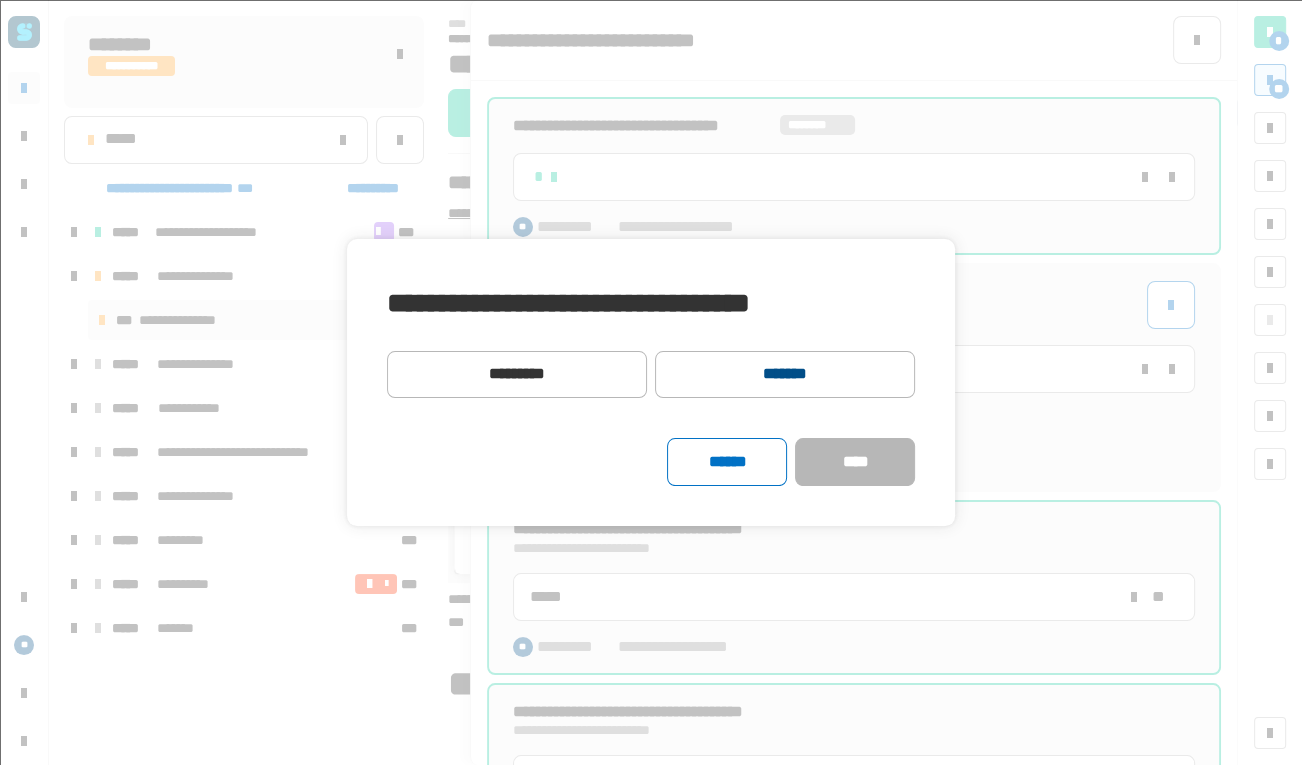 click on "*******" 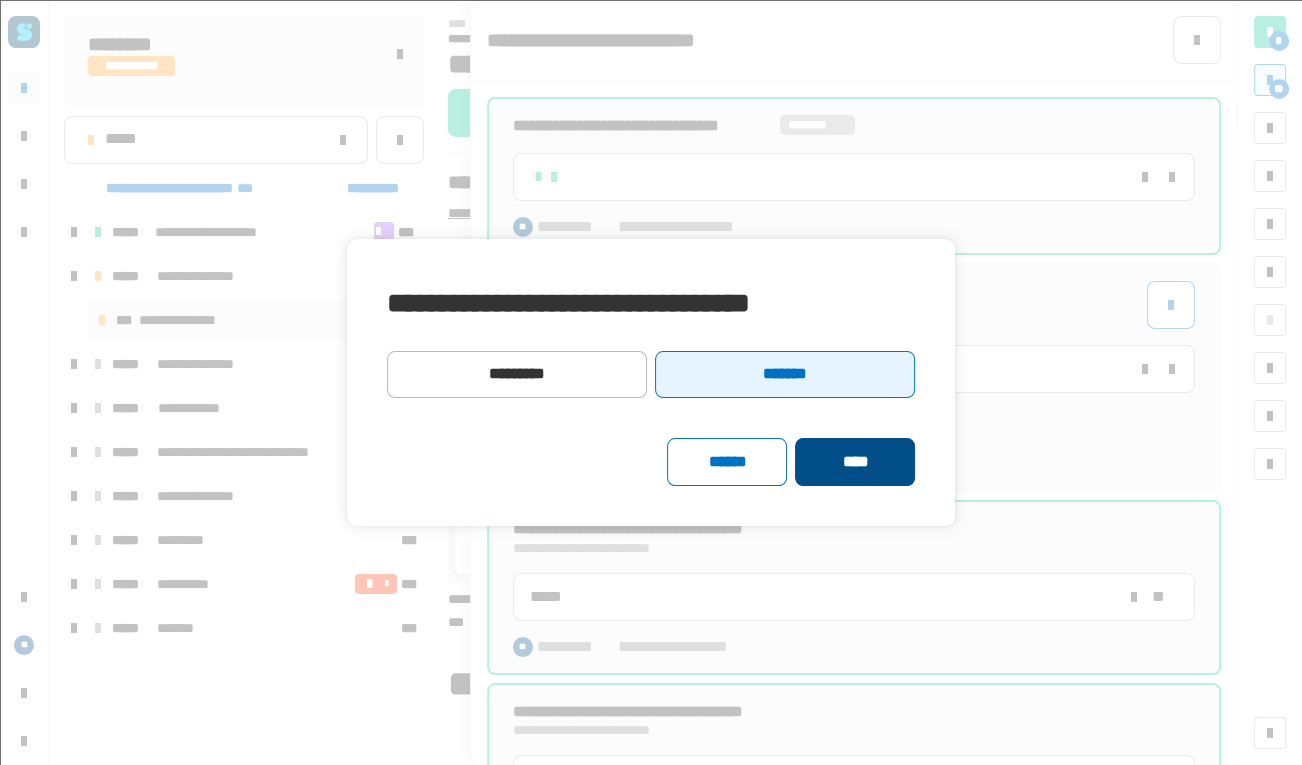 click on "****" 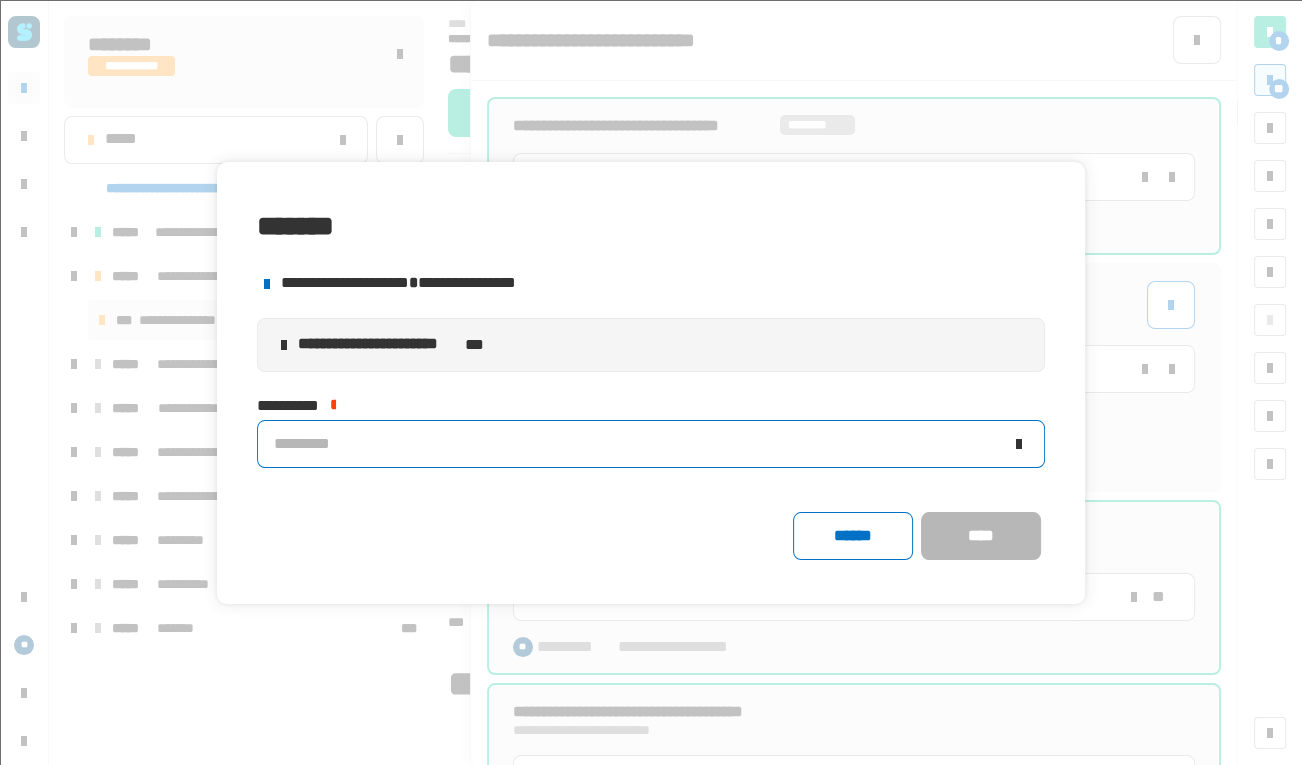 click on "*********" 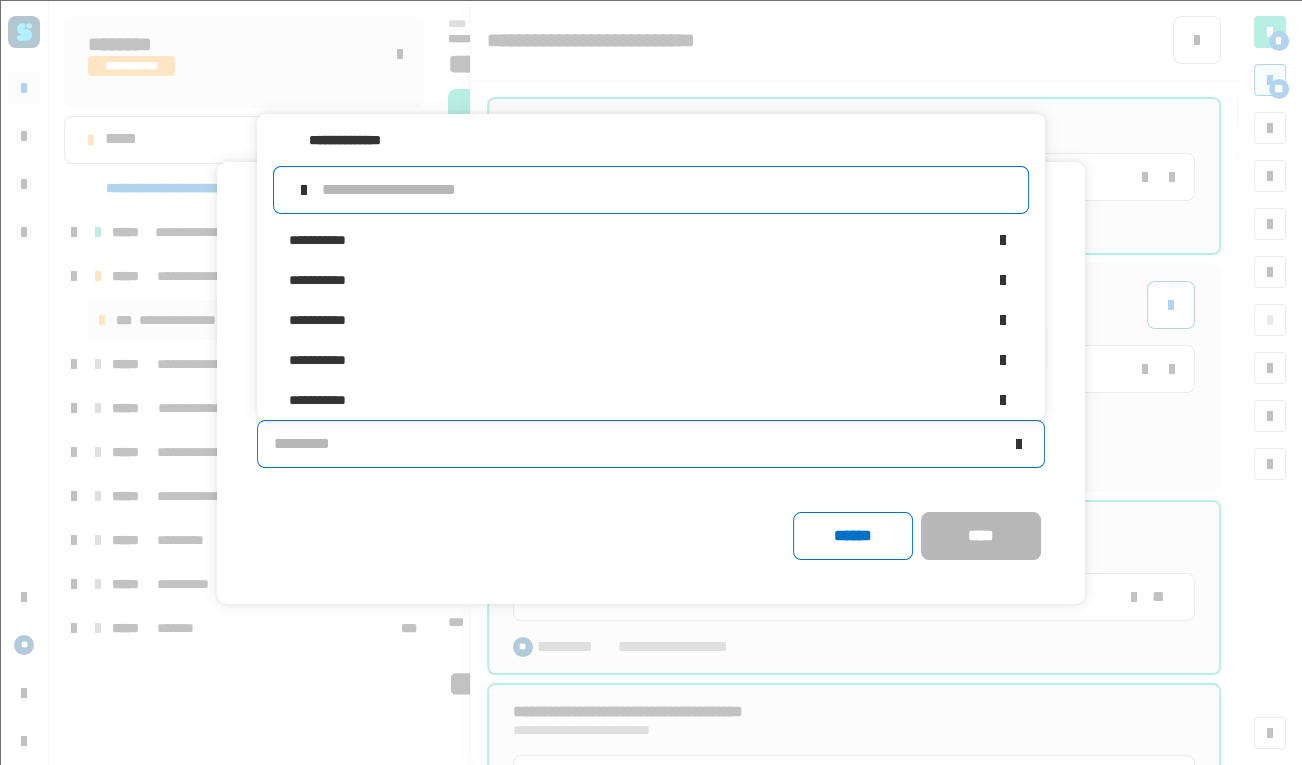 click at bounding box center (667, 190) 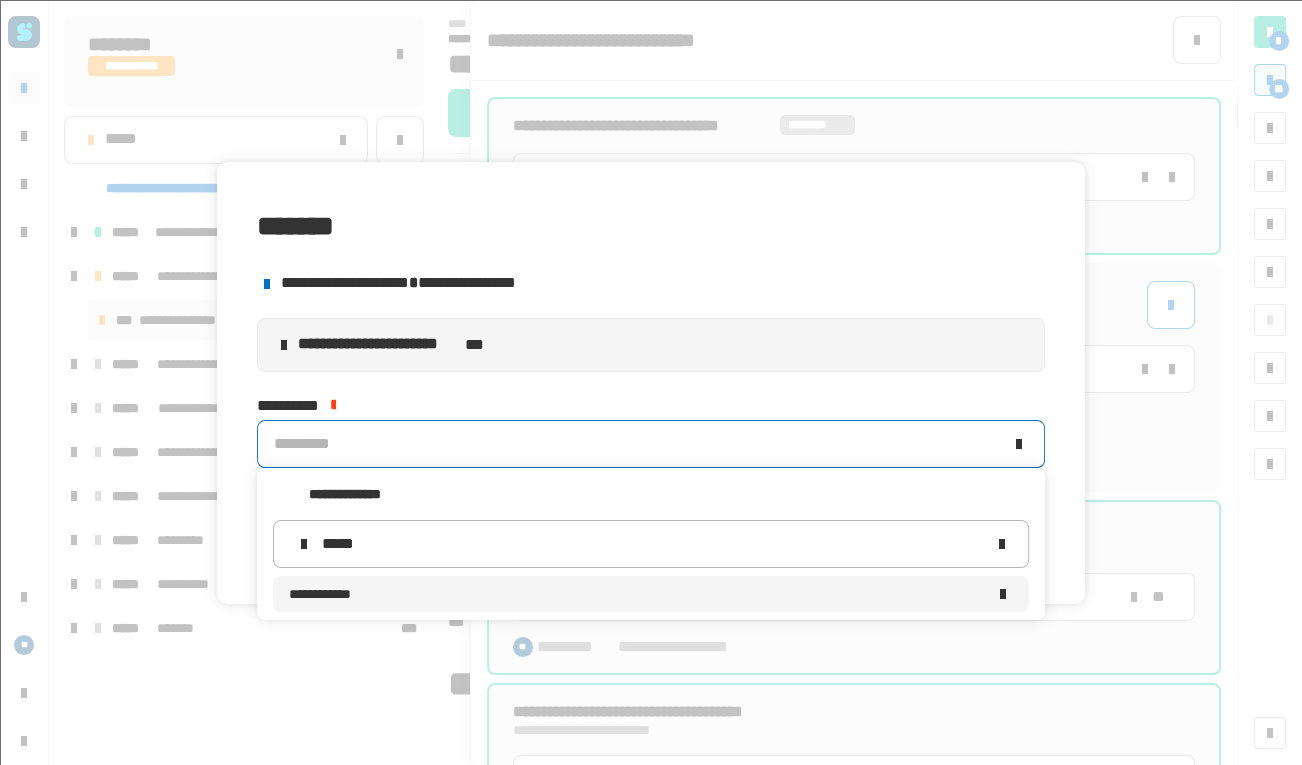 click on "**********" at bounding box center [637, 594] 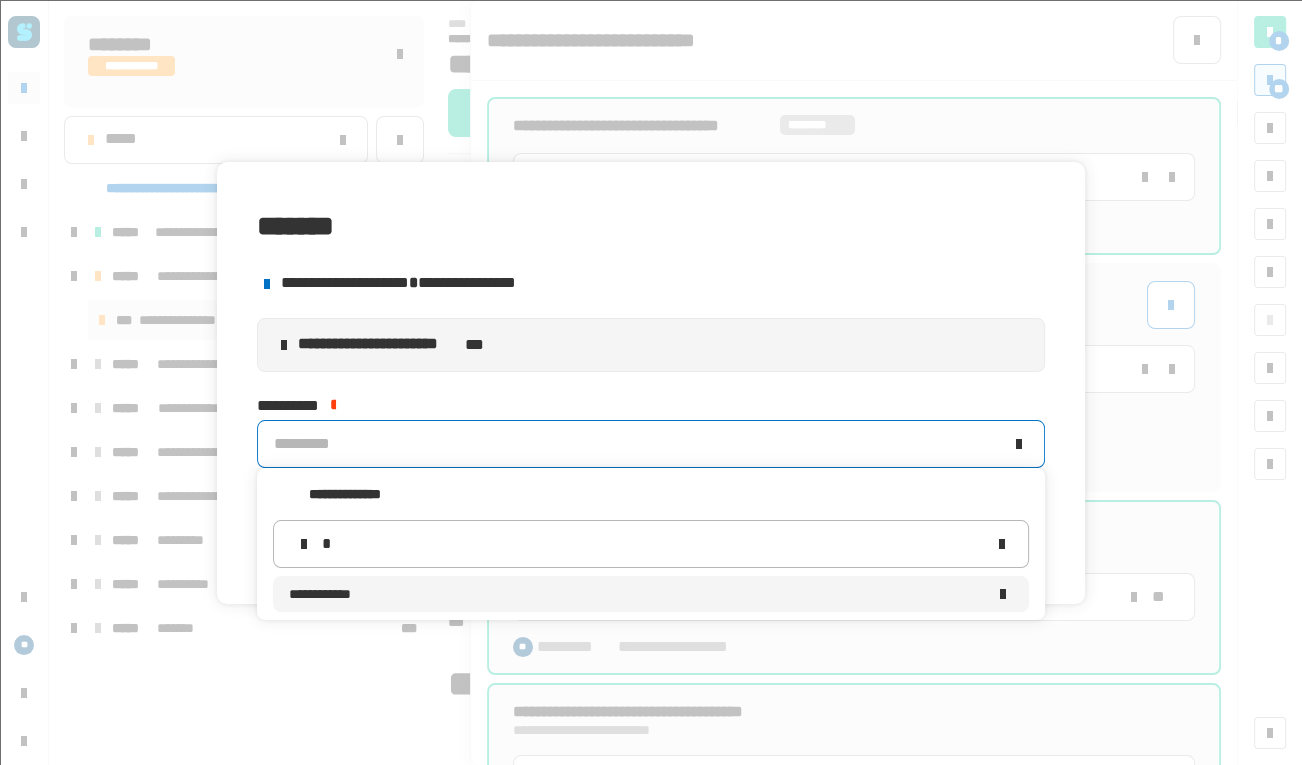 type 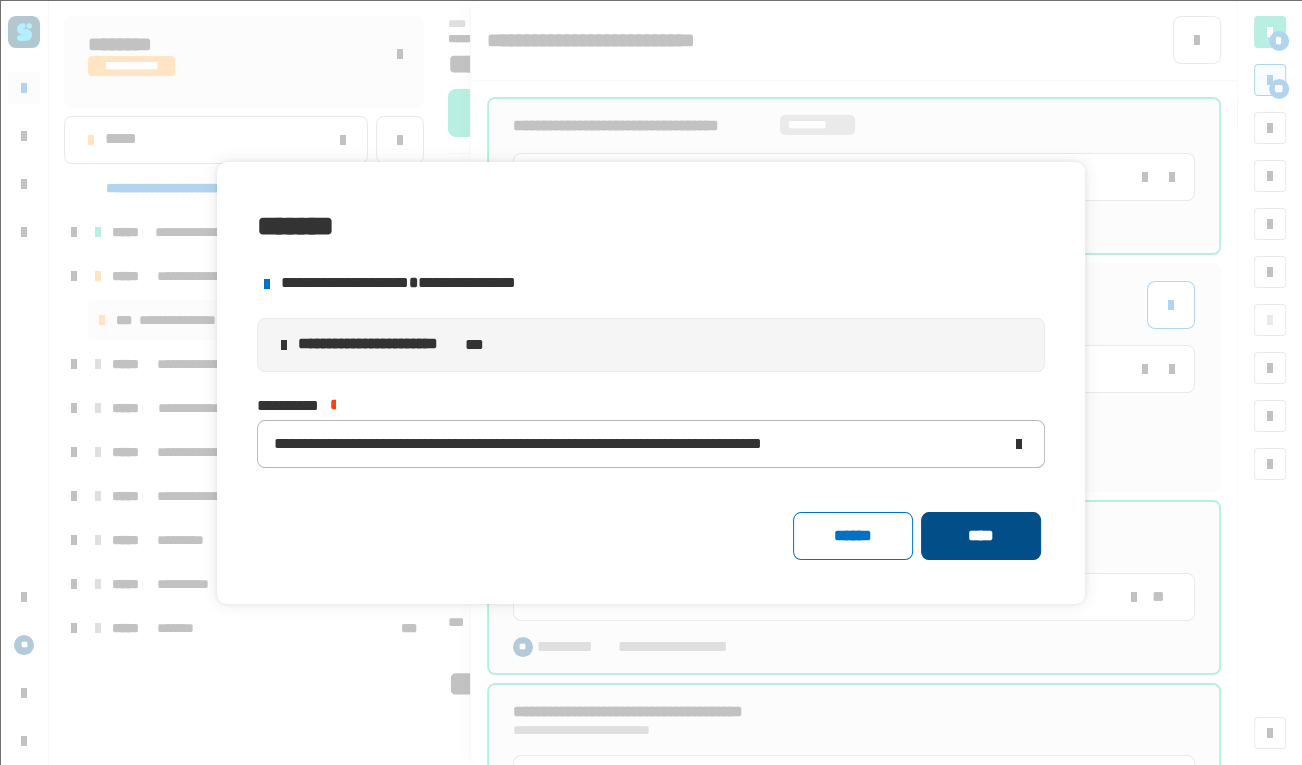 click on "****" 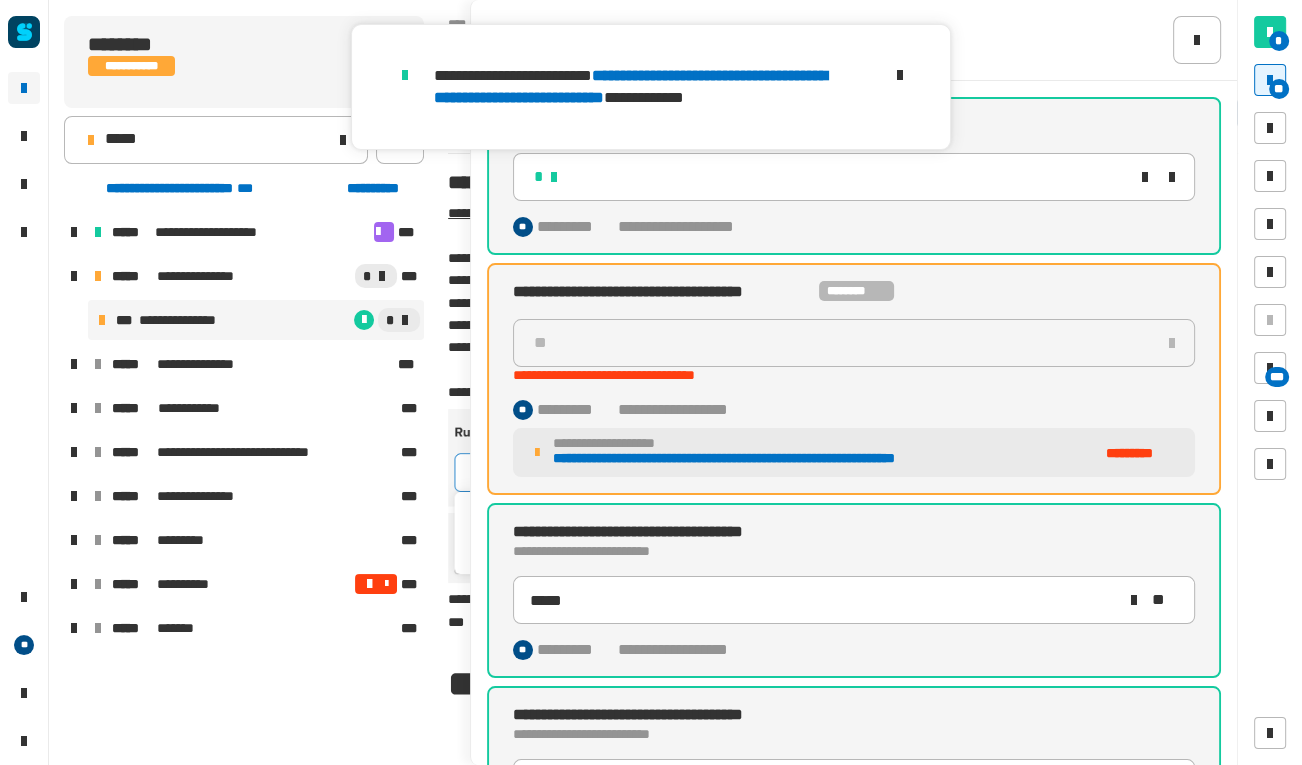 click 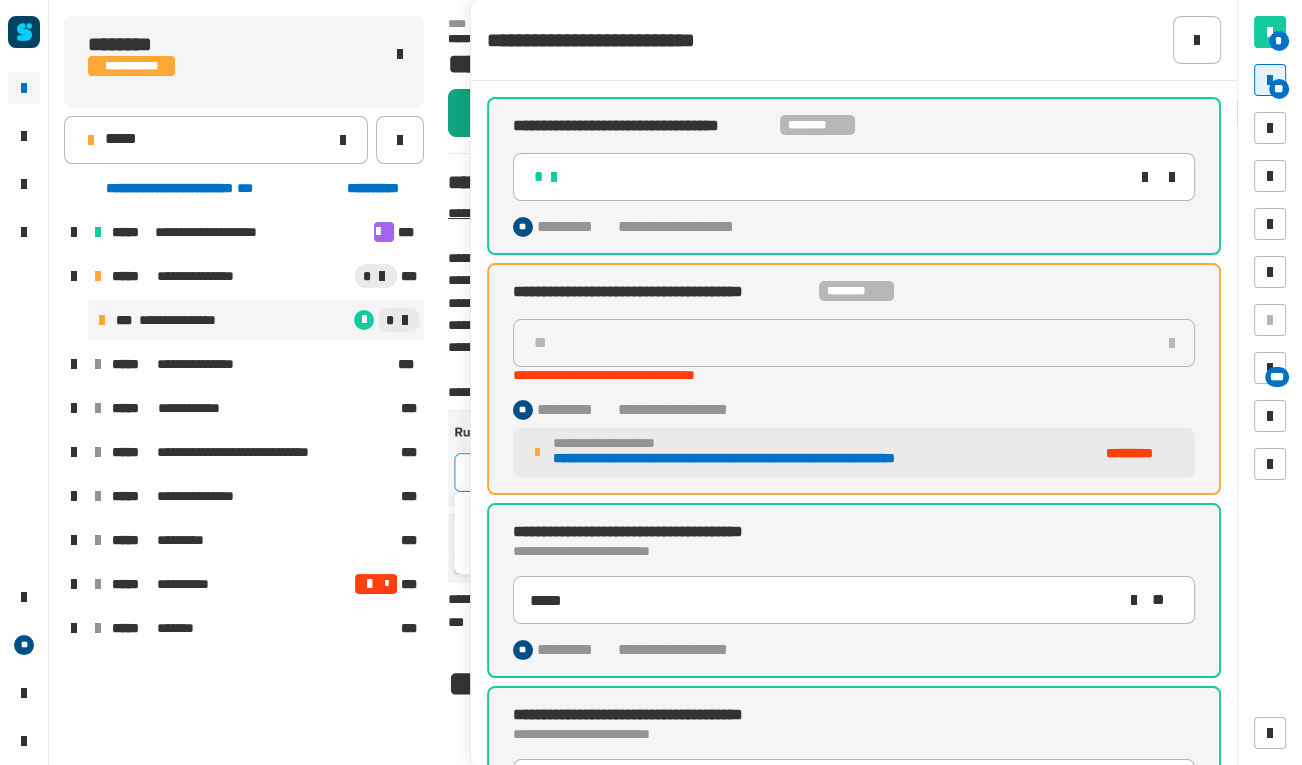 click on "********" 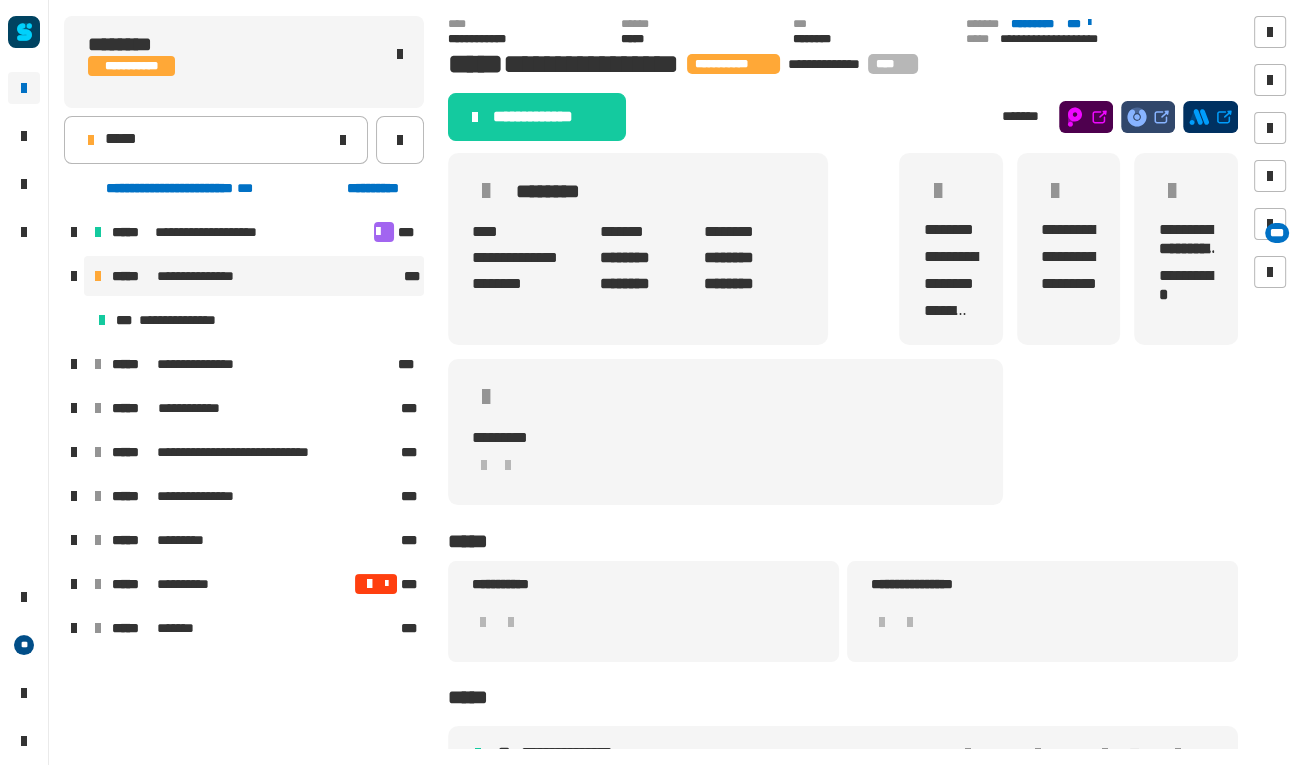 click on "**********" 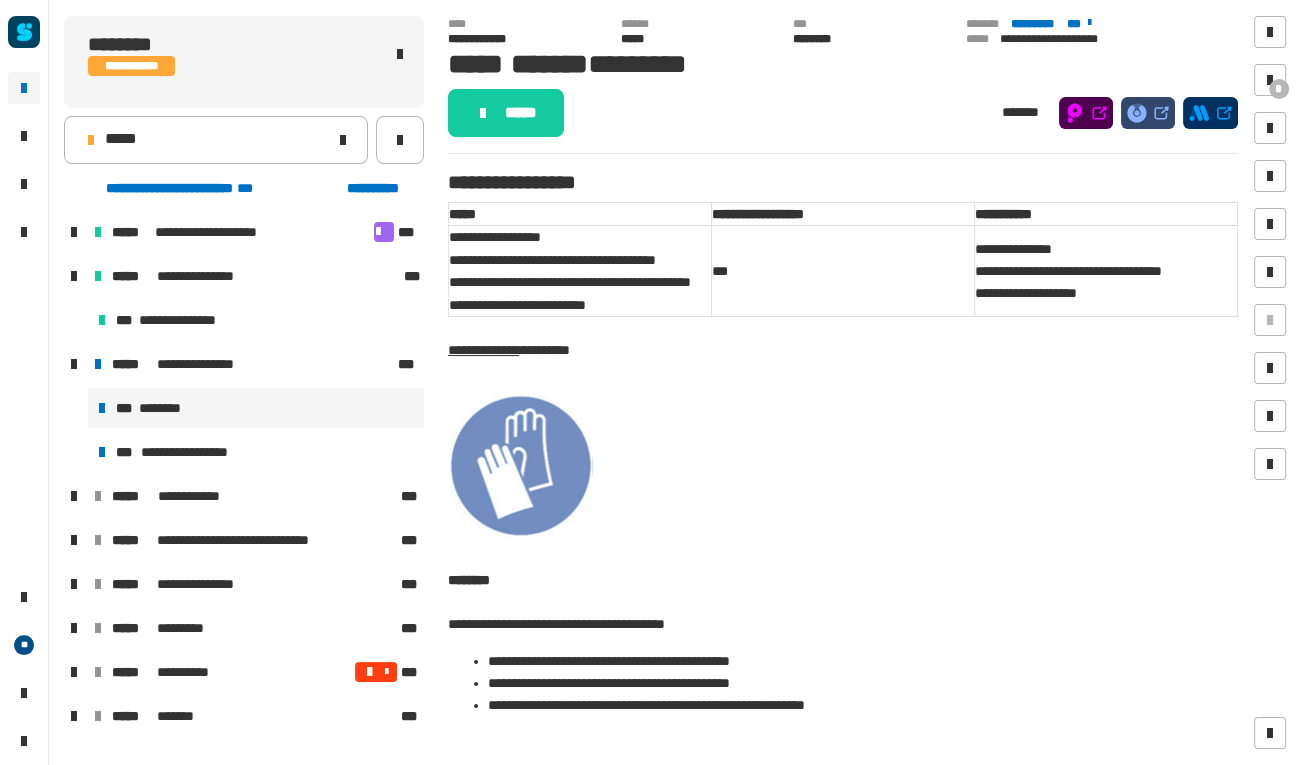click on "**********" 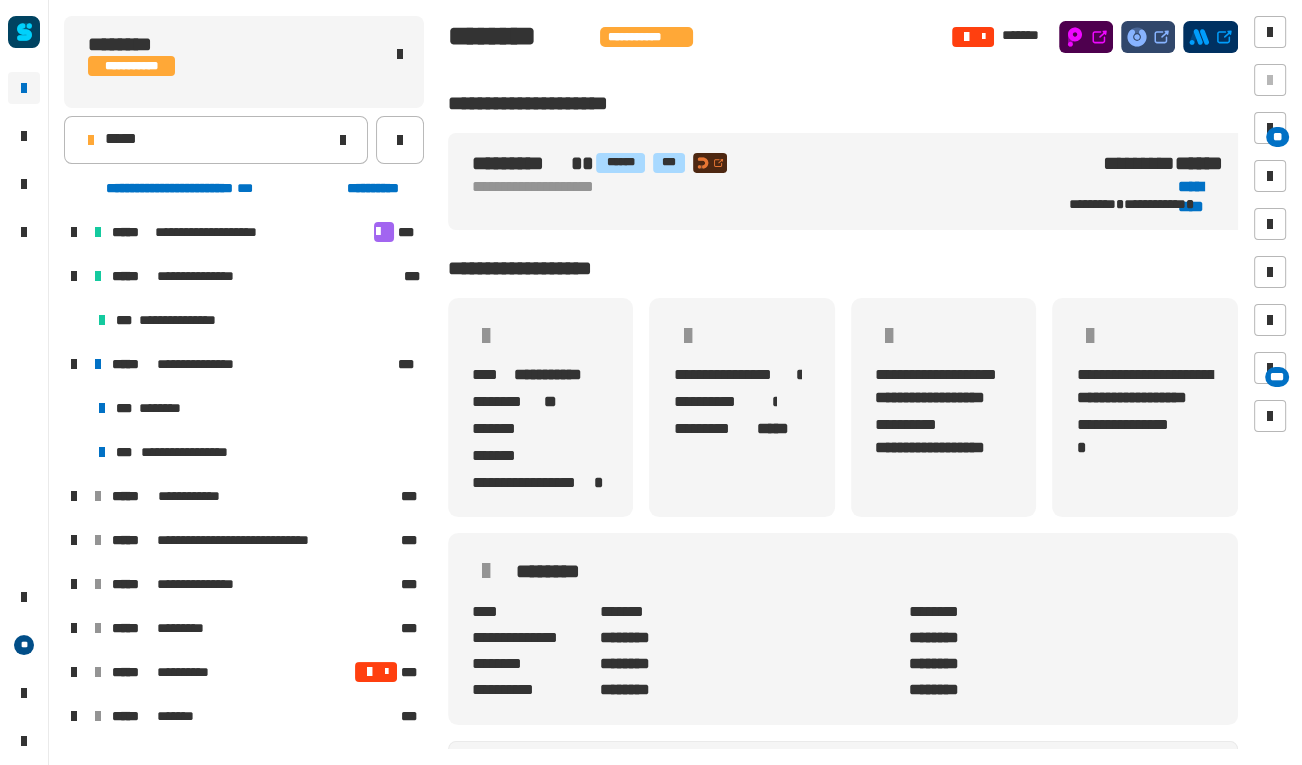 scroll, scrollTop: 0, scrollLeft: 12, axis: horizontal 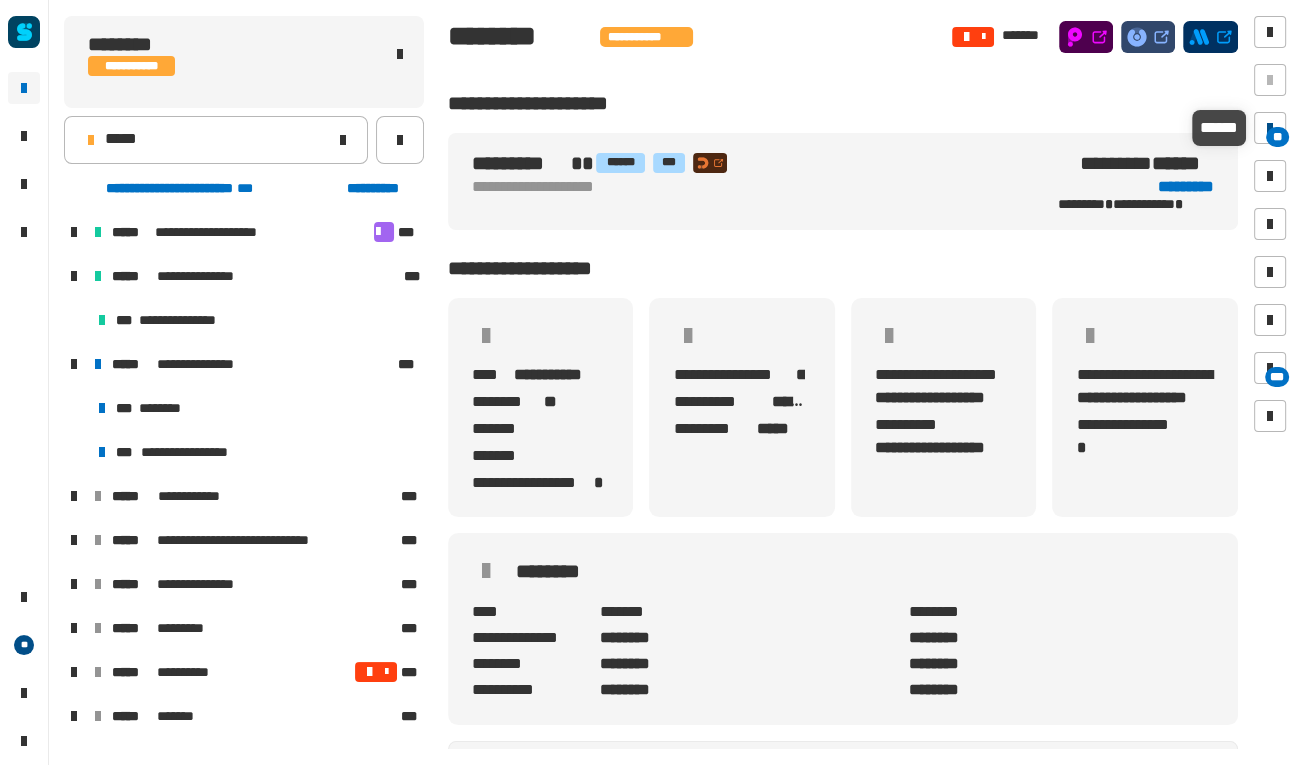 click on "**" at bounding box center (1277, 137) 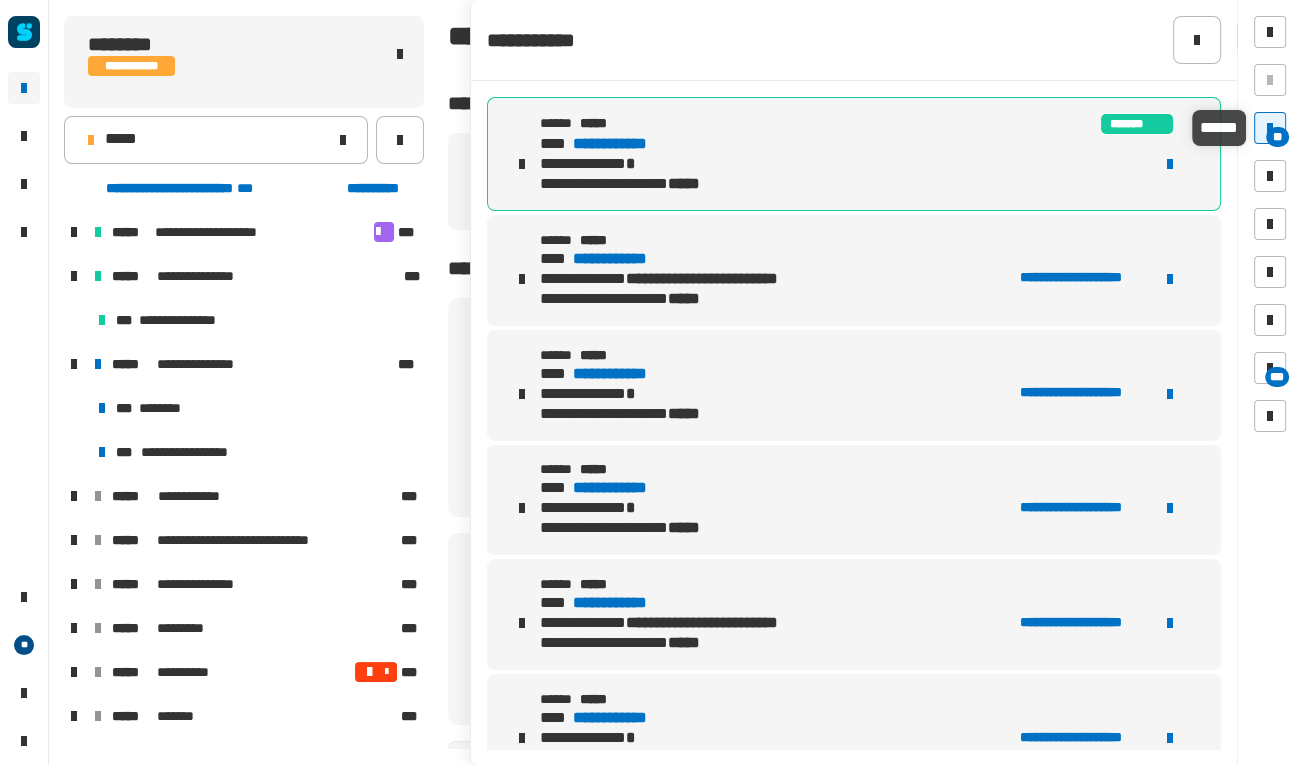 click on "**" at bounding box center [1277, 137] 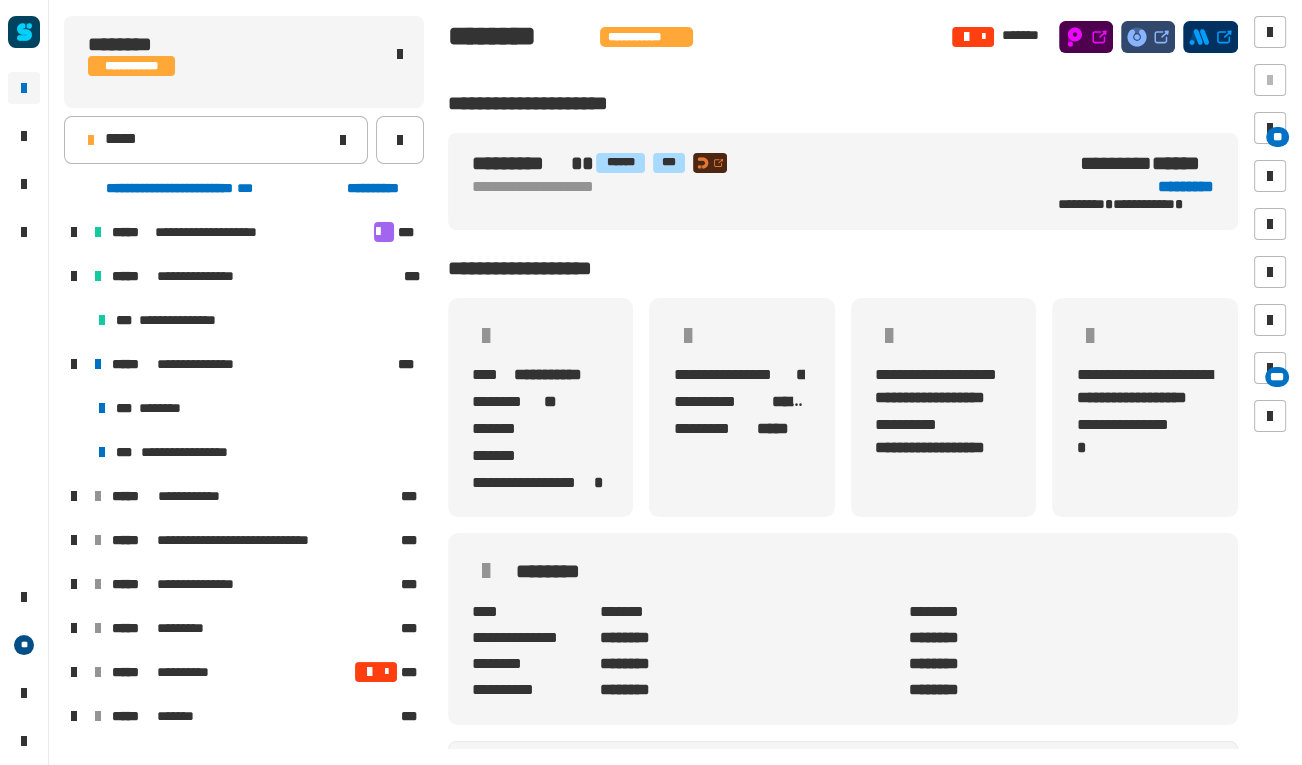 click 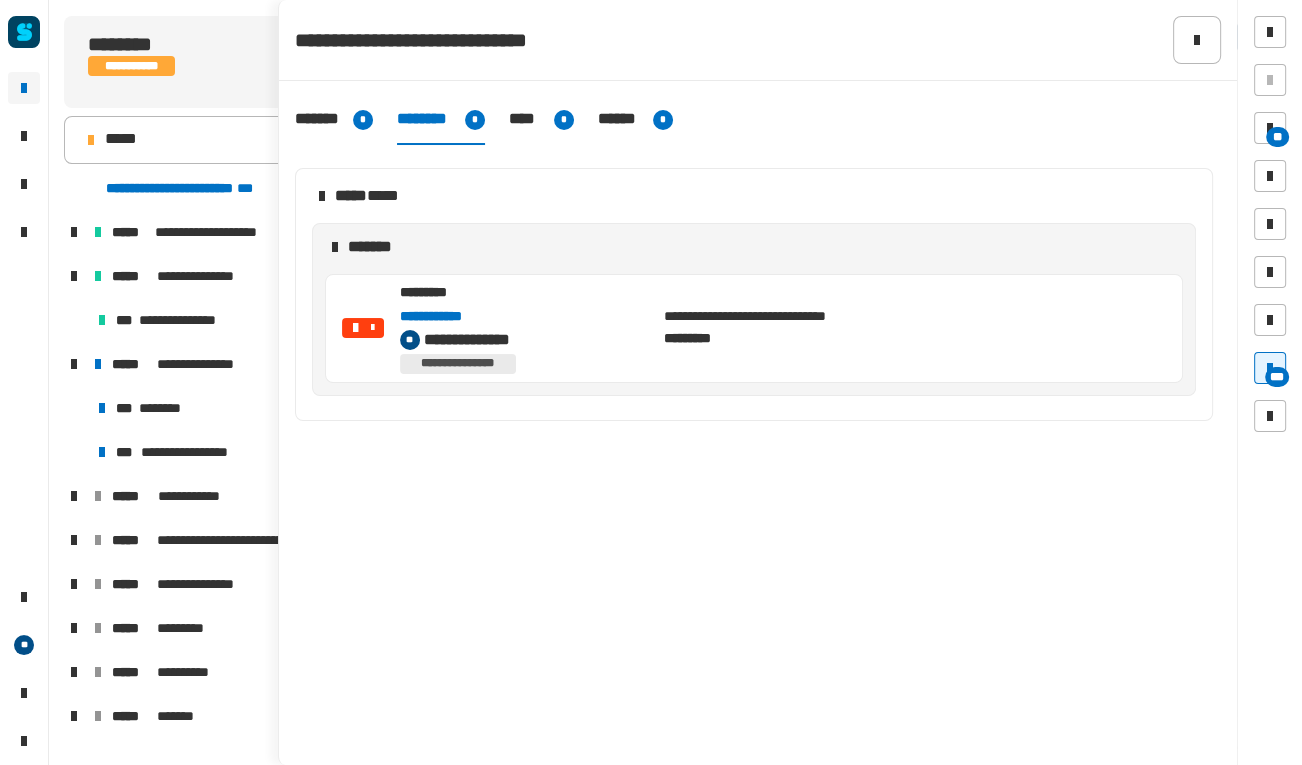 click on "**********" 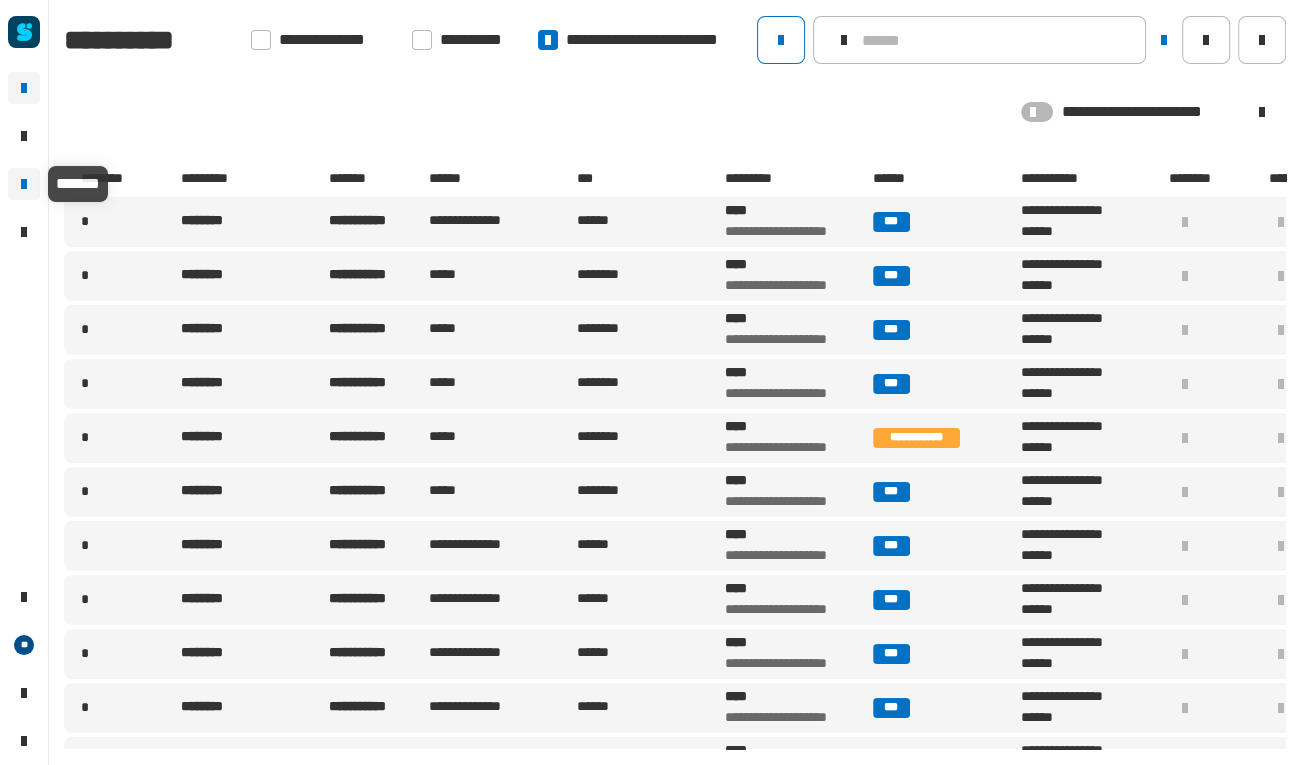 click 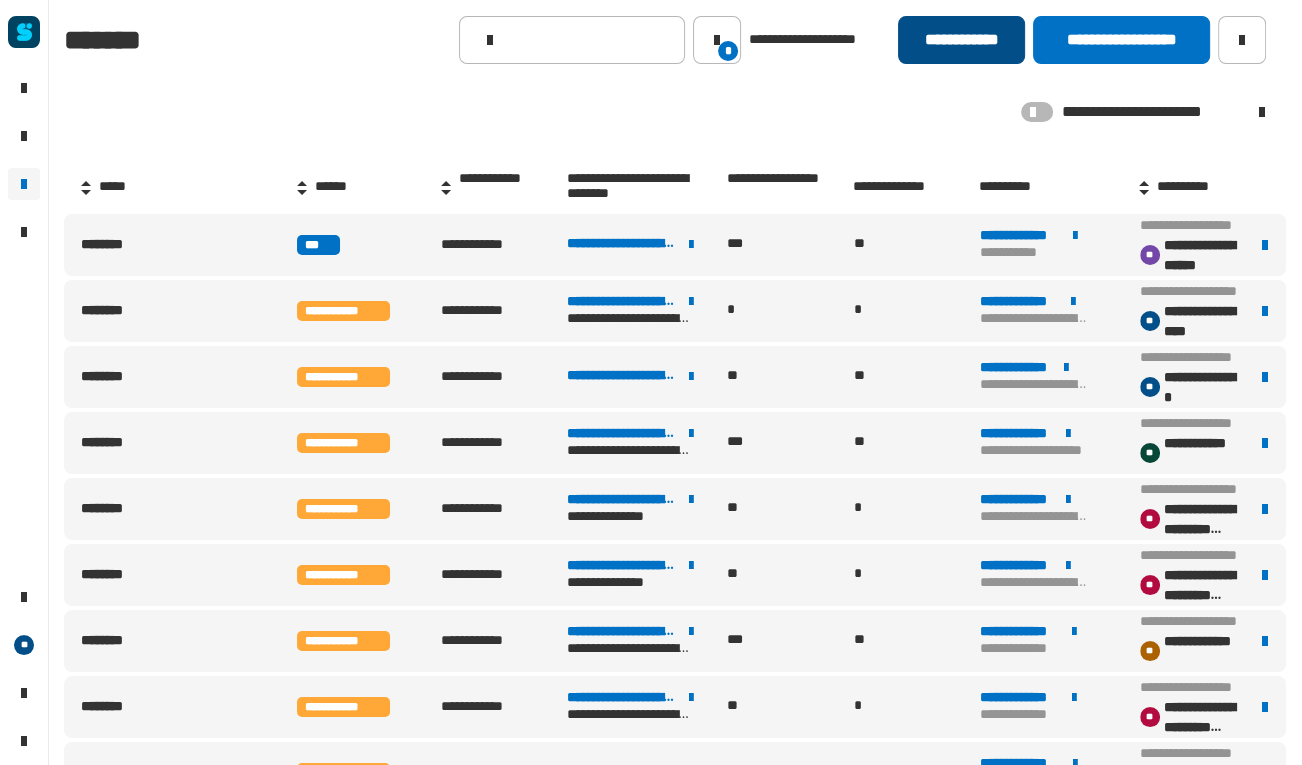 click on "**********" 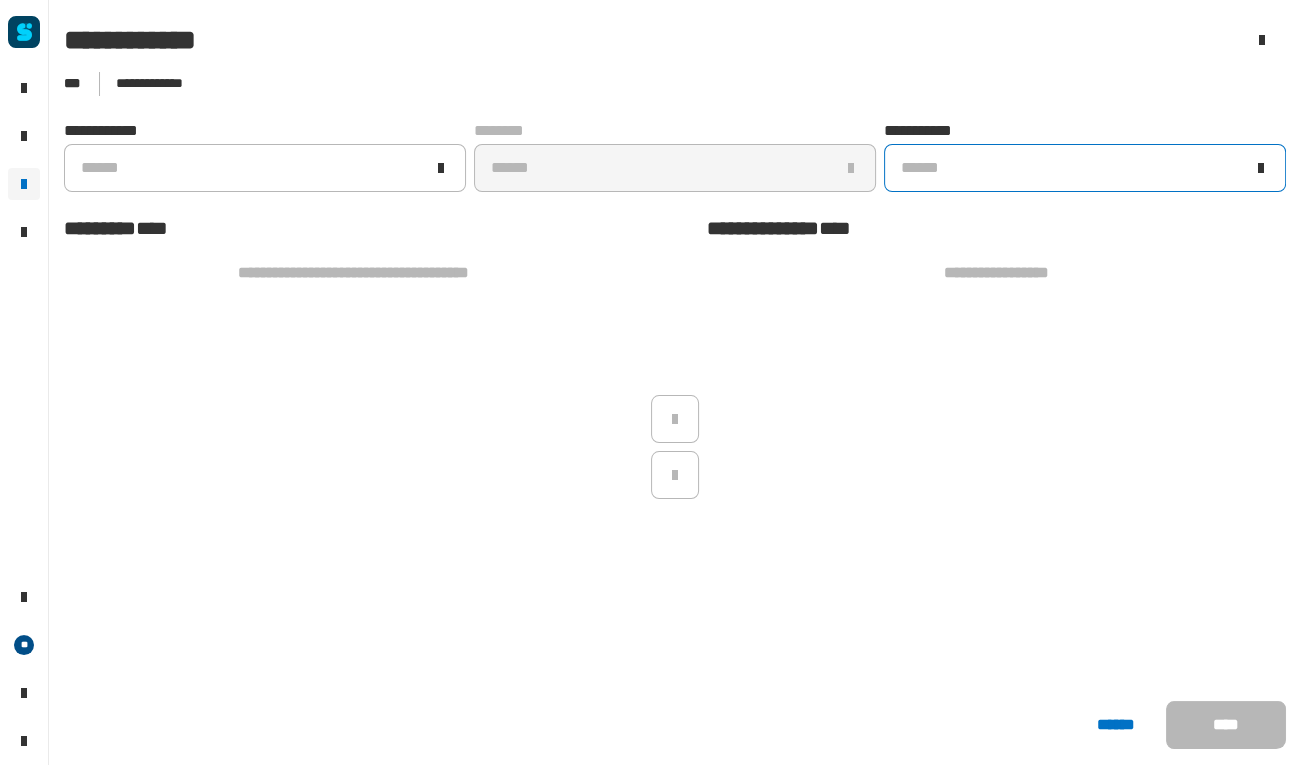 click on "******" 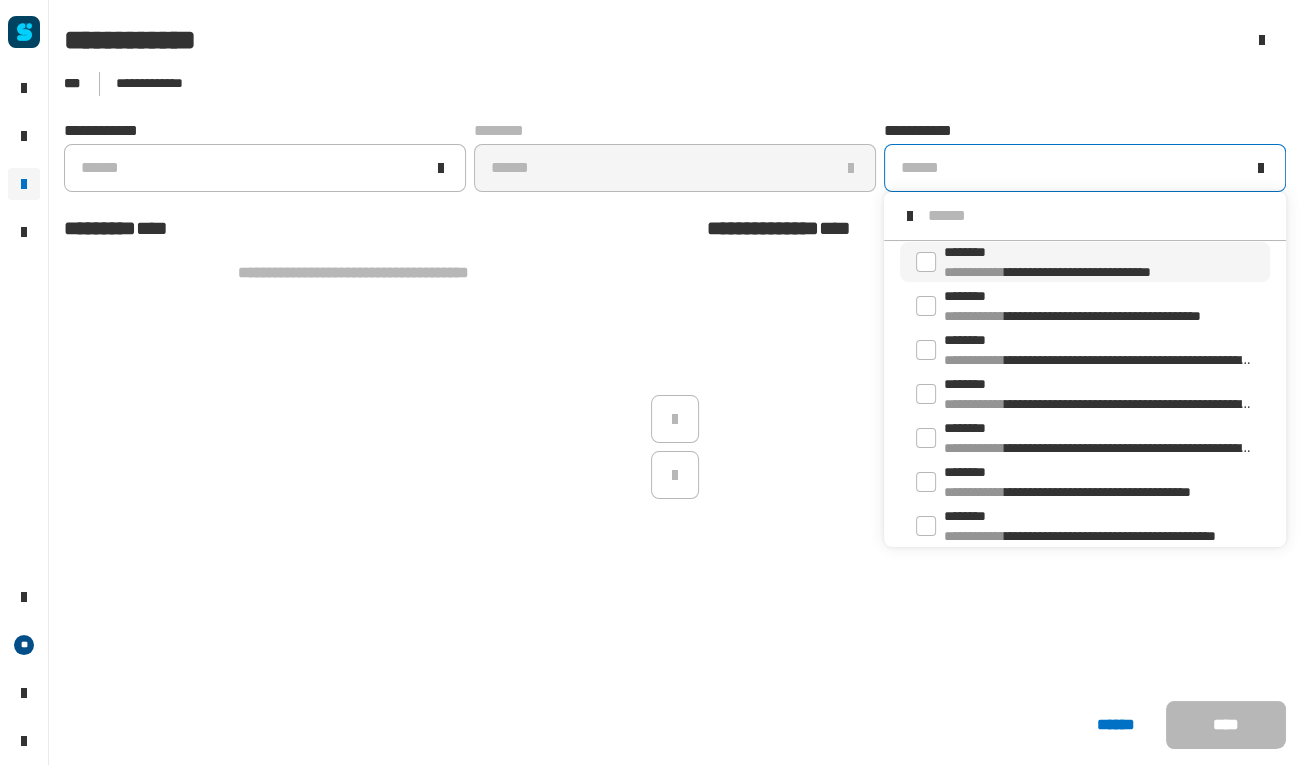 scroll, scrollTop: 15, scrollLeft: 0, axis: vertical 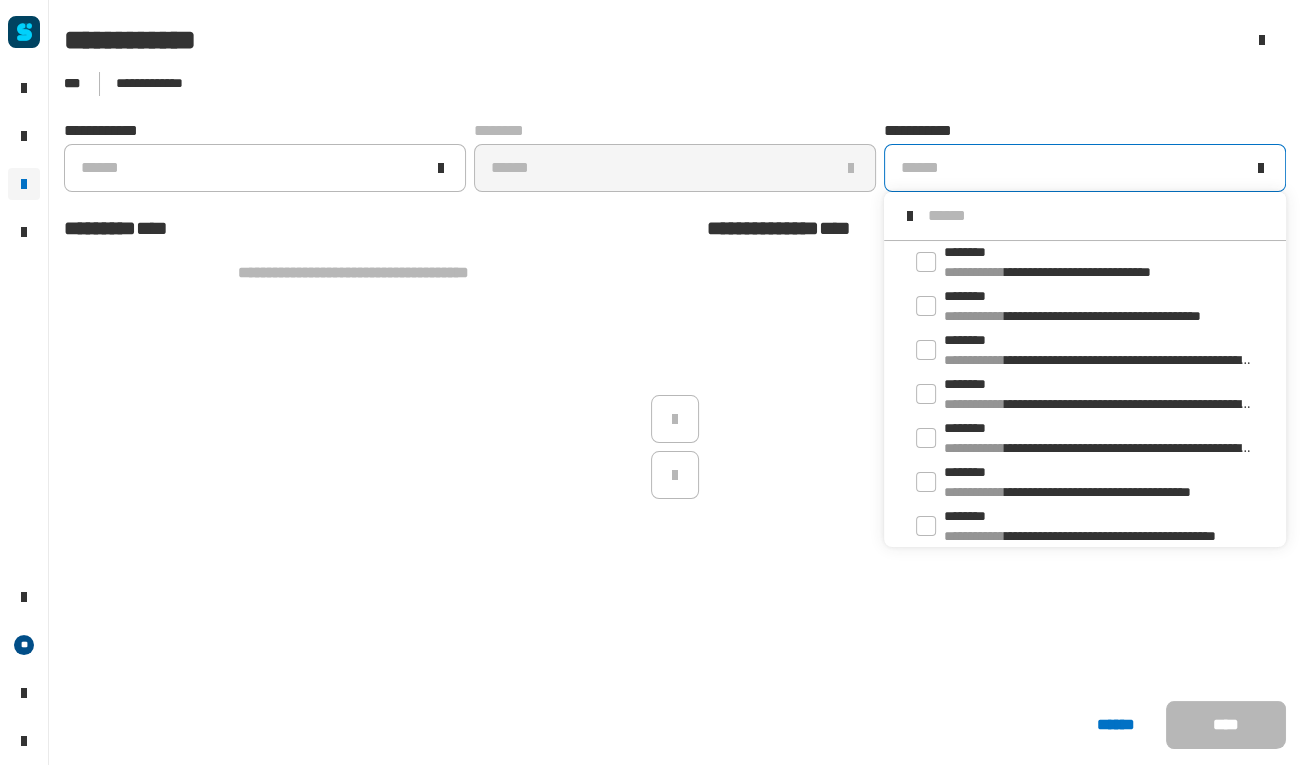click at bounding box center (1099, 216) 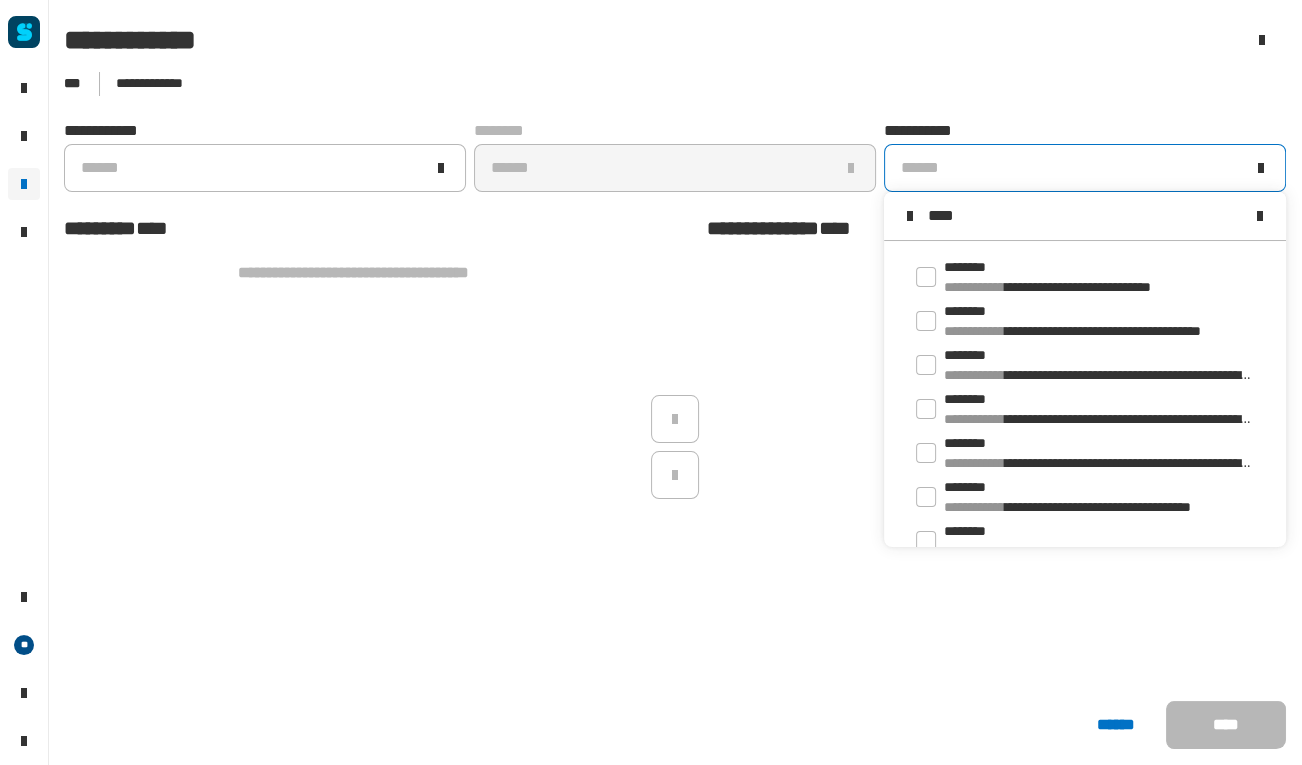 scroll, scrollTop: 15, scrollLeft: 0, axis: vertical 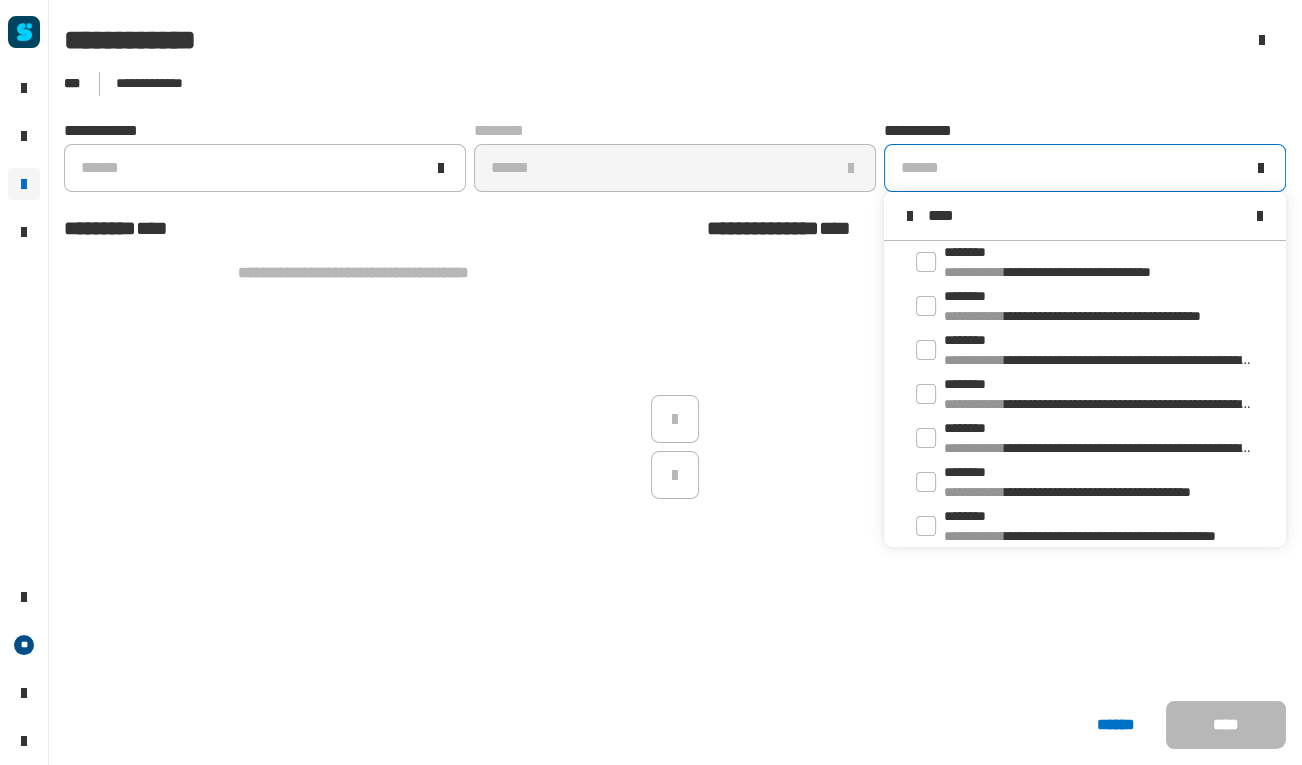 type on "********" 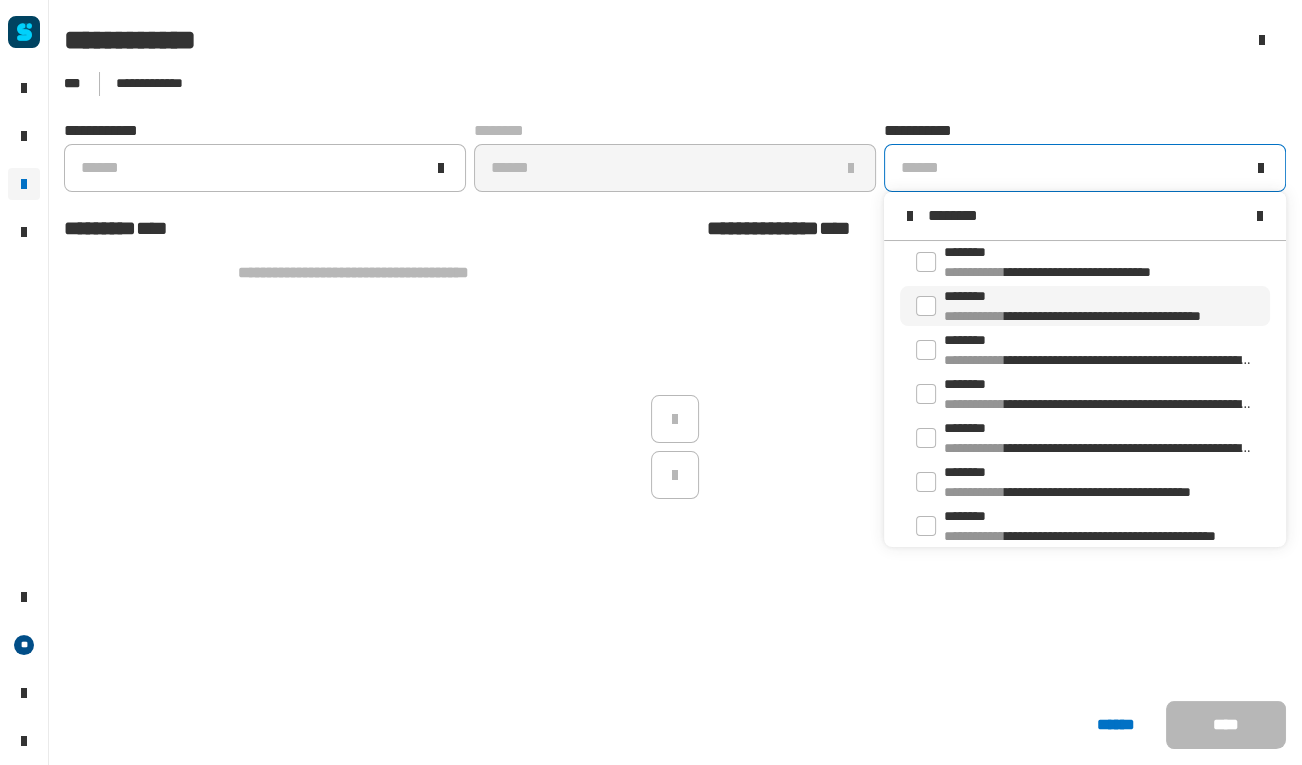 scroll, scrollTop: 0, scrollLeft: 0, axis: both 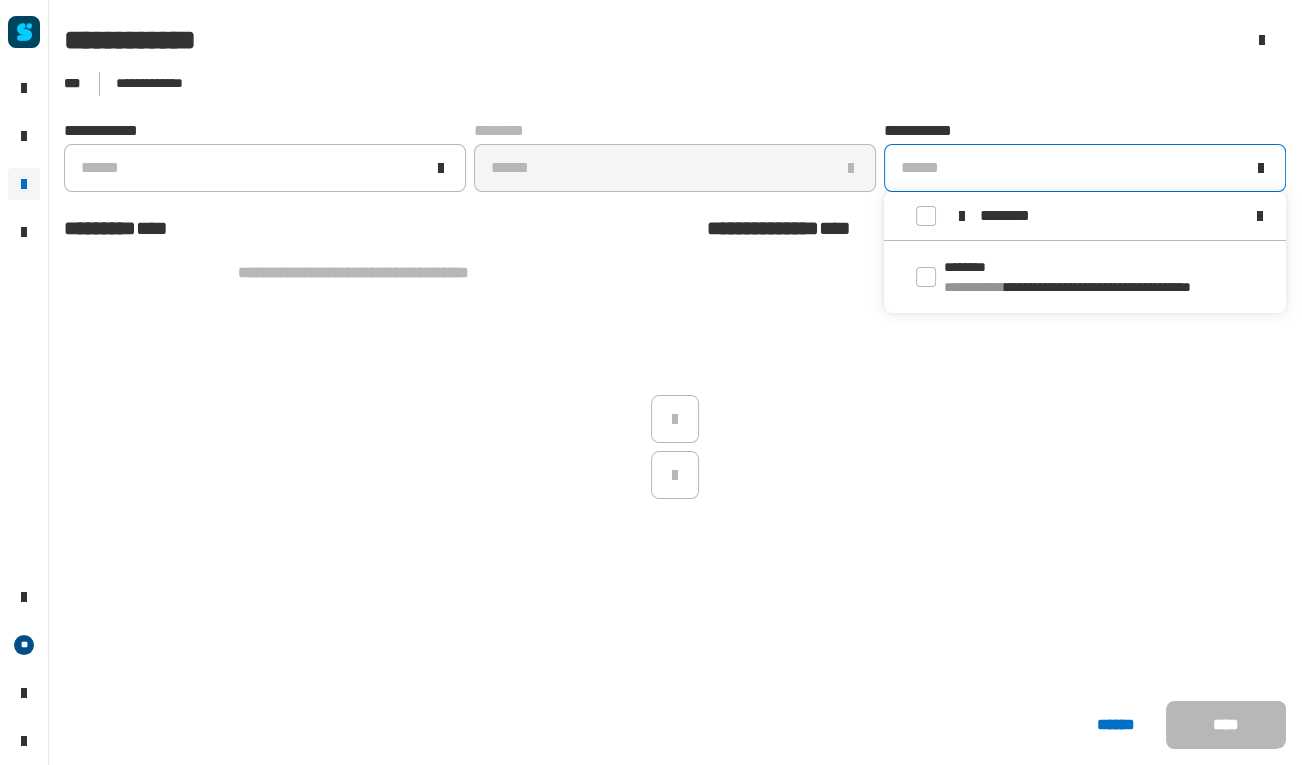 click on "**********" at bounding box center [1098, 287] 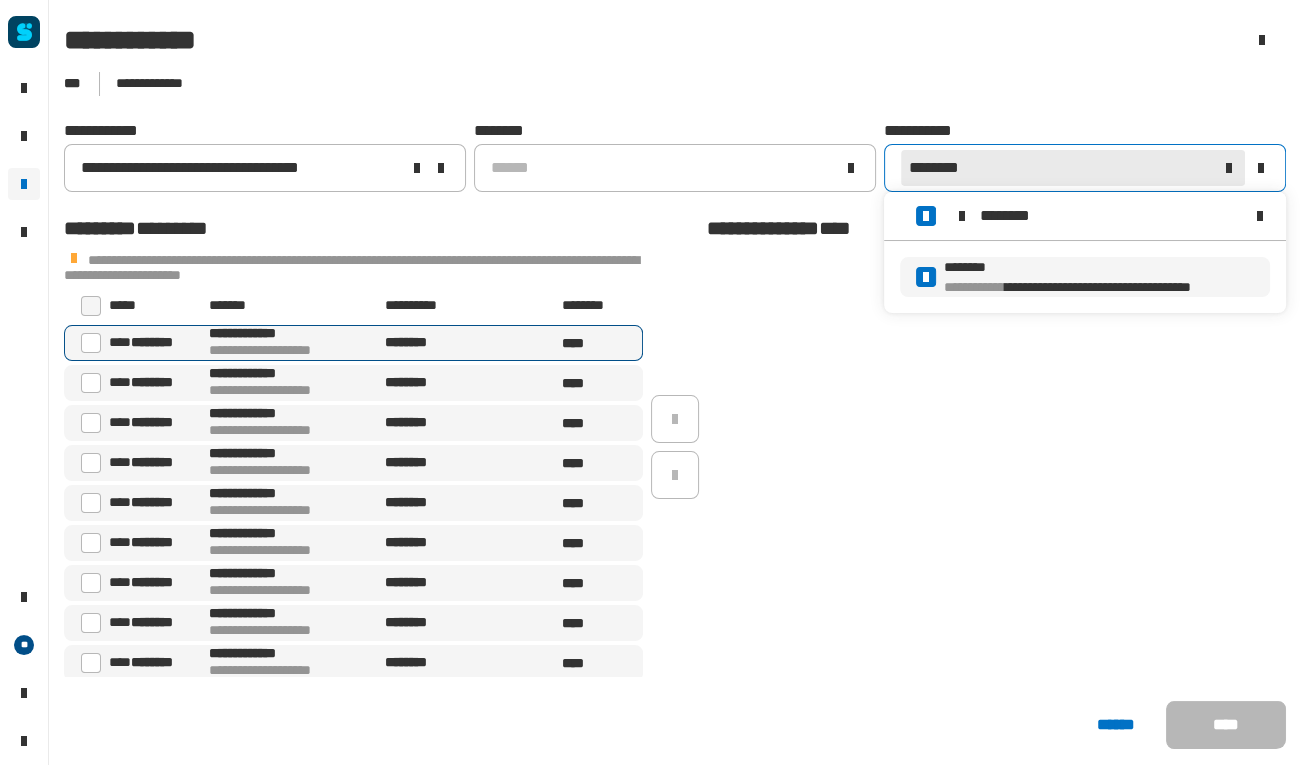 click at bounding box center (91, 343) 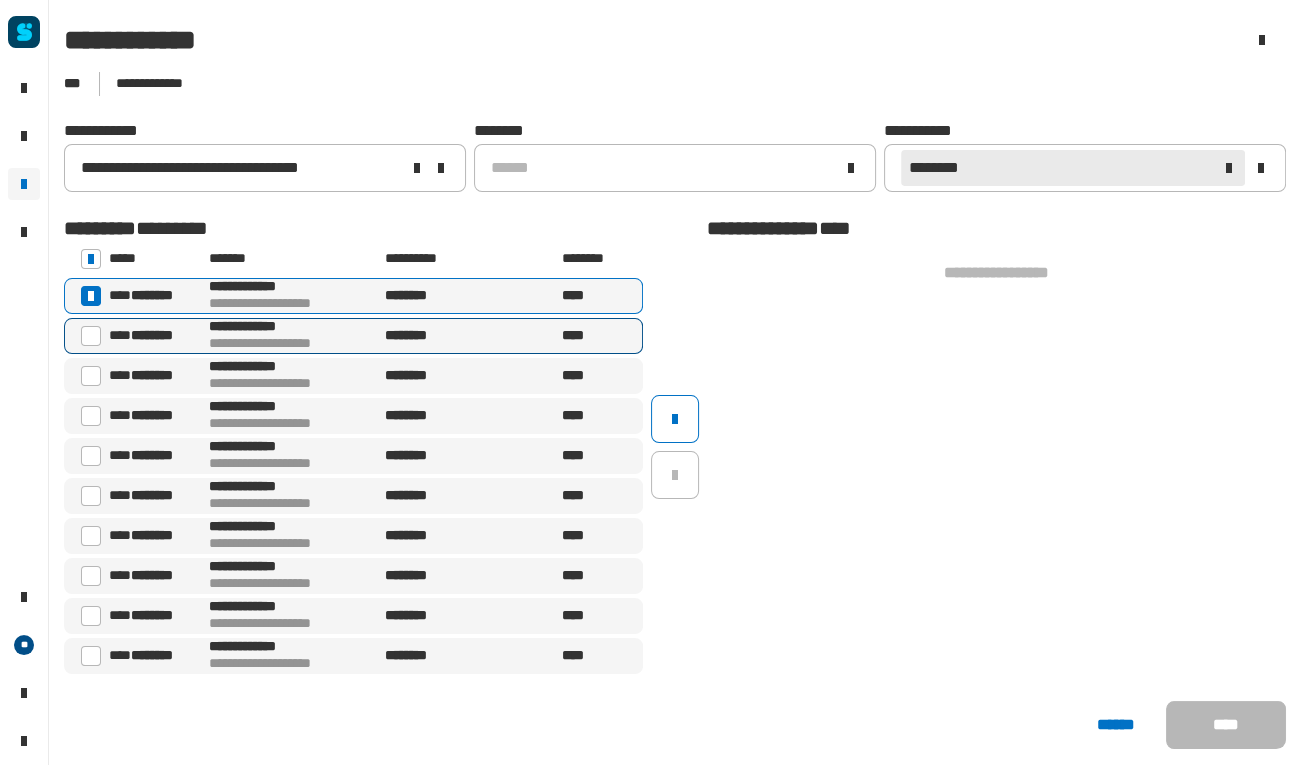 click at bounding box center [91, 336] 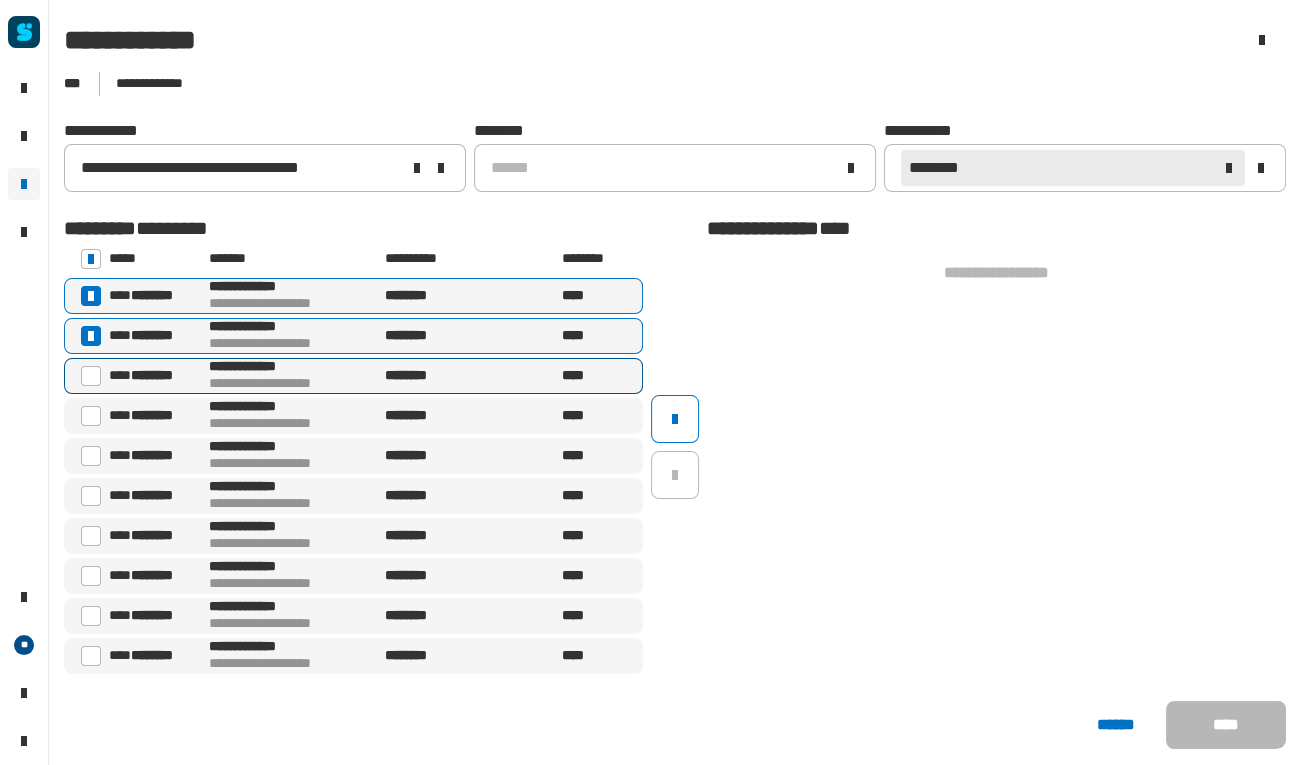 click at bounding box center (91, 376) 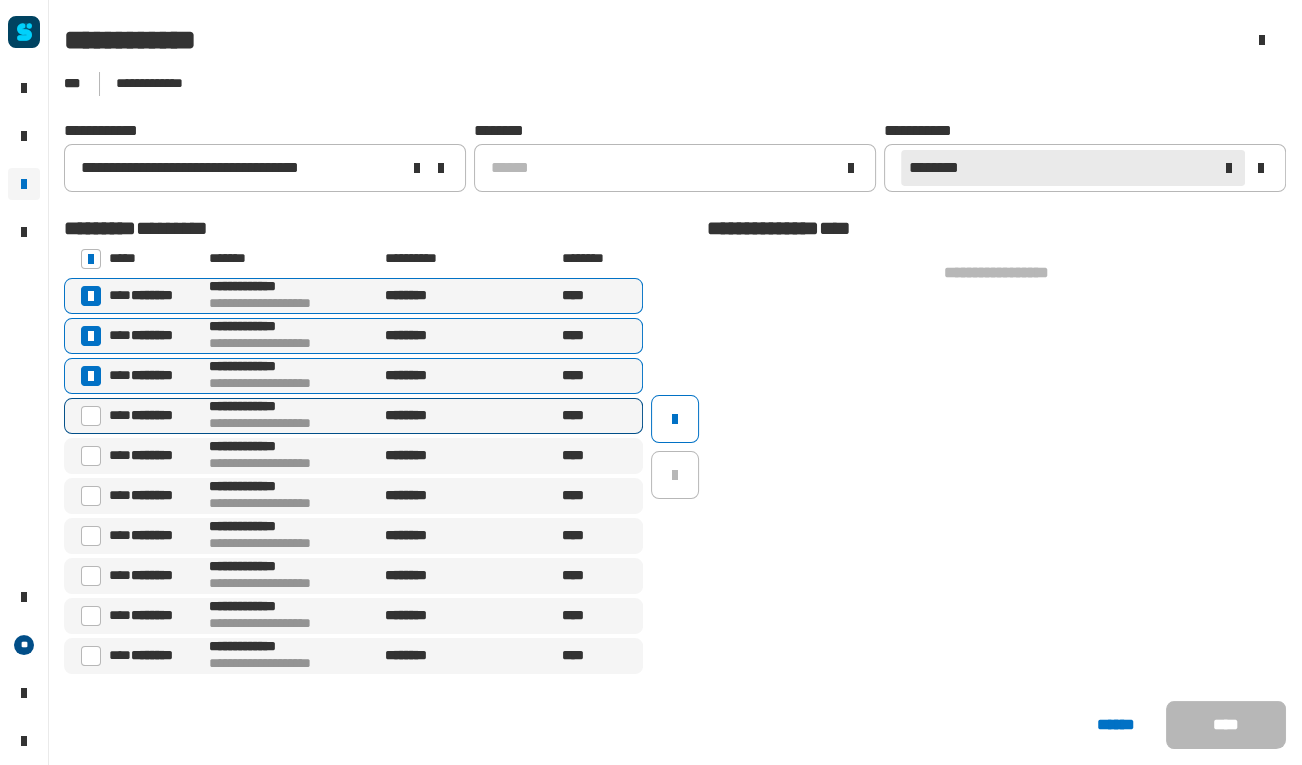 click at bounding box center [91, 416] 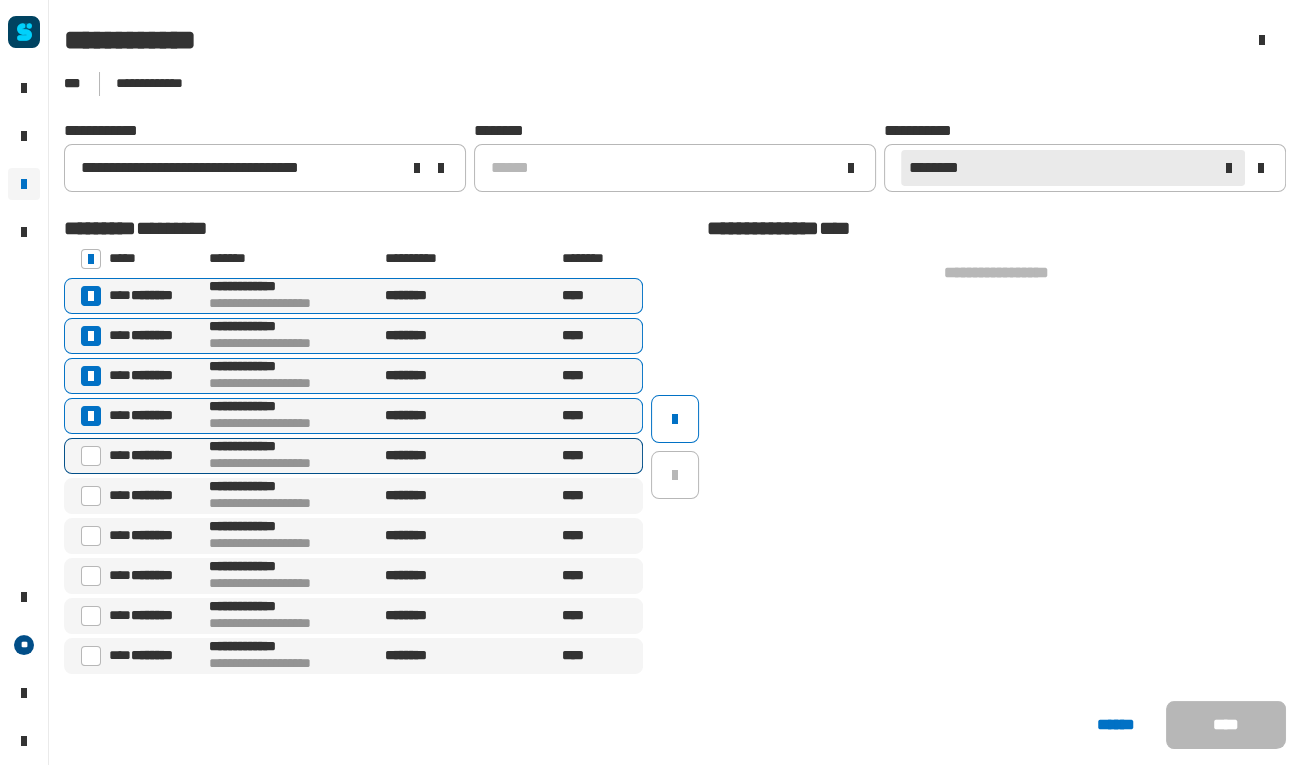 click at bounding box center (91, 456) 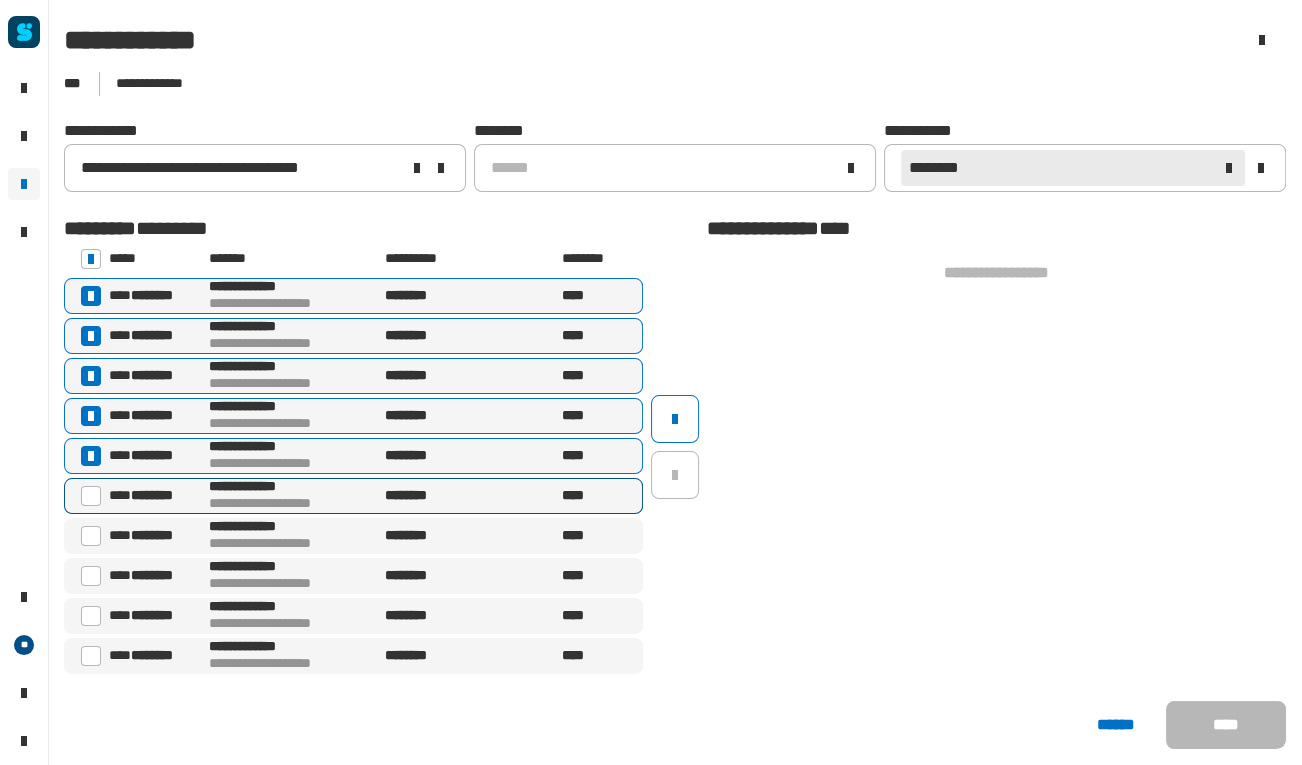 click at bounding box center (91, 496) 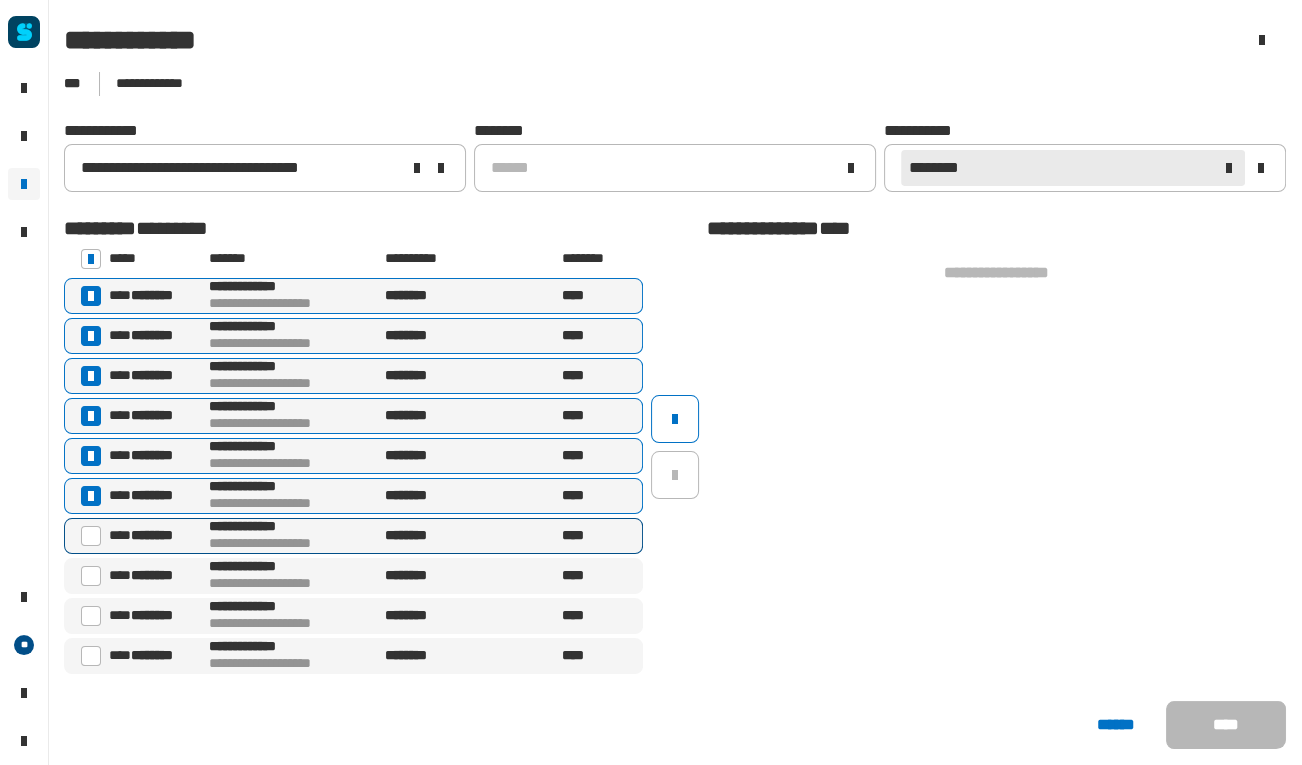 click at bounding box center [91, 536] 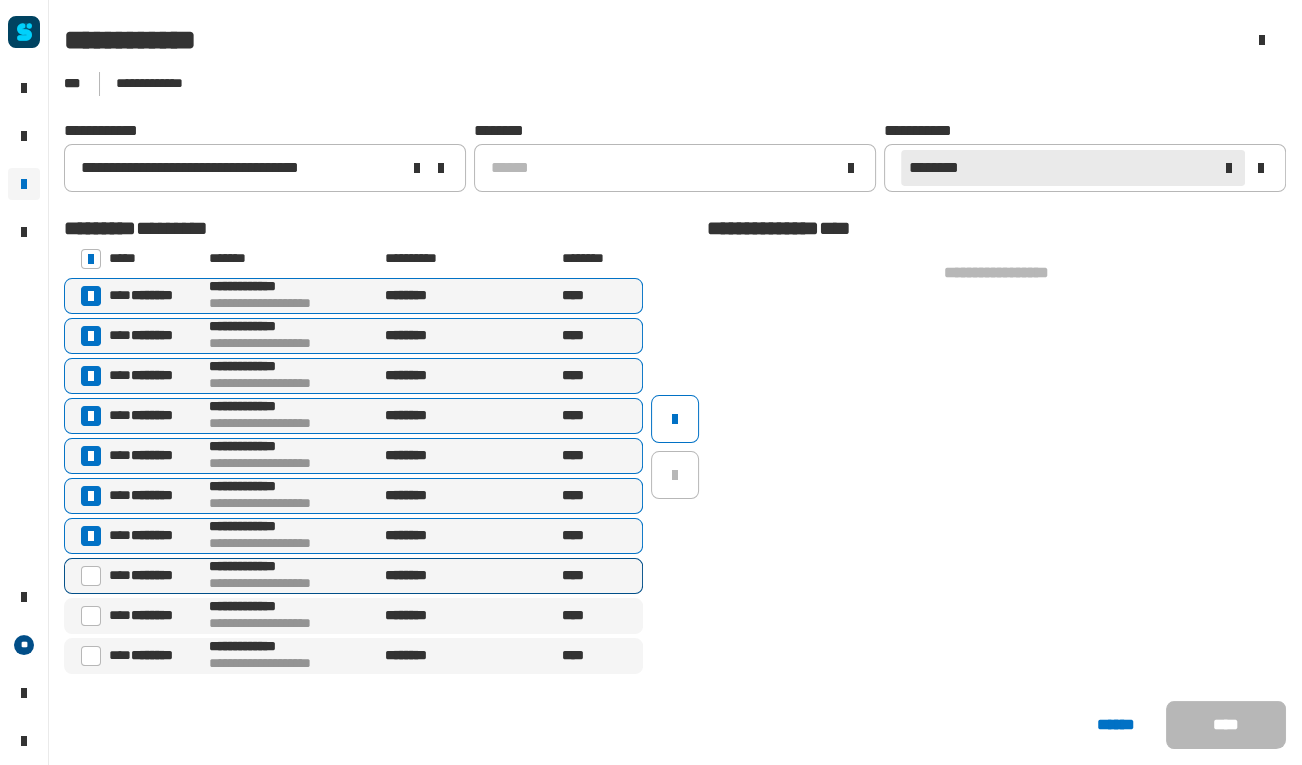 click at bounding box center [91, 576] 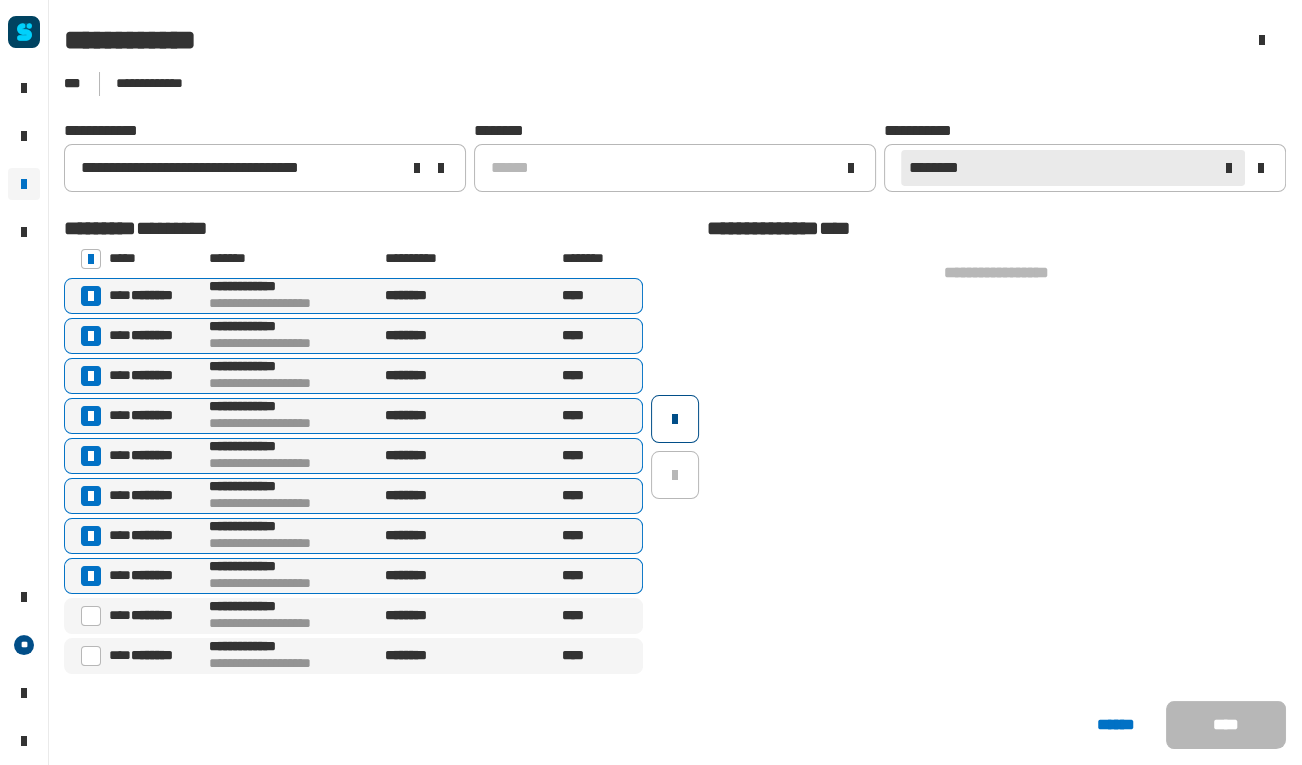 click 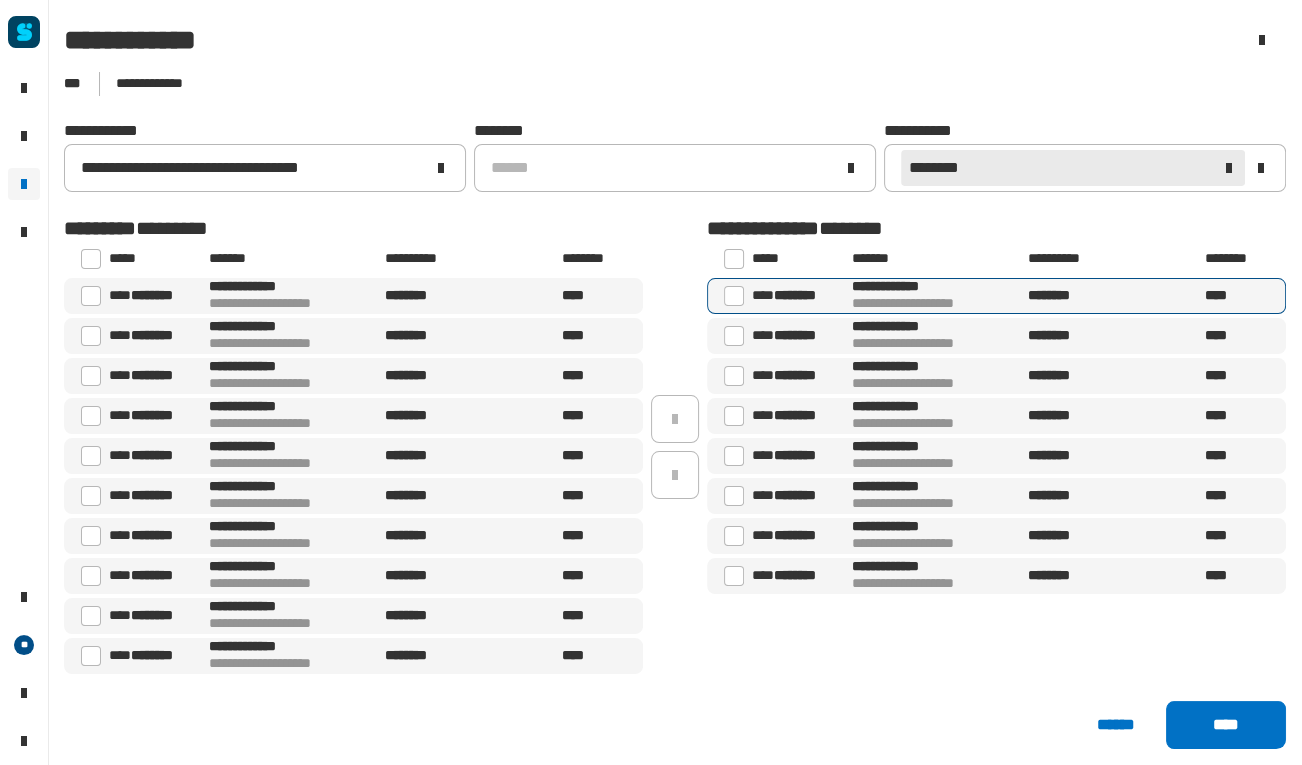 click at bounding box center [734, 296] 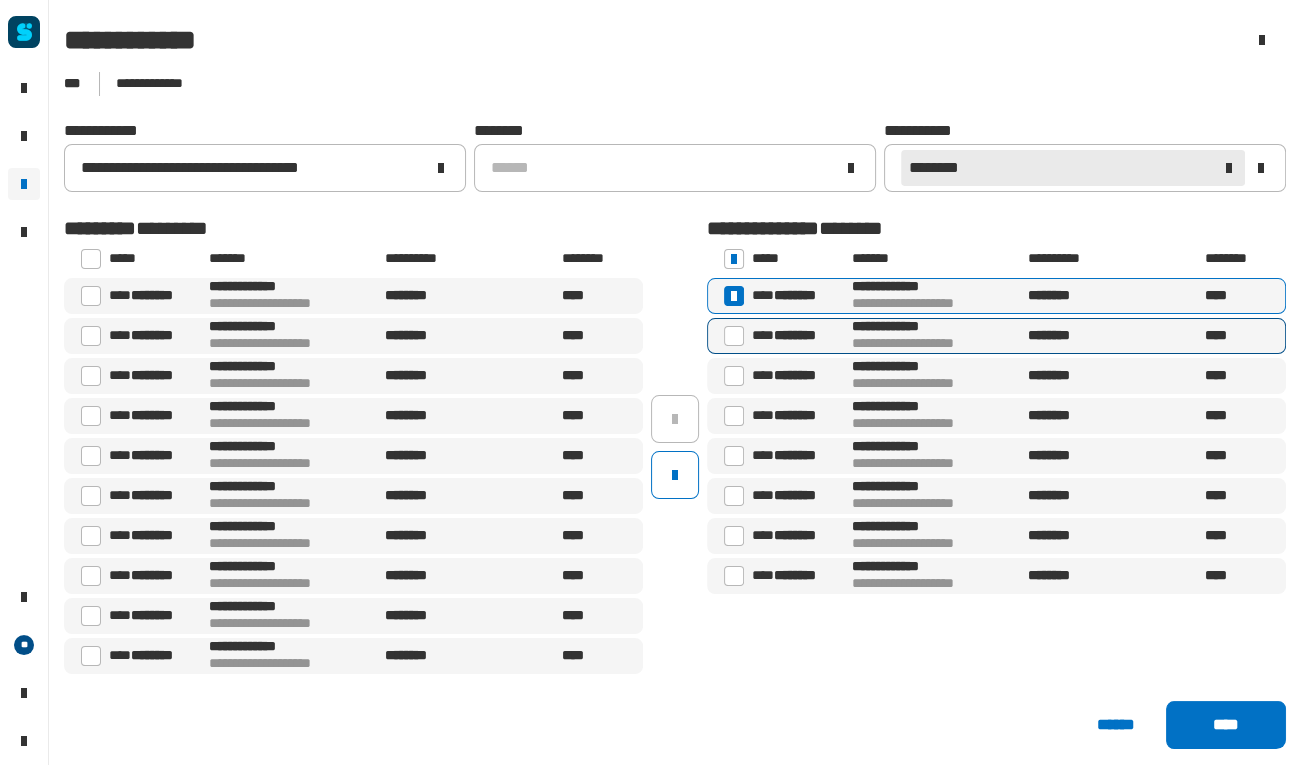 click at bounding box center [734, 336] 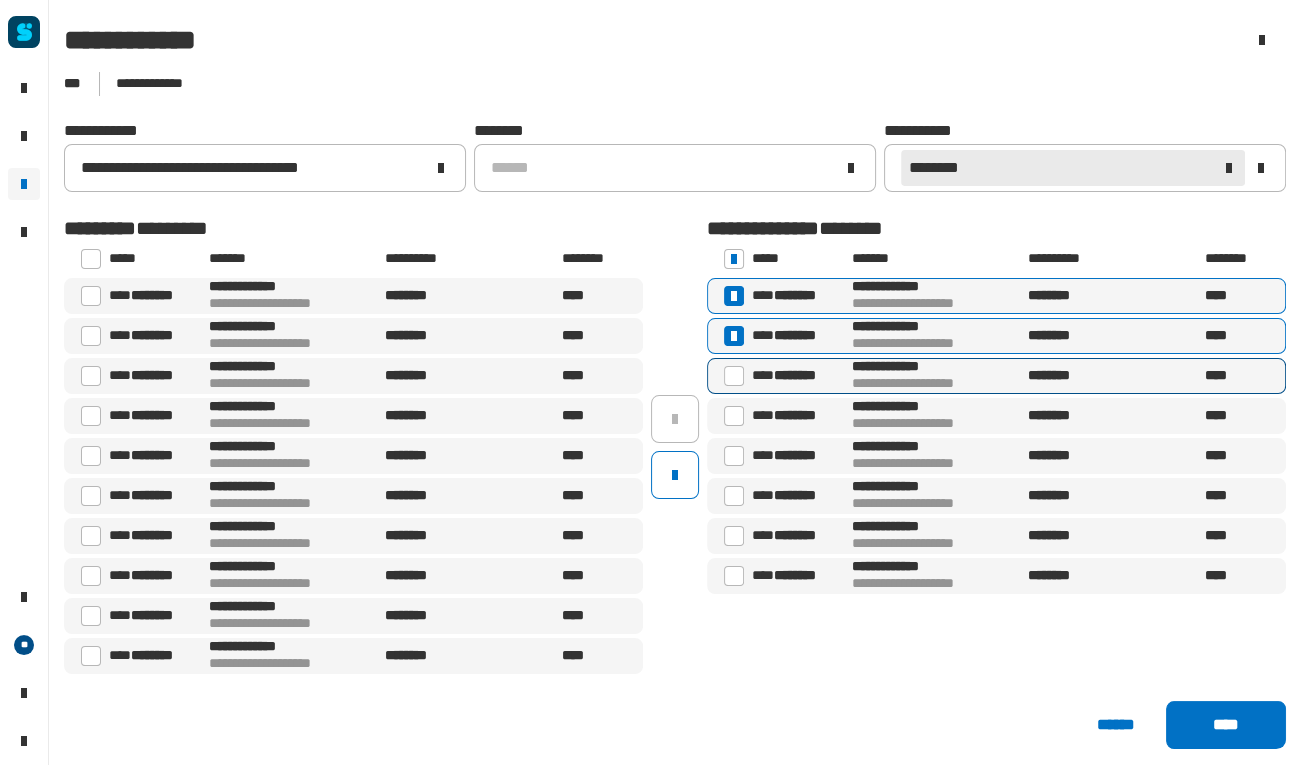 click at bounding box center (734, 376) 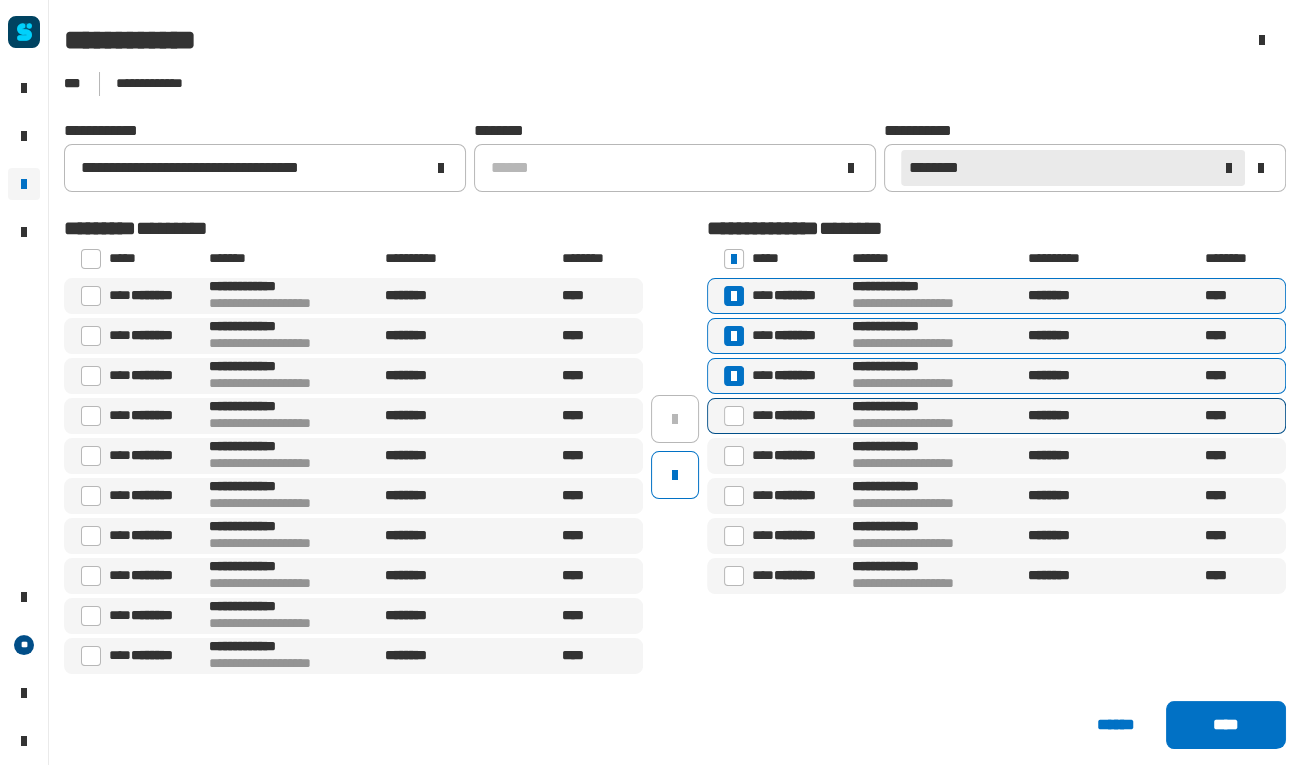 click at bounding box center [734, 416] 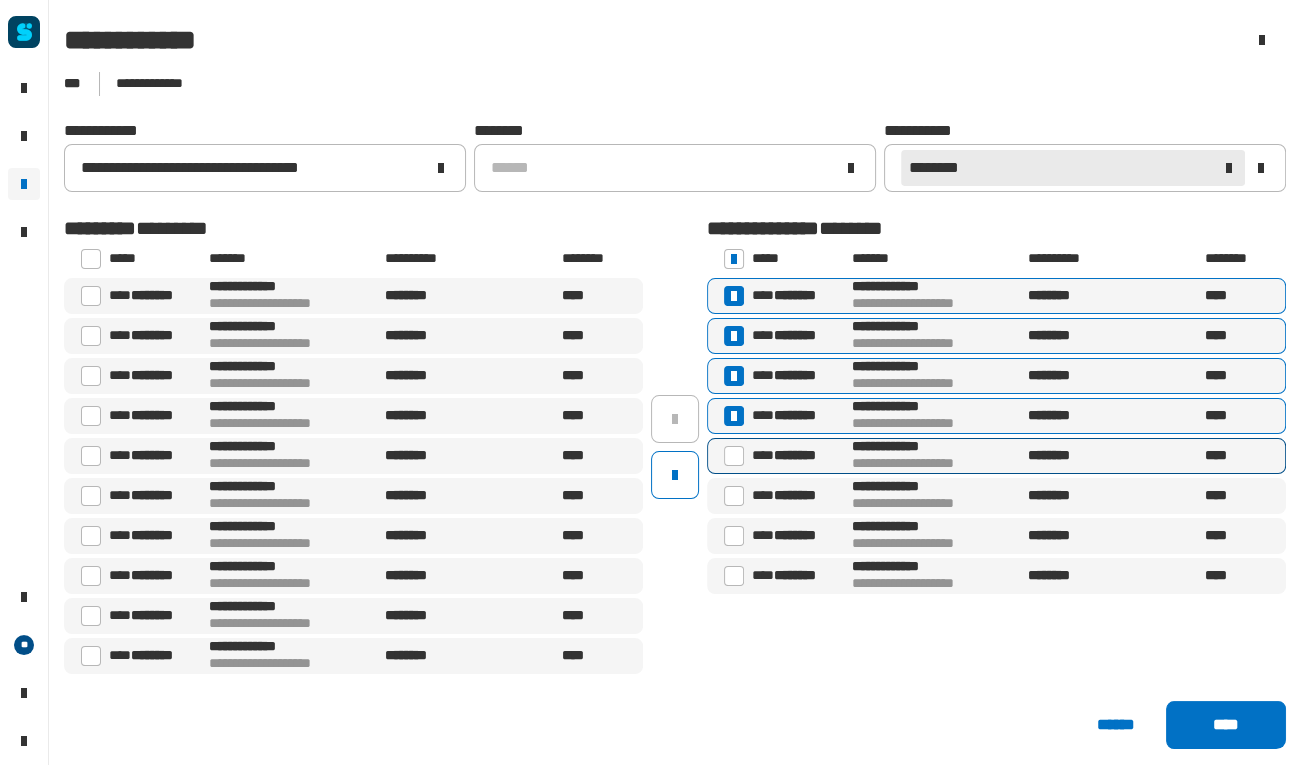 click at bounding box center (734, 456) 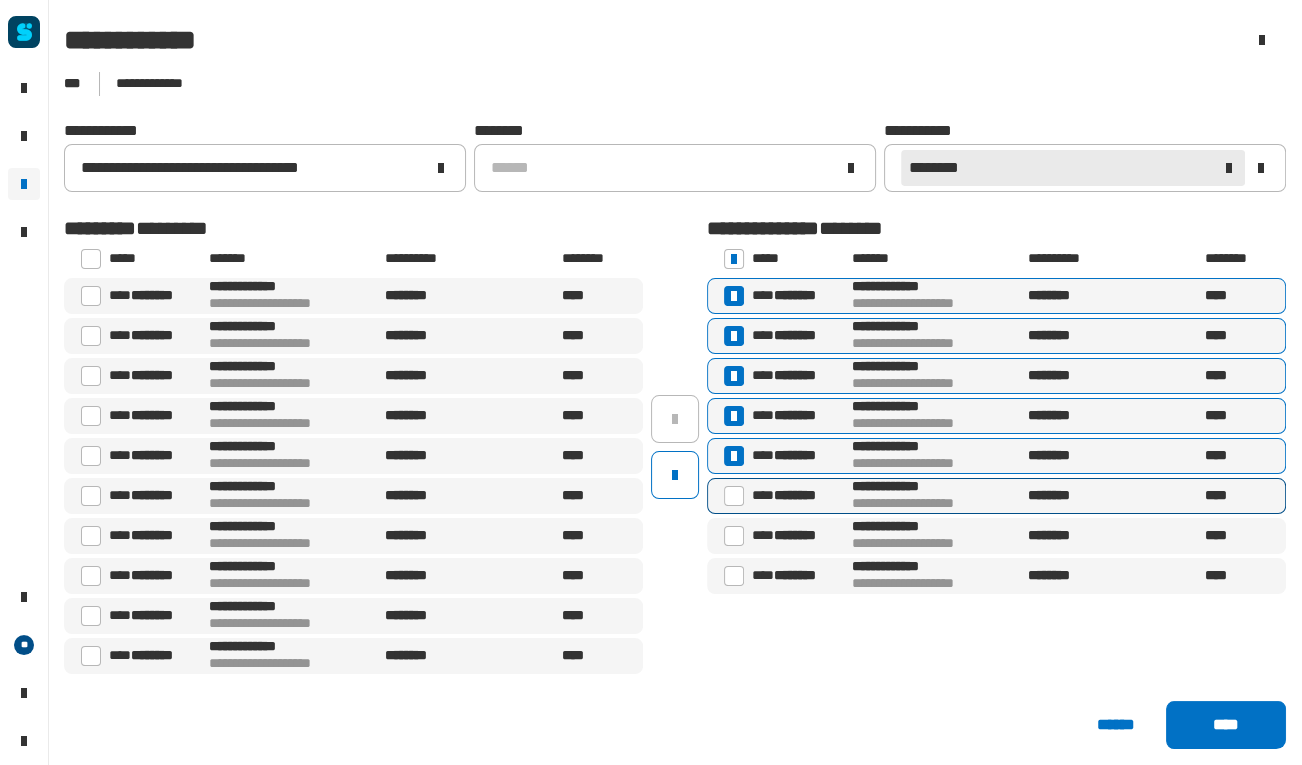click at bounding box center [734, 496] 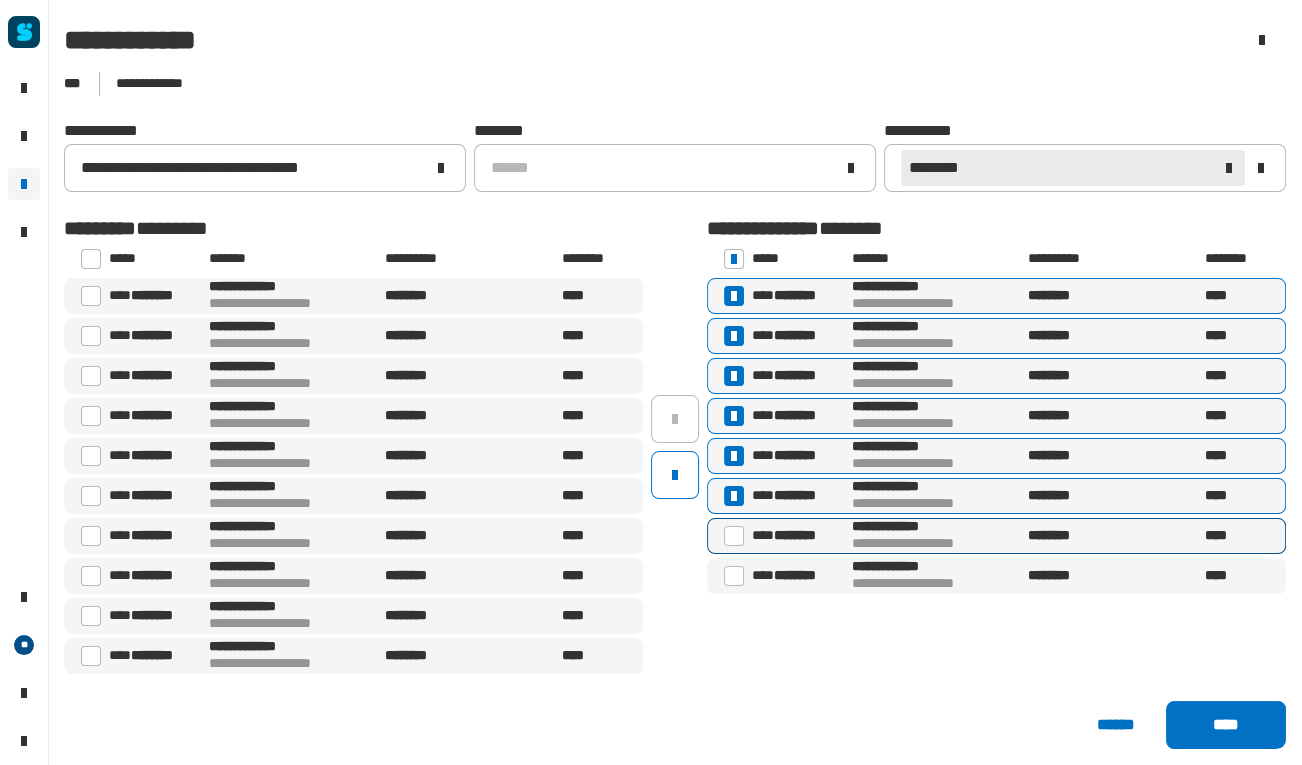 click at bounding box center (734, 536) 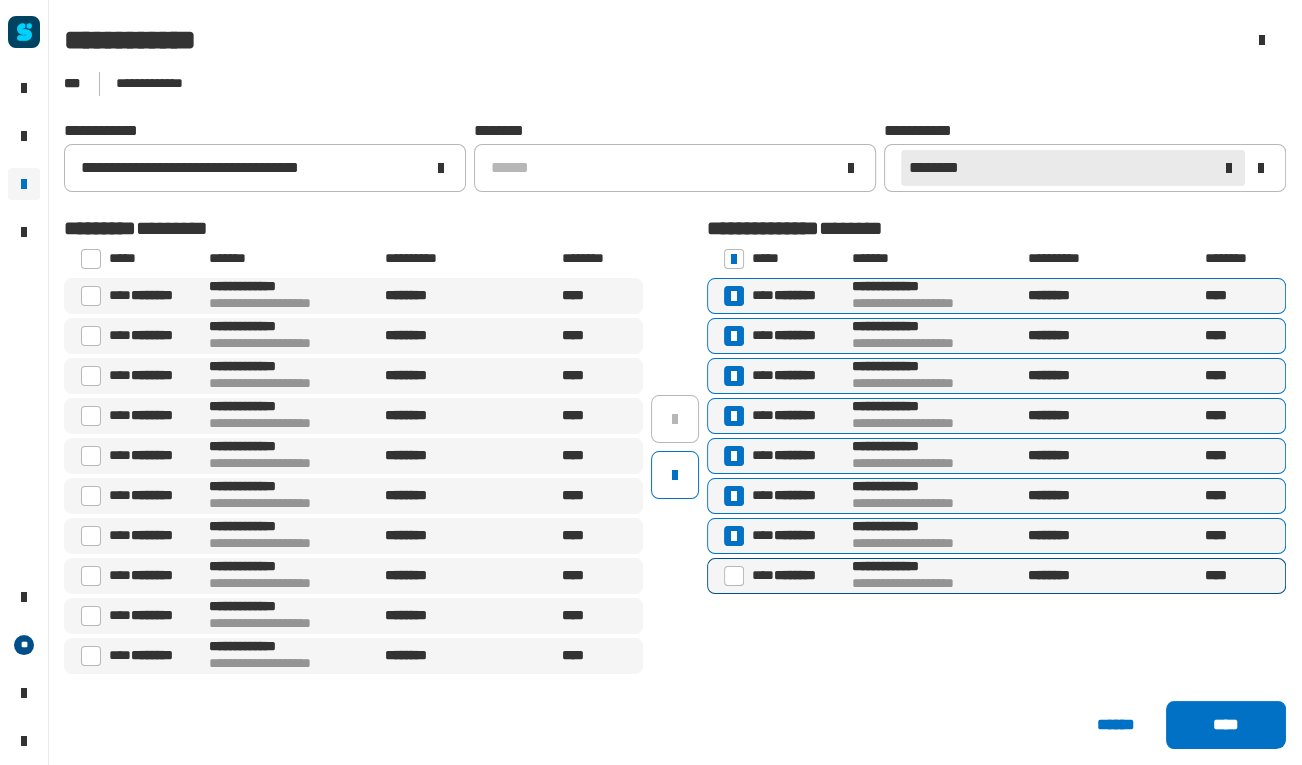 click at bounding box center [734, 576] 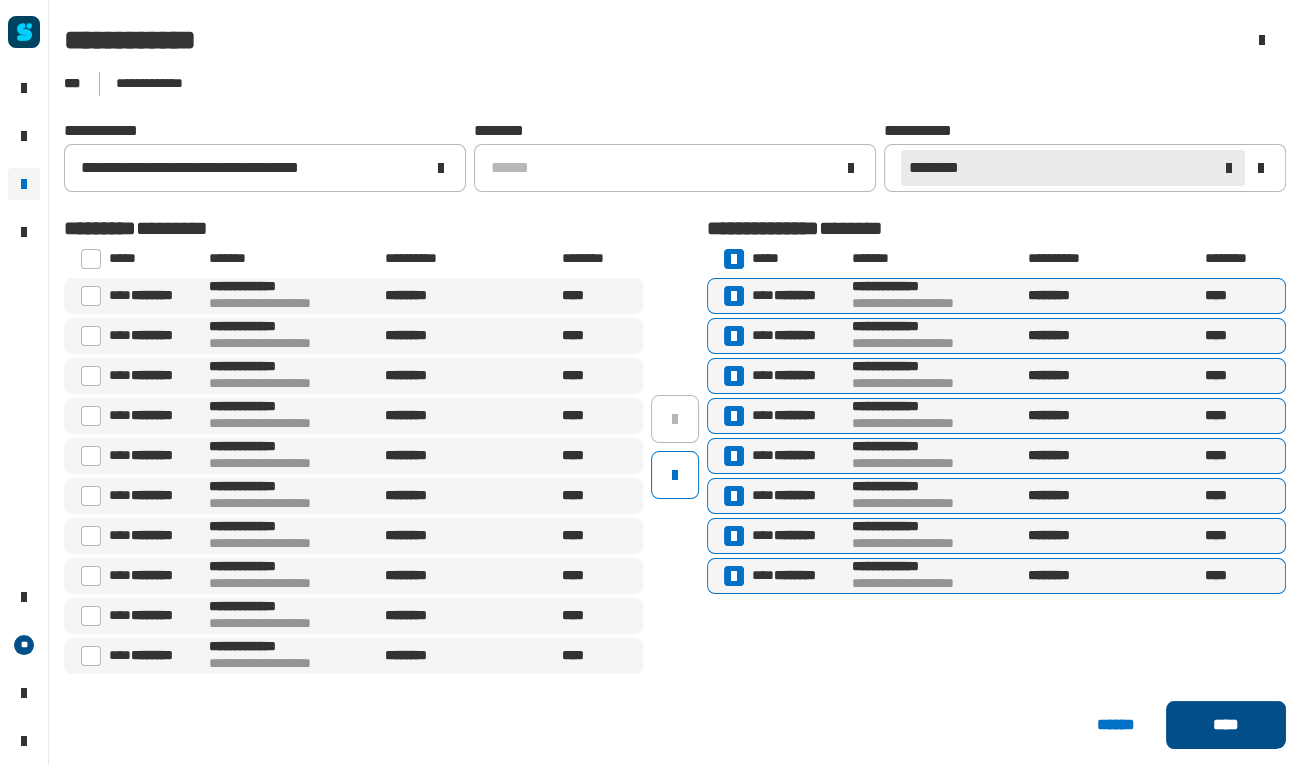 click on "****" 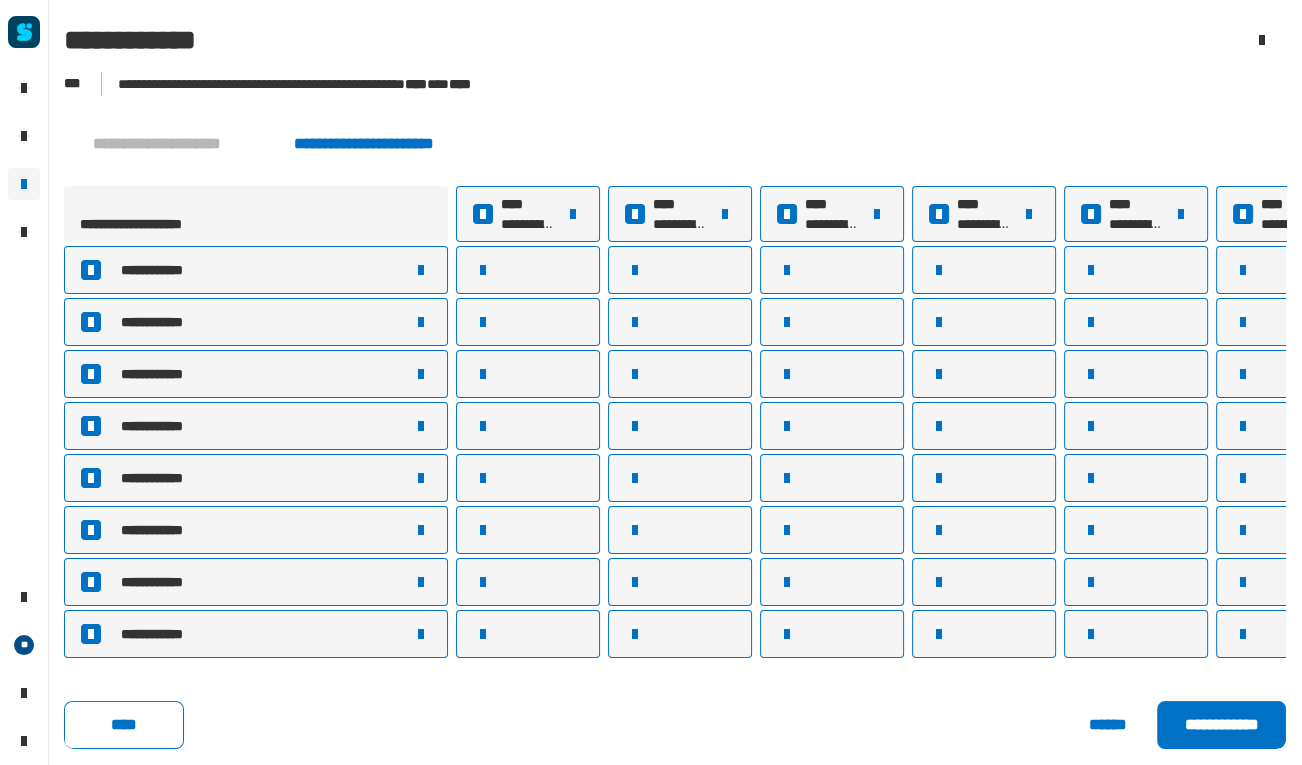 click on "****" at bounding box center (832, 204) 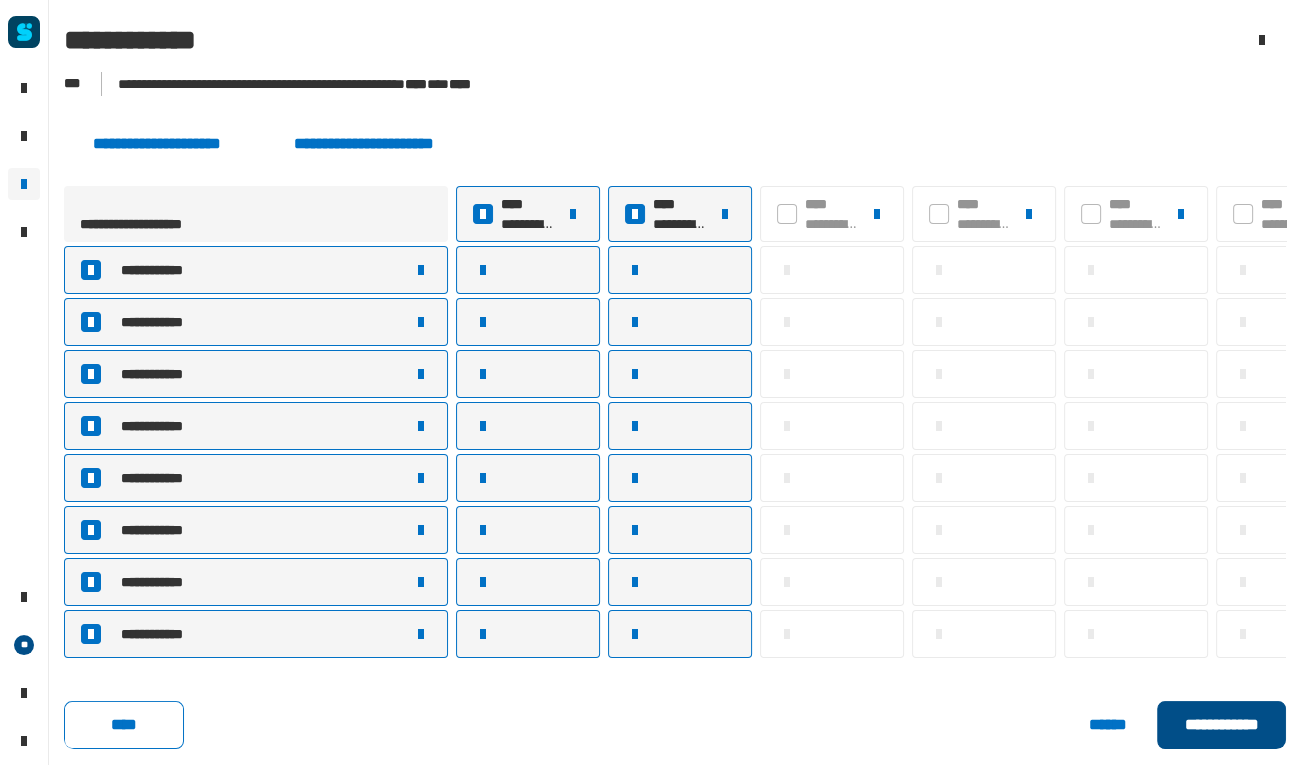 click on "**********" 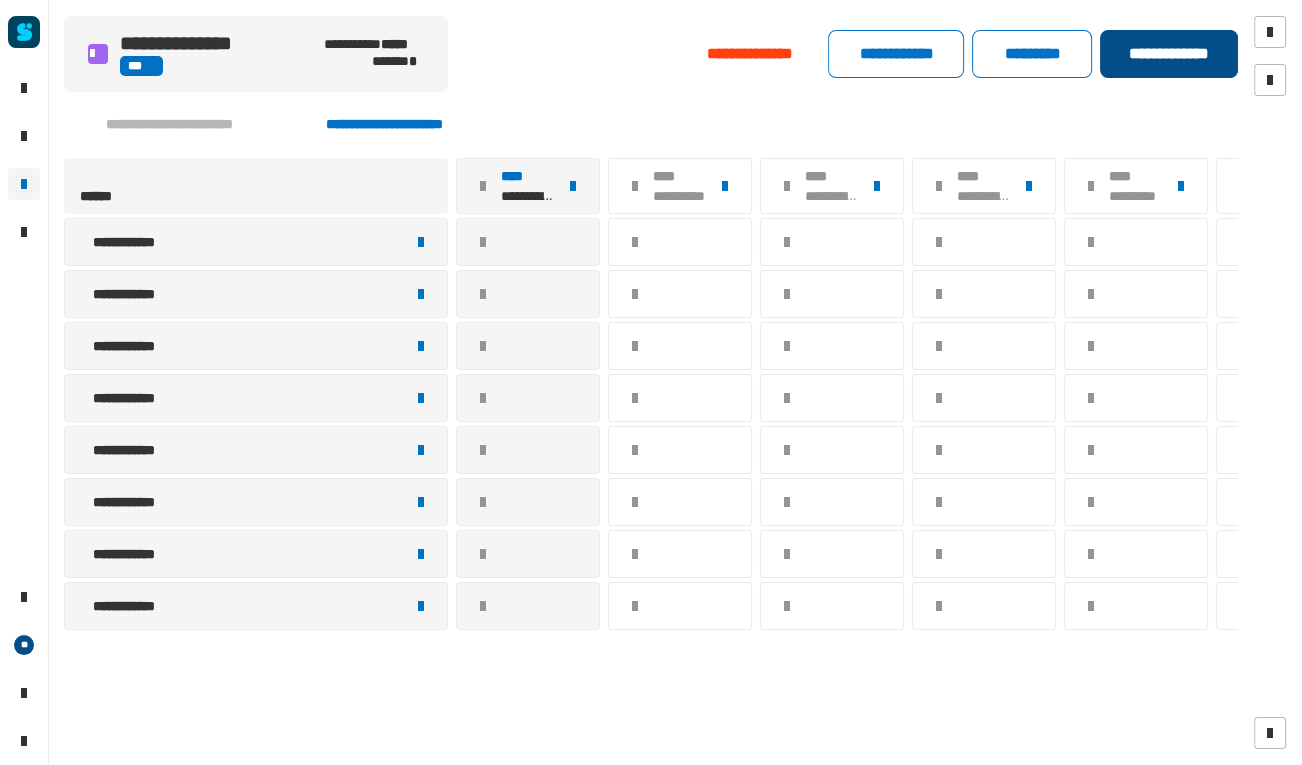 click on "**********" 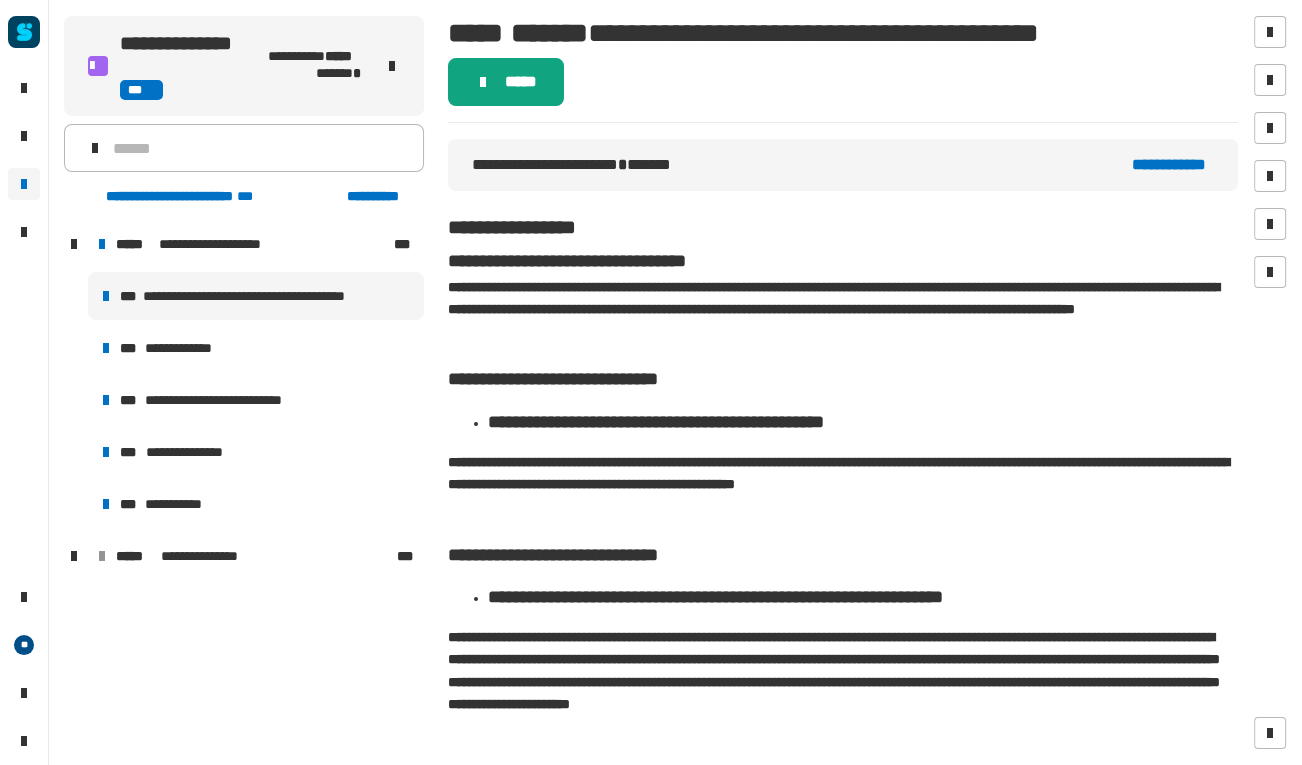 click on "*****" 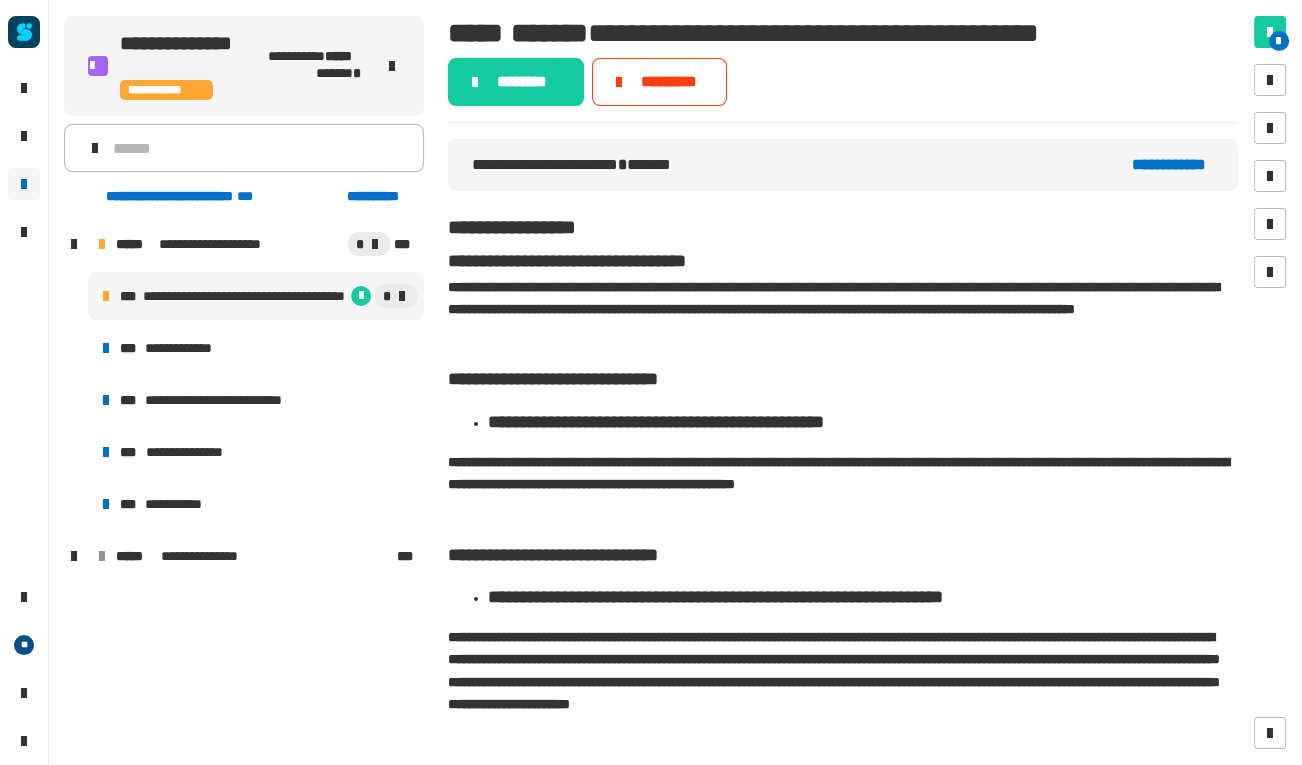click on "********" 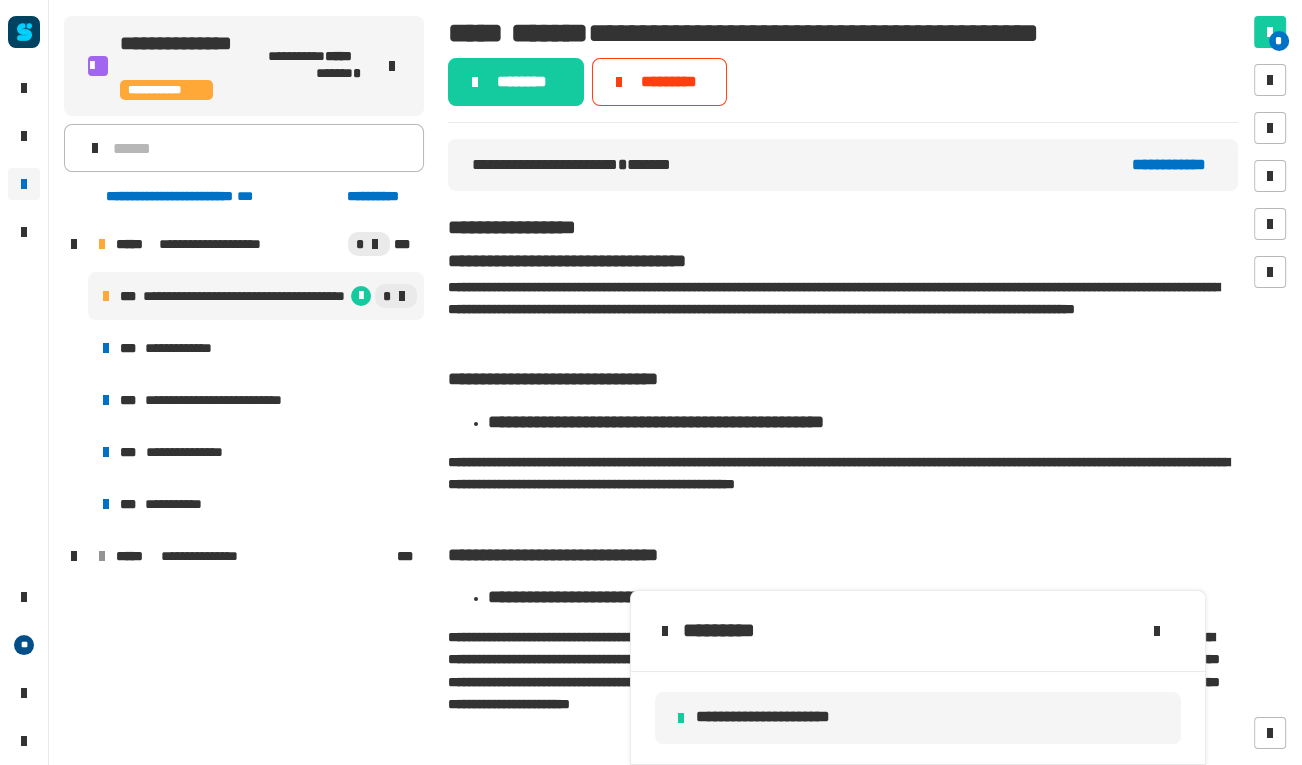 click on "********" 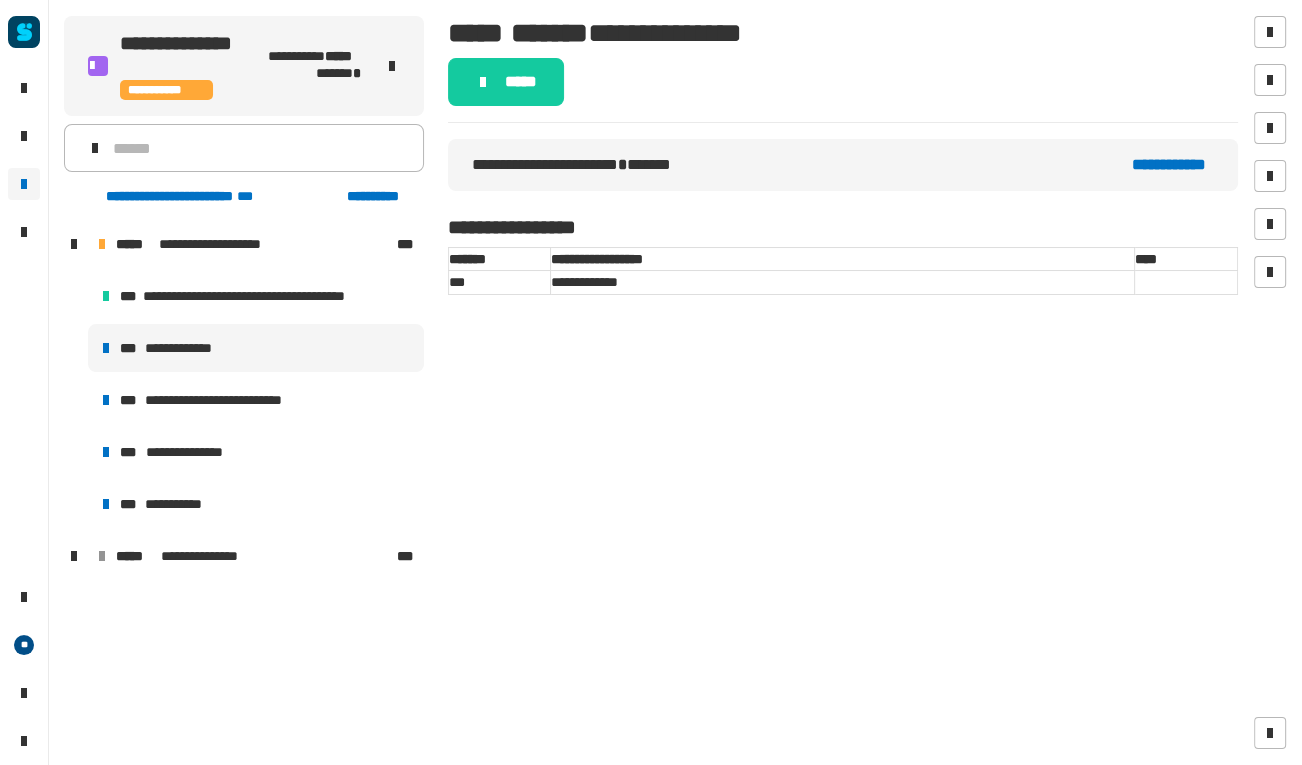click on "*****" 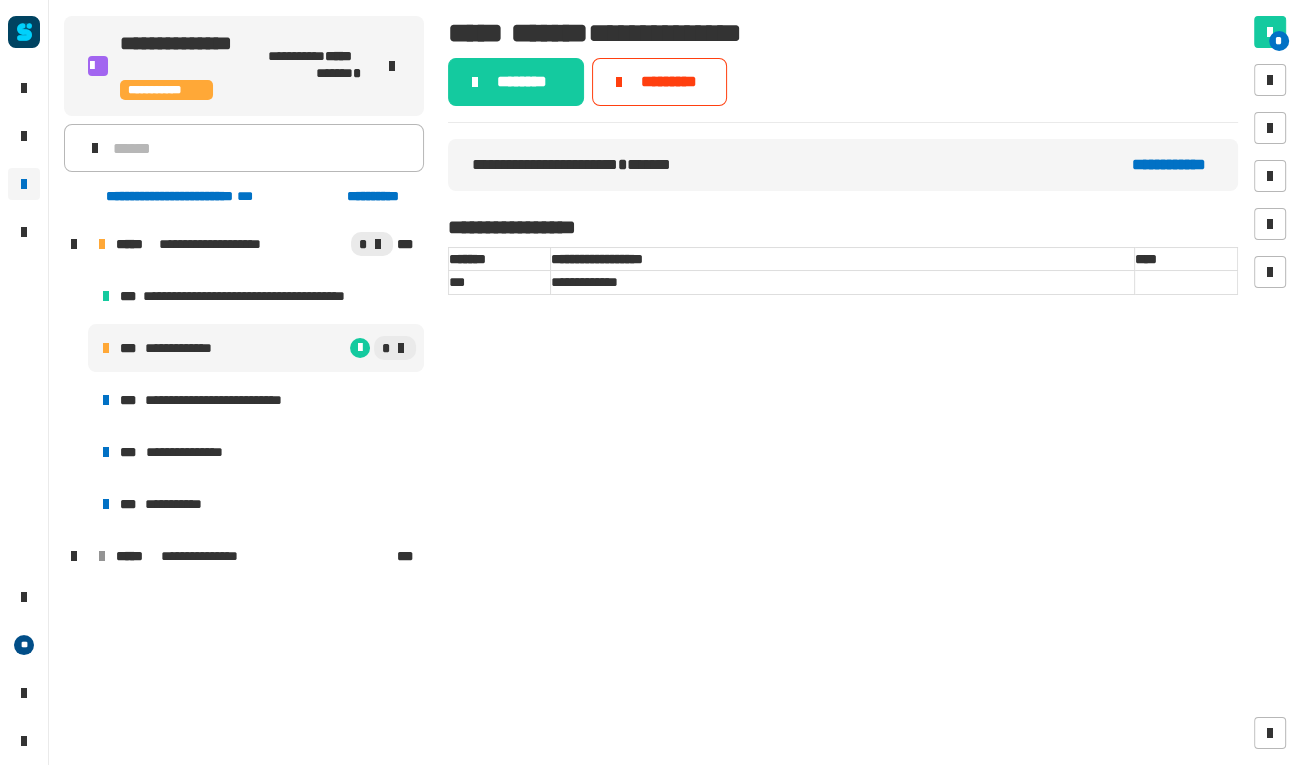 click on "********" 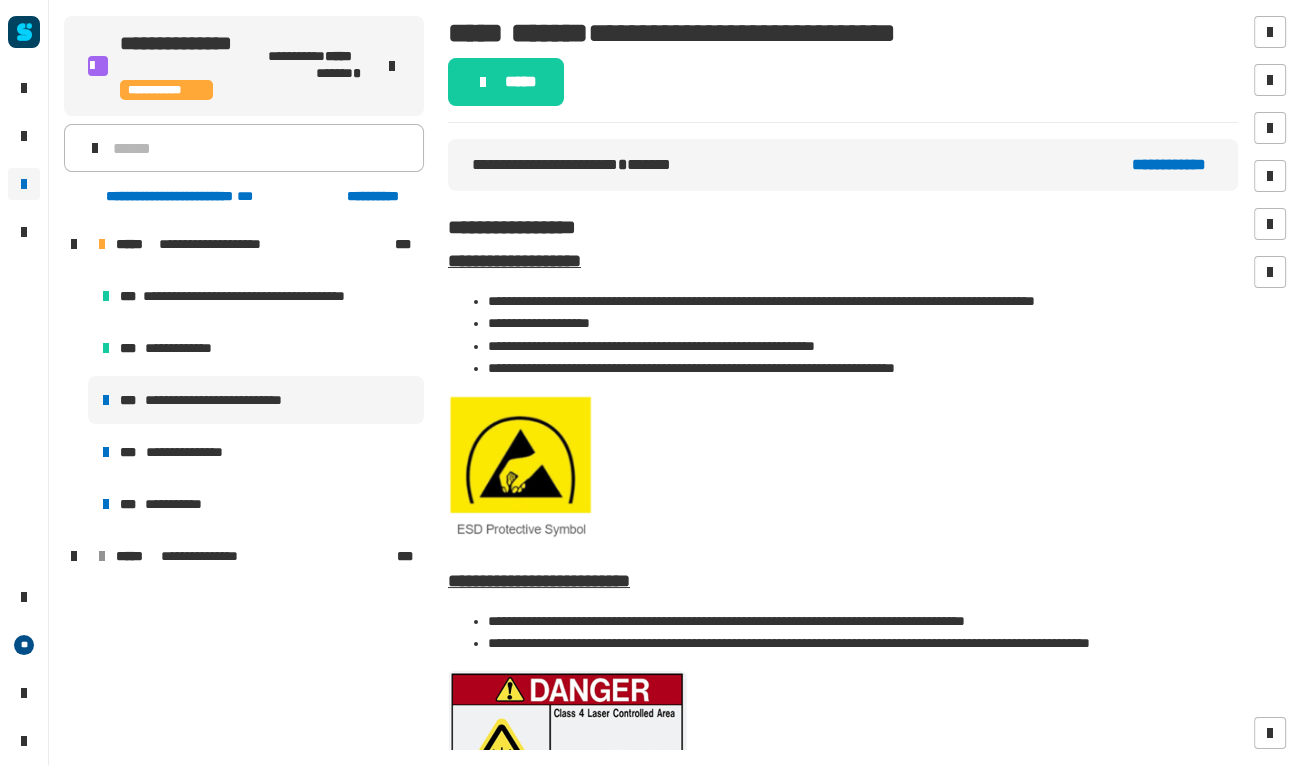 click on "*****" 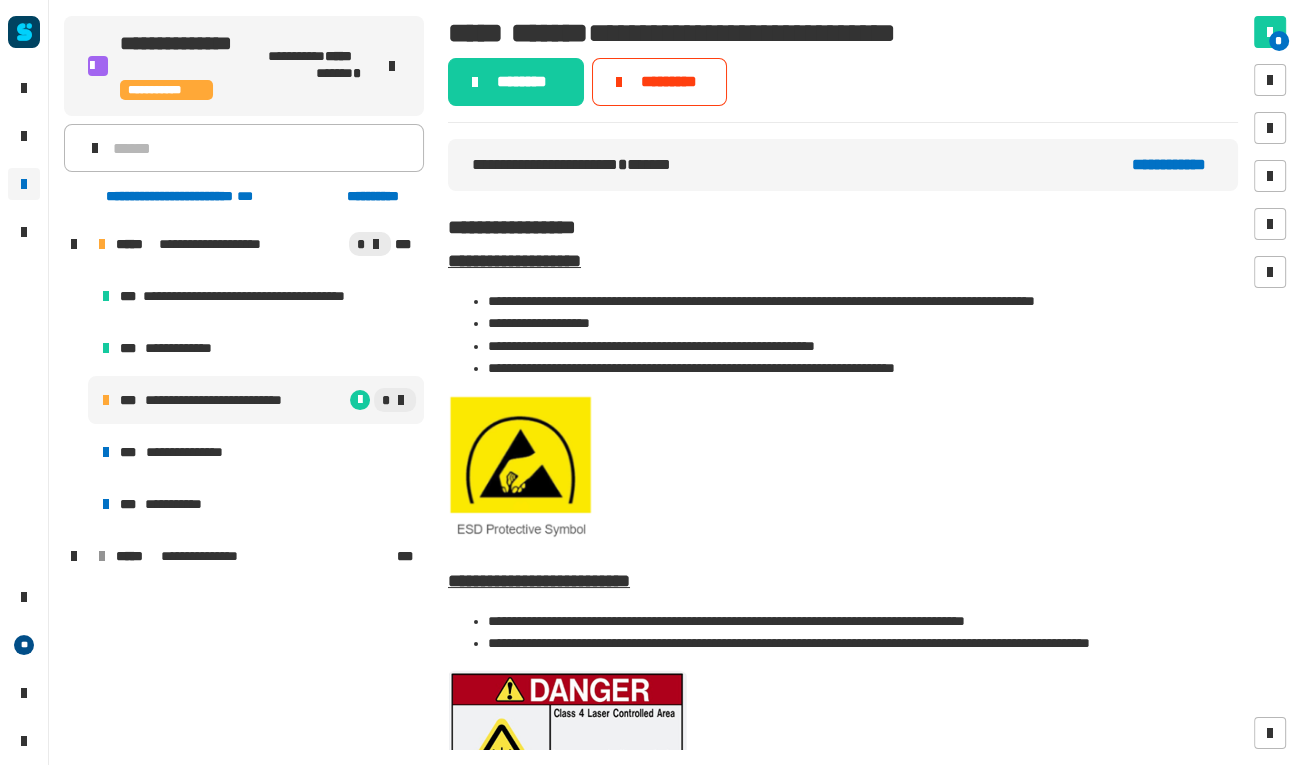 click on "********" 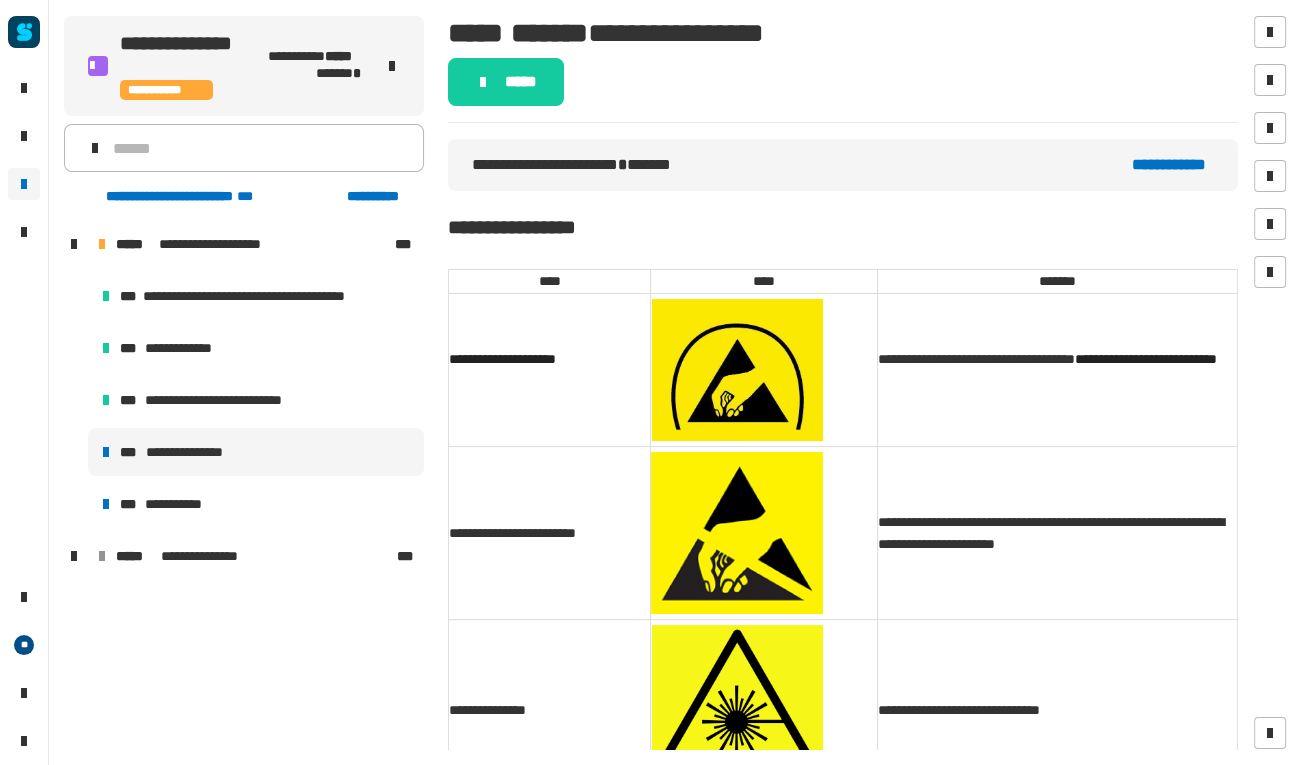 click on "*****" 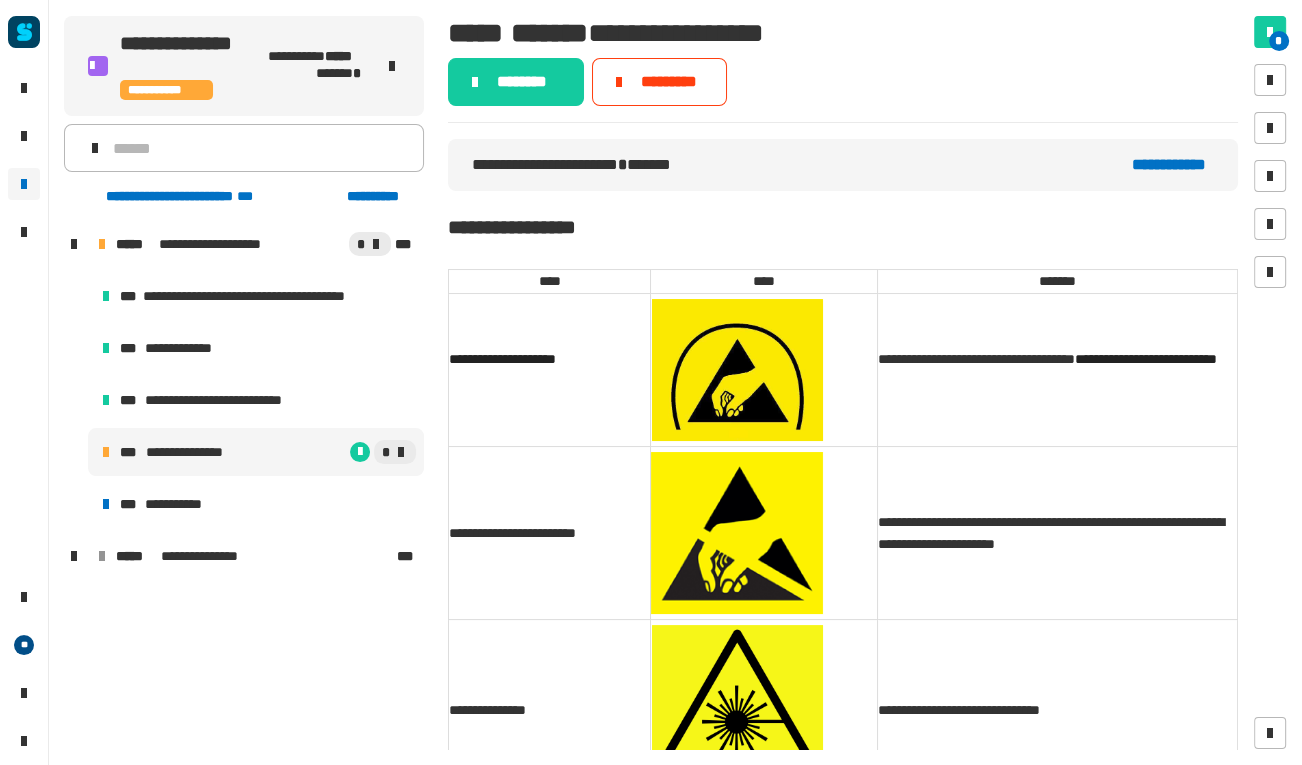 click on "********" 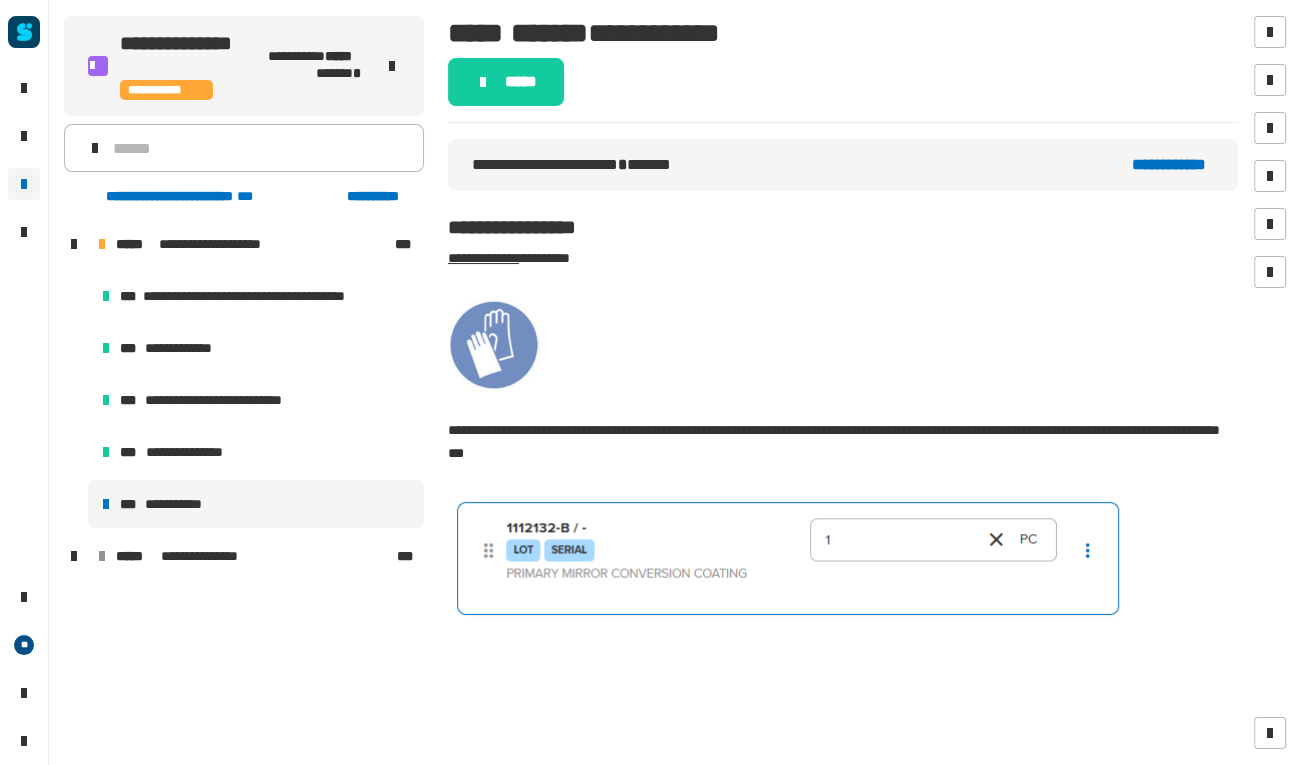 click on "*****" 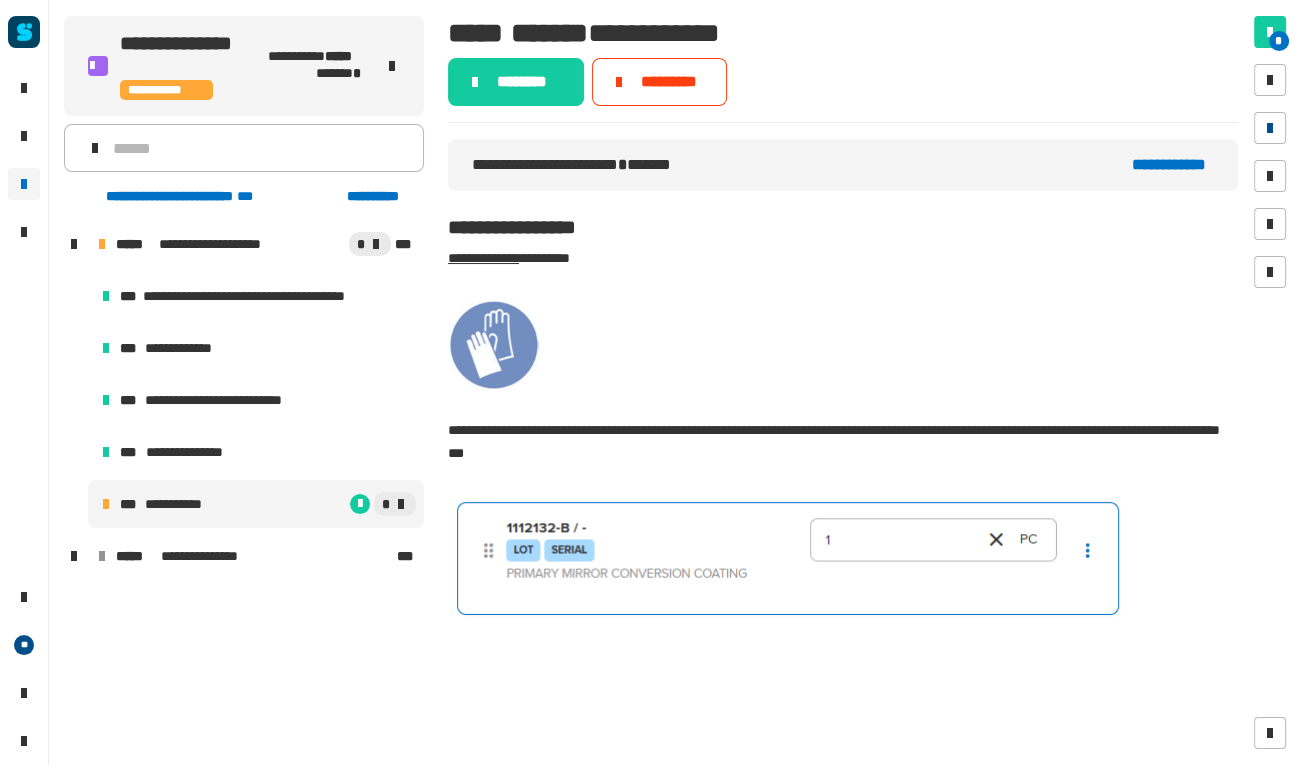 click at bounding box center [1270, 128] 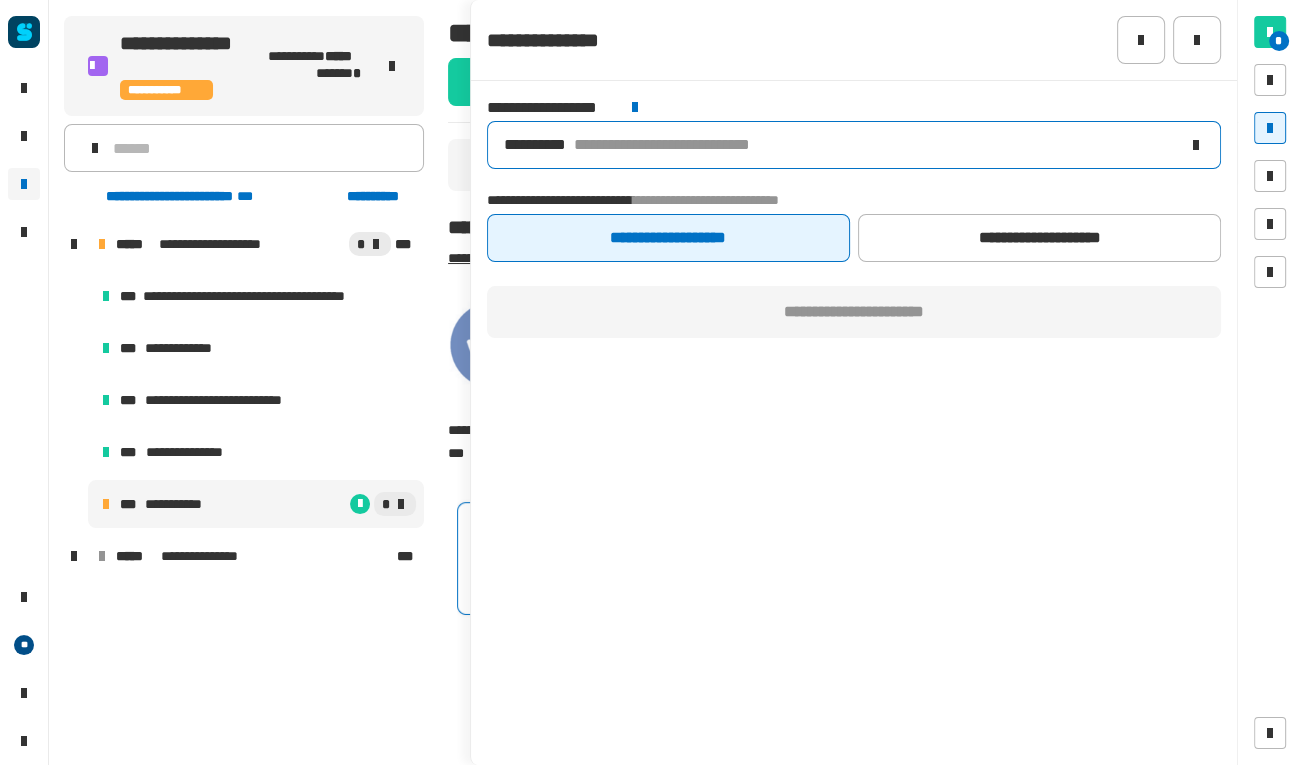 click on "**********" 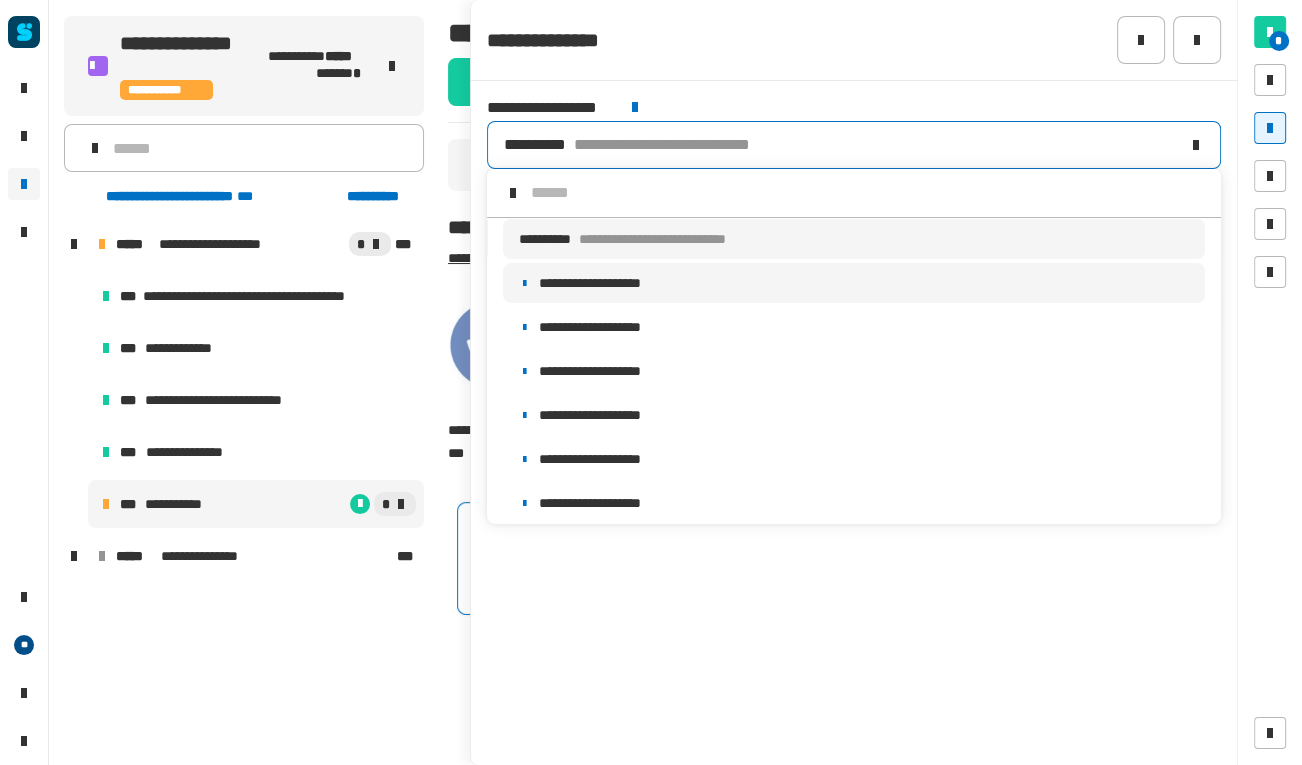 scroll, scrollTop: 15, scrollLeft: 0, axis: vertical 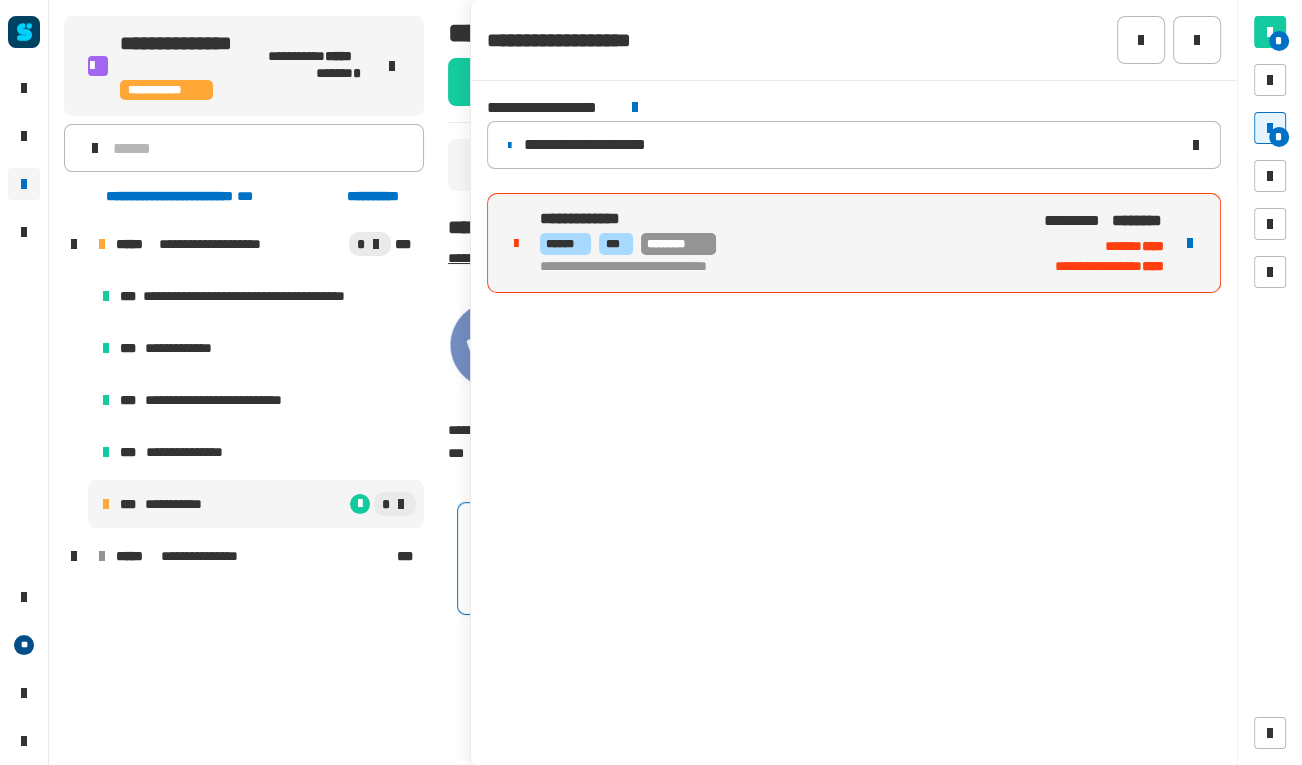 click on "**********" at bounding box center [777, 243] 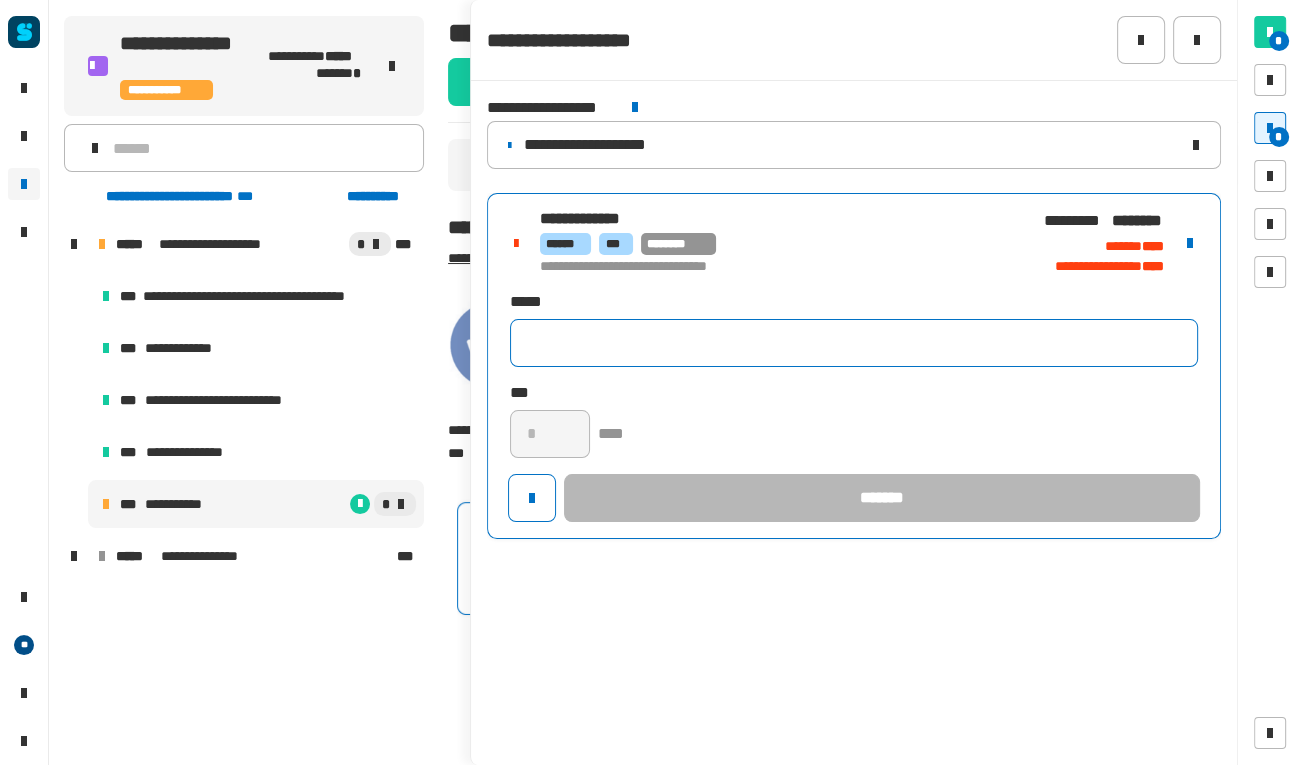 click 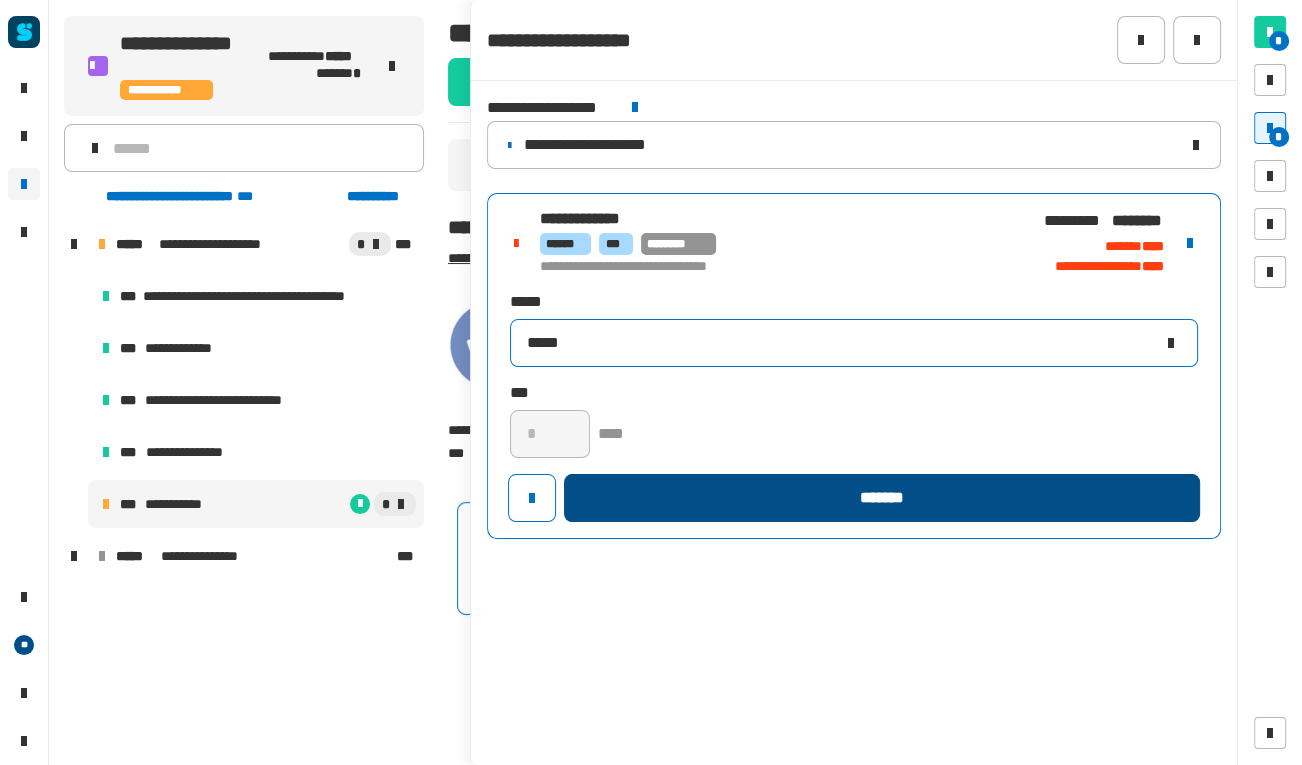 type on "*****" 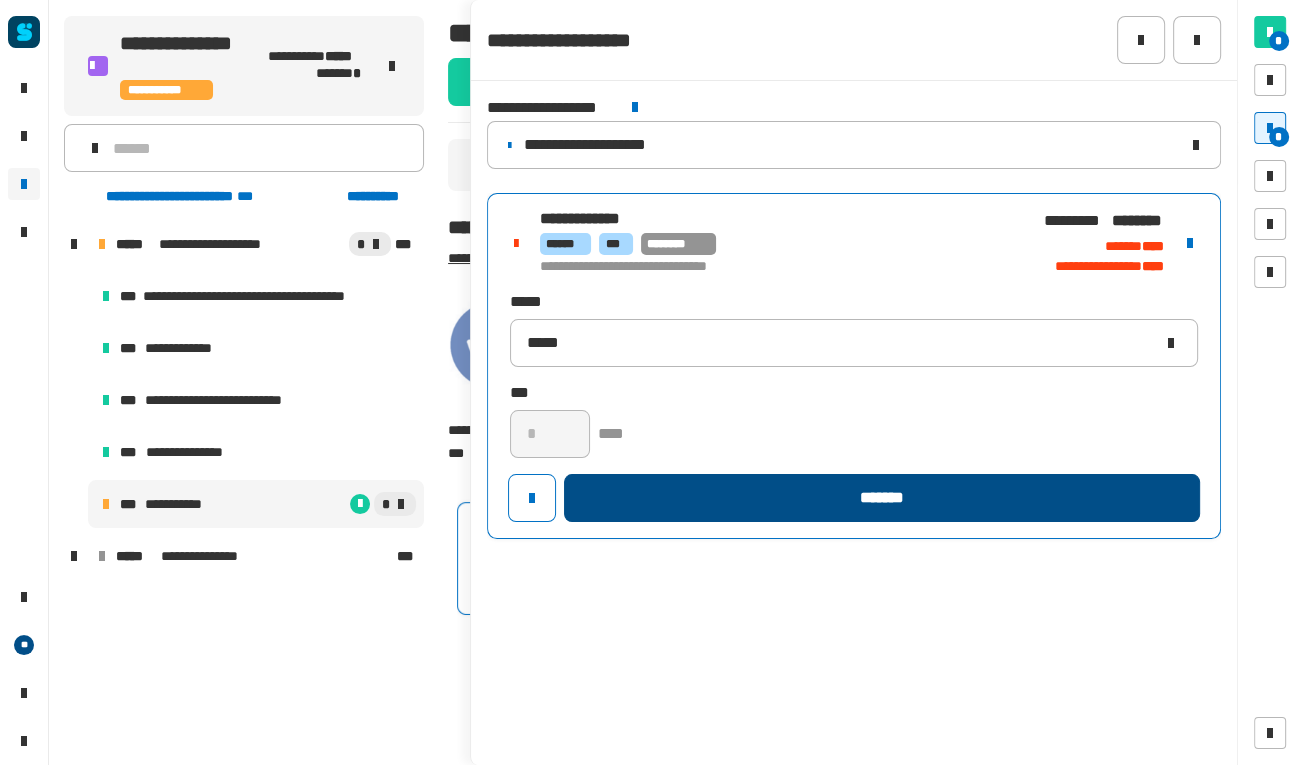 click on "*******" 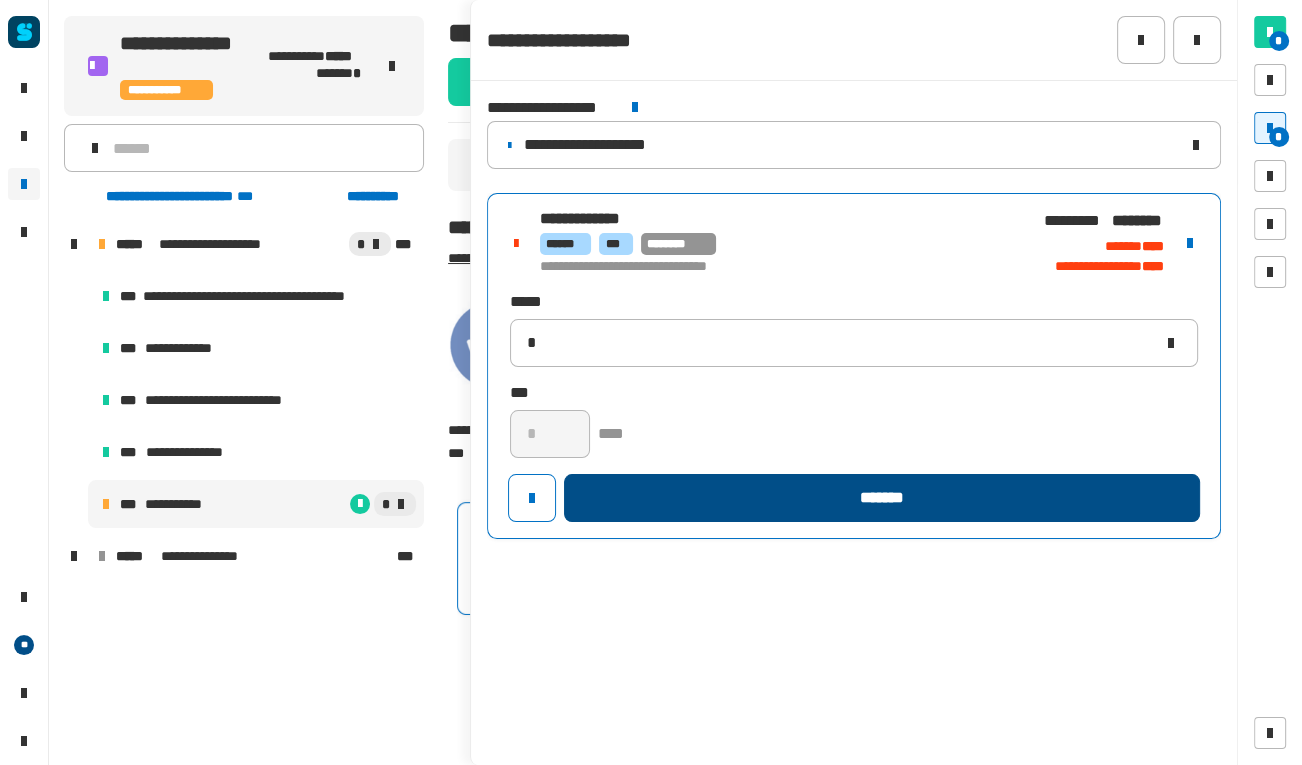 type 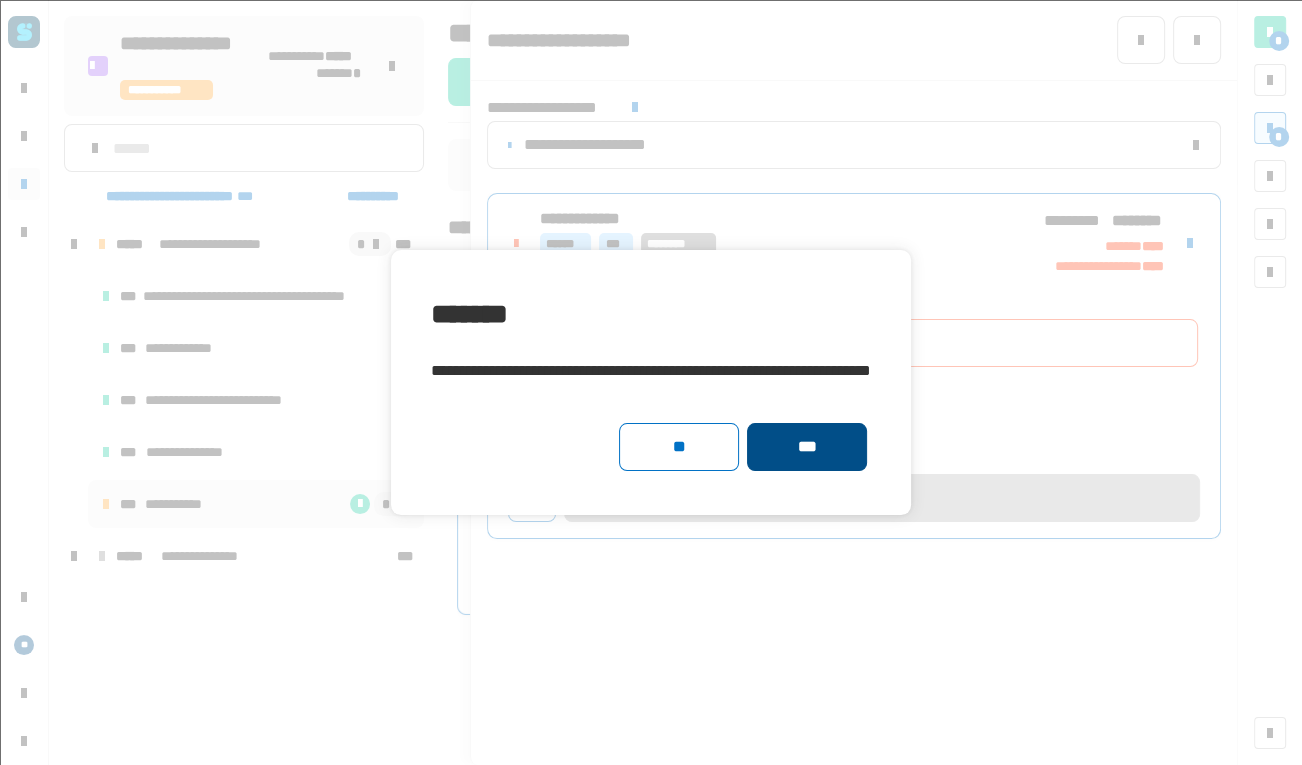 click on "***" 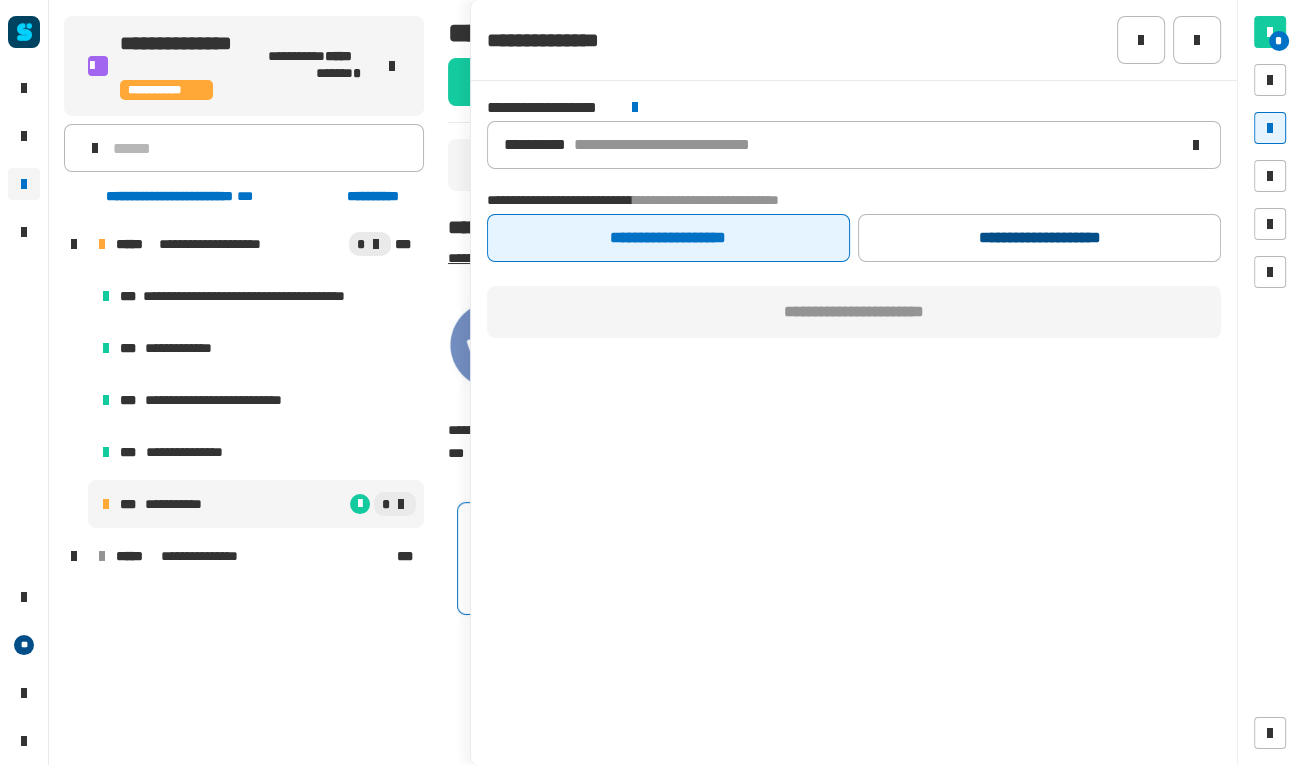 click on "**********" 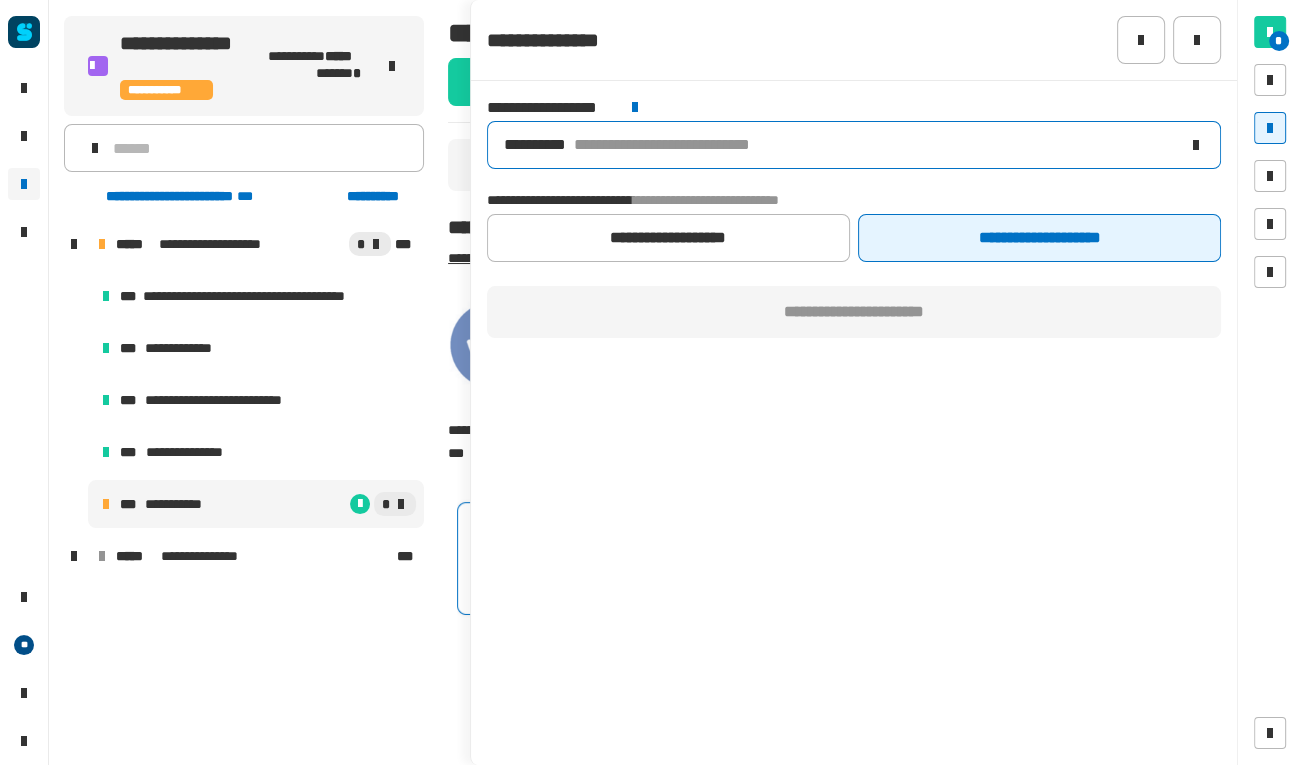 click on "**********" 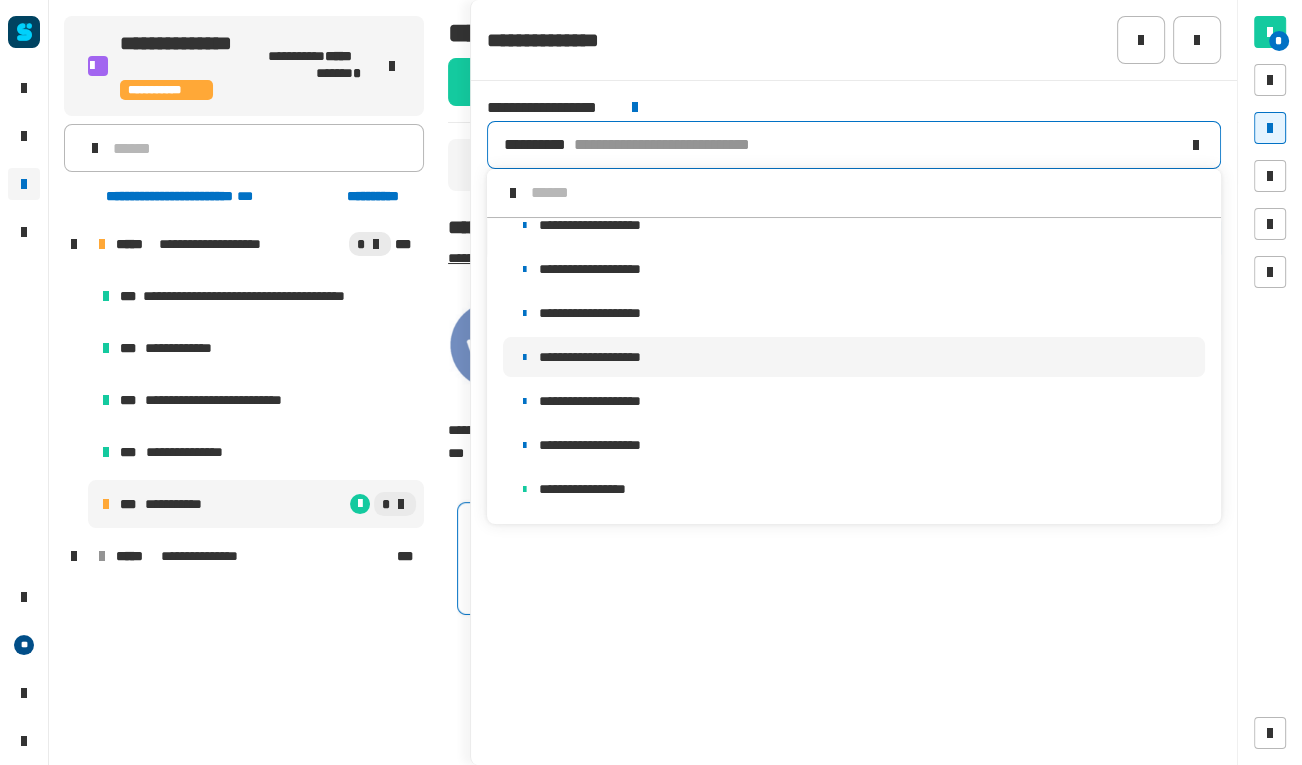 scroll, scrollTop: 0, scrollLeft: 0, axis: both 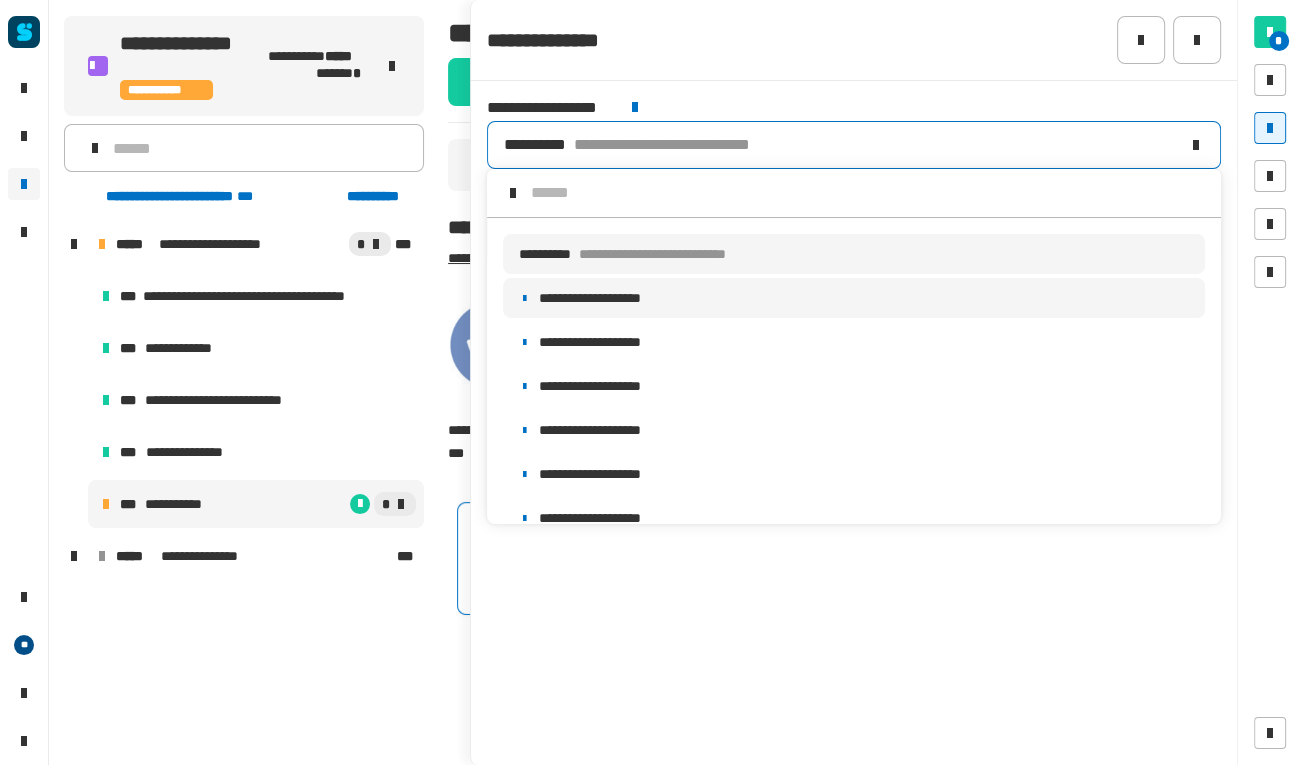 click on "**********" at bounding box center [854, 298] 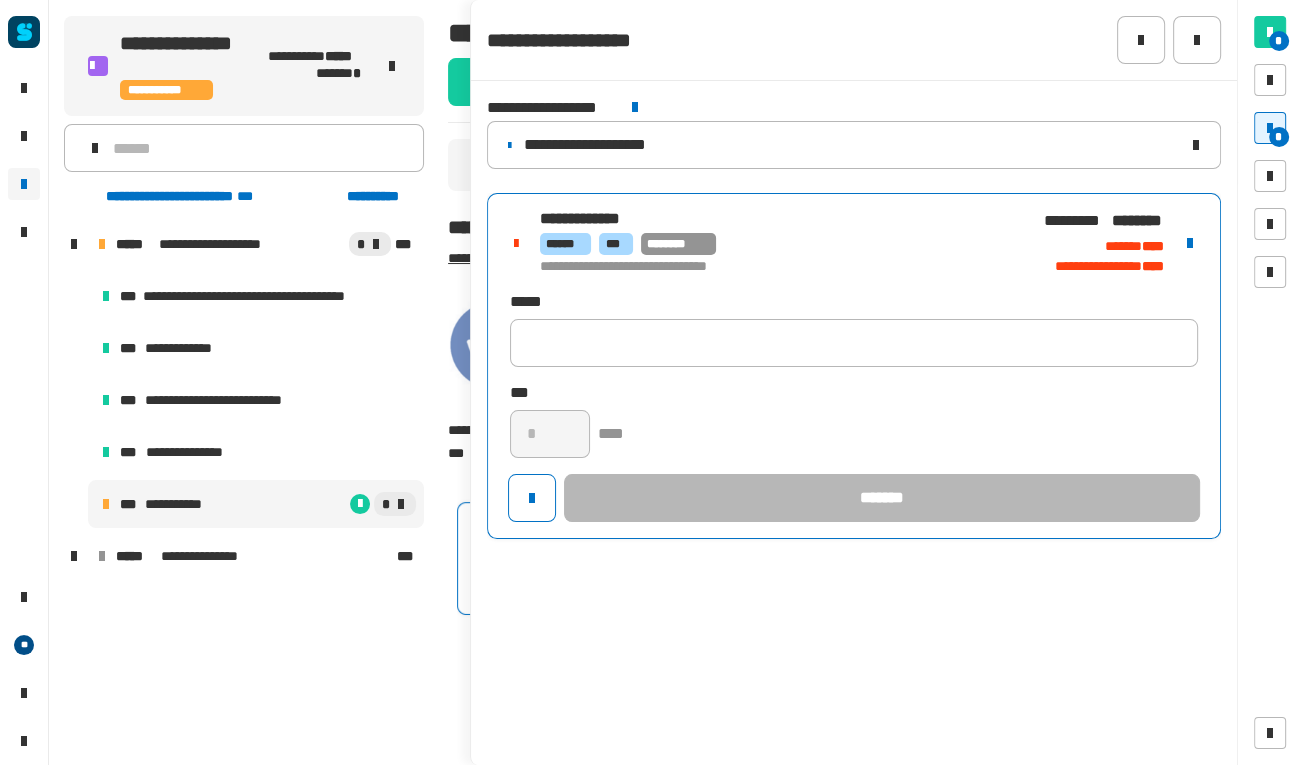 click on "********* ***" at bounding box center [777, 219] 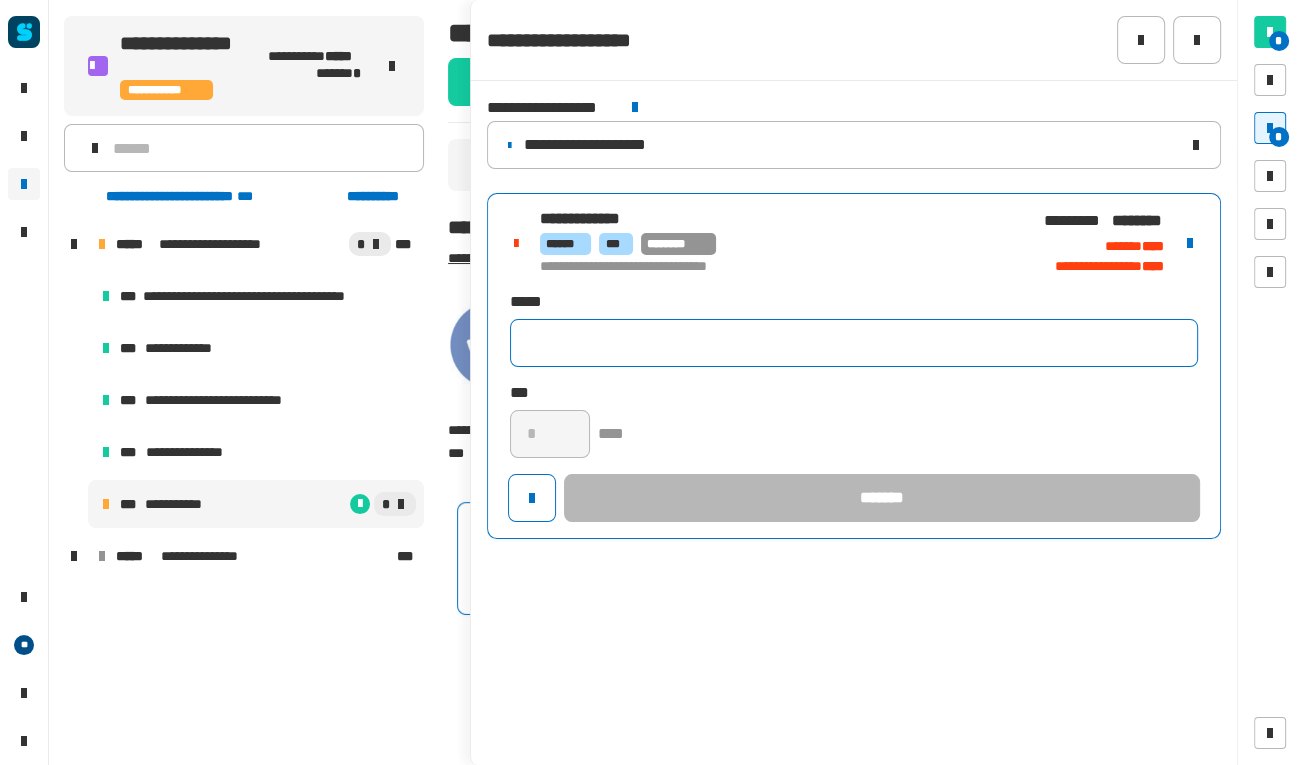 click 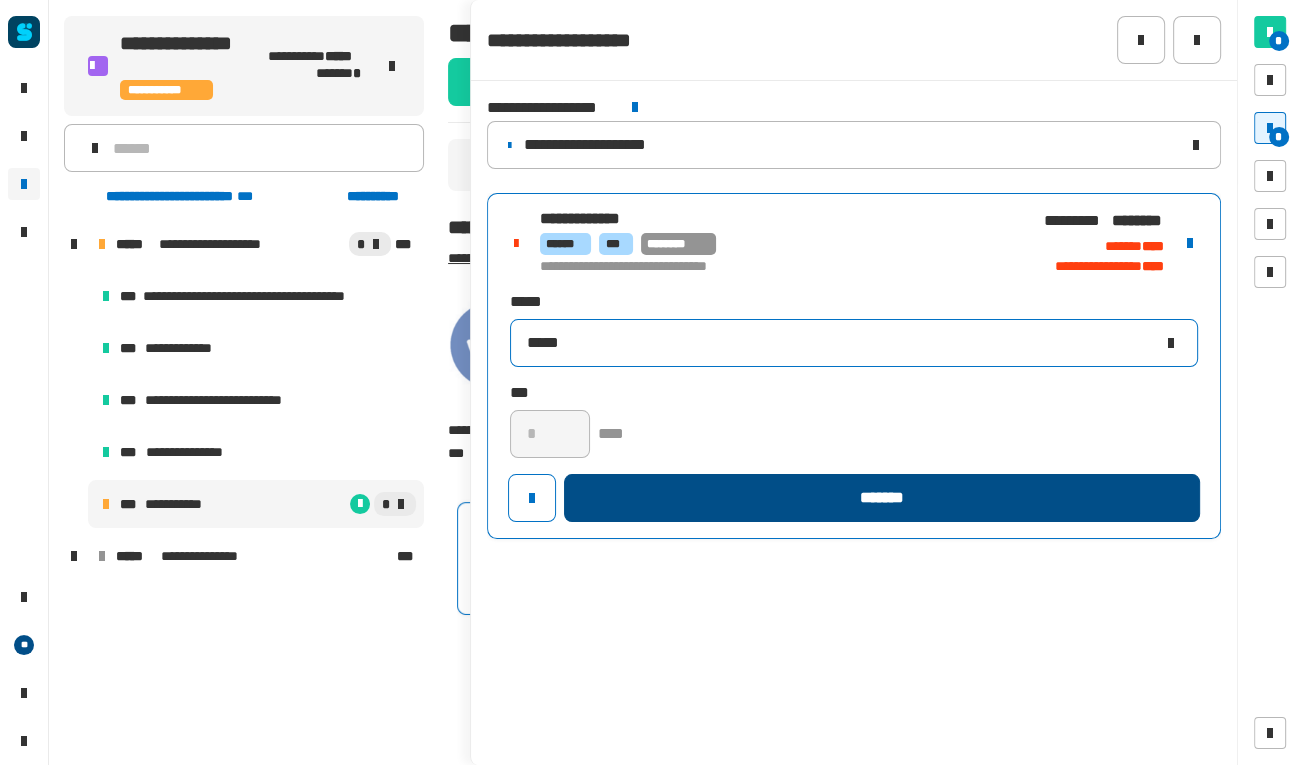 type on "*****" 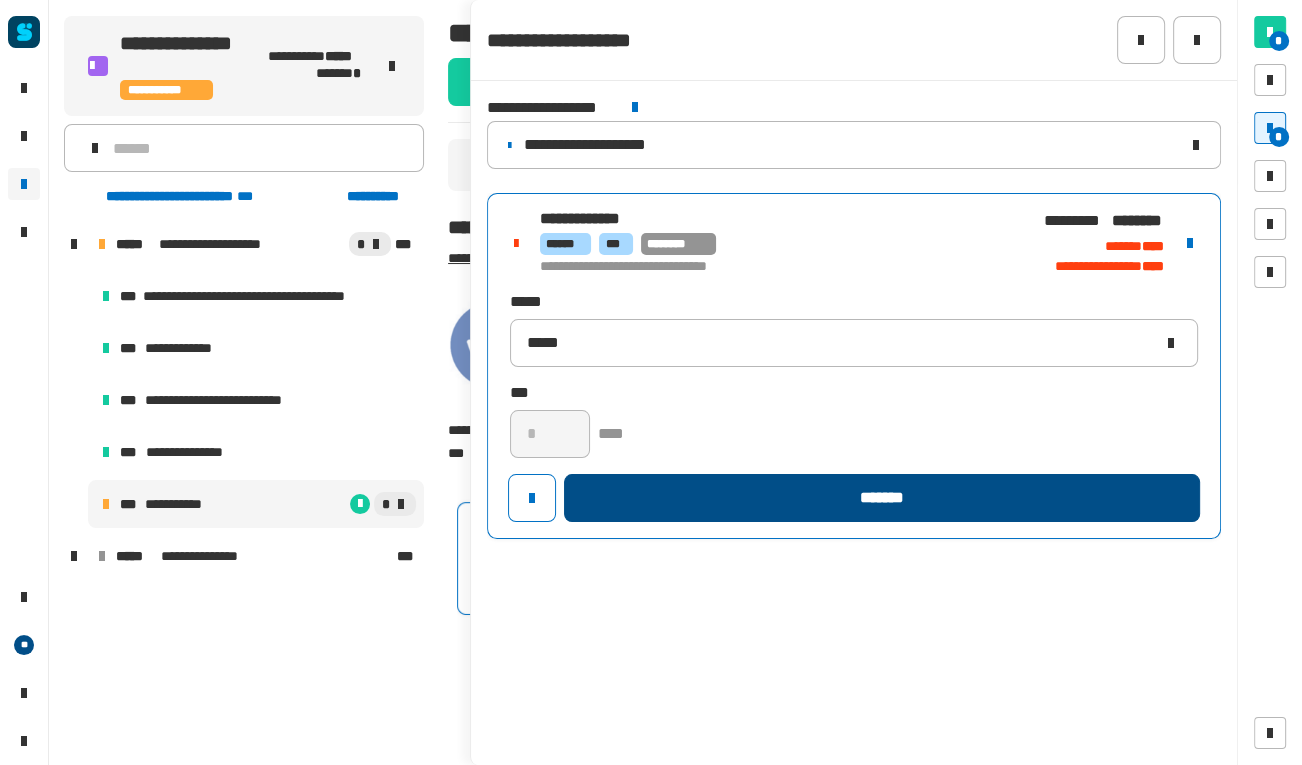 click on "*******" 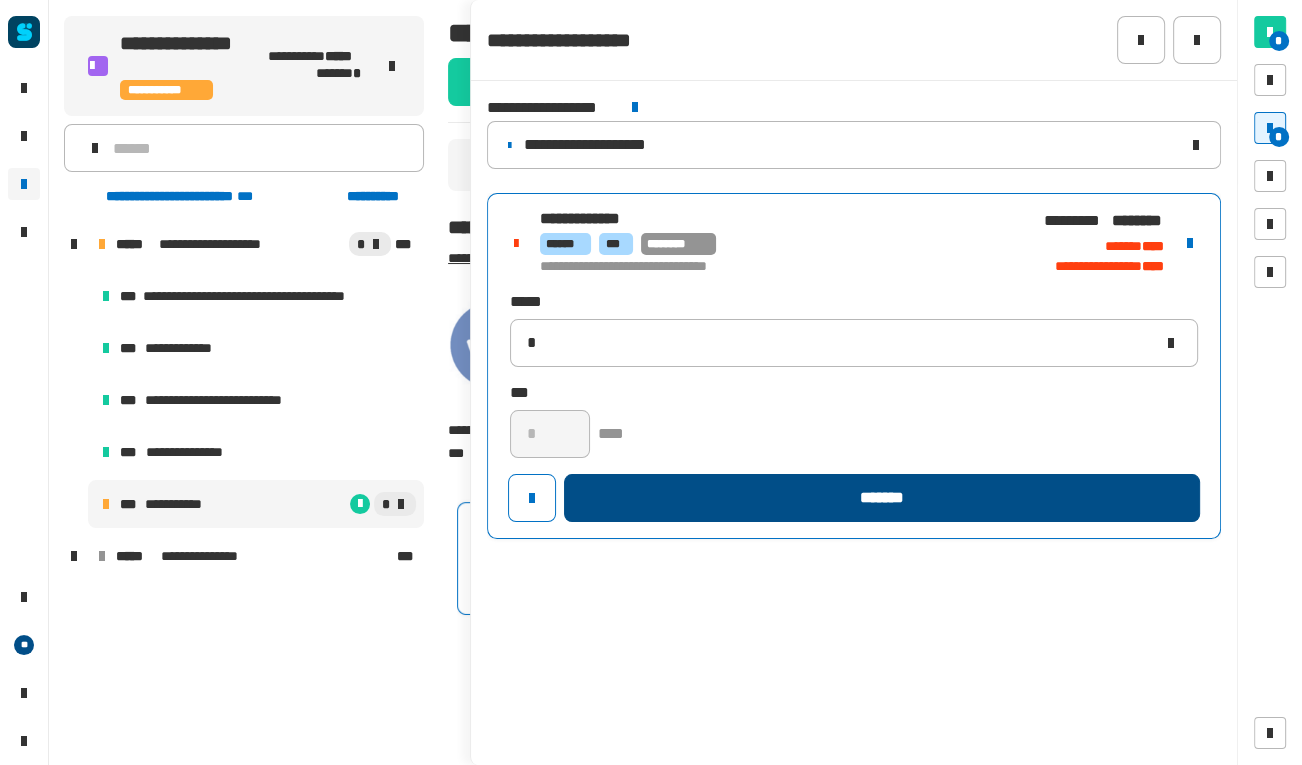type 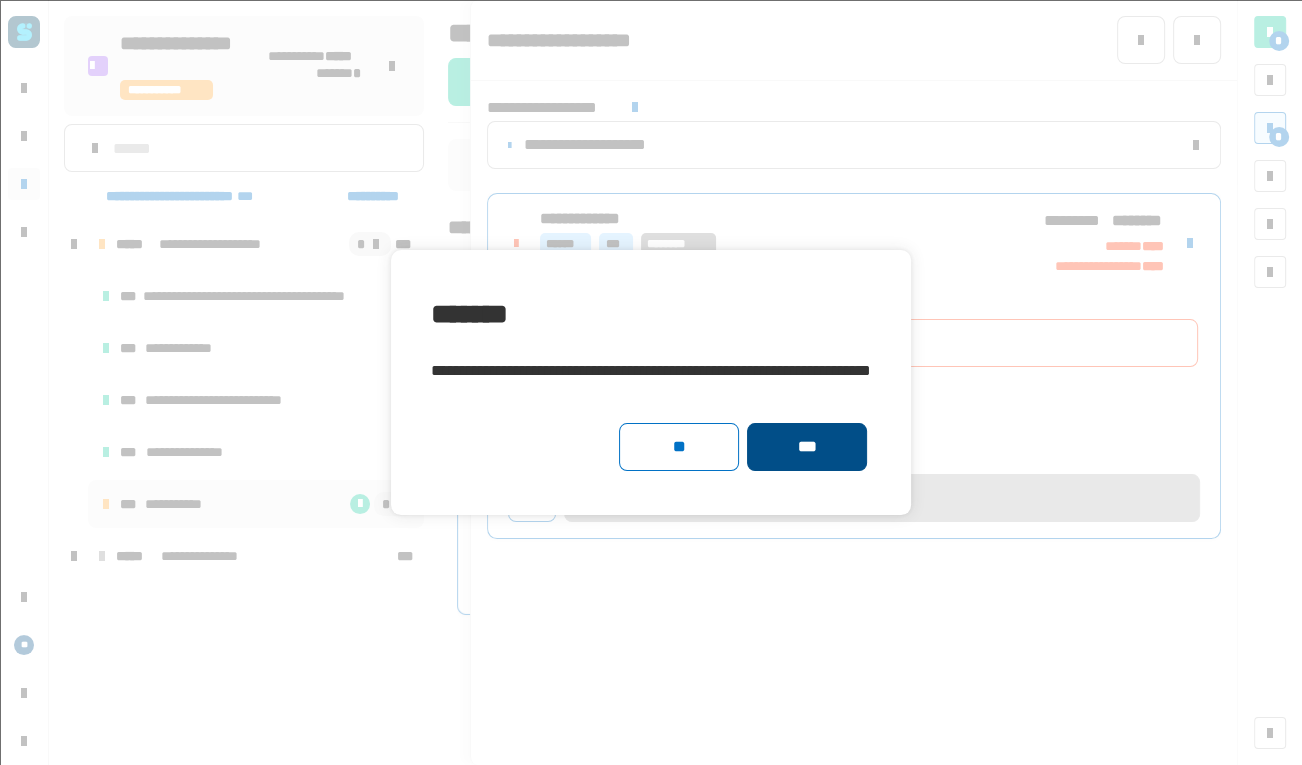 click on "***" 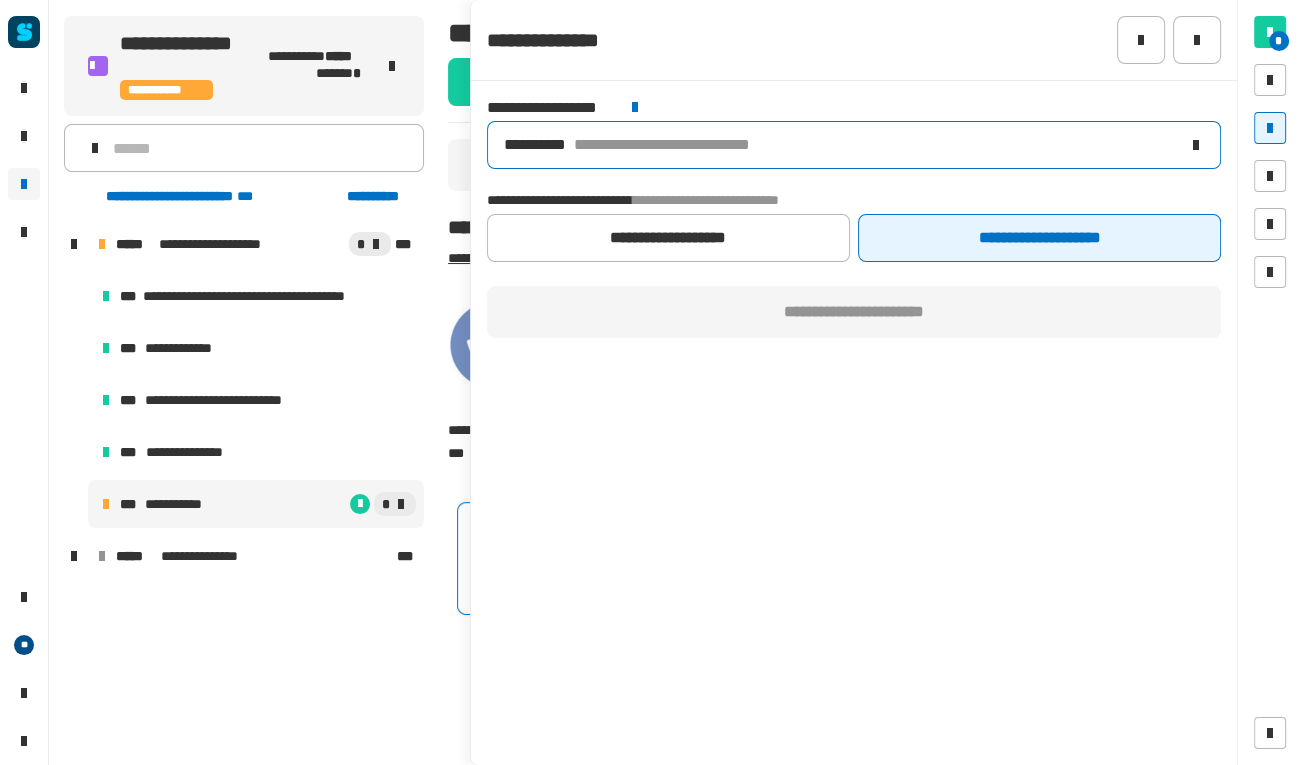 click on "**********" 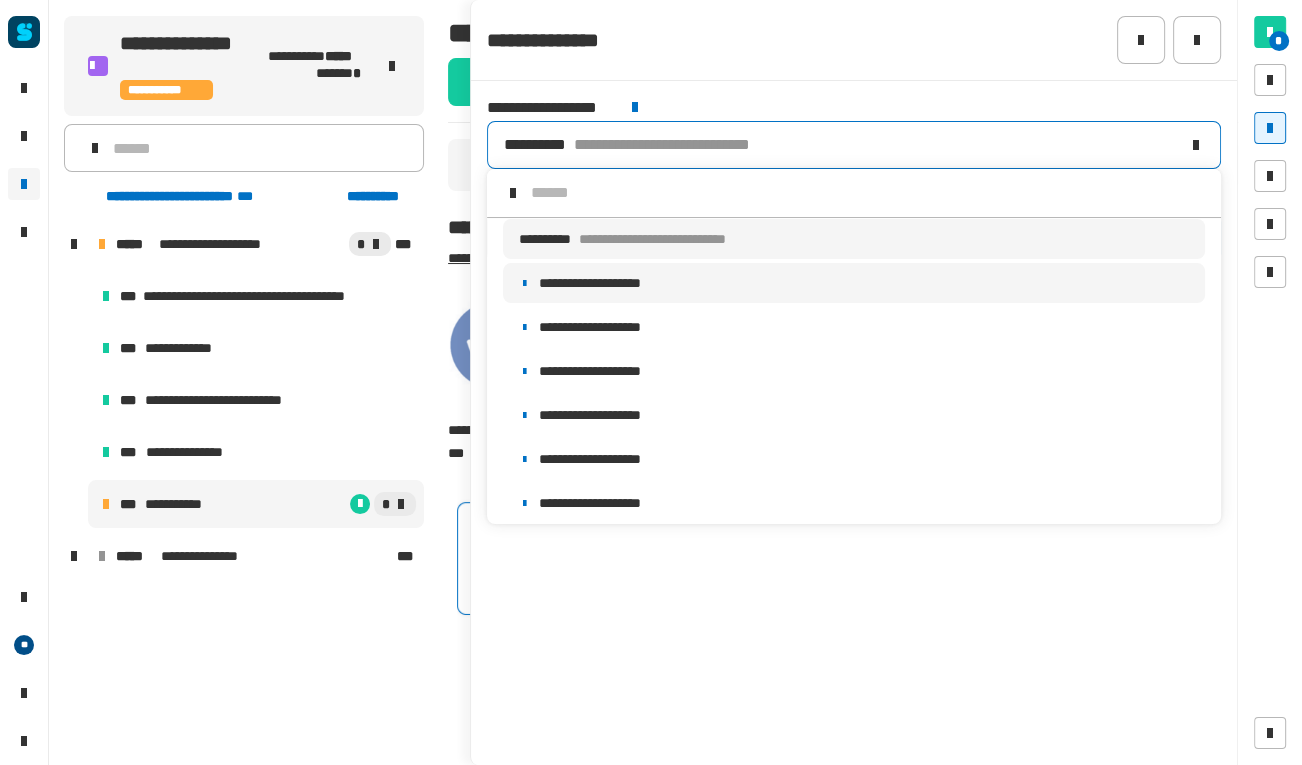scroll, scrollTop: 15, scrollLeft: 0, axis: vertical 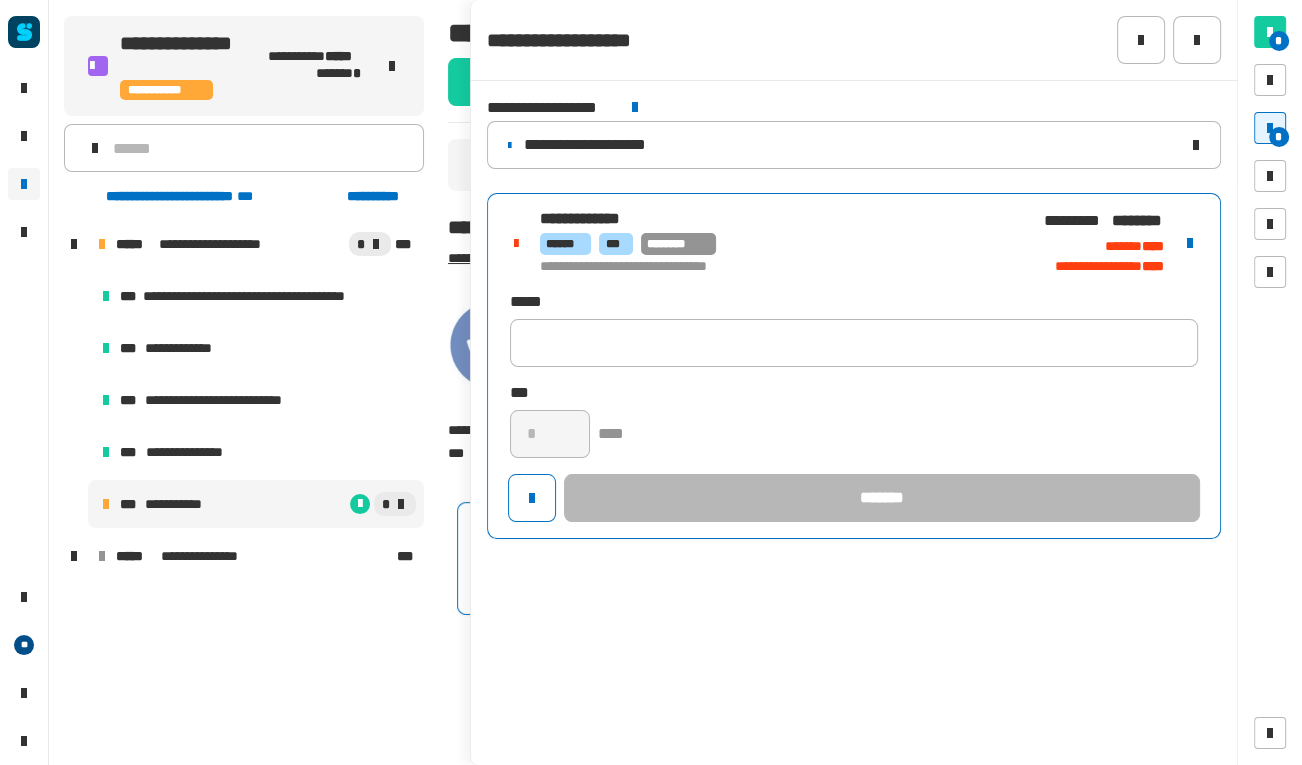 click on "**********" at bounding box center (777, 267) 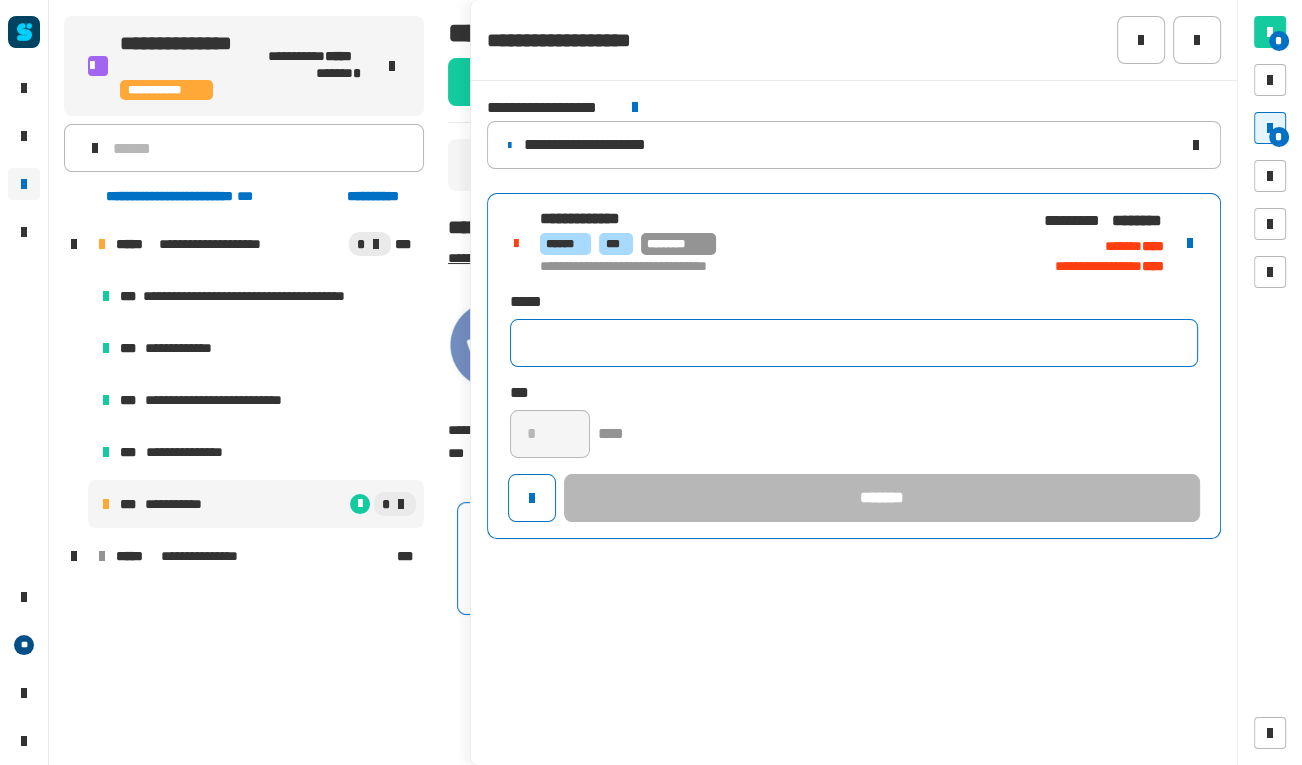 click 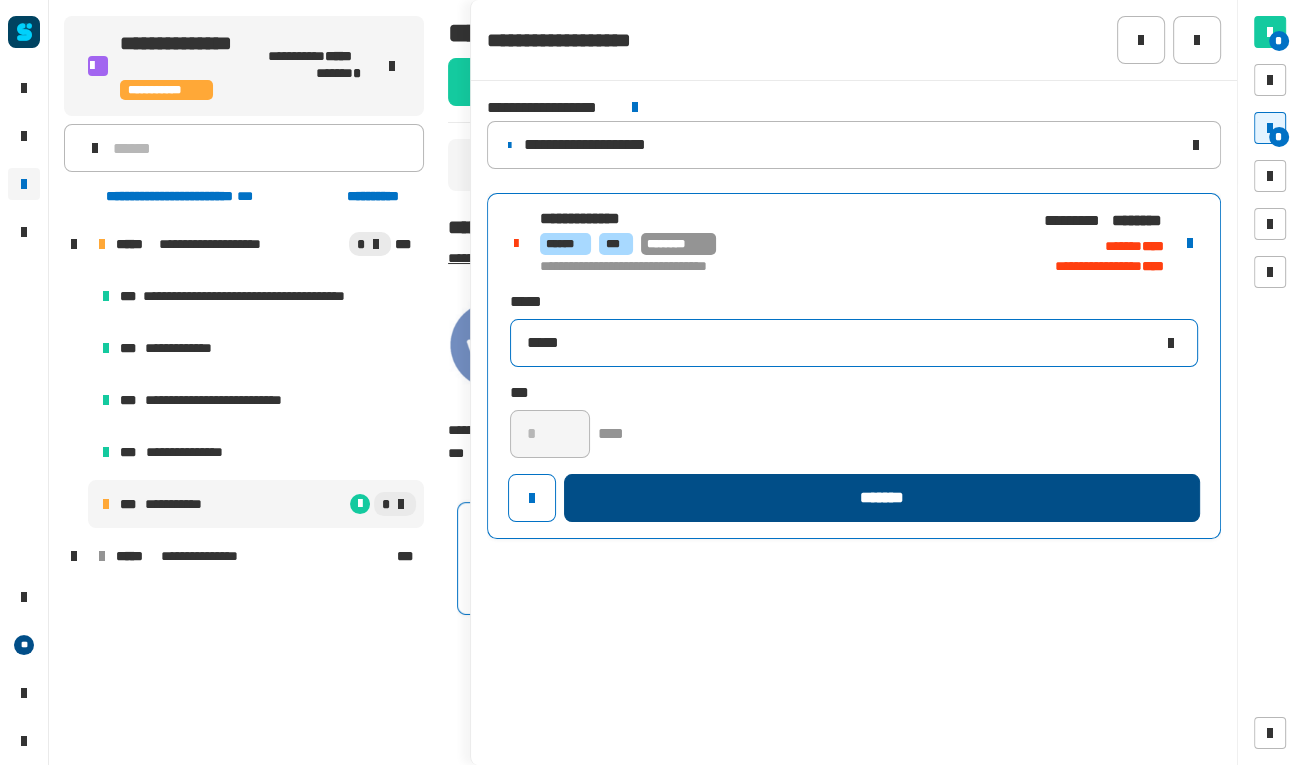 type on "*****" 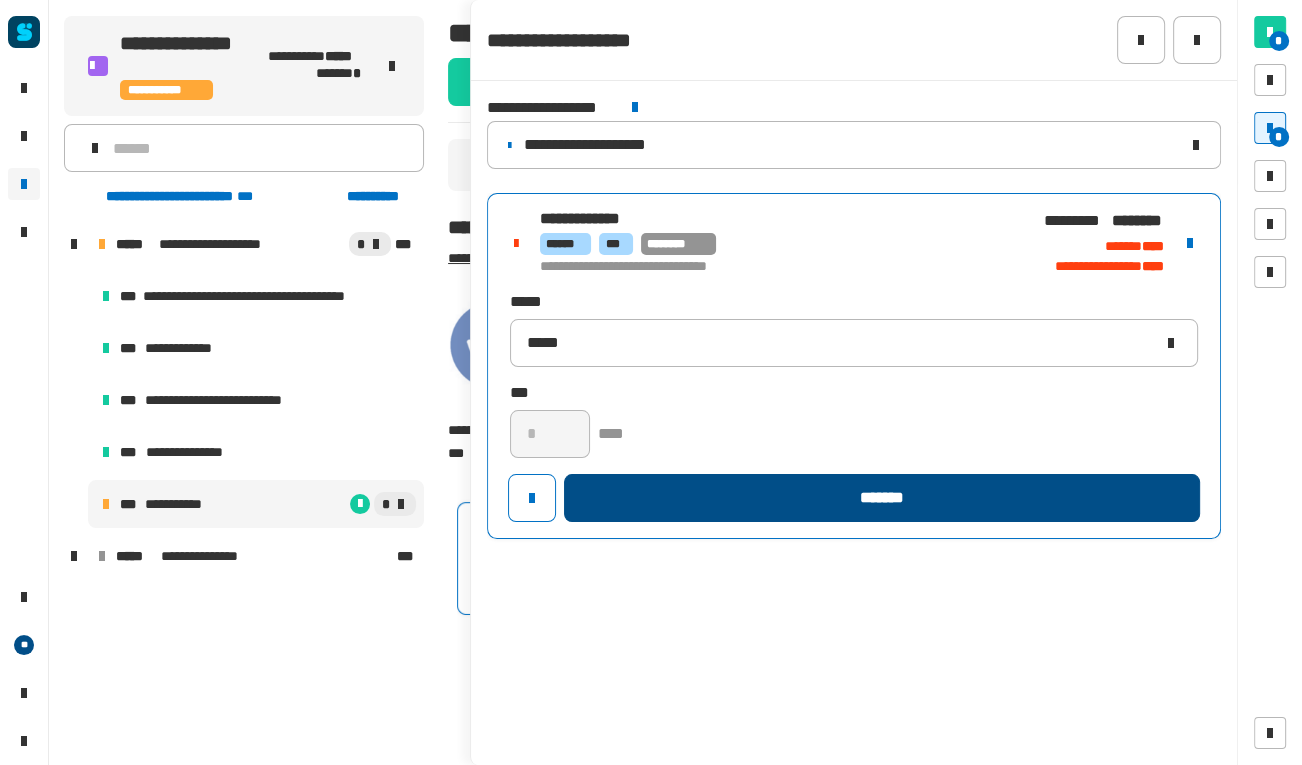 click on "*******" 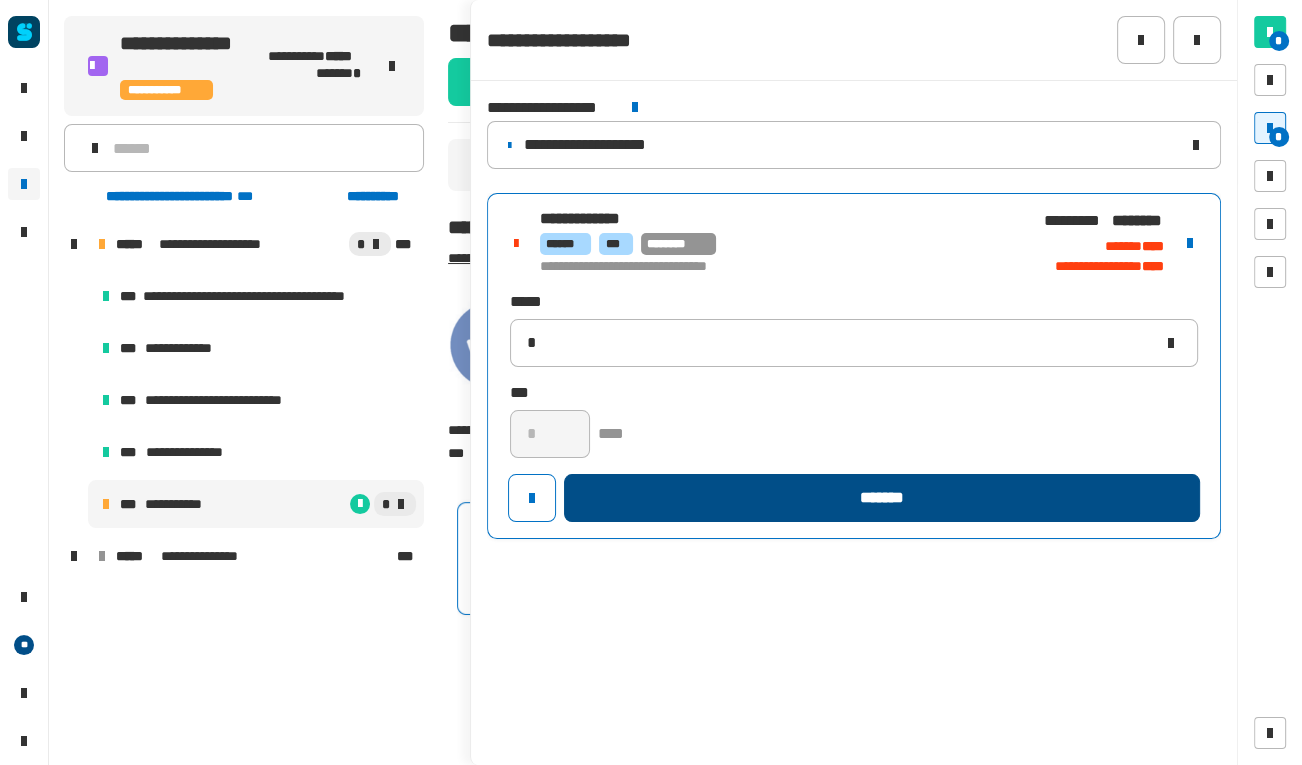 type 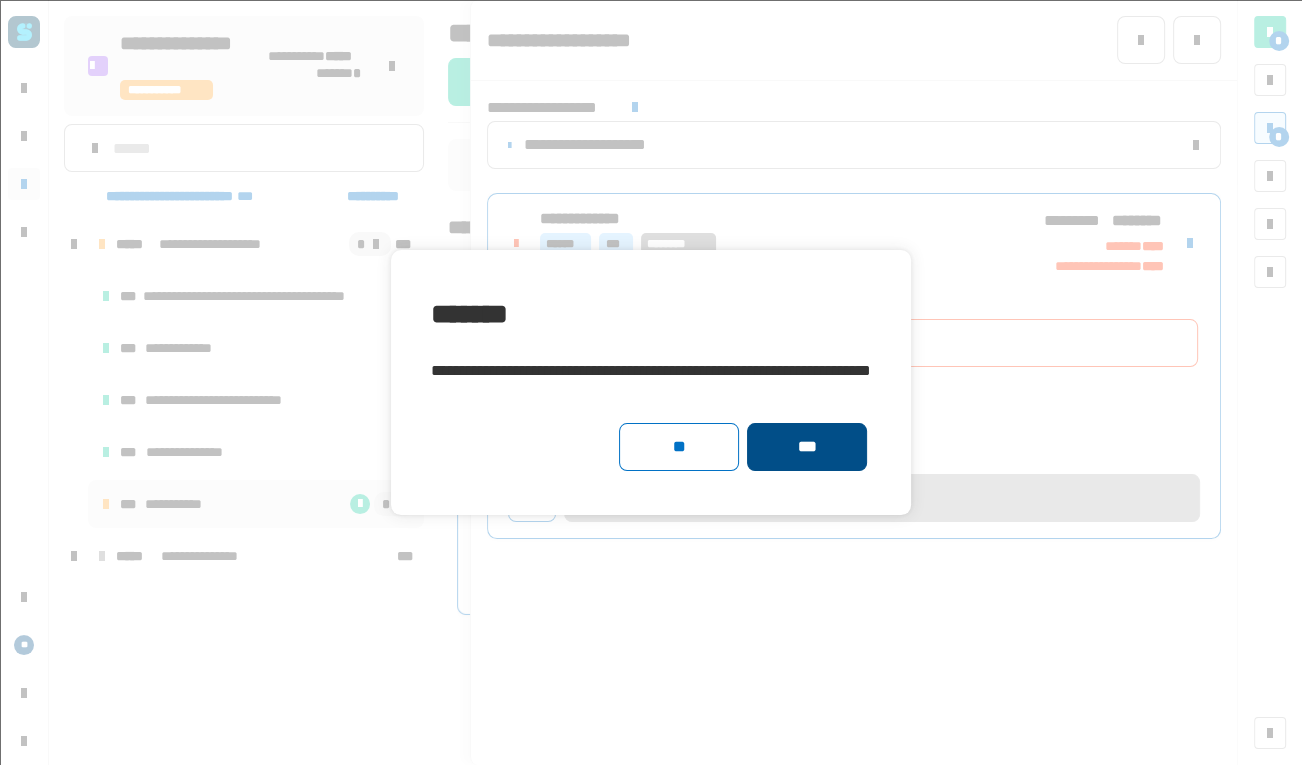click on "***" 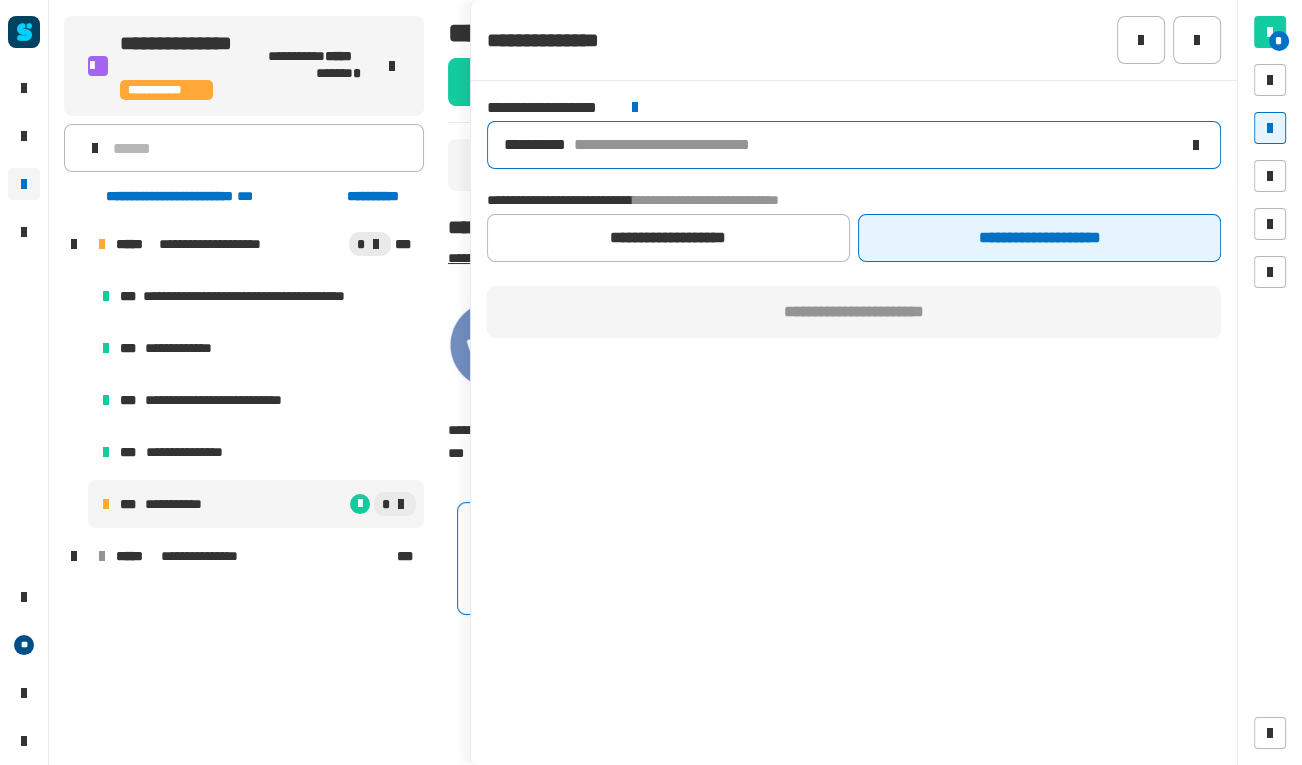 click on "**********" 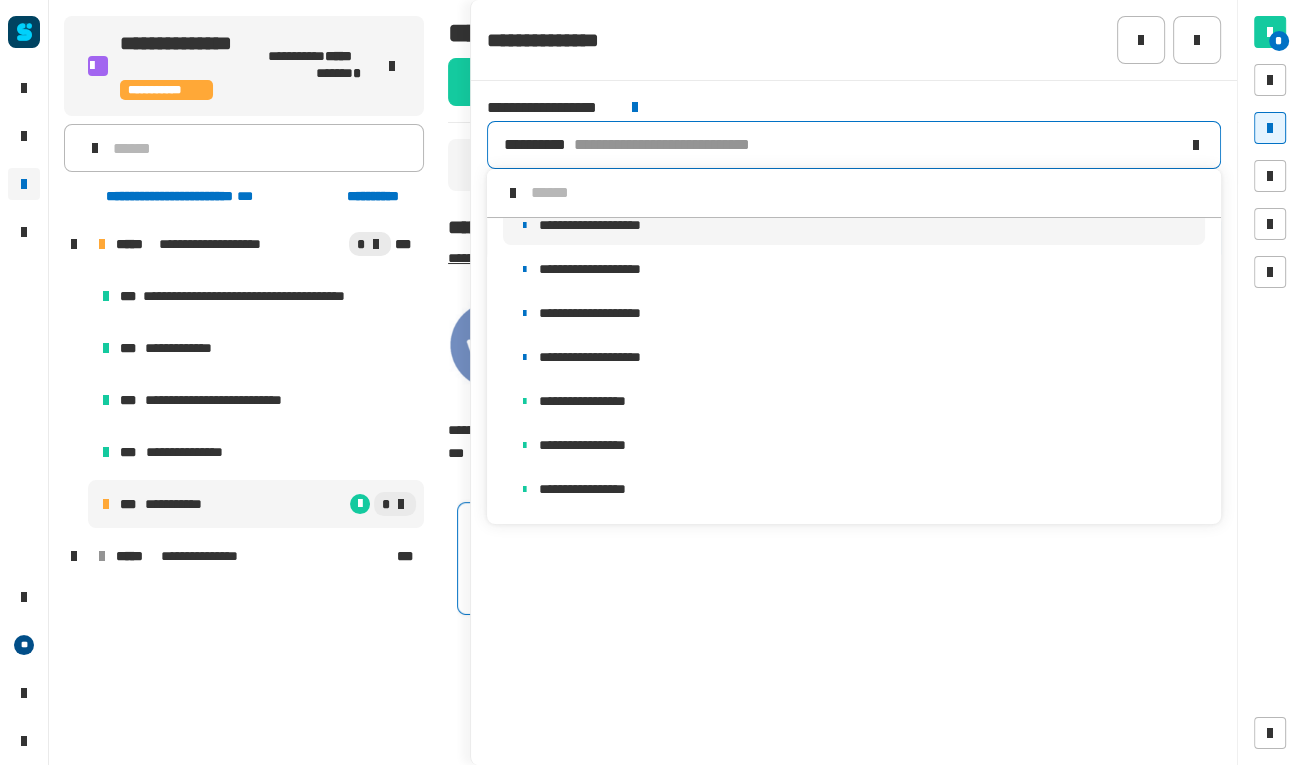 scroll, scrollTop: 0, scrollLeft: 0, axis: both 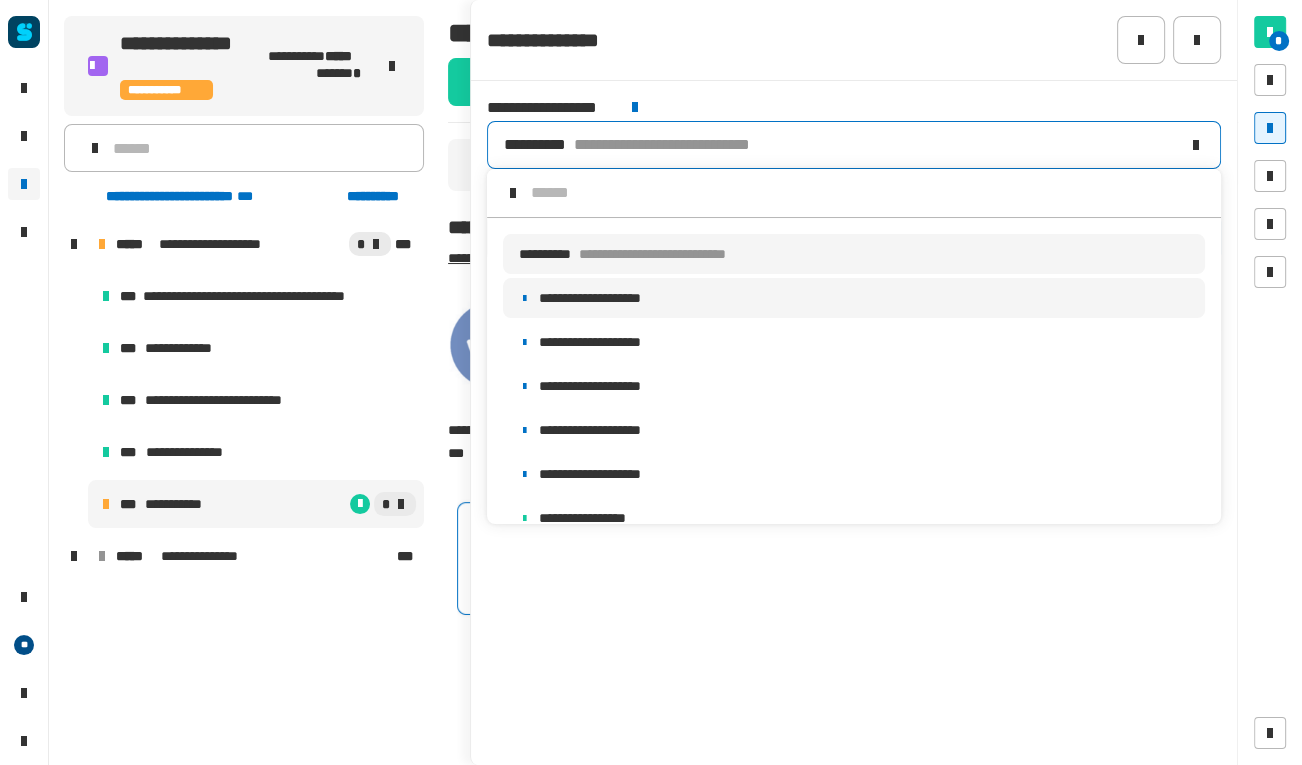 click on "**********" at bounding box center [854, 298] 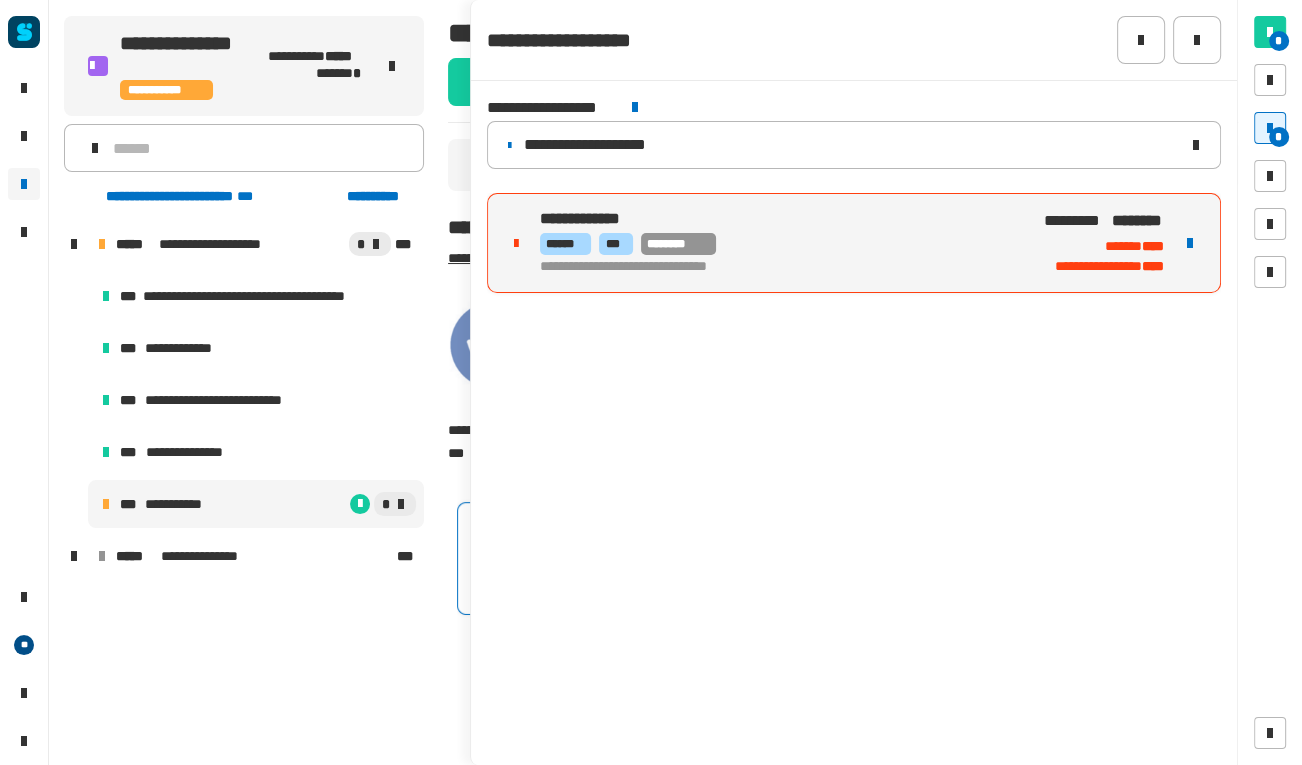 click on "**********" at bounding box center (854, 243) 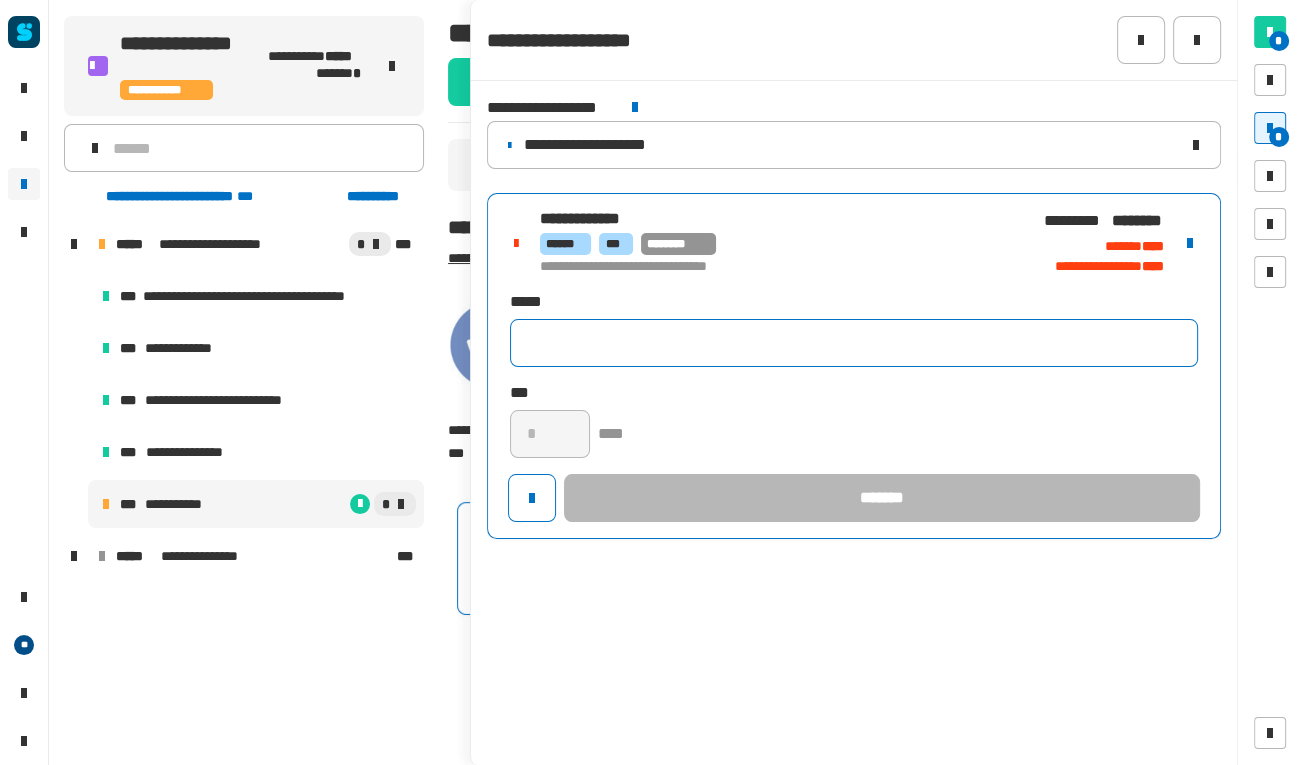 click 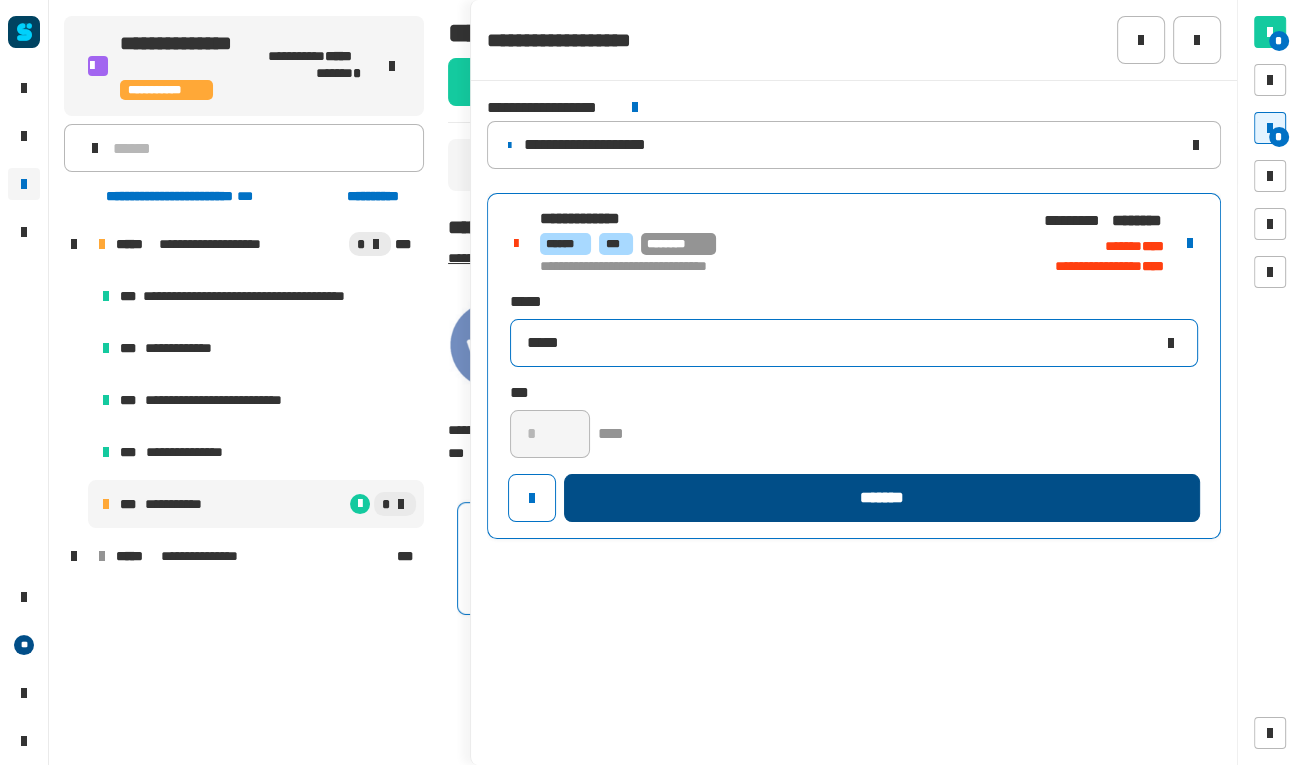 type on "*****" 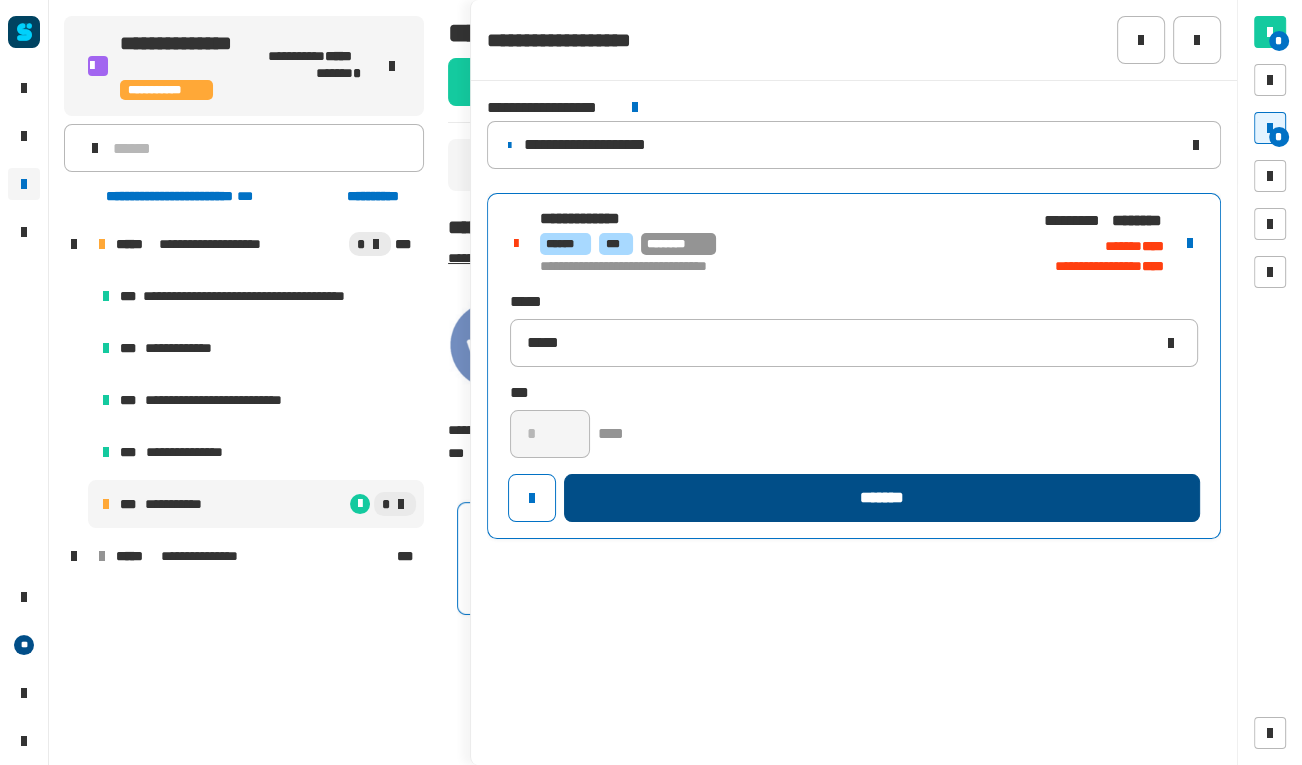 click on "*******" 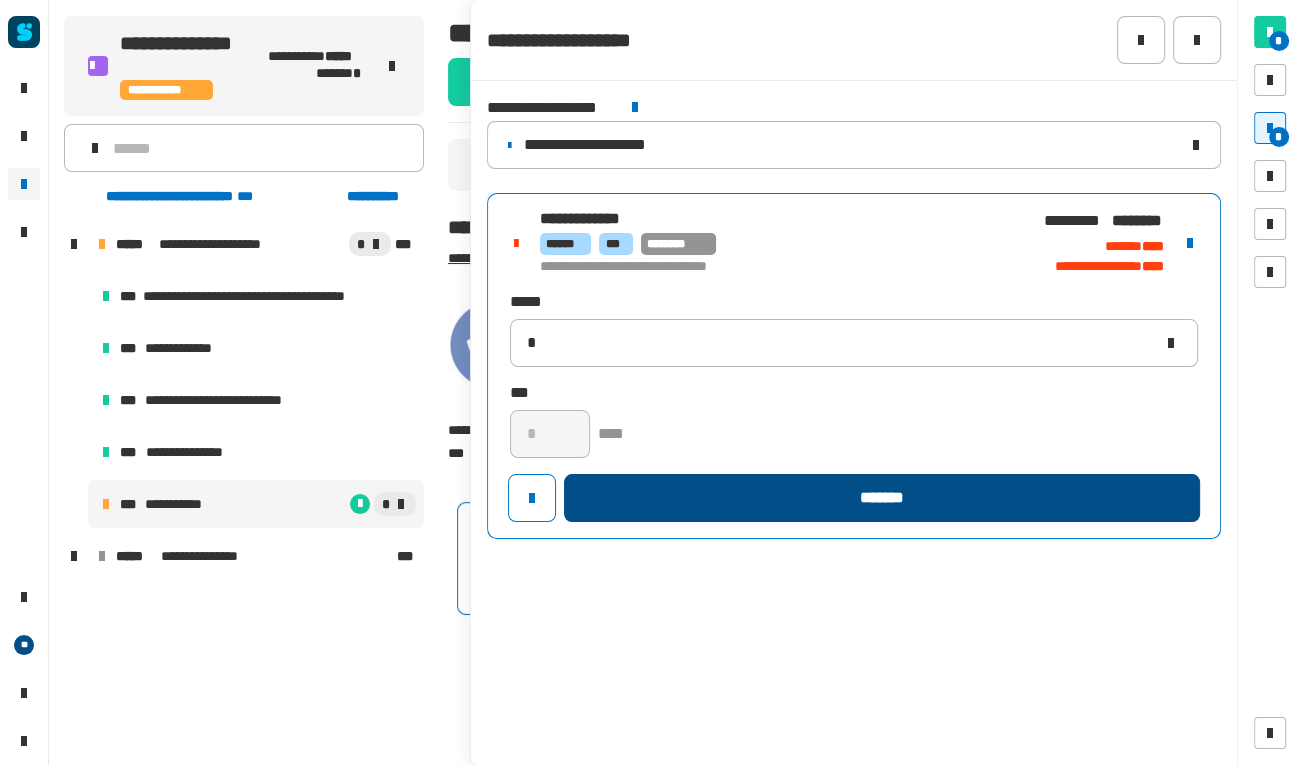 type 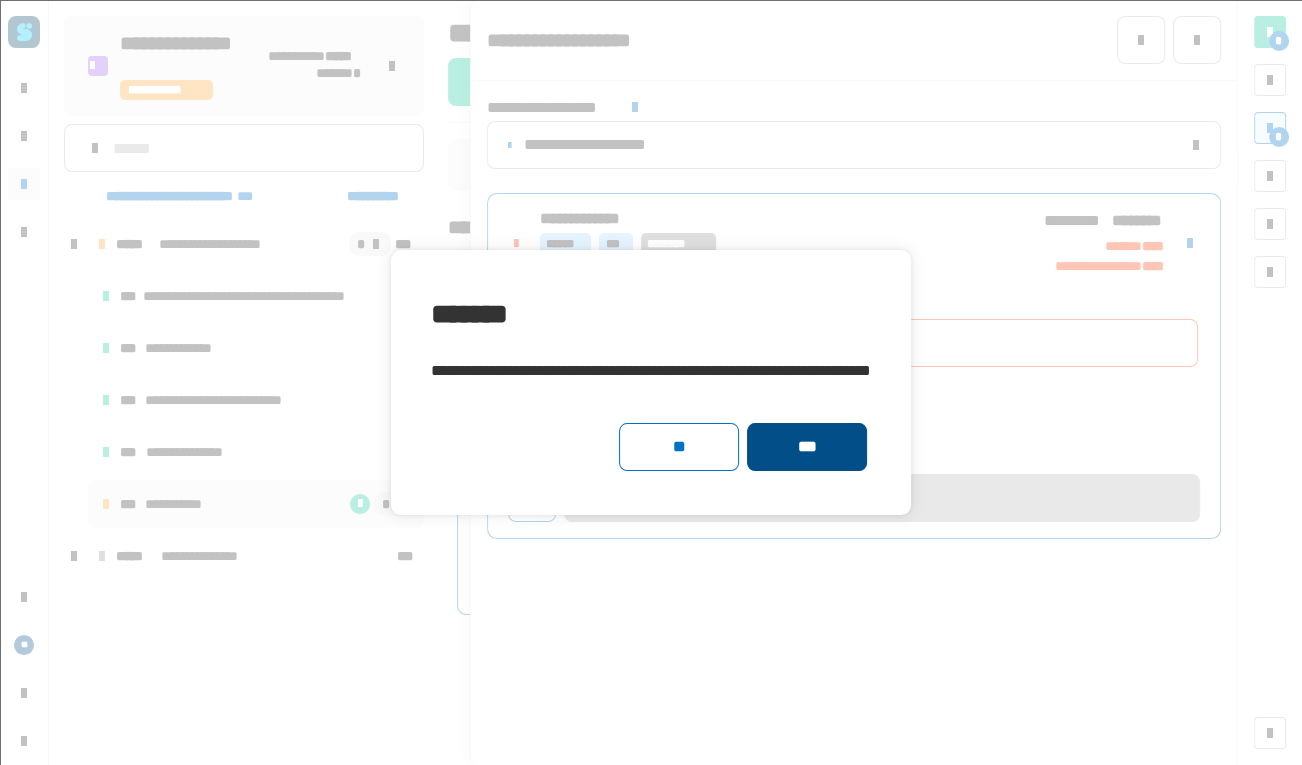 click on "***" 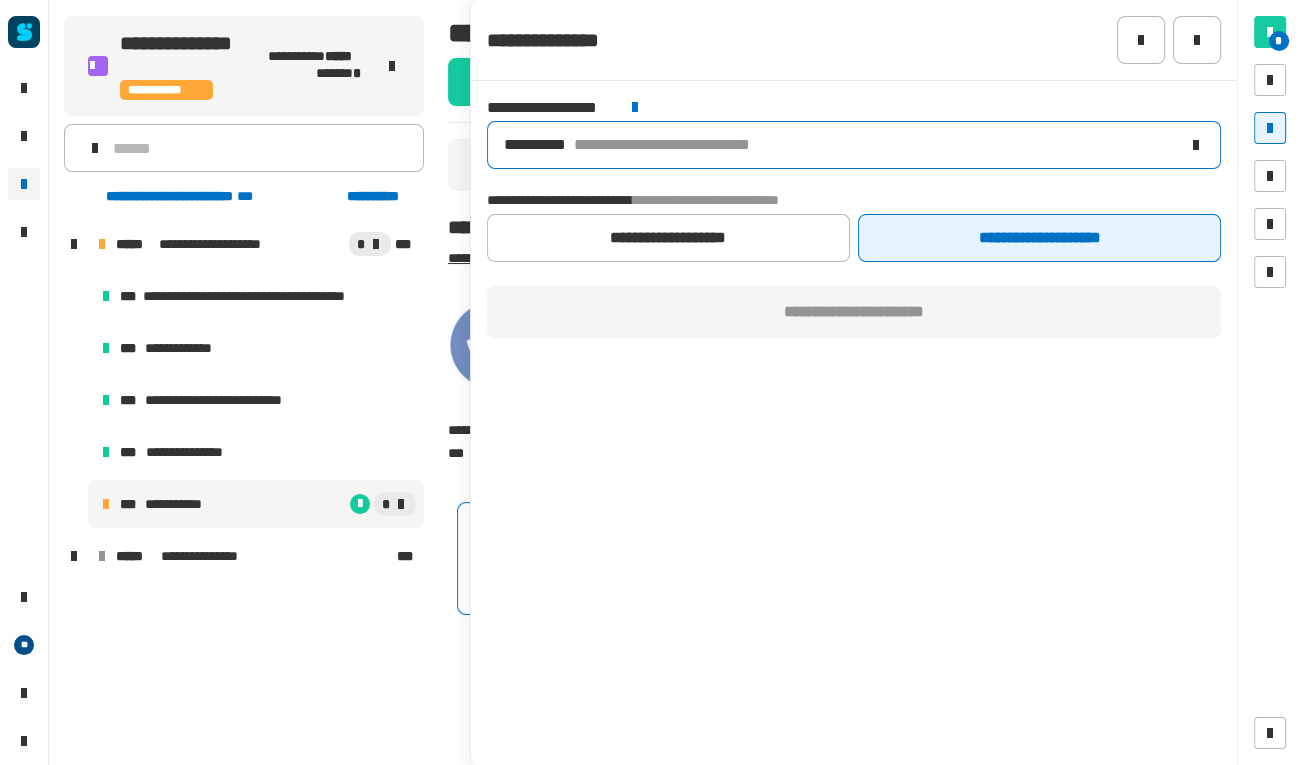 click on "**********" 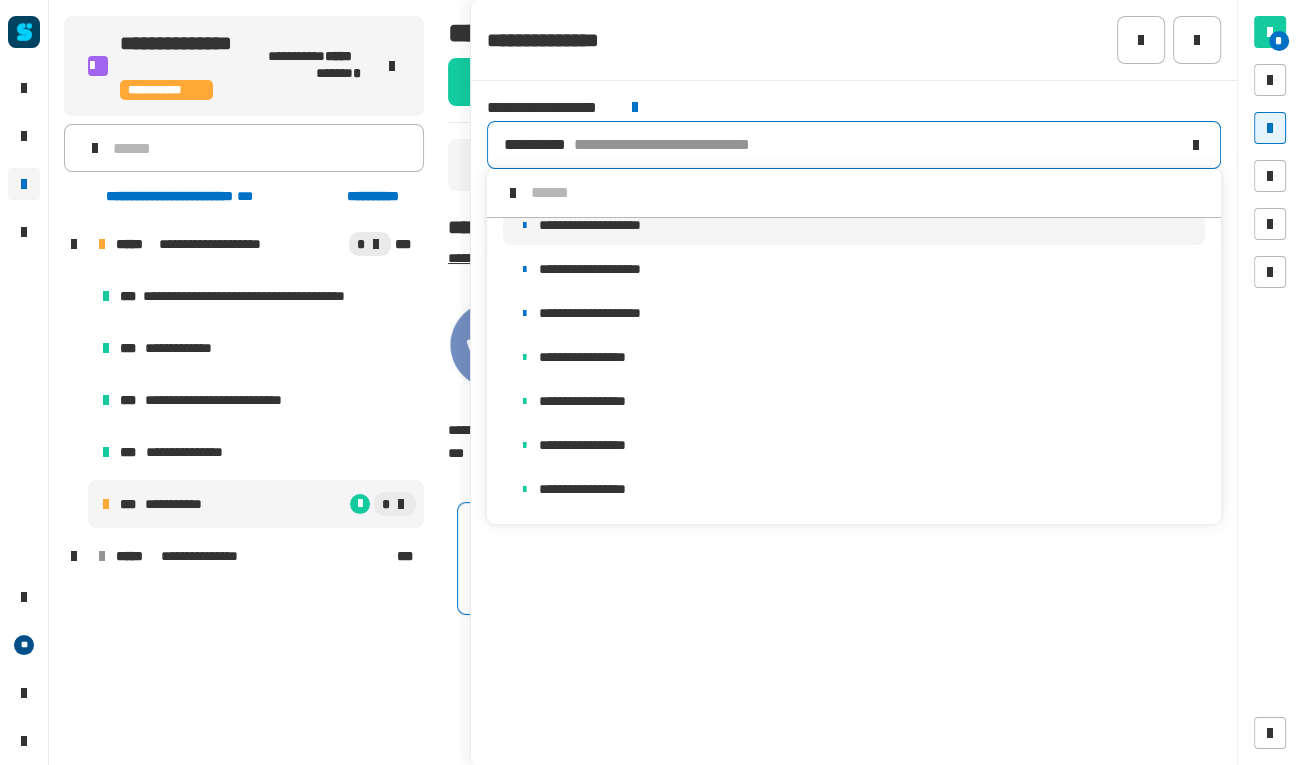 scroll, scrollTop: 0, scrollLeft: 0, axis: both 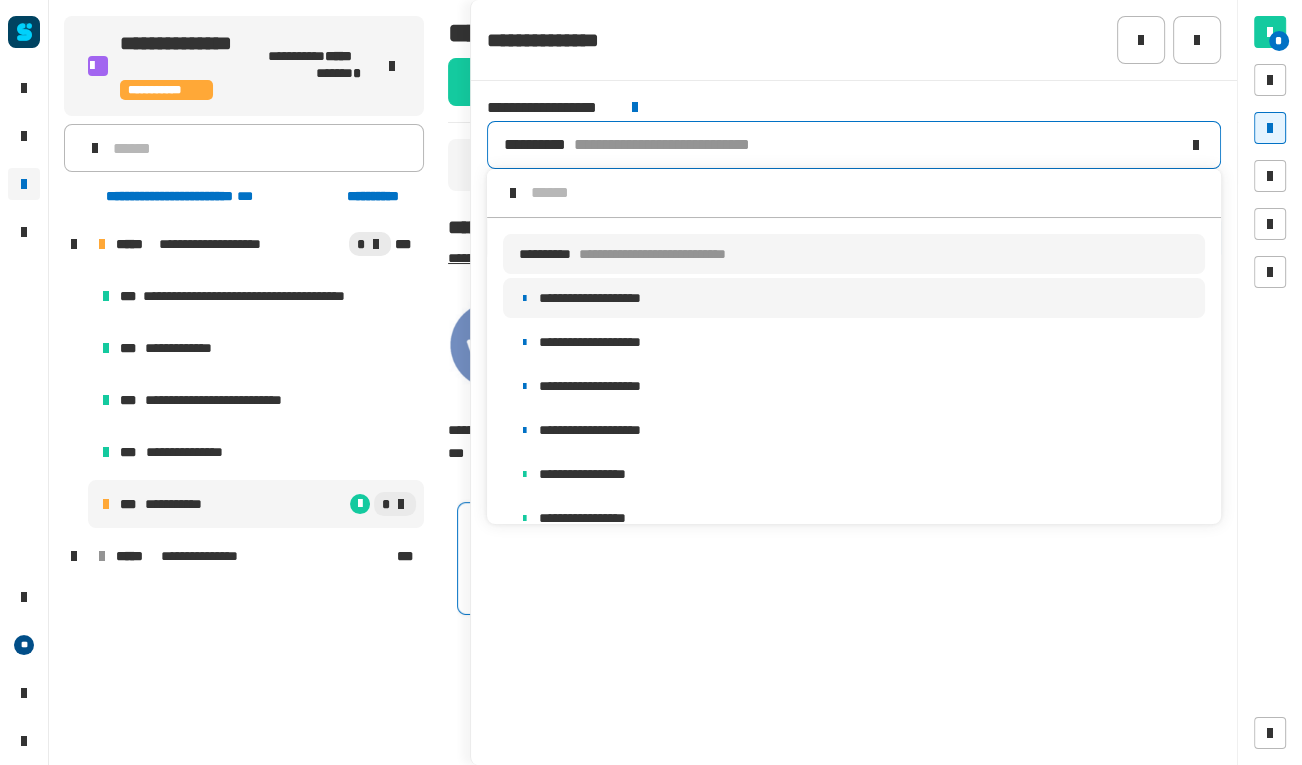 click on "**********" at bounding box center [854, 298] 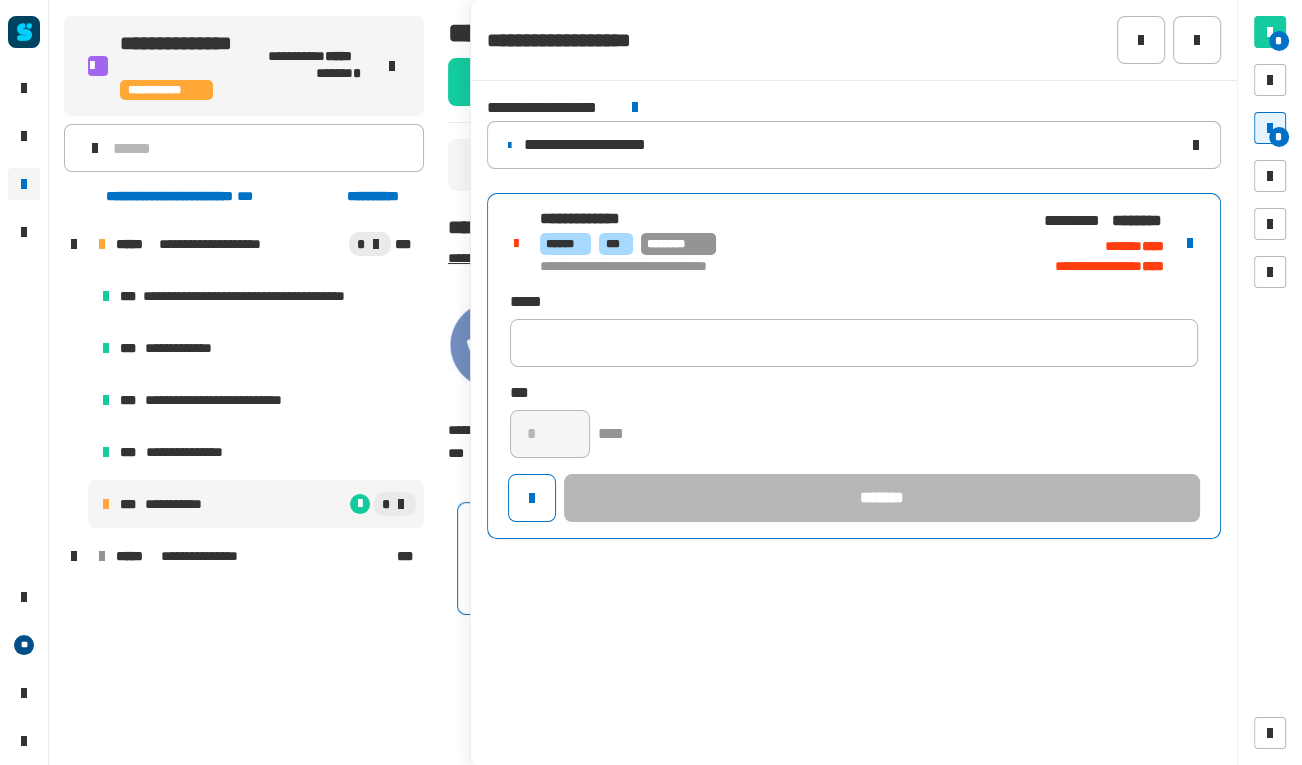 click on "**********" at bounding box center (854, 366) 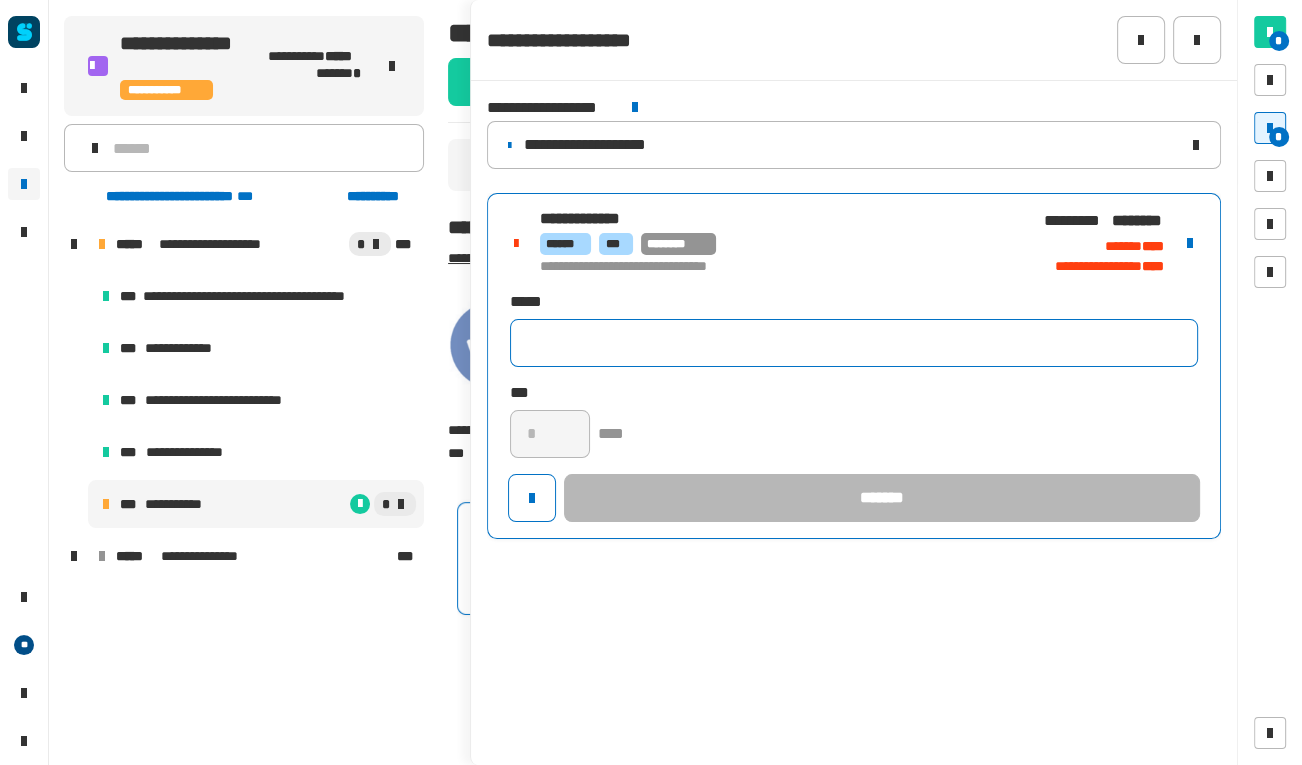 click 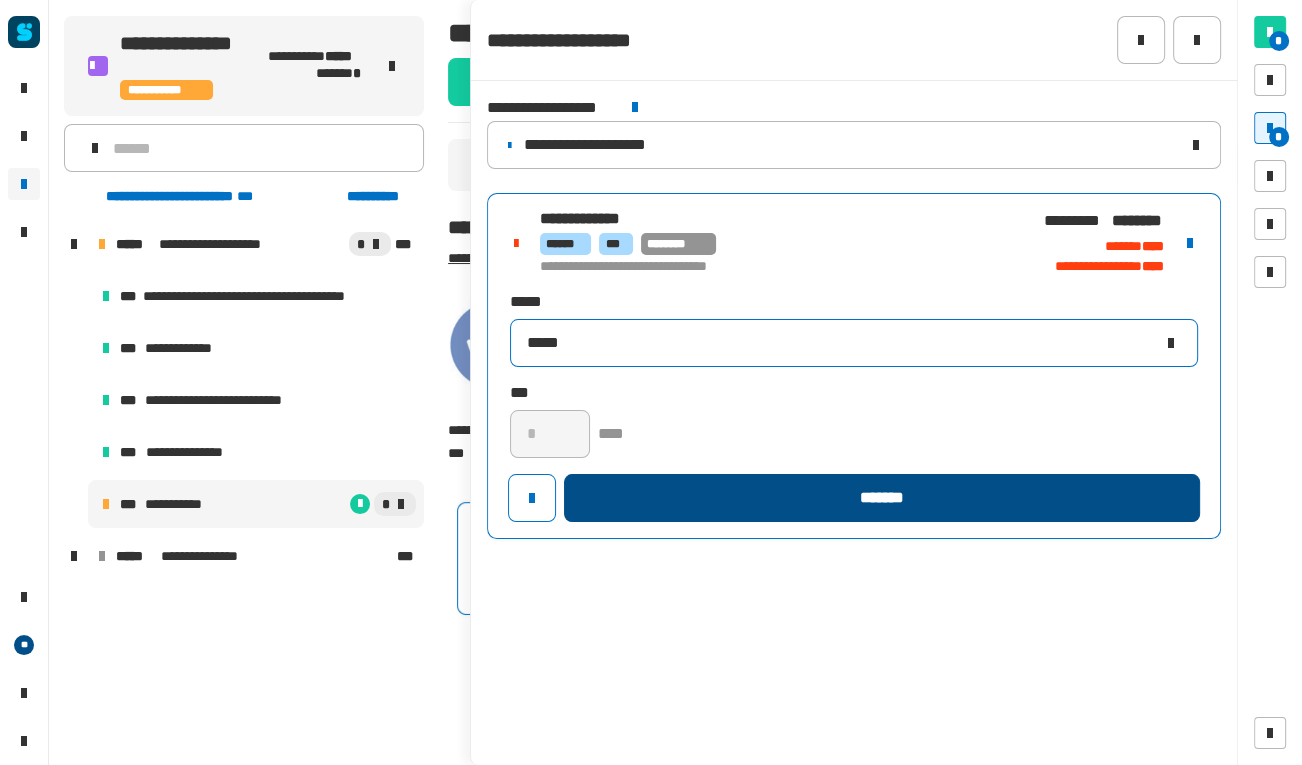 type on "*****" 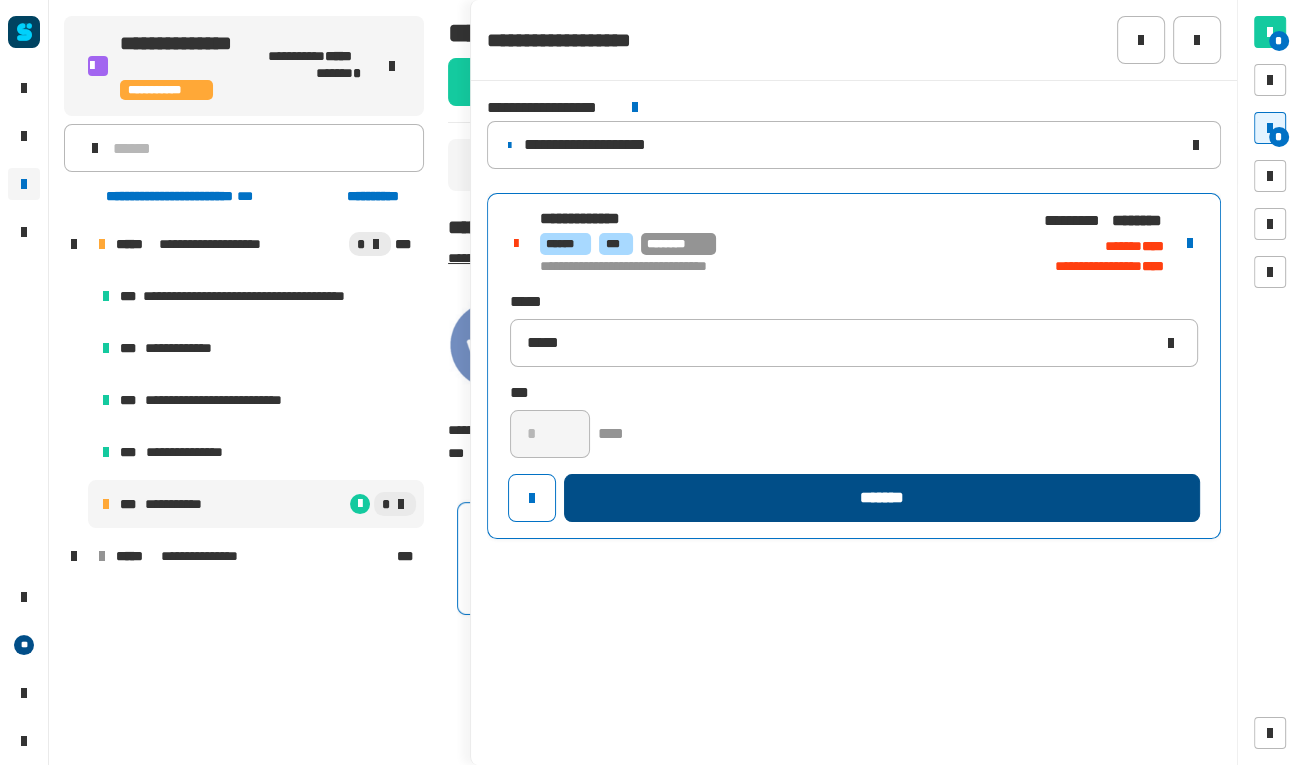 click on "*******" 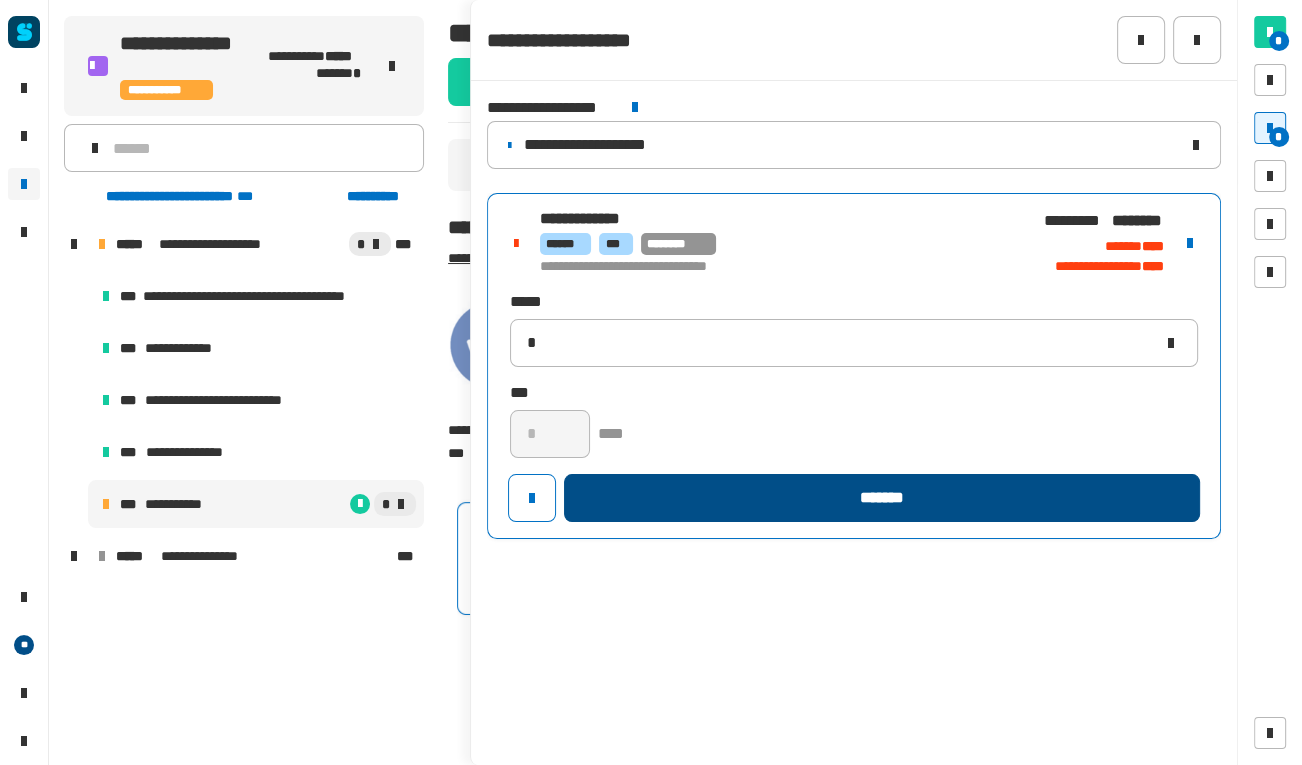 type 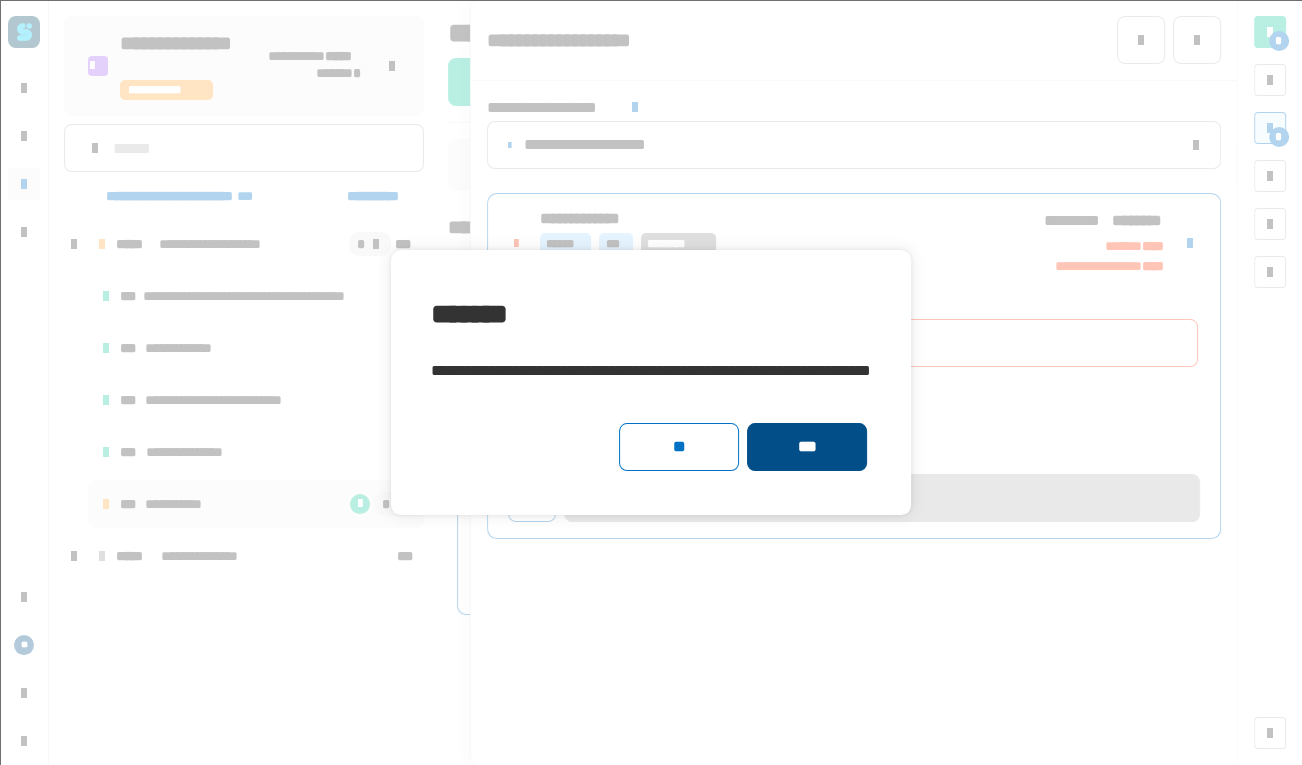 click on "***" 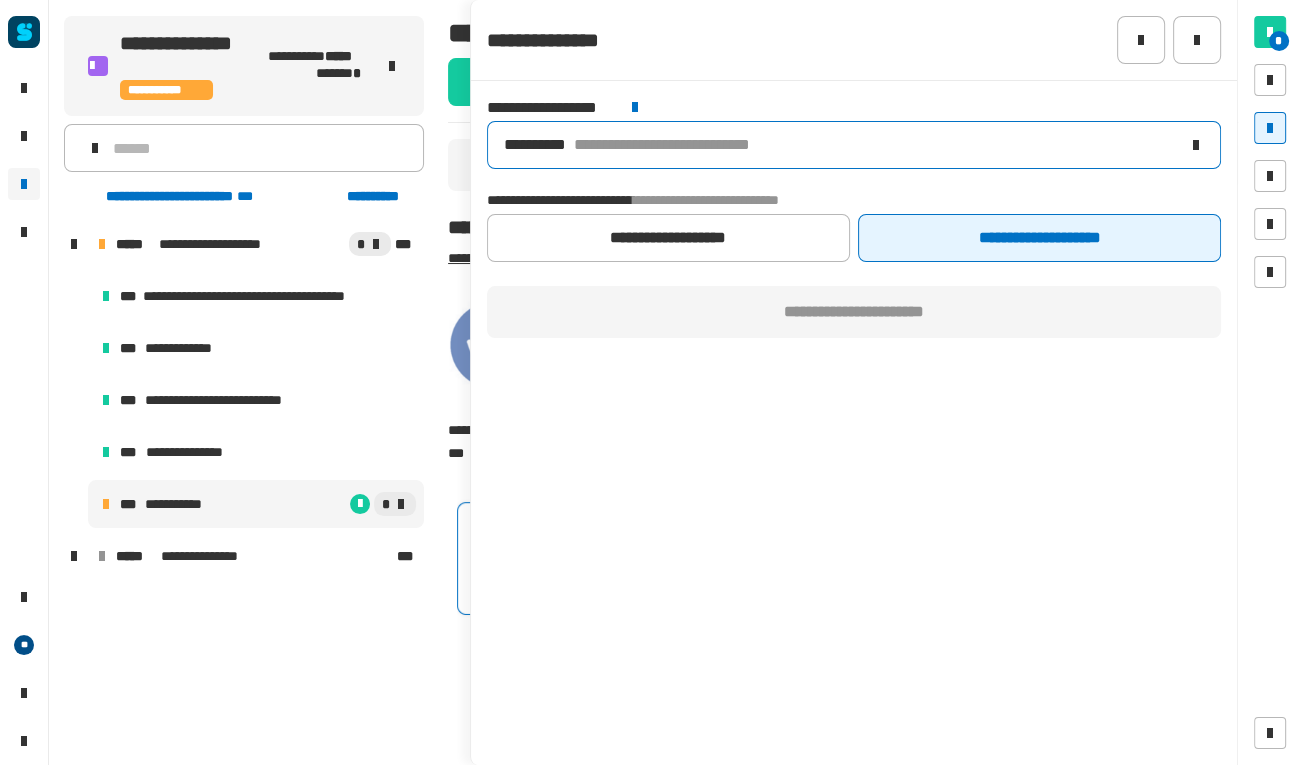 click on "**********" 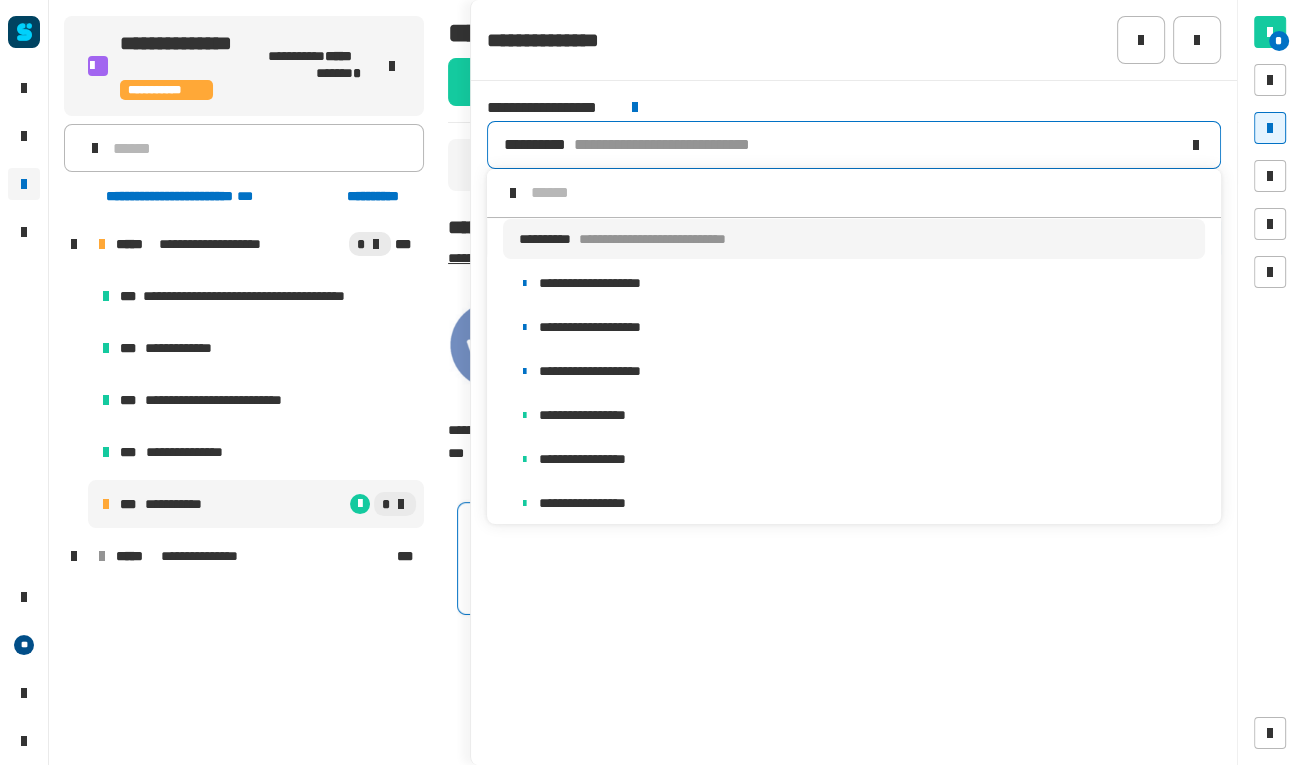 scroll, scrollTop: 15, scrollLeft: 0, axis: vertical 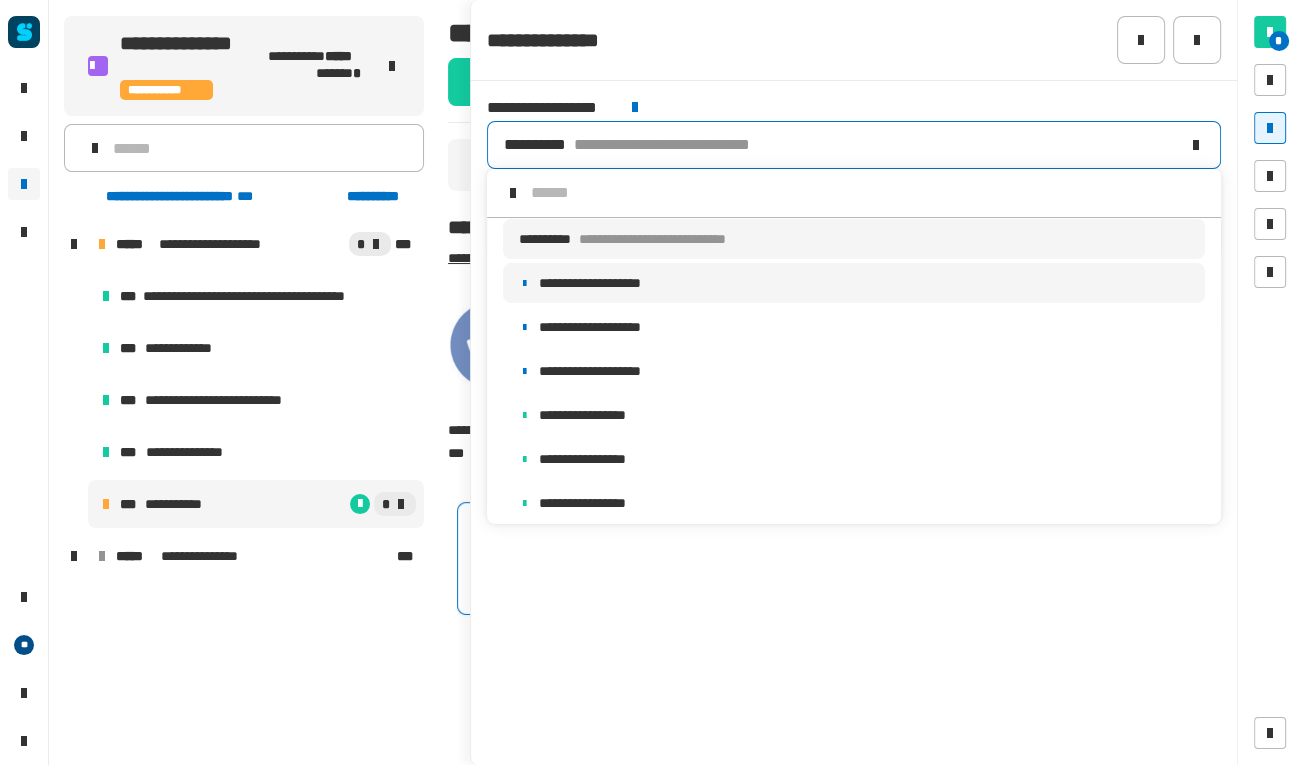 click on "**********" at bounding box center [854, 283] 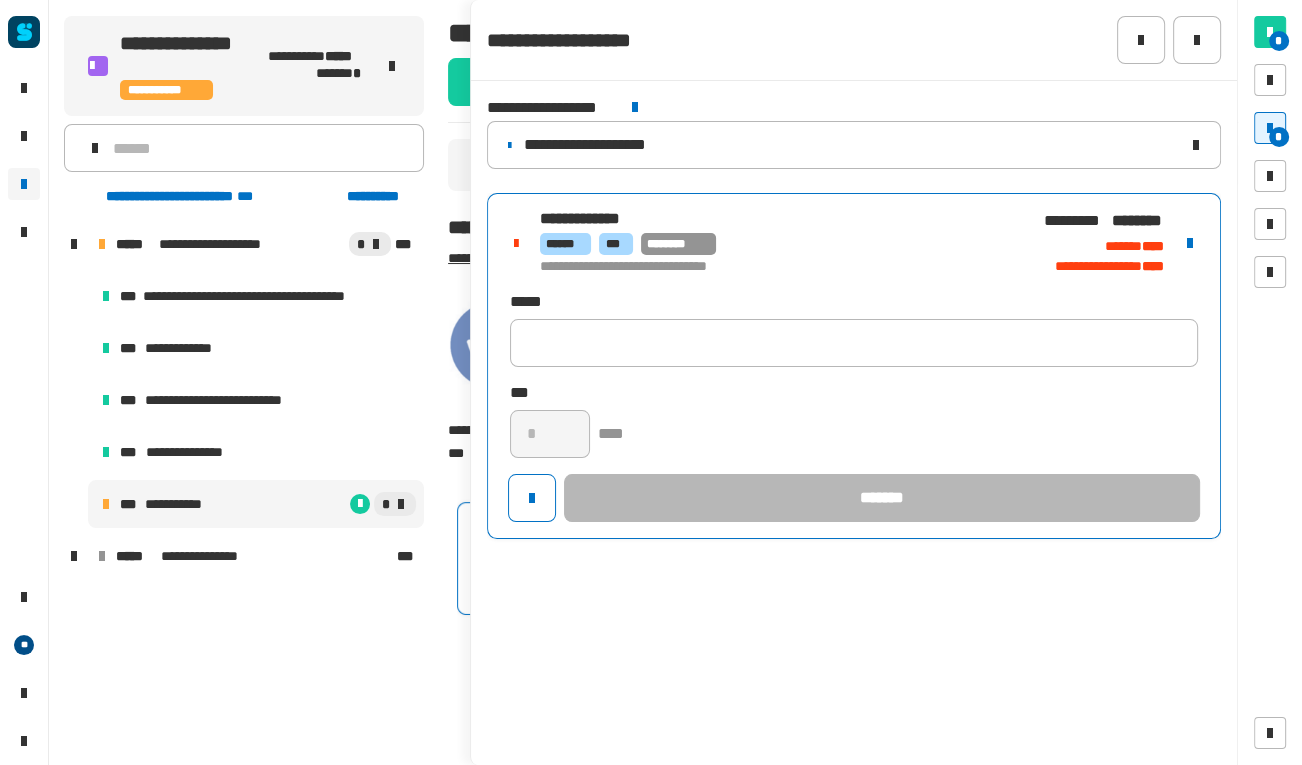 click on "**********" at bounding box center (854, 366) 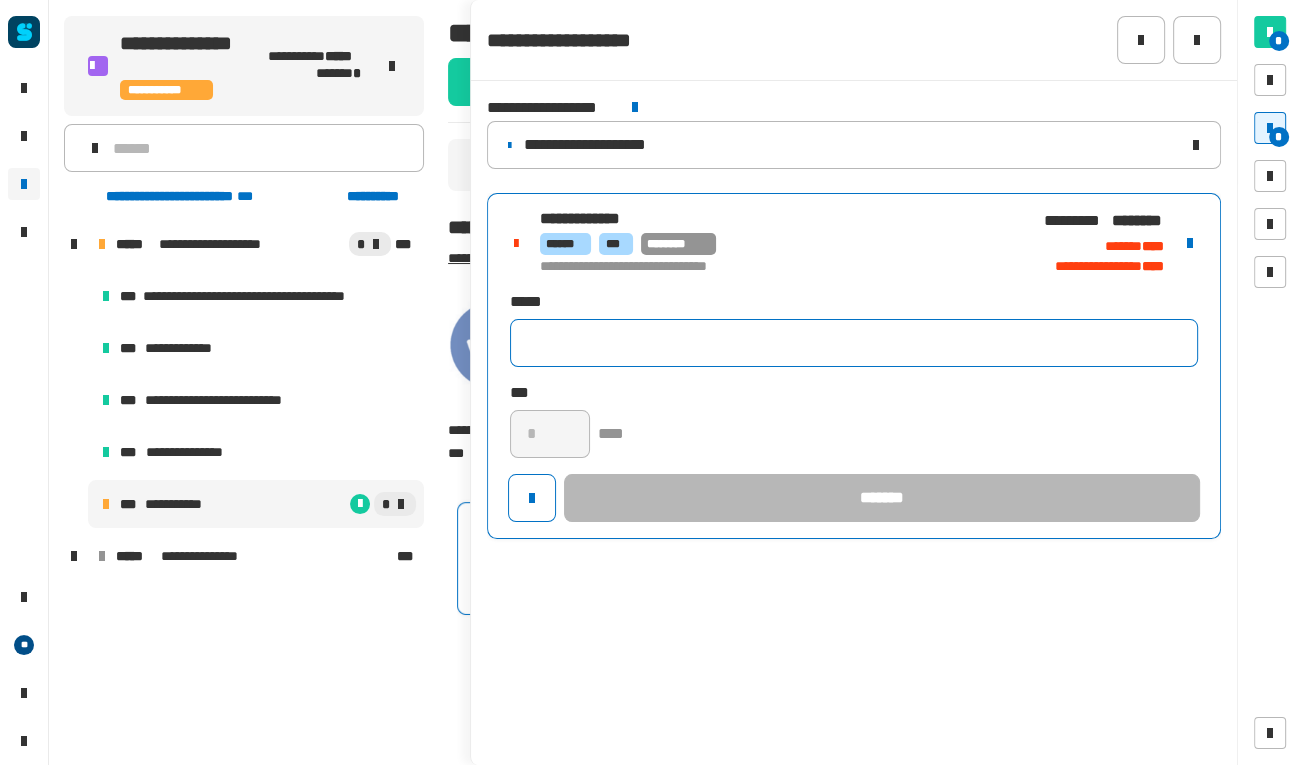 click 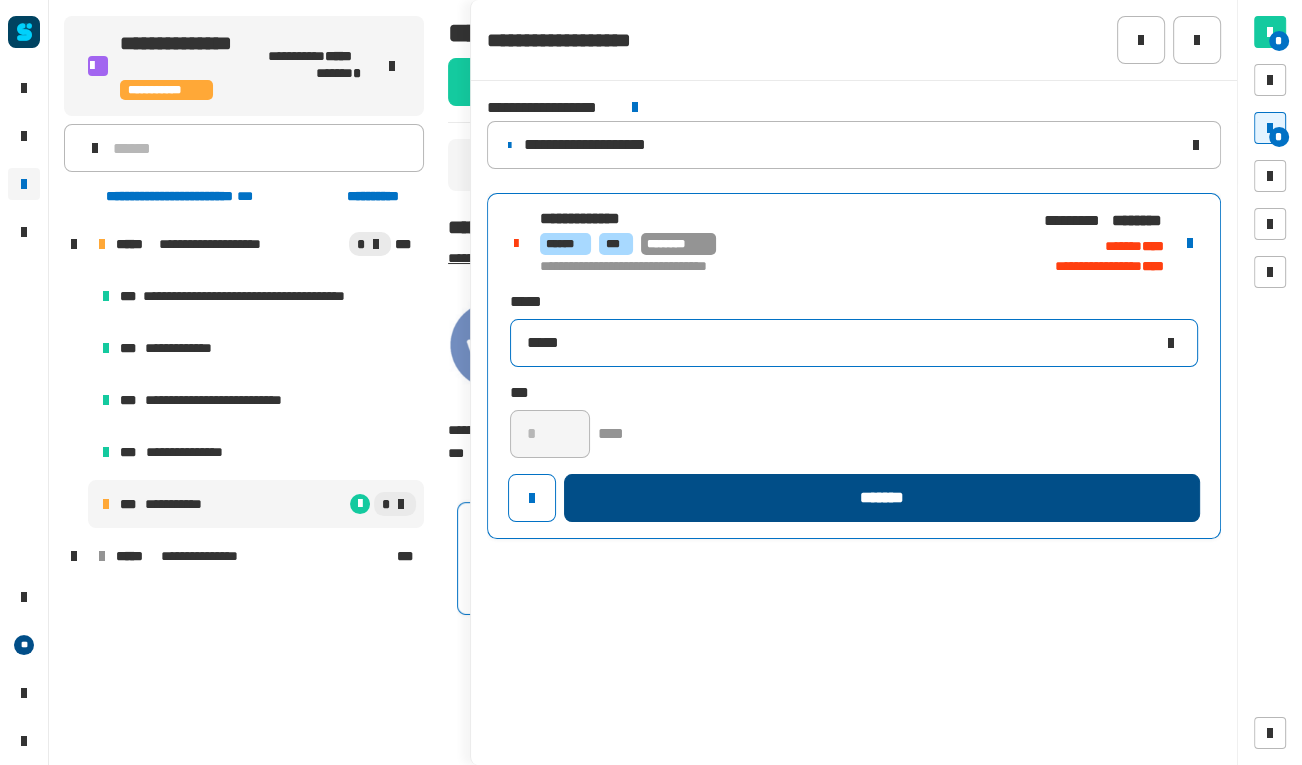 type on "*****" 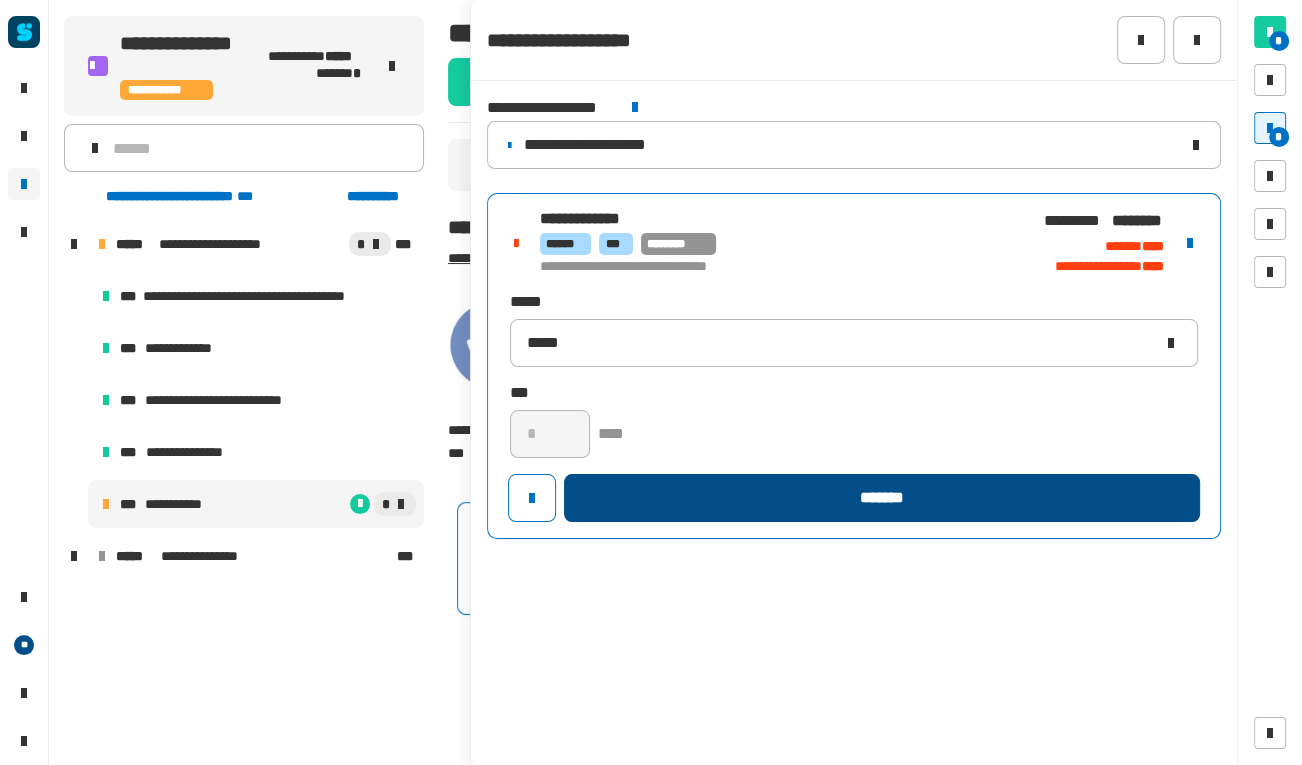 click on "*******" 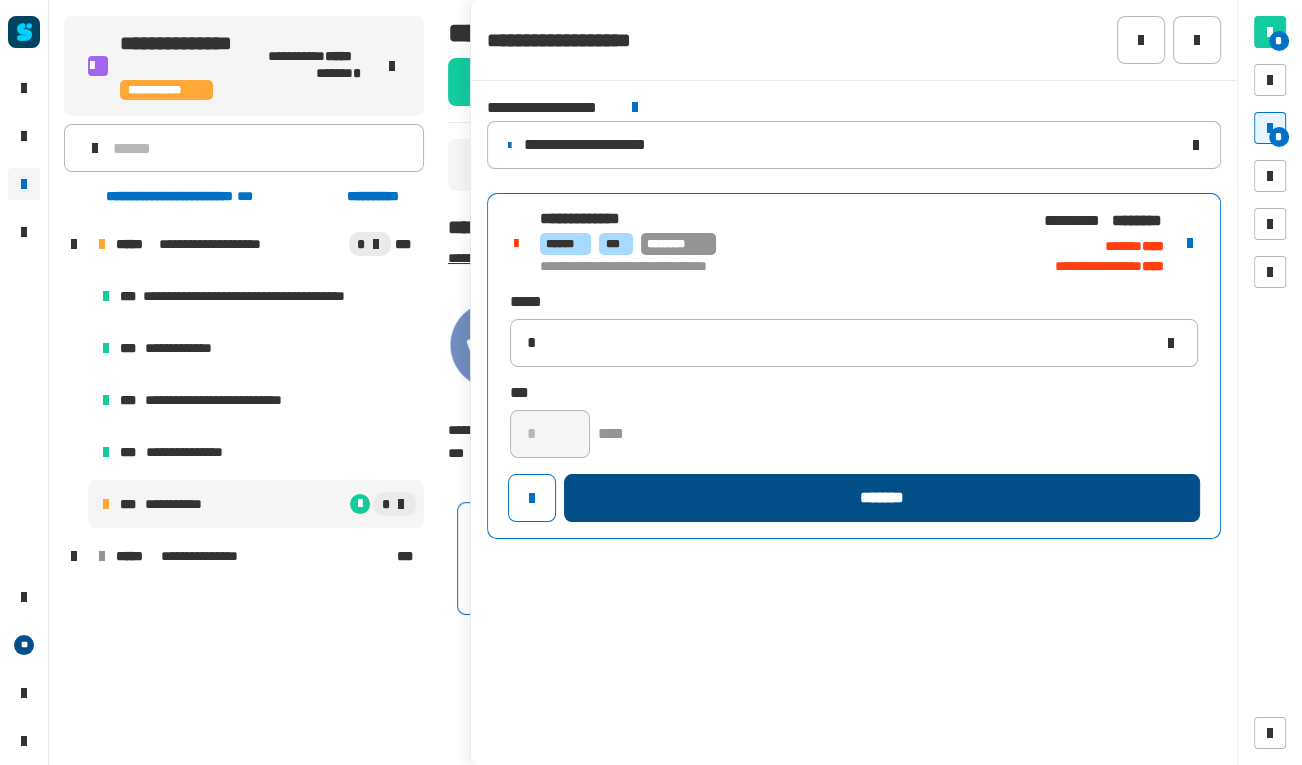 type 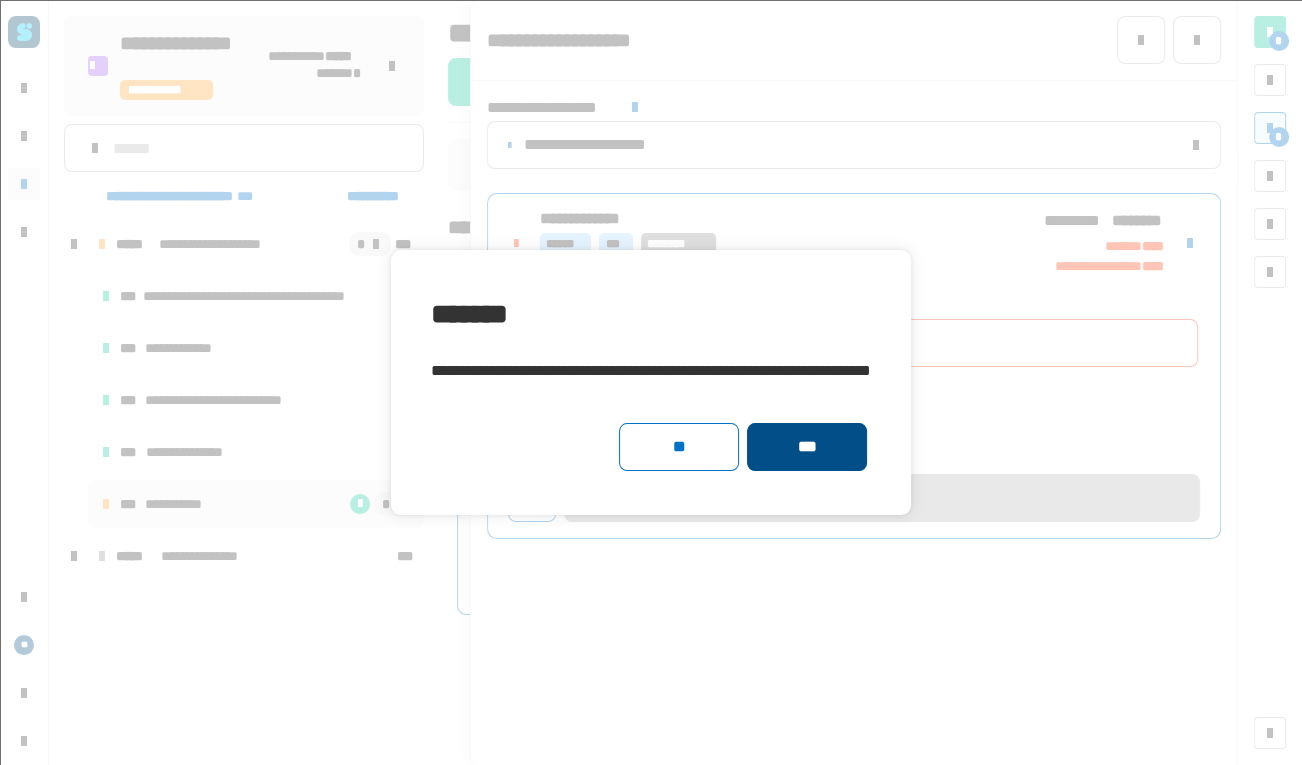 click on "***" 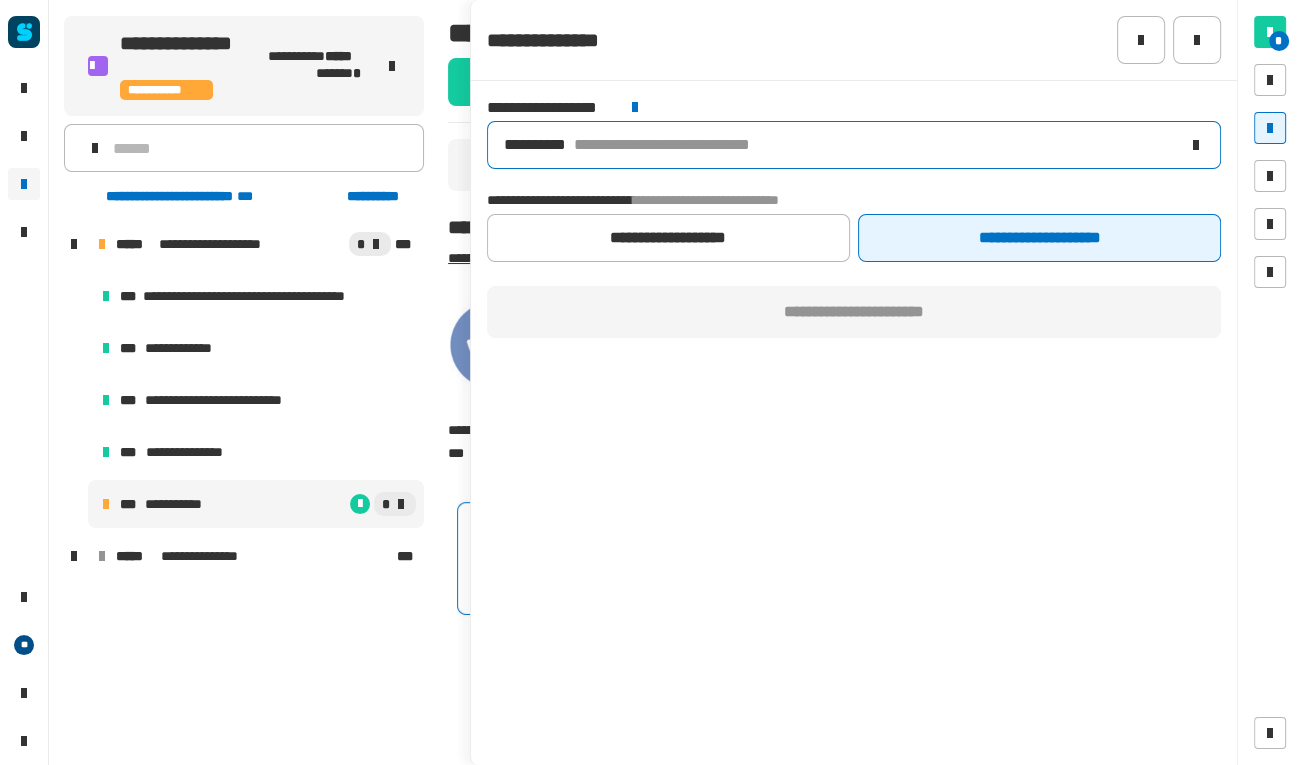click on "**********" 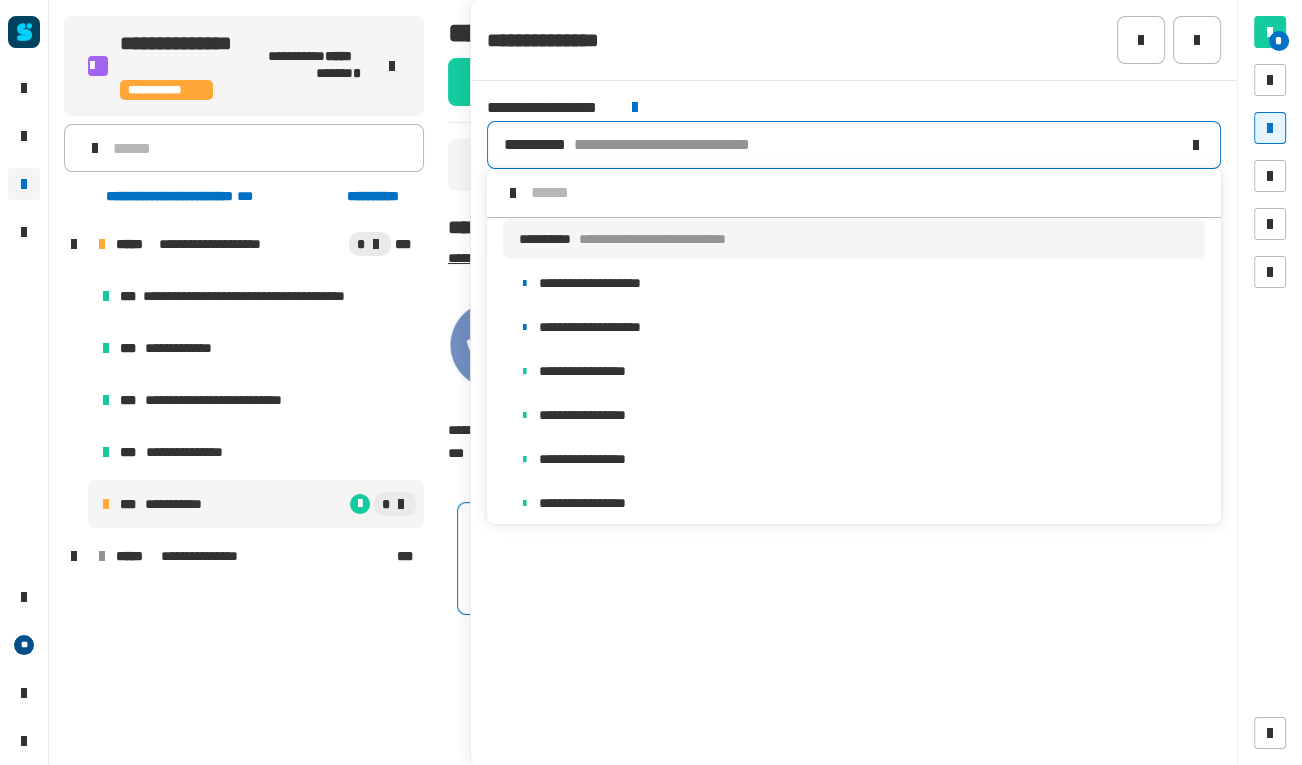 scroll, scrollTop: 15, scrollLeft: 0, axis: vertical 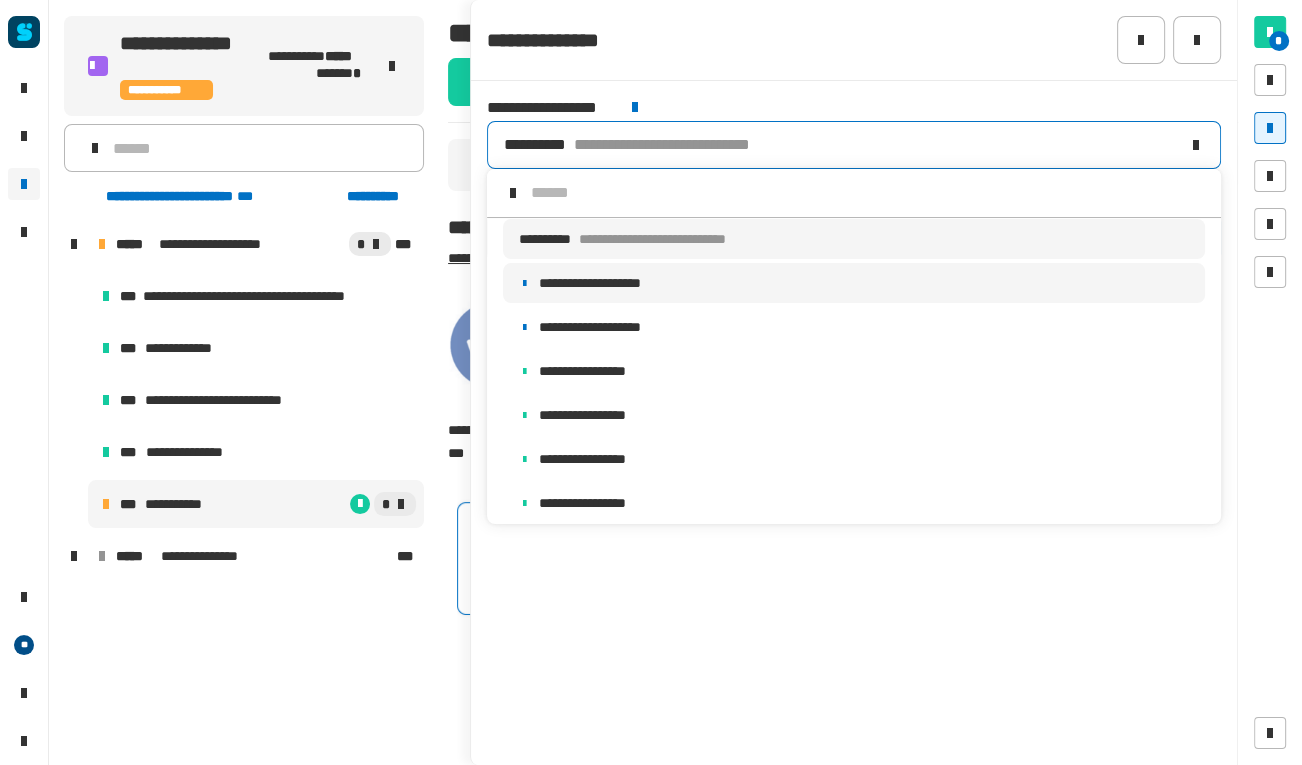 click on "**********" at bounding box center (854, 283) 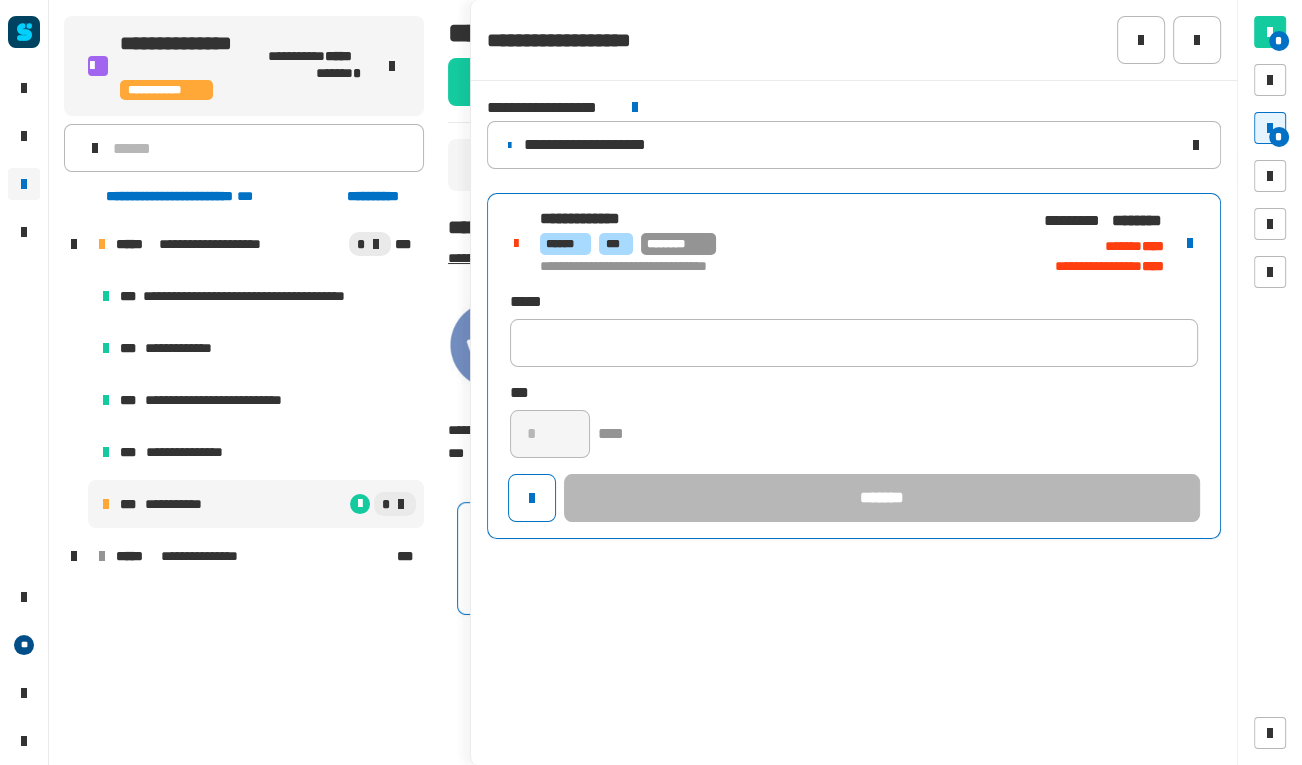 click on "**********" at bounding box center (854, 366) 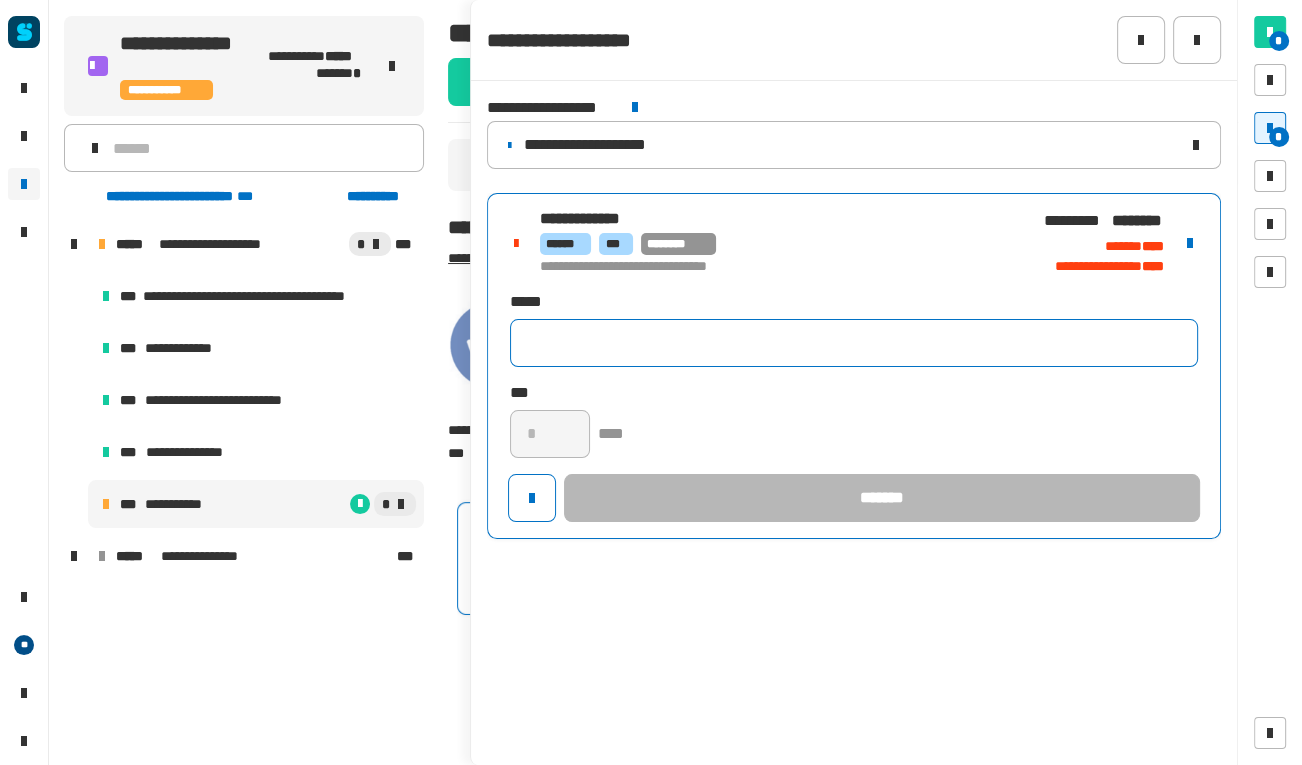 click 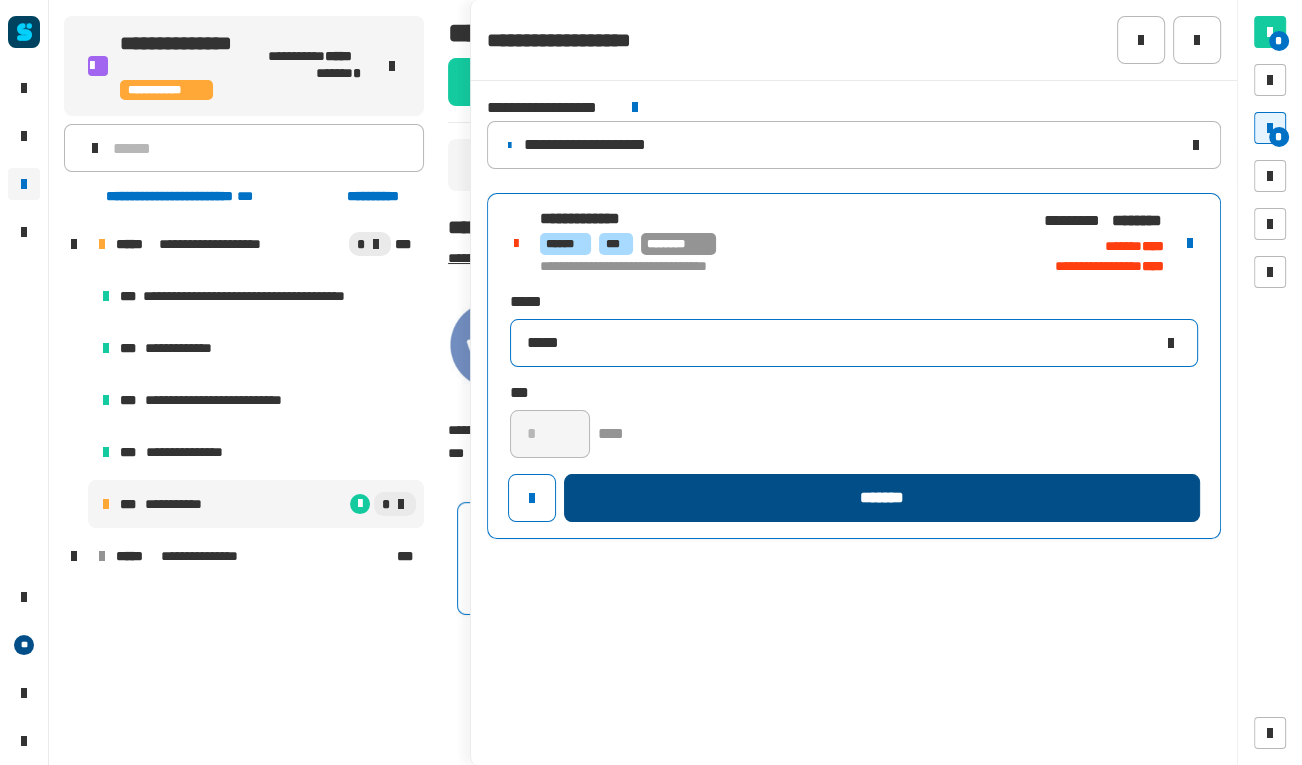 type on "*****" 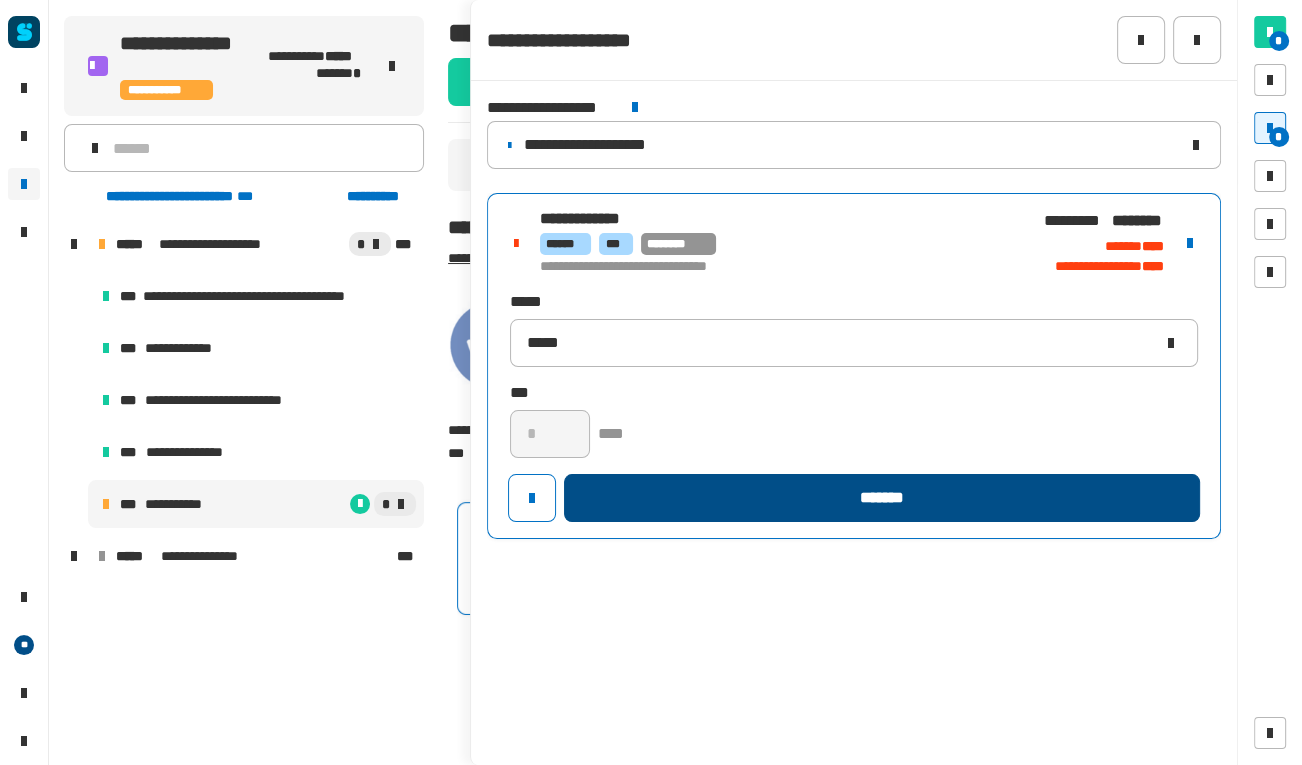 click on "*******" 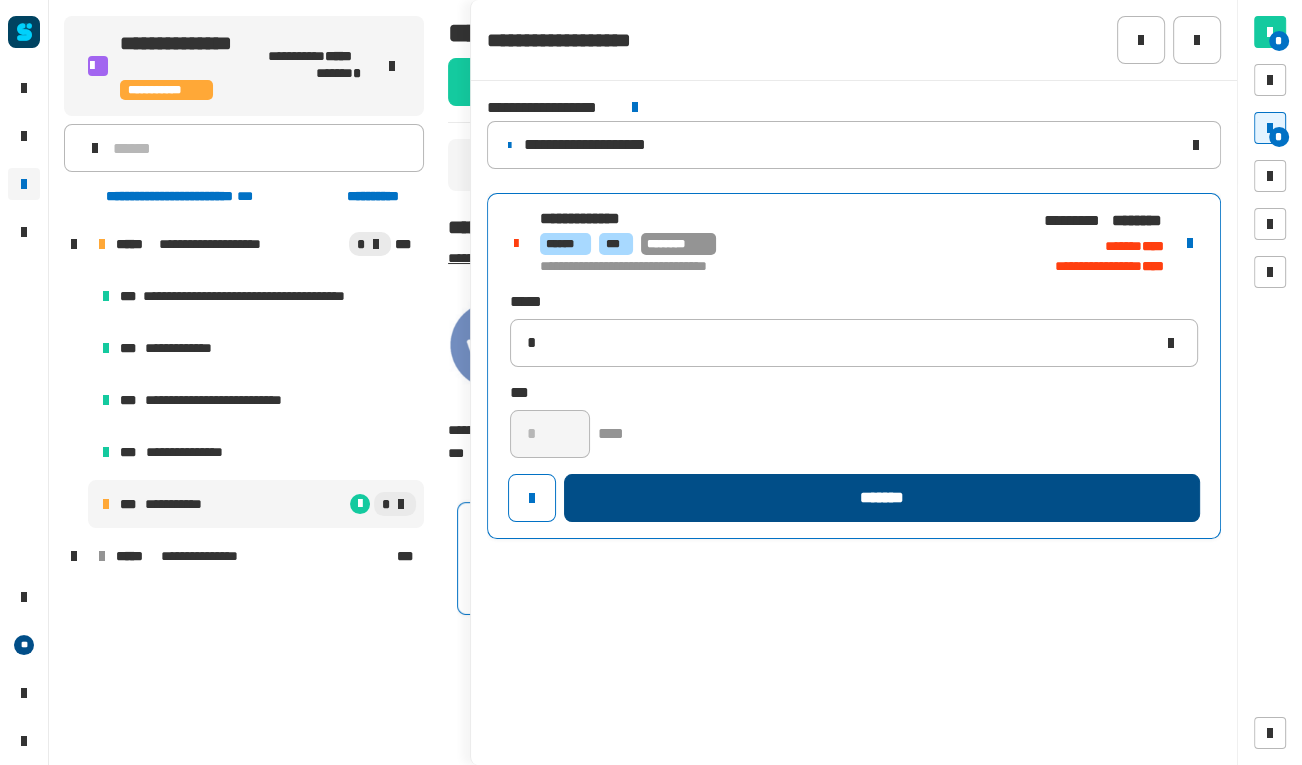 type 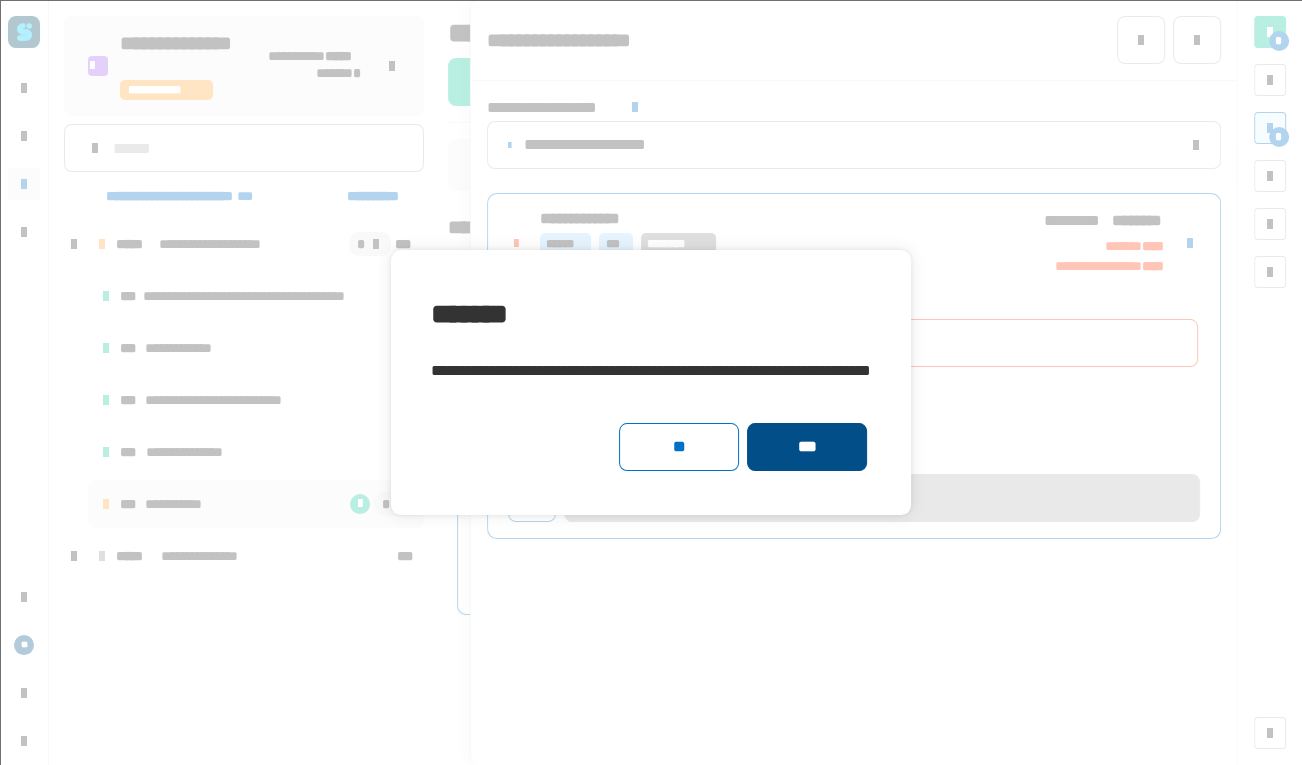 click on "***" 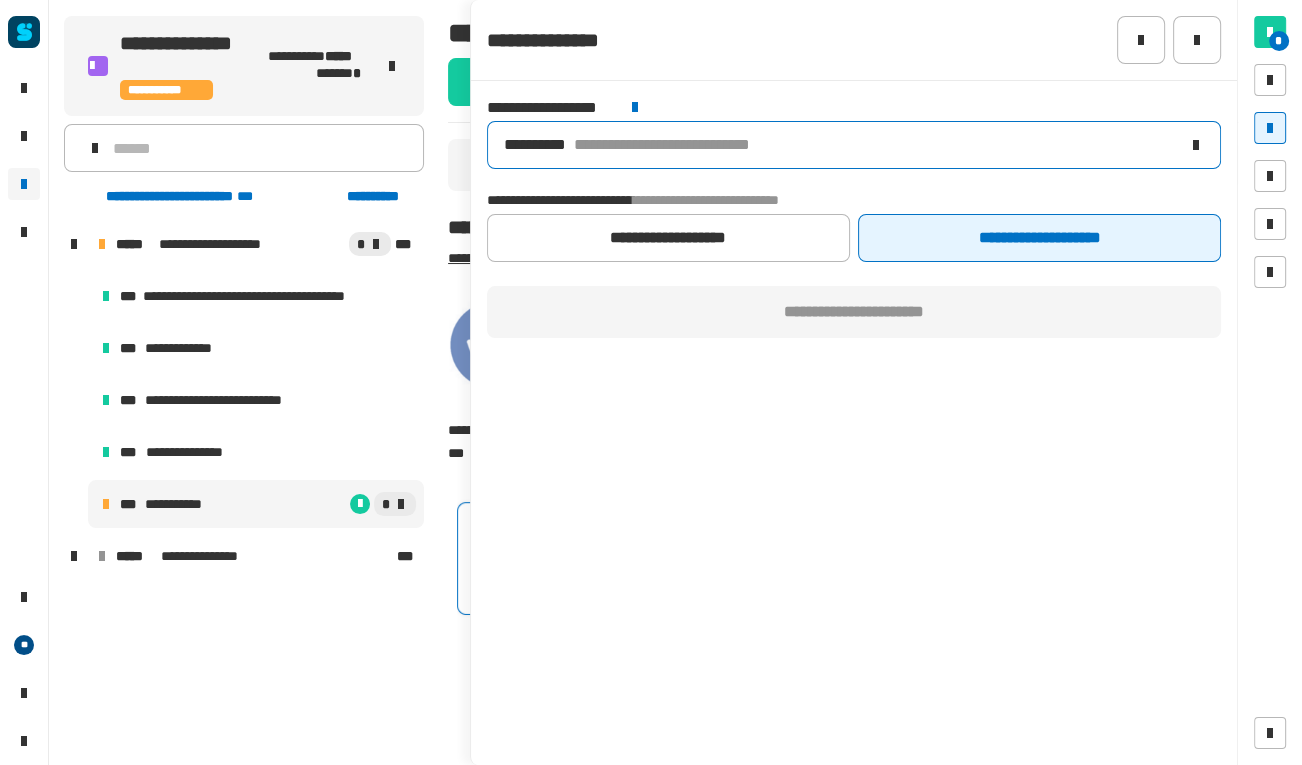 click on "**********" 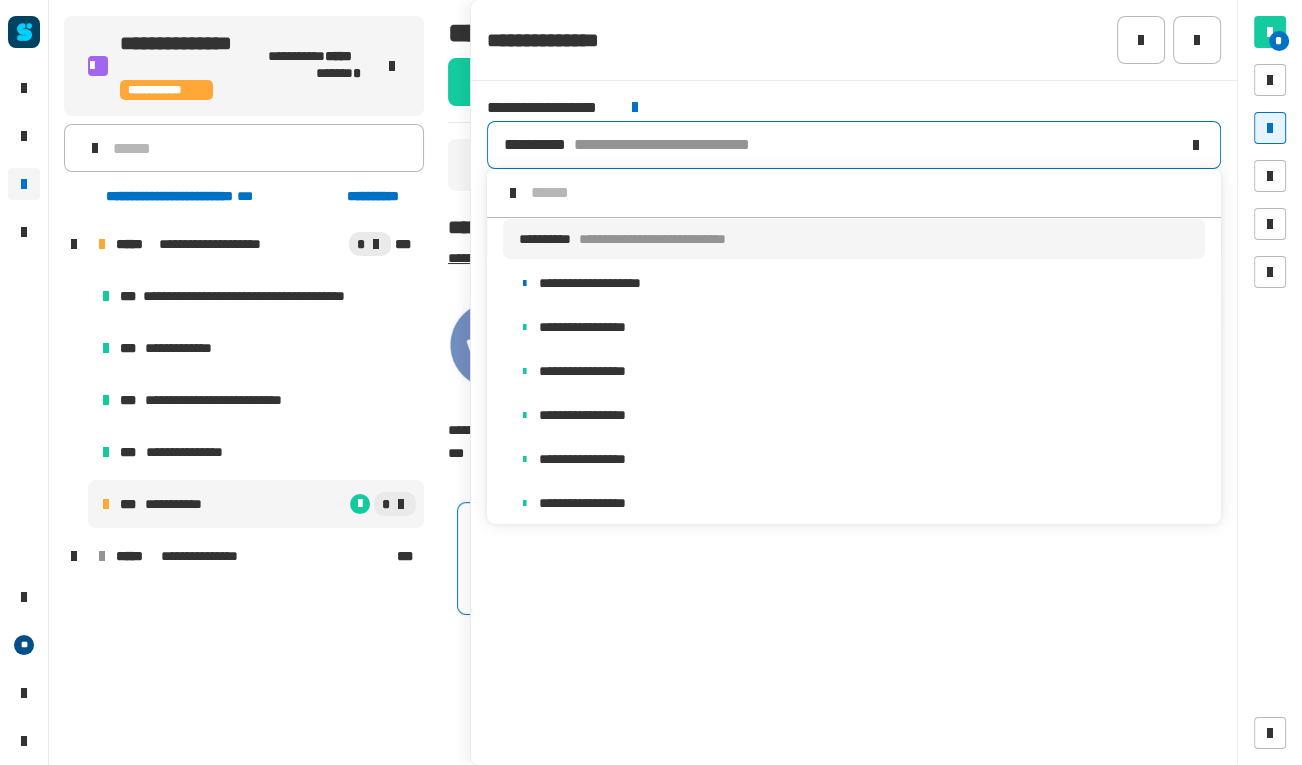 scroll, scrollTop: 15, scrollLeft: 0, axis: vertical 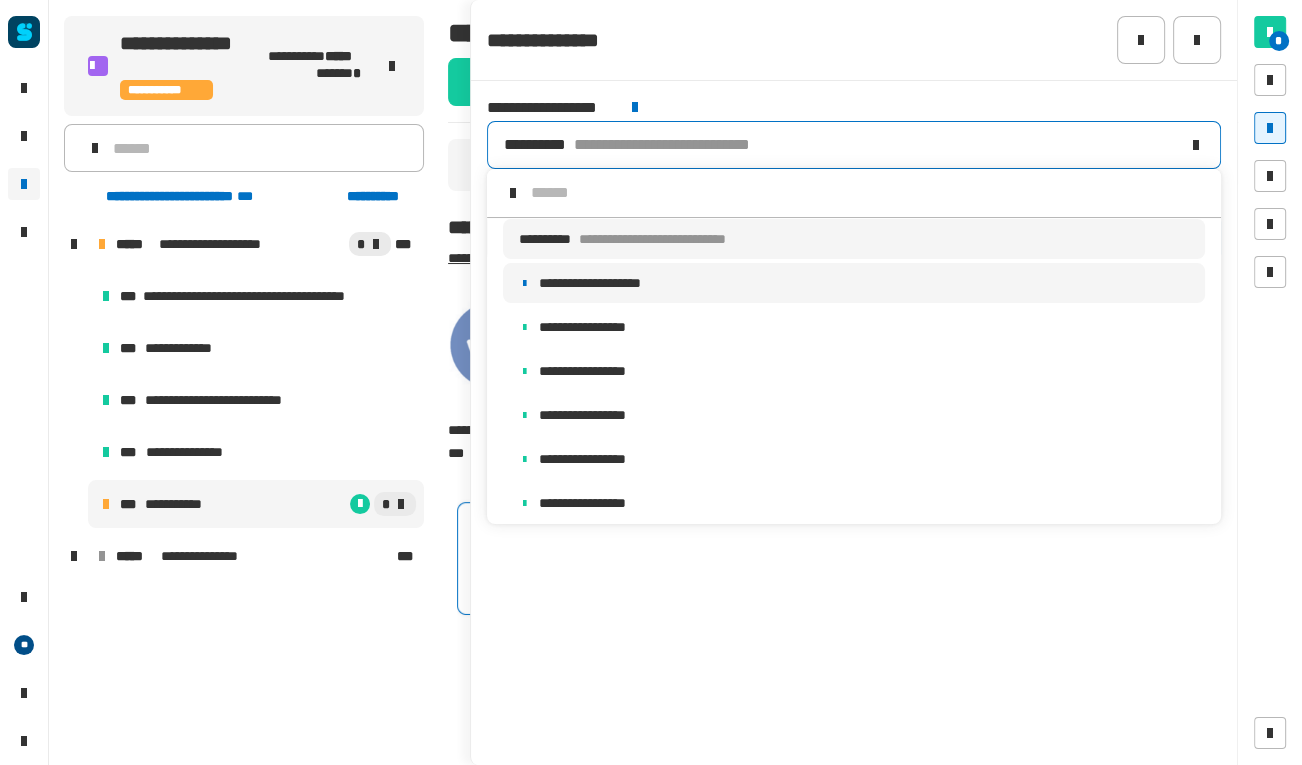 click on "**********" at bounding box center [854, 283] 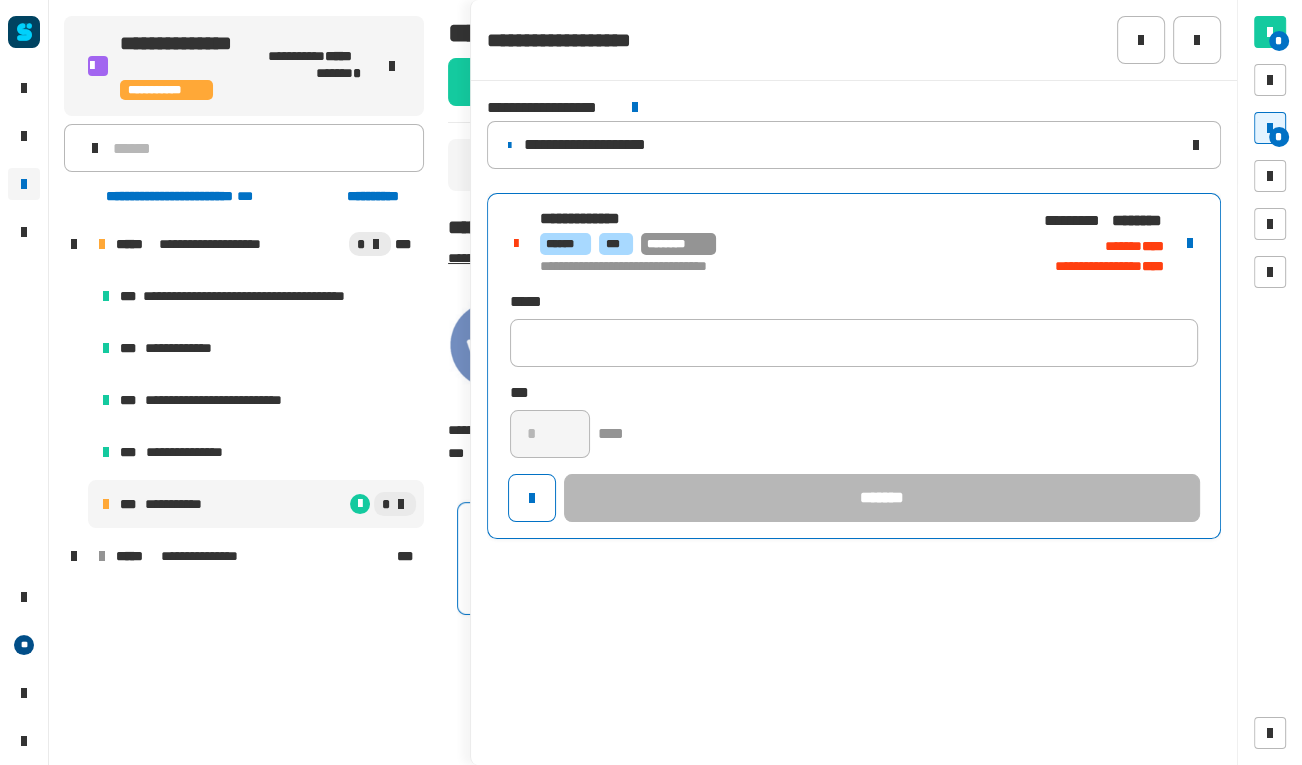 click on "****** *** ********" at bounding box center [777, 244] 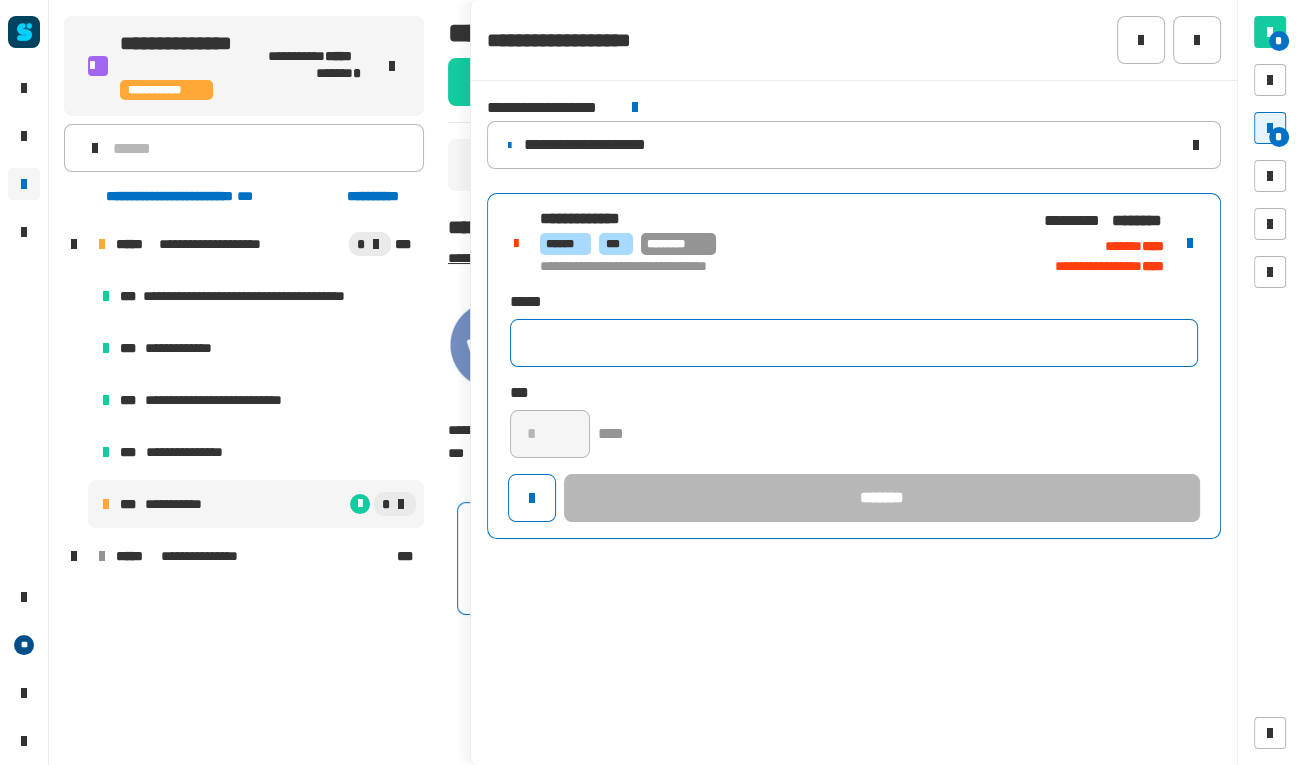 click 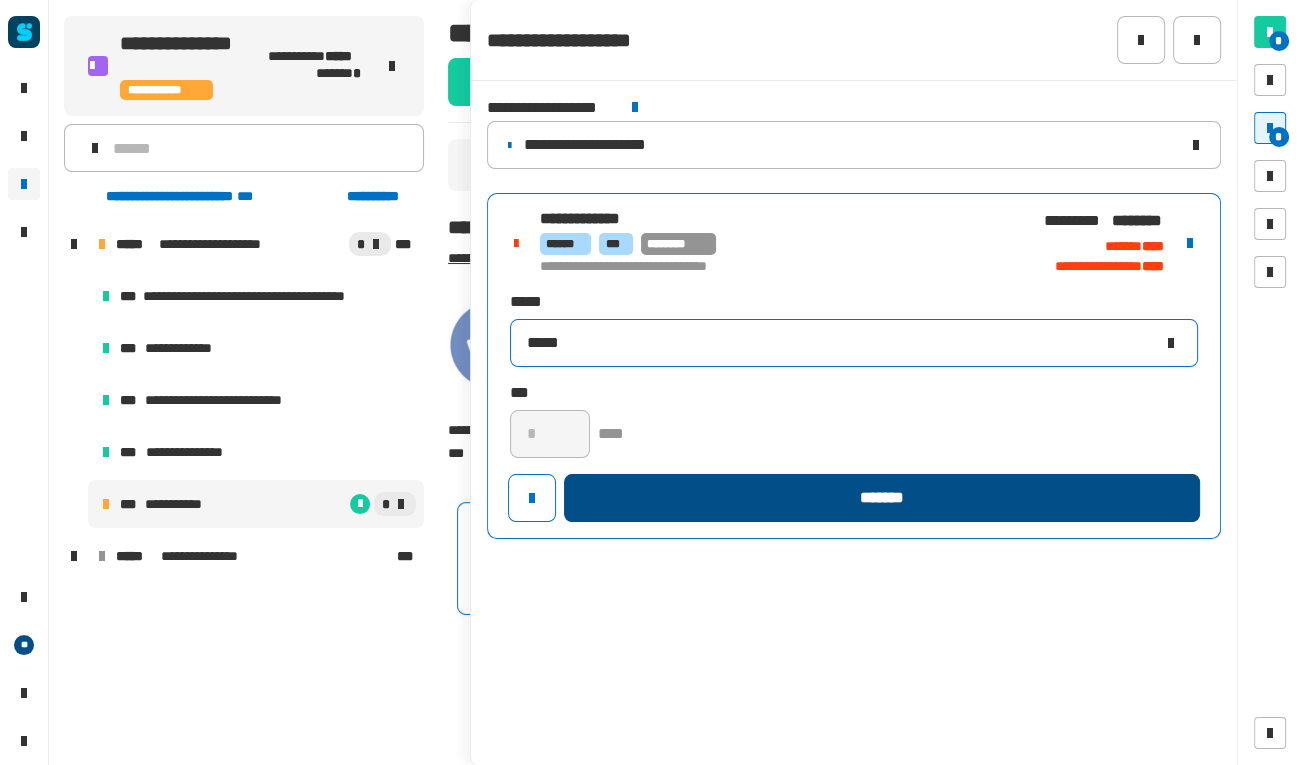 type on "*****" 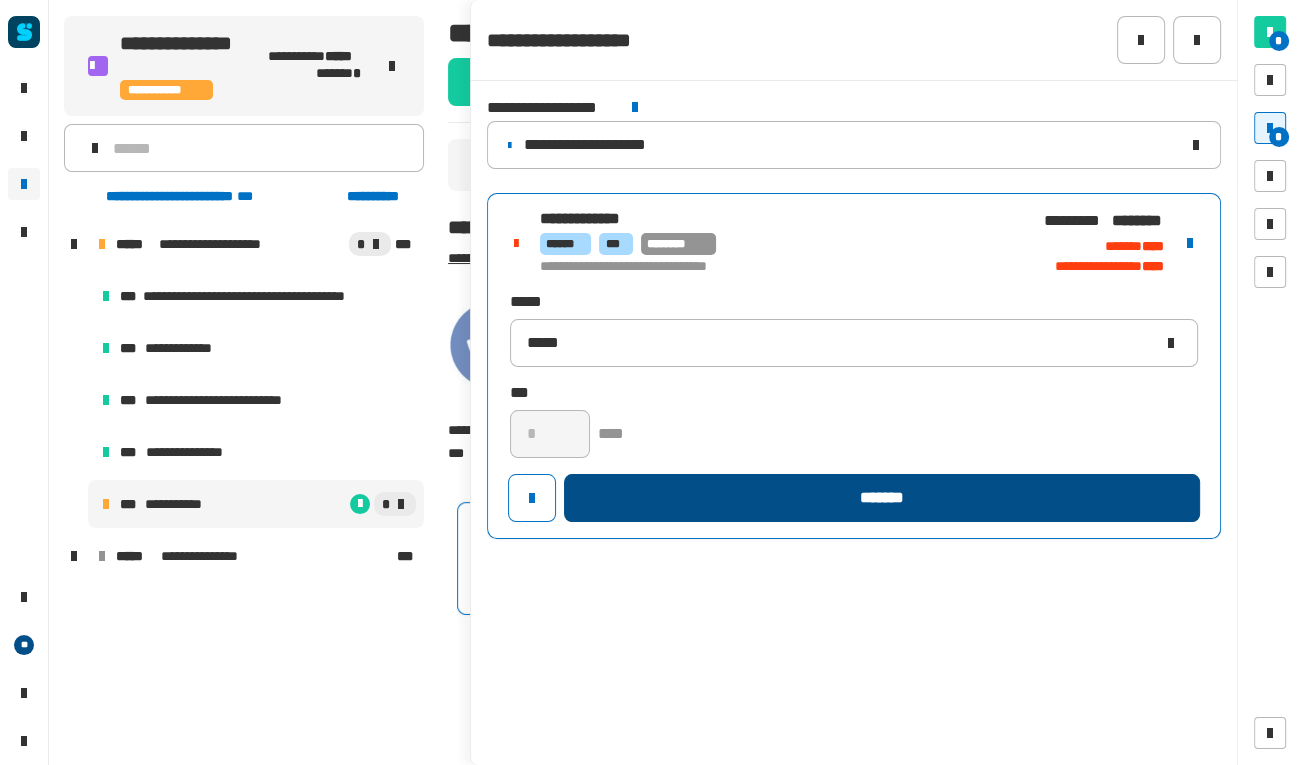 click on "*******" 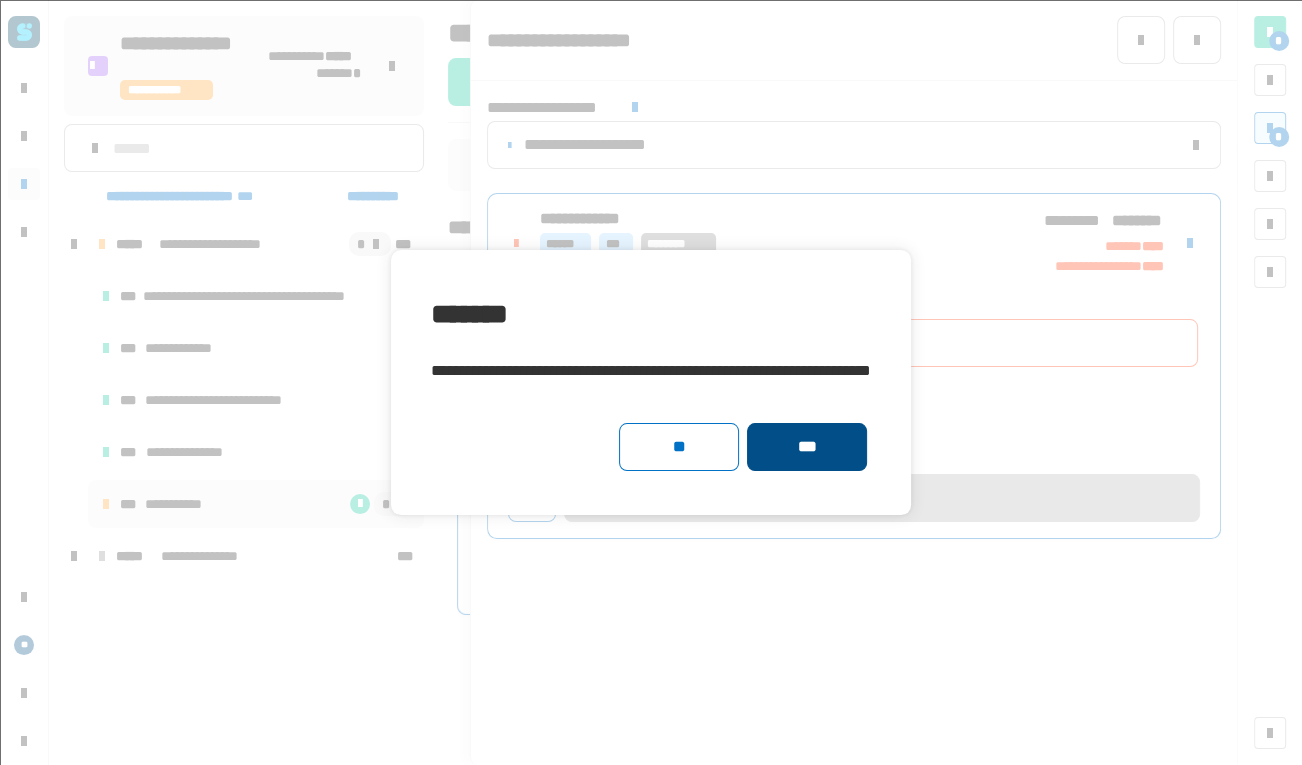 click on "***" 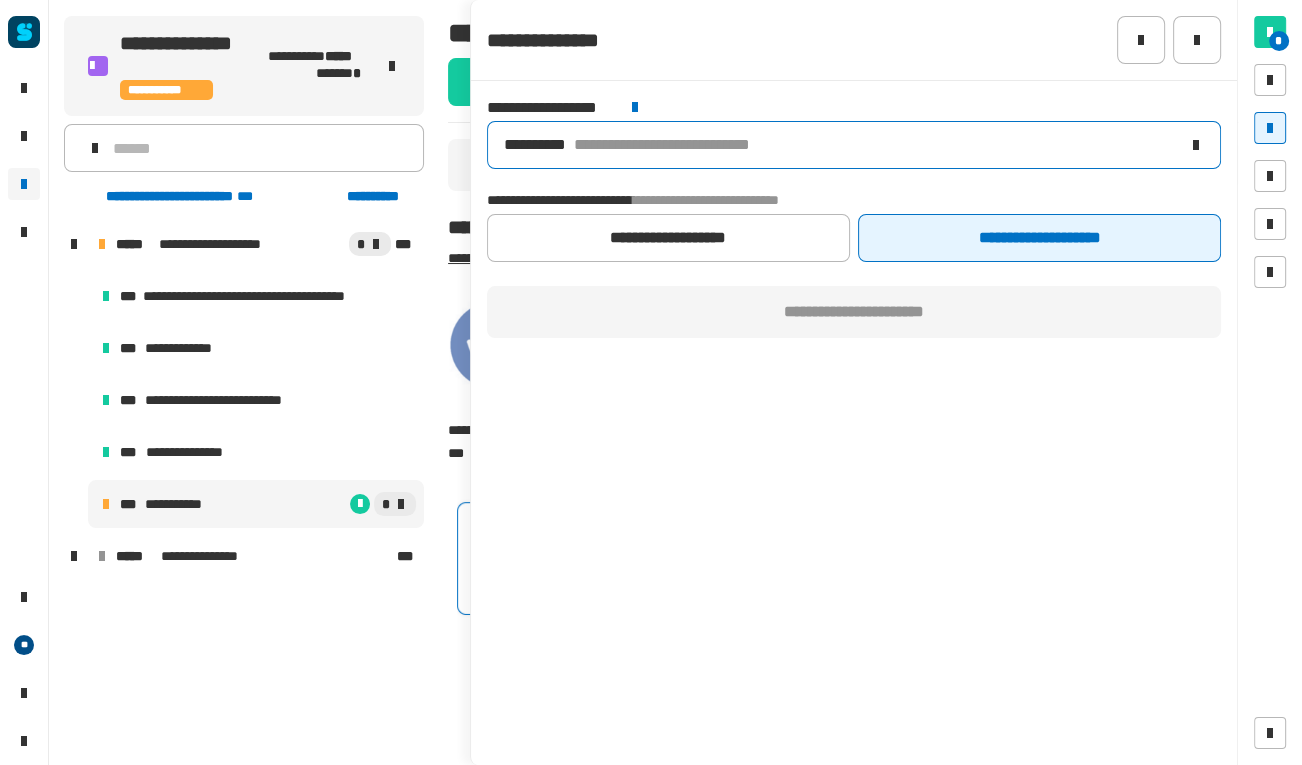 click on "**********" 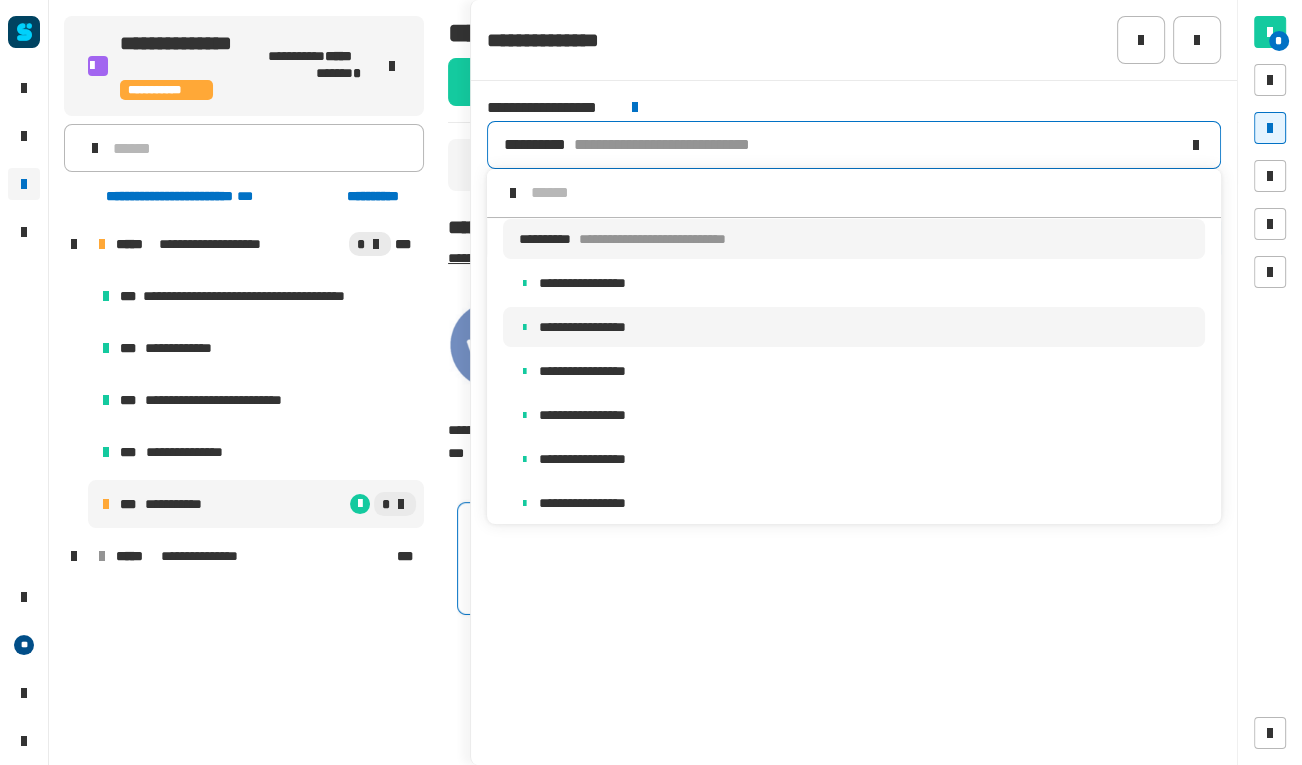 scroll, scrollTop: 117, scrollLeft: 0, axis: vertical 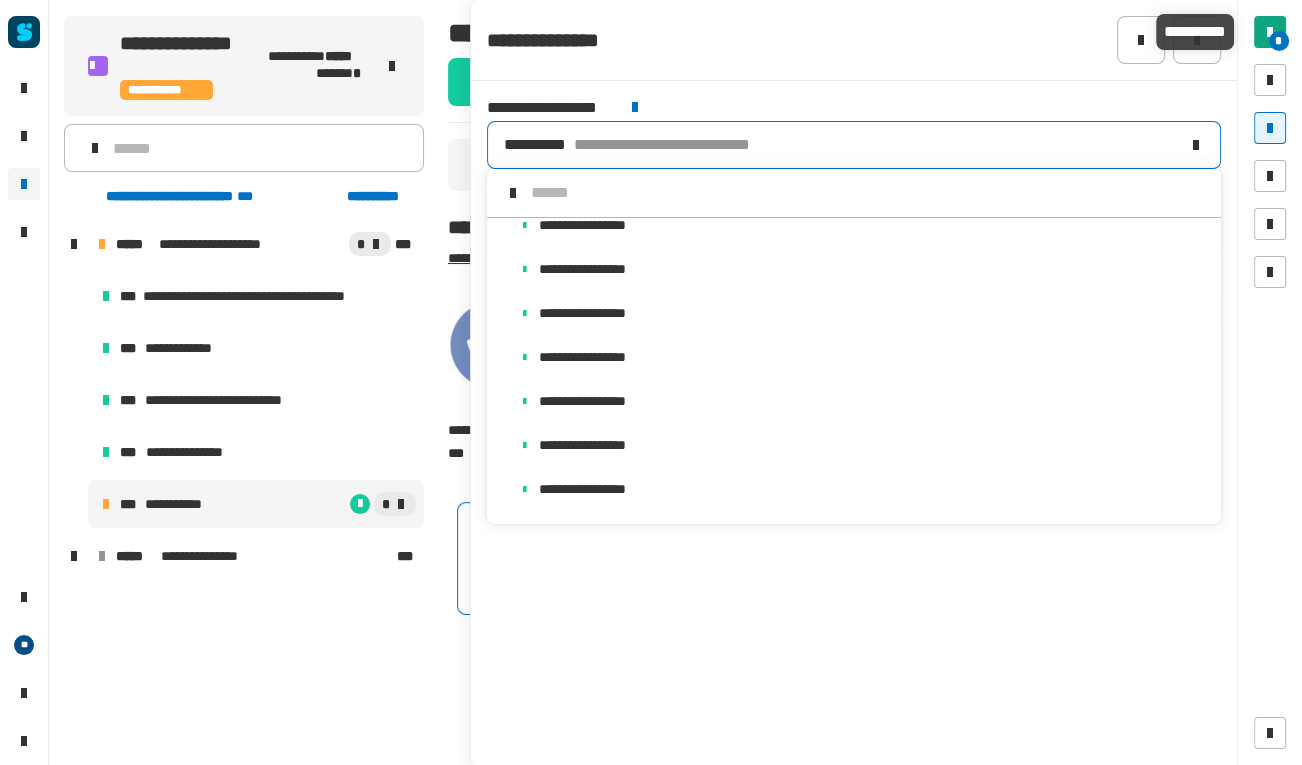 click on "*" at bounding box center [1279, 41] 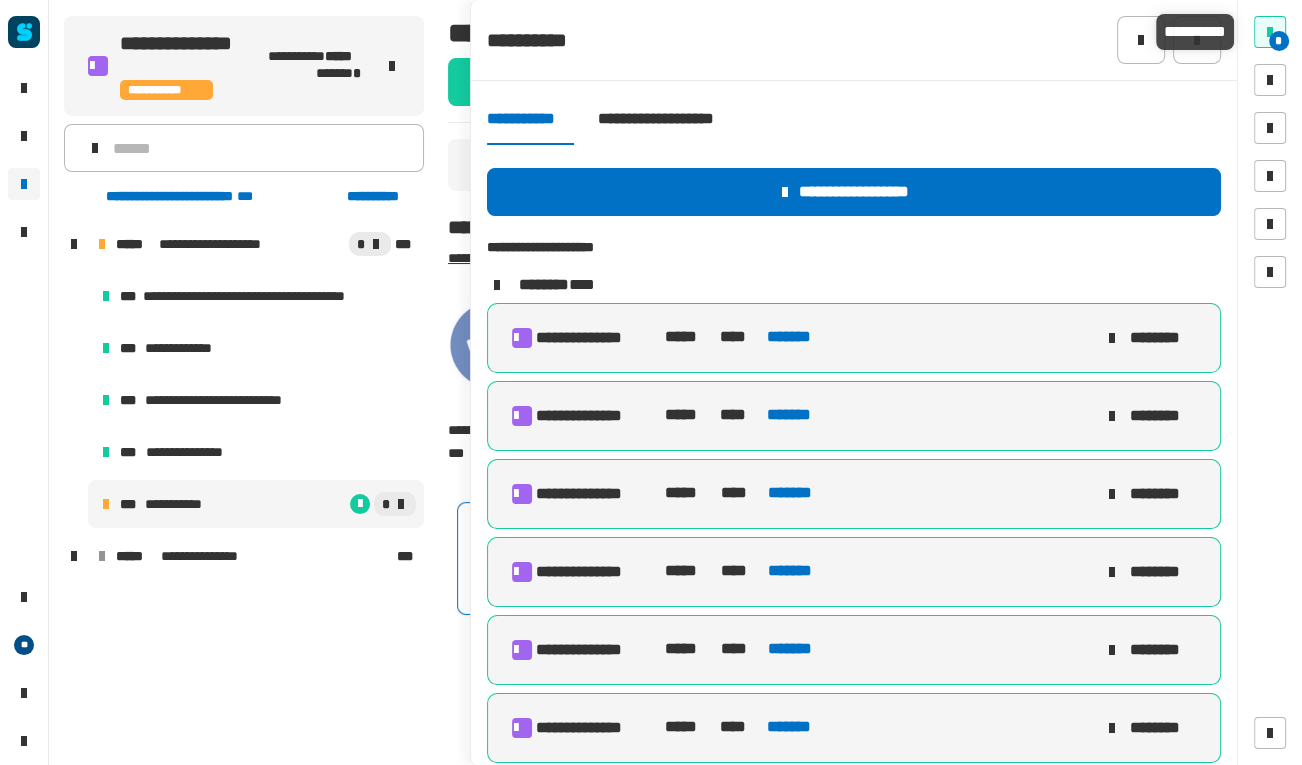 click on "*" at bounding box center [1279, 41] 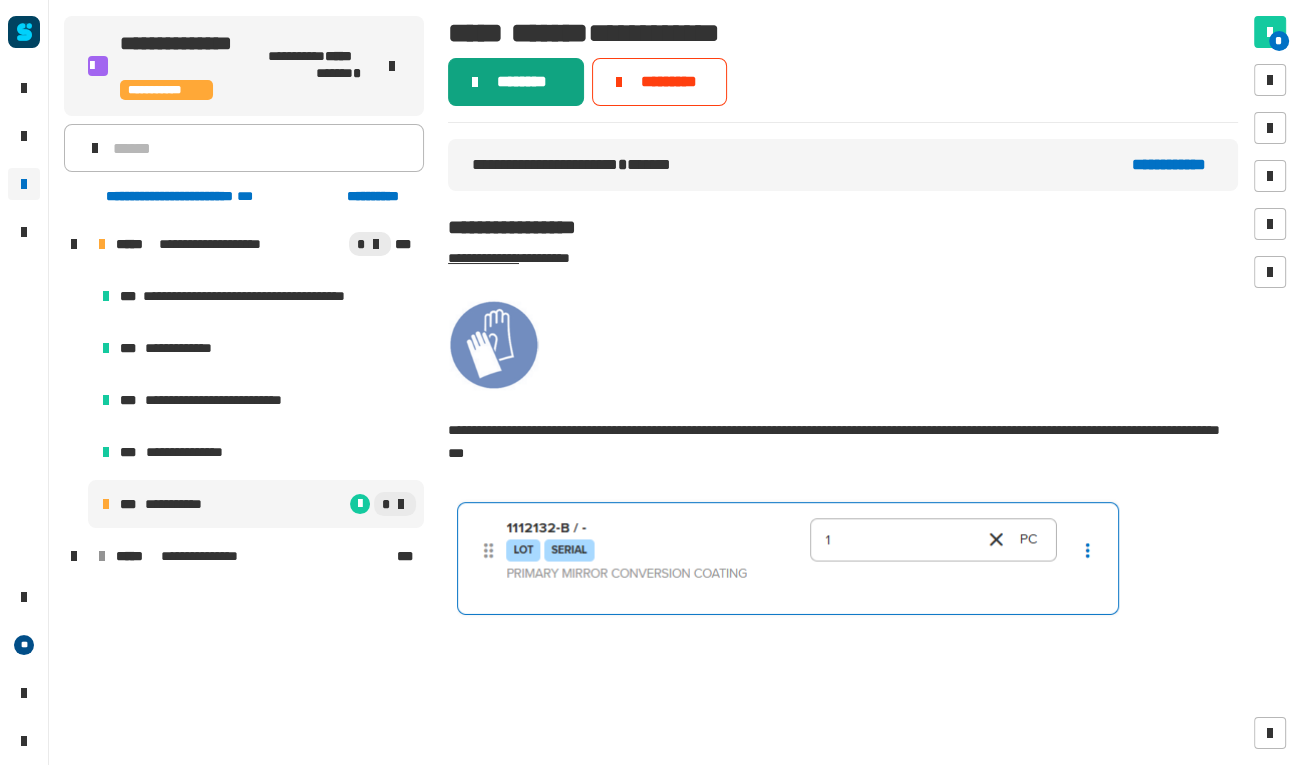click on "********" 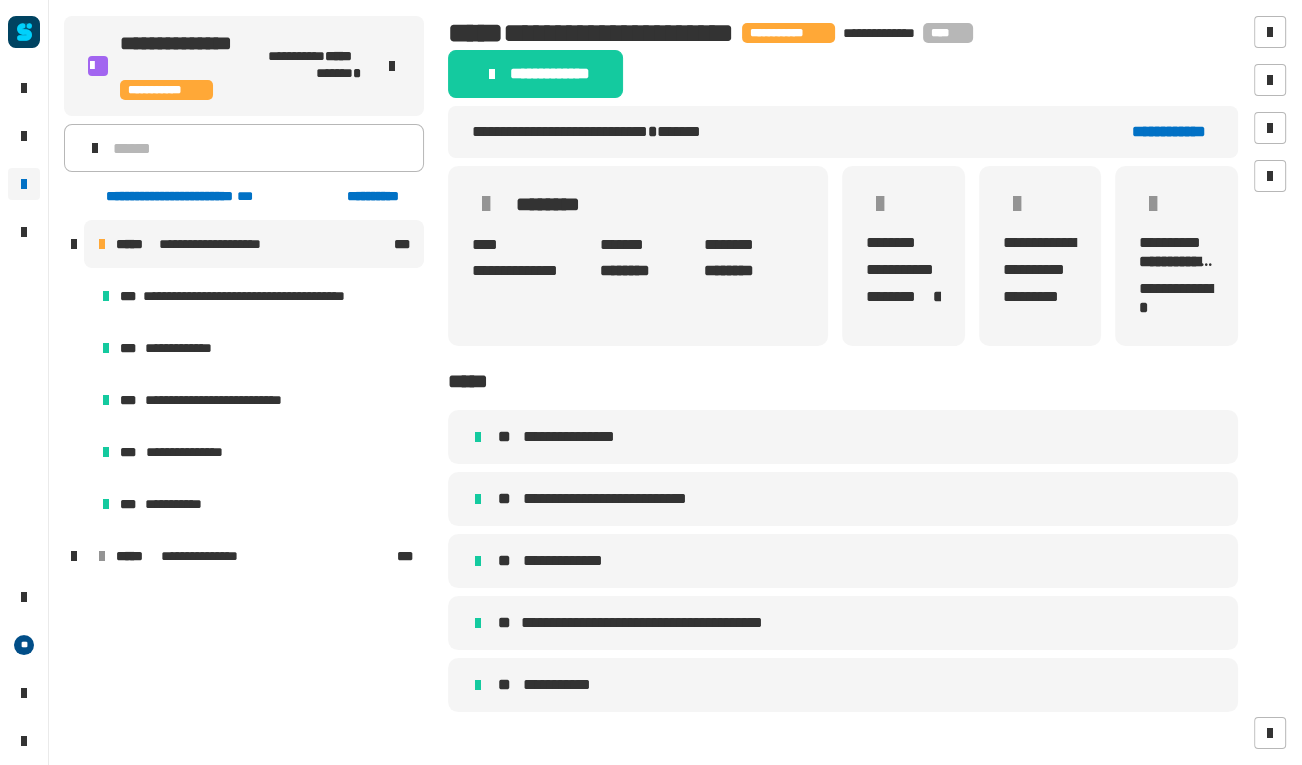 click on "******** ****" 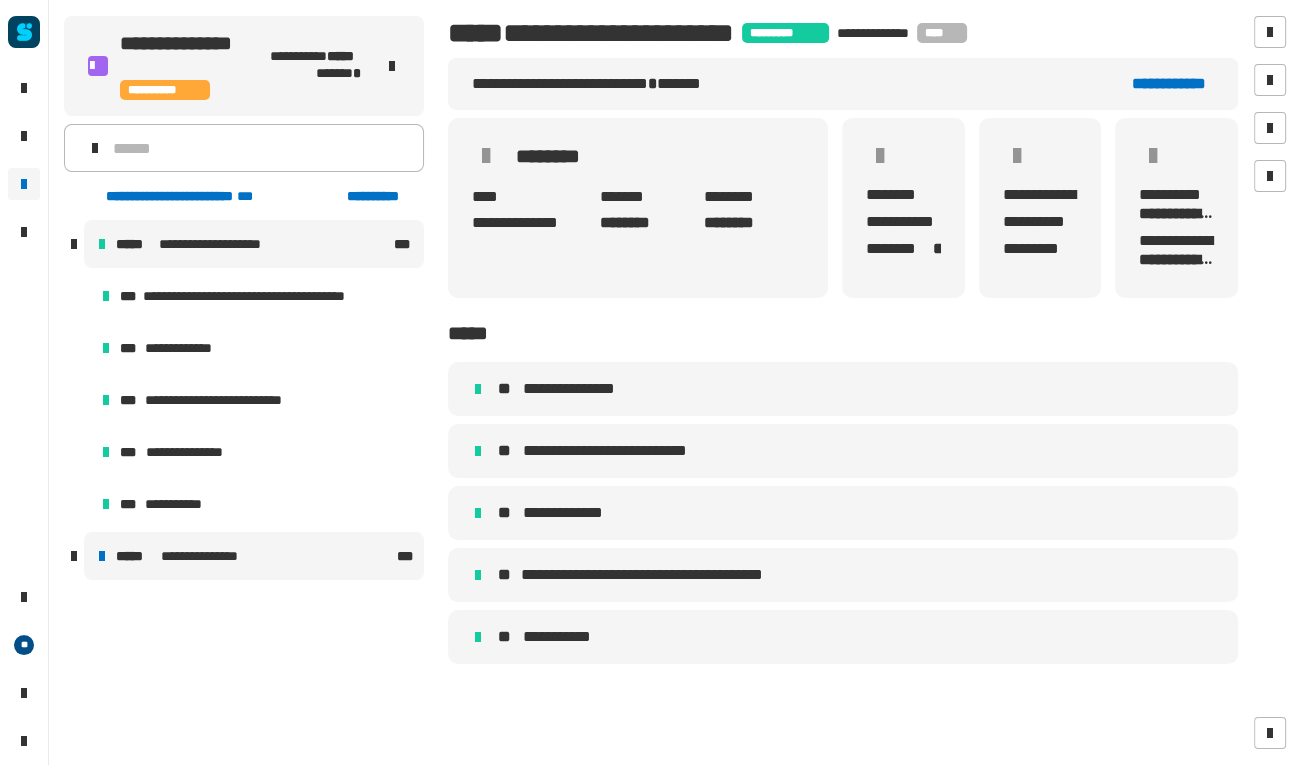 click on "**********" at bounding box center [254, 556] 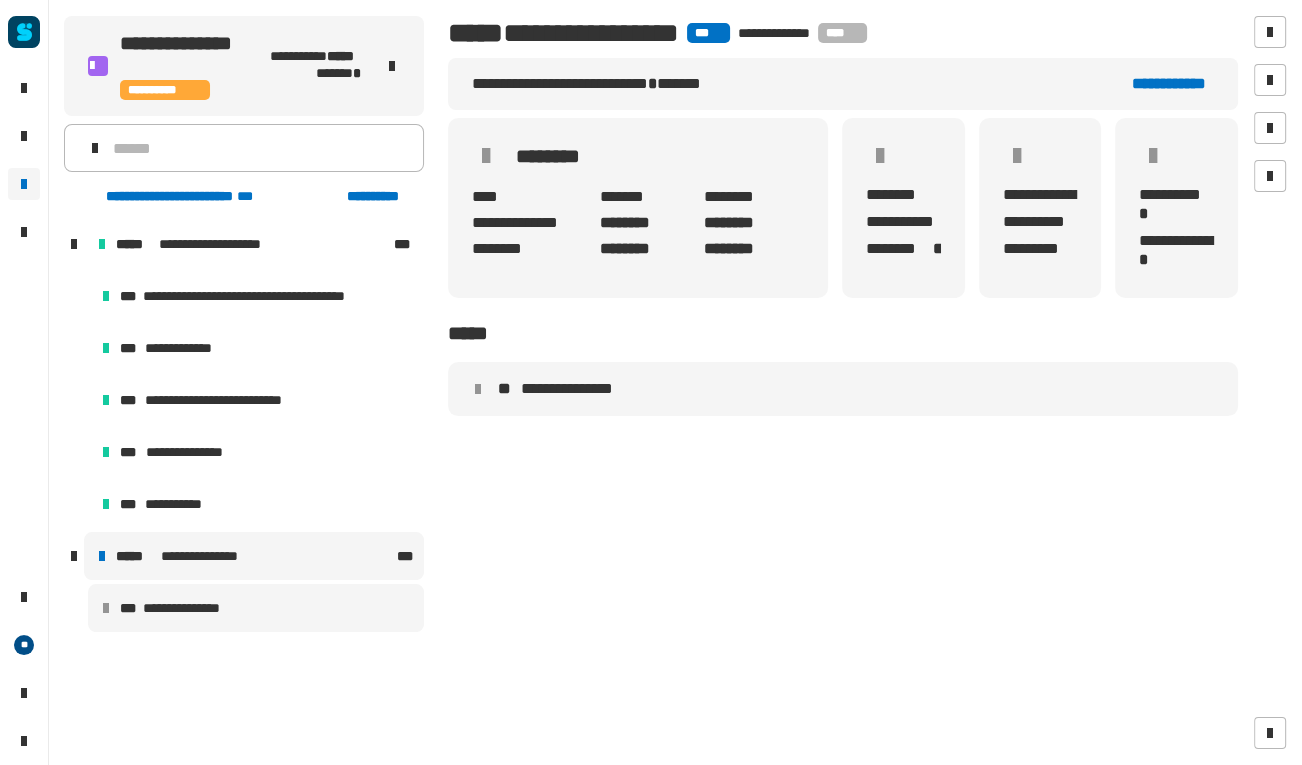 click on "**********" at bounding box center [195, 608] 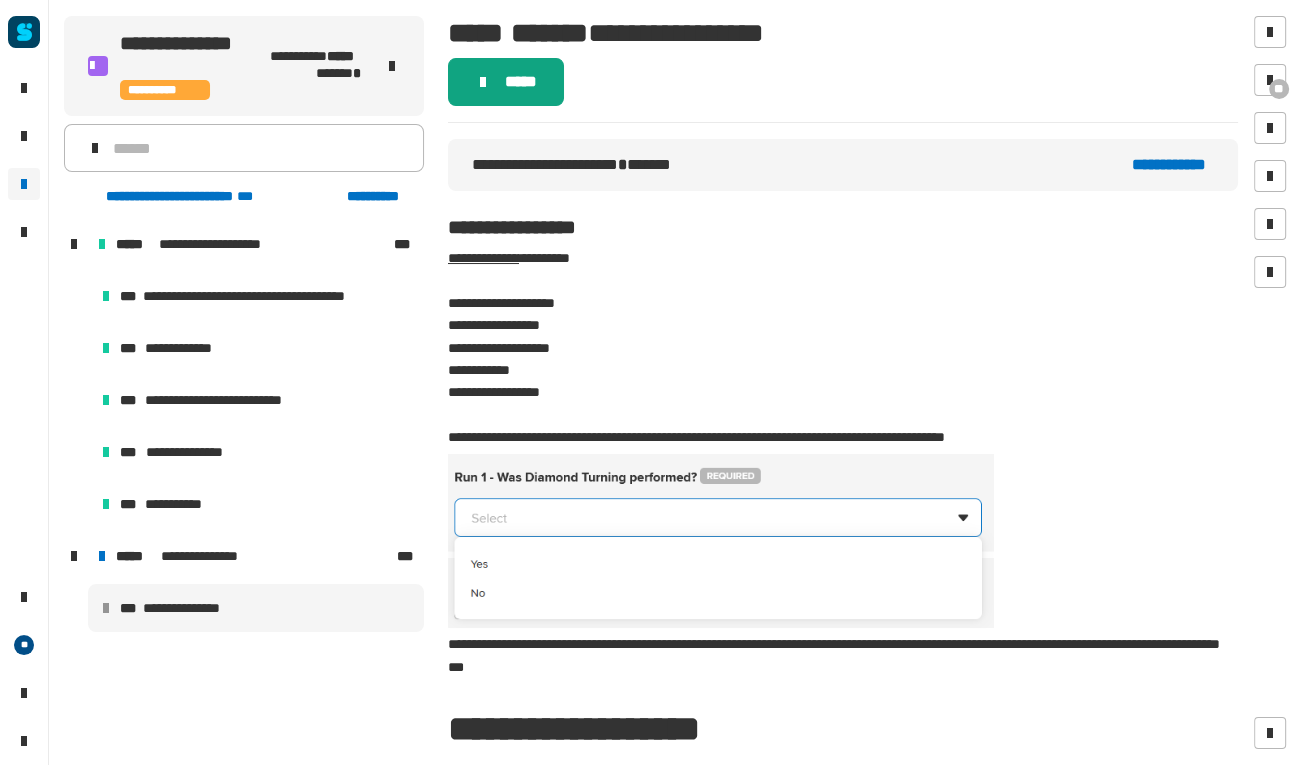click on "*****" 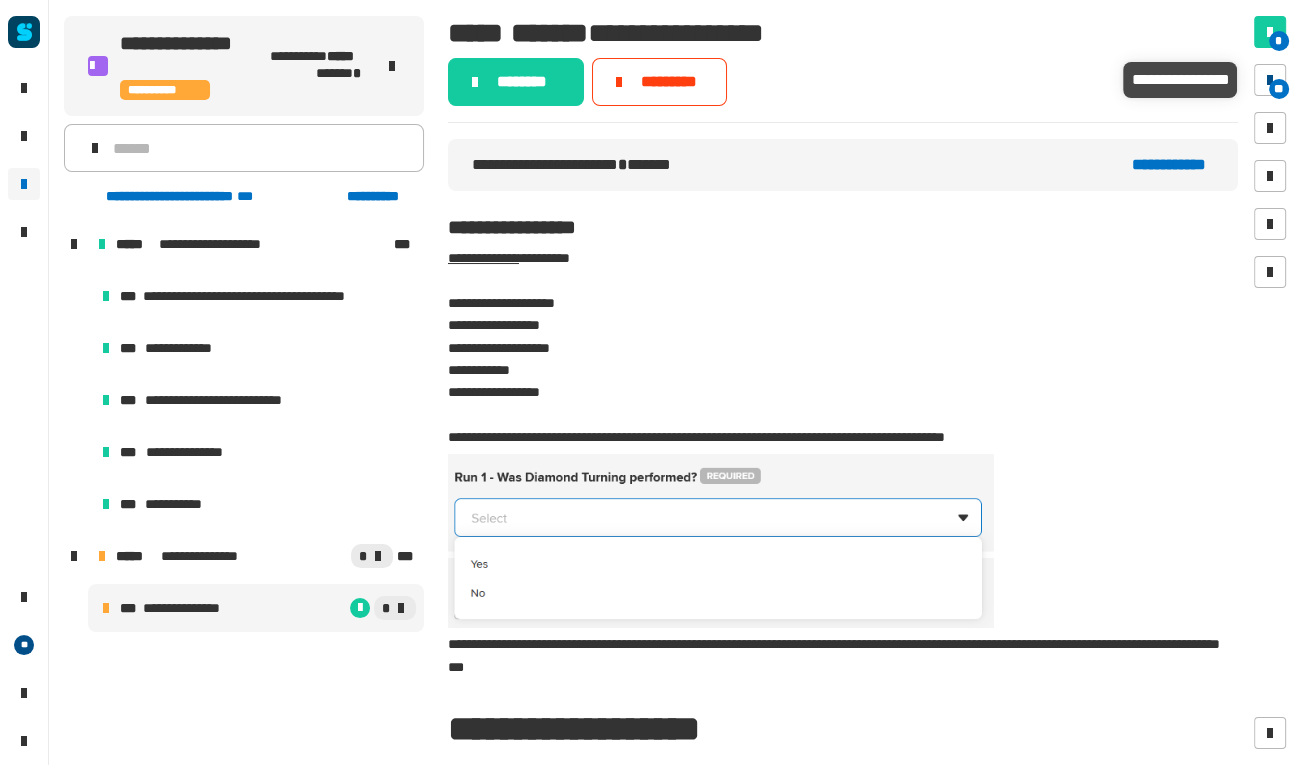 click at bounding box center [1270, 80] 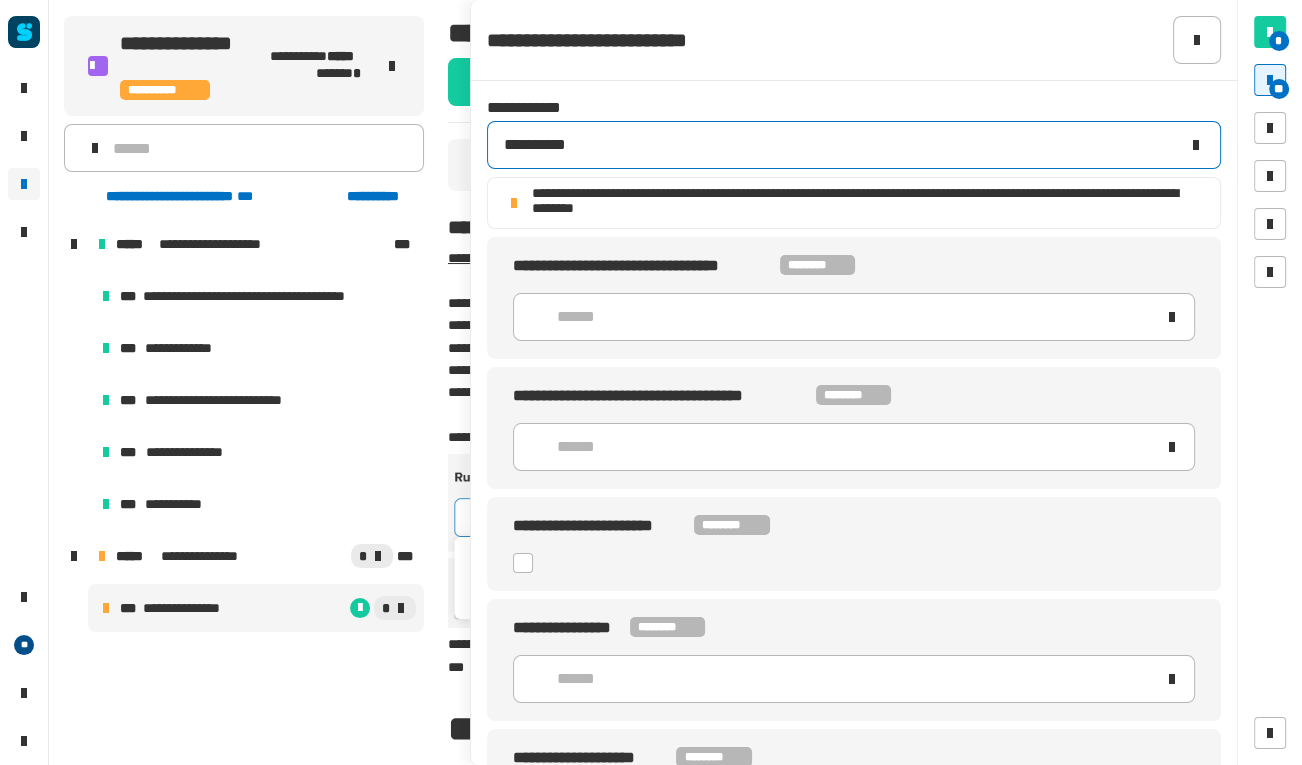 click on "**********" 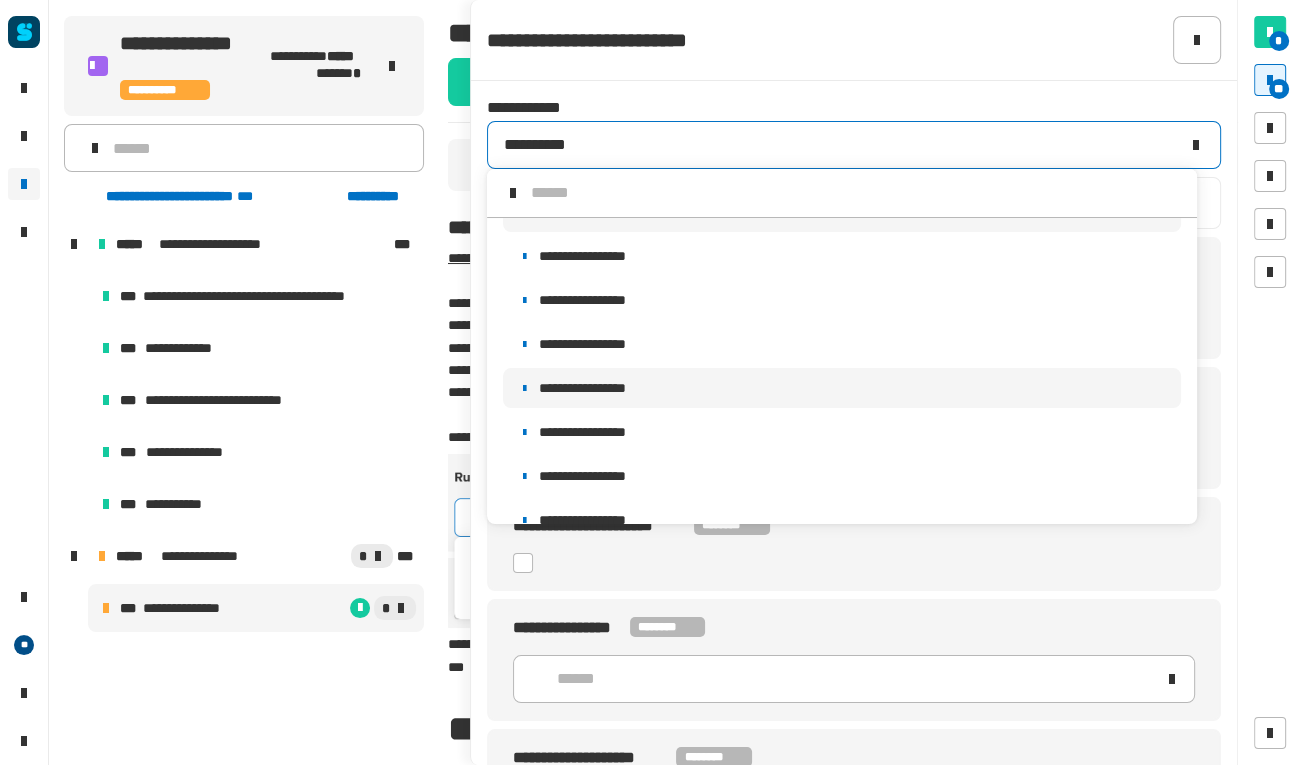 scroll, scrollTop: 43, scrollLeft: 0, axis: vertical 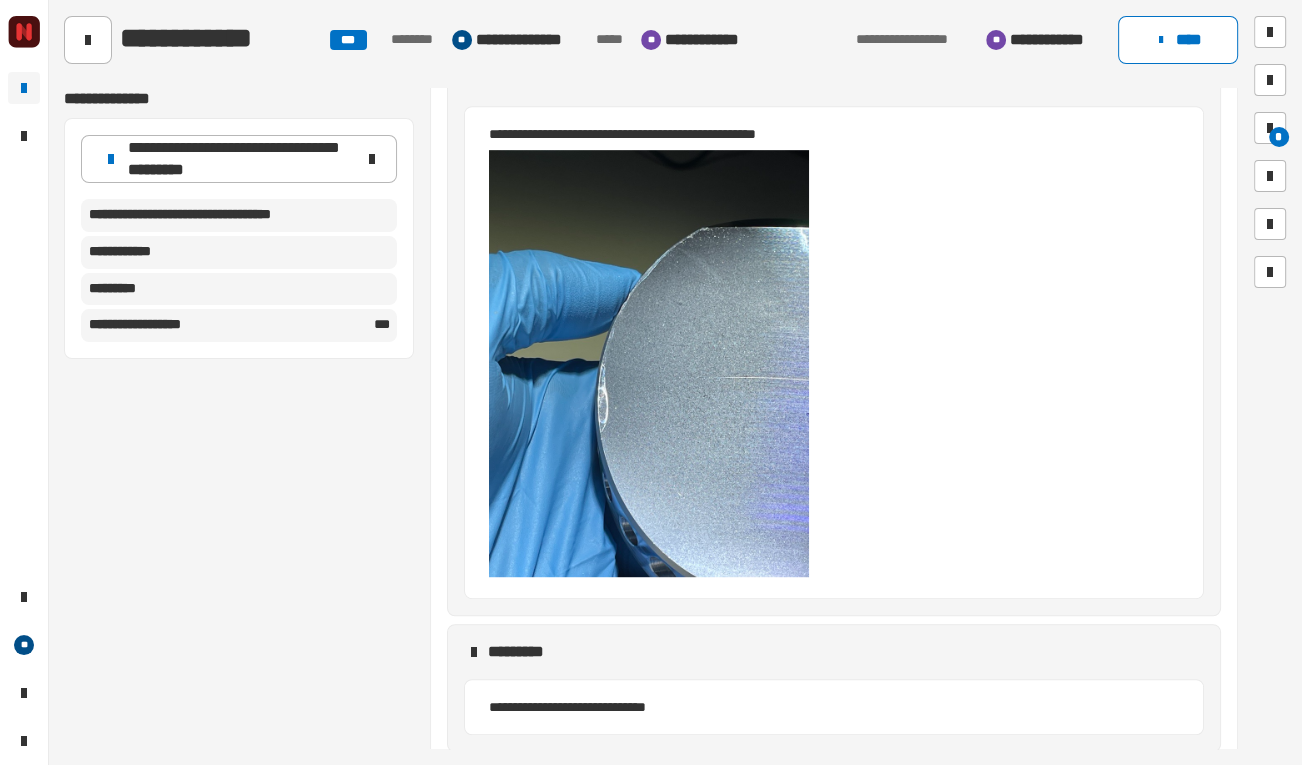 click at bounding box center (649, 363) 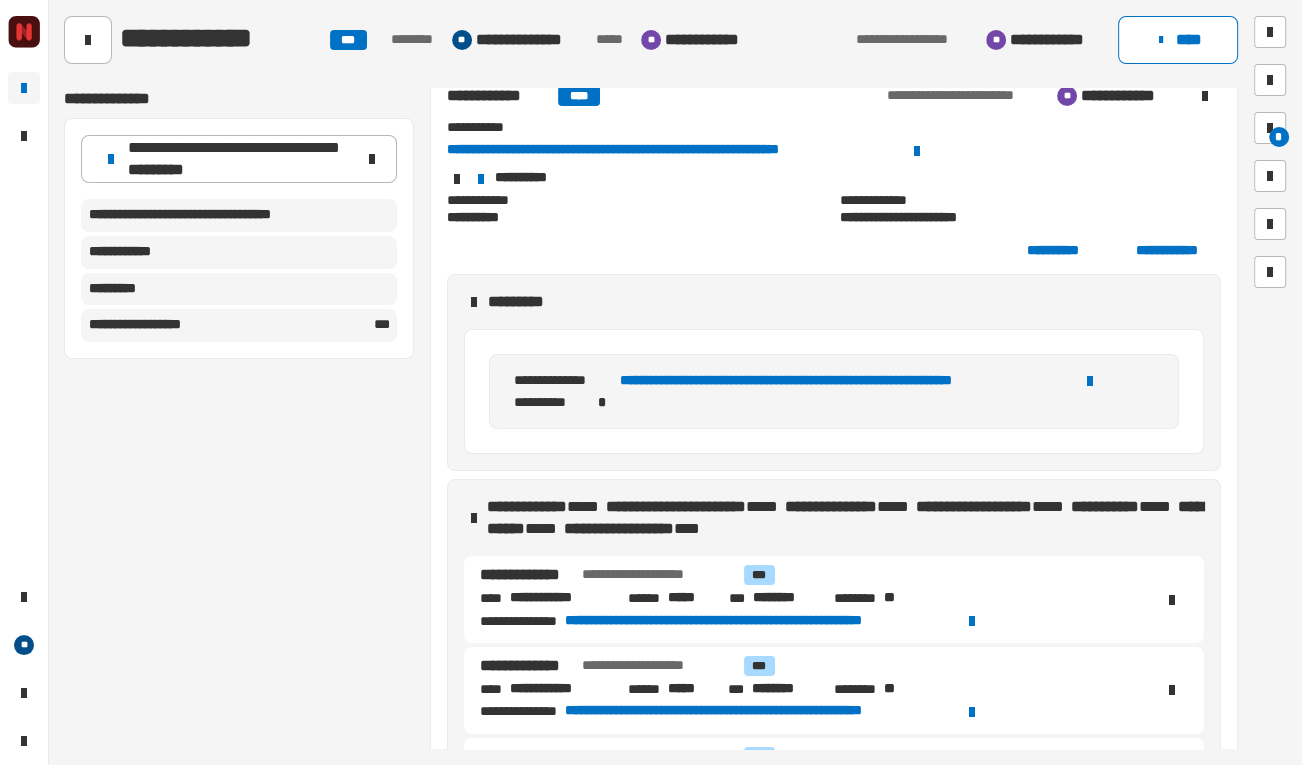 scroll, scrollTop: 4, scrollLeft: 0, axis: vertical 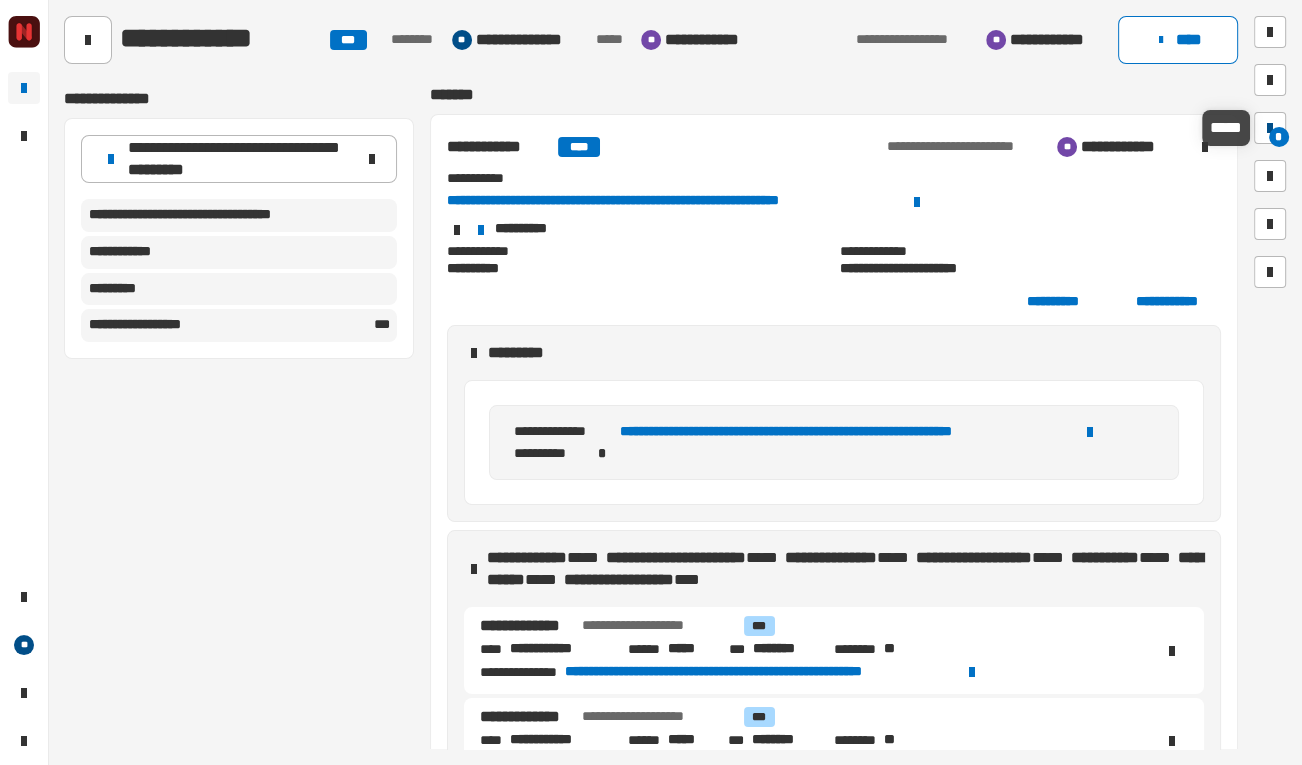 click on "*" at bounding box center [1279, 137] 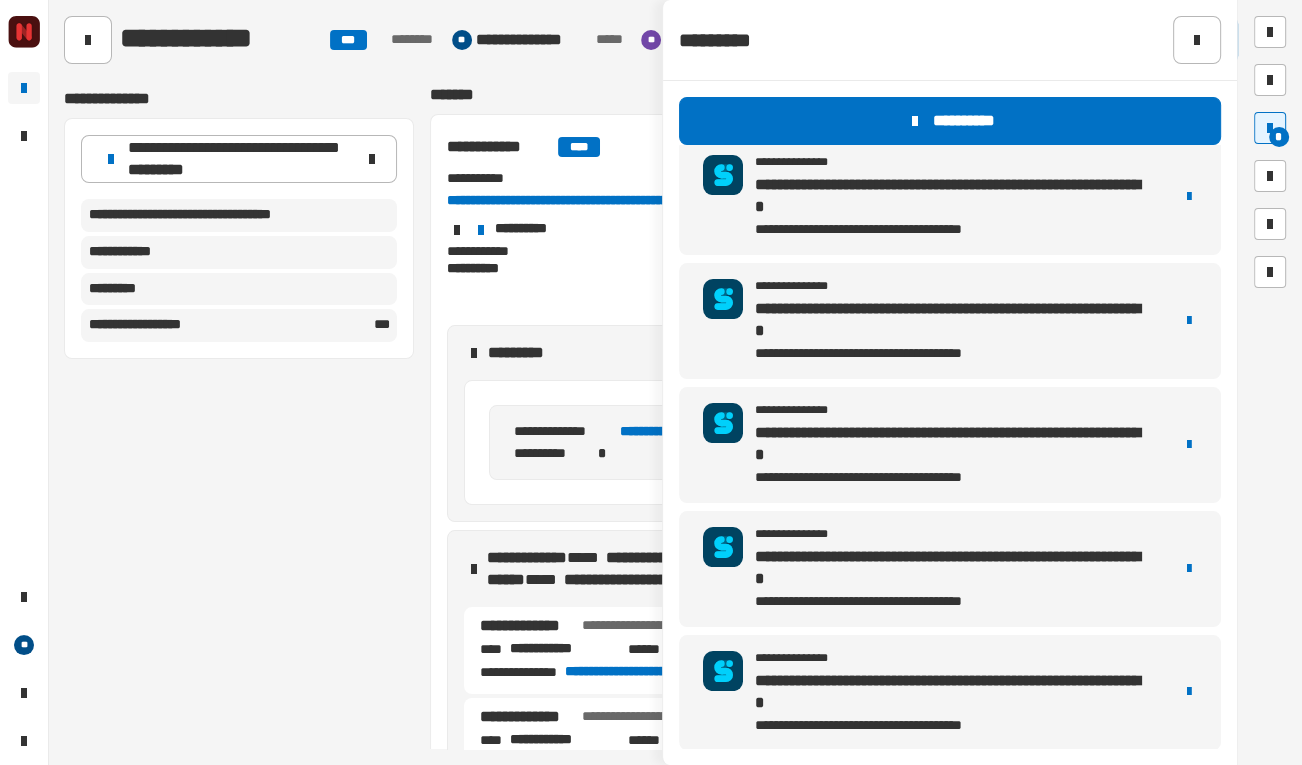 scroll, scrollTop: 0, scrollLeft: 0, axis: both 